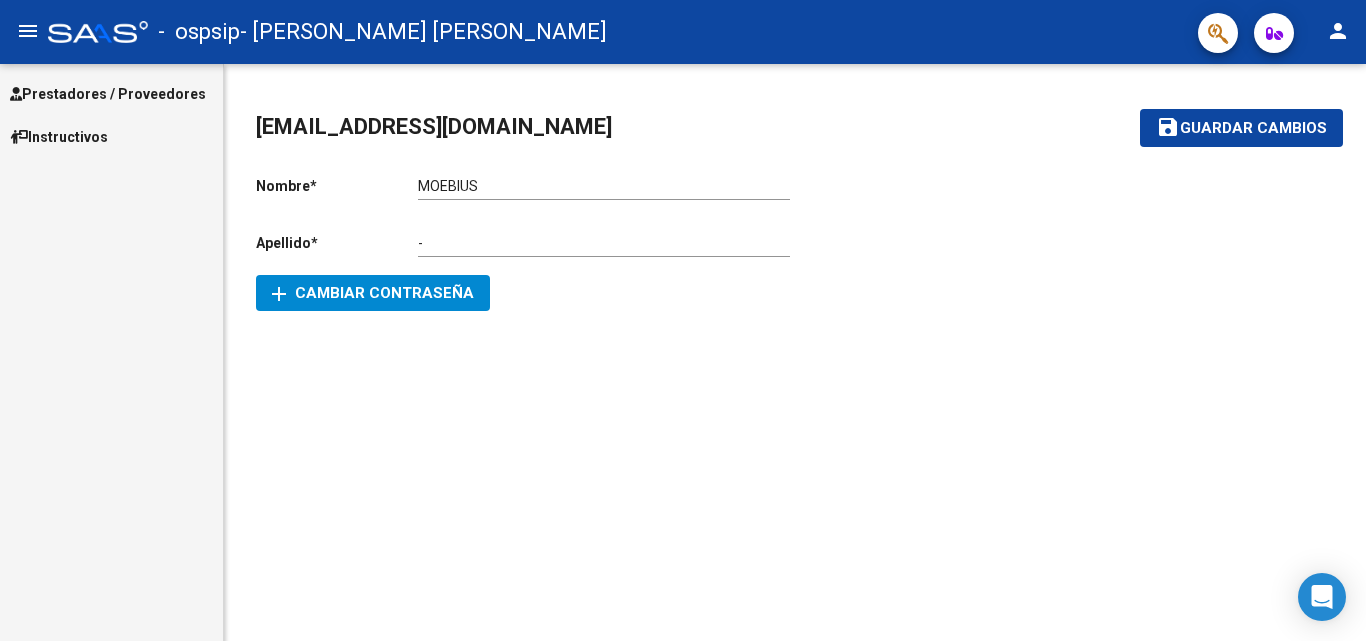 scroll, scrollTop: 0, scrollLeft: 0, axis: both 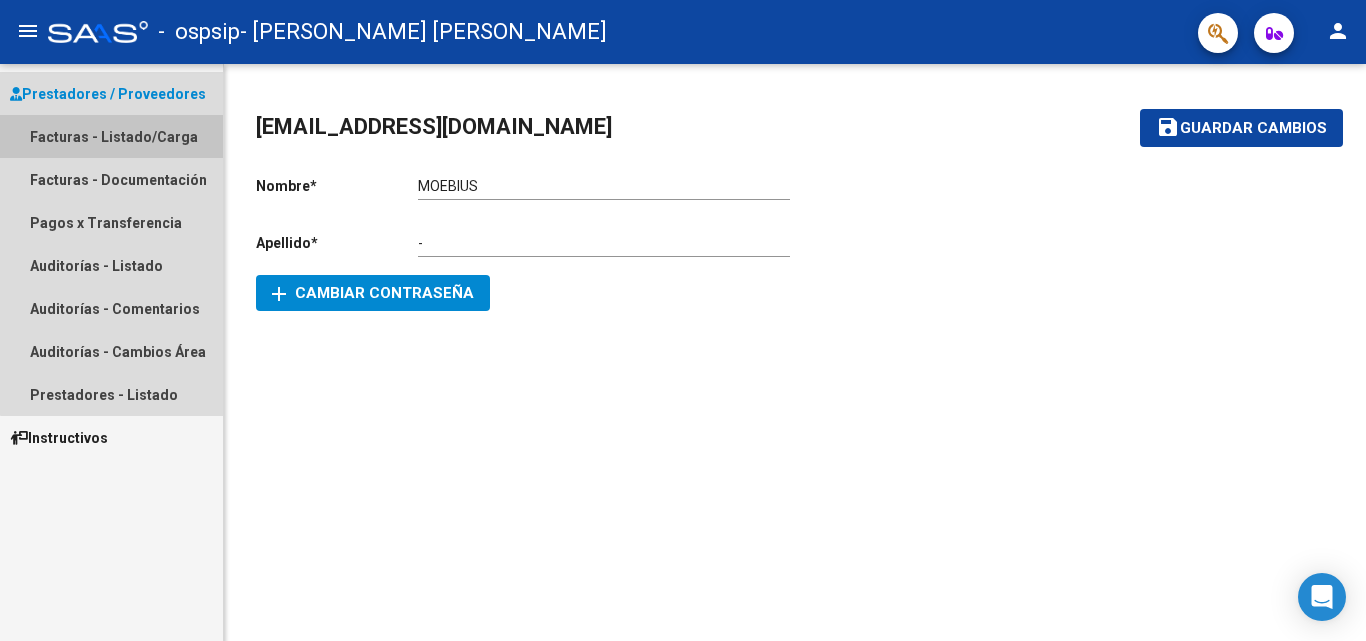 click on "Facturas - Listado/Carga" at bounding box center [111, 136] 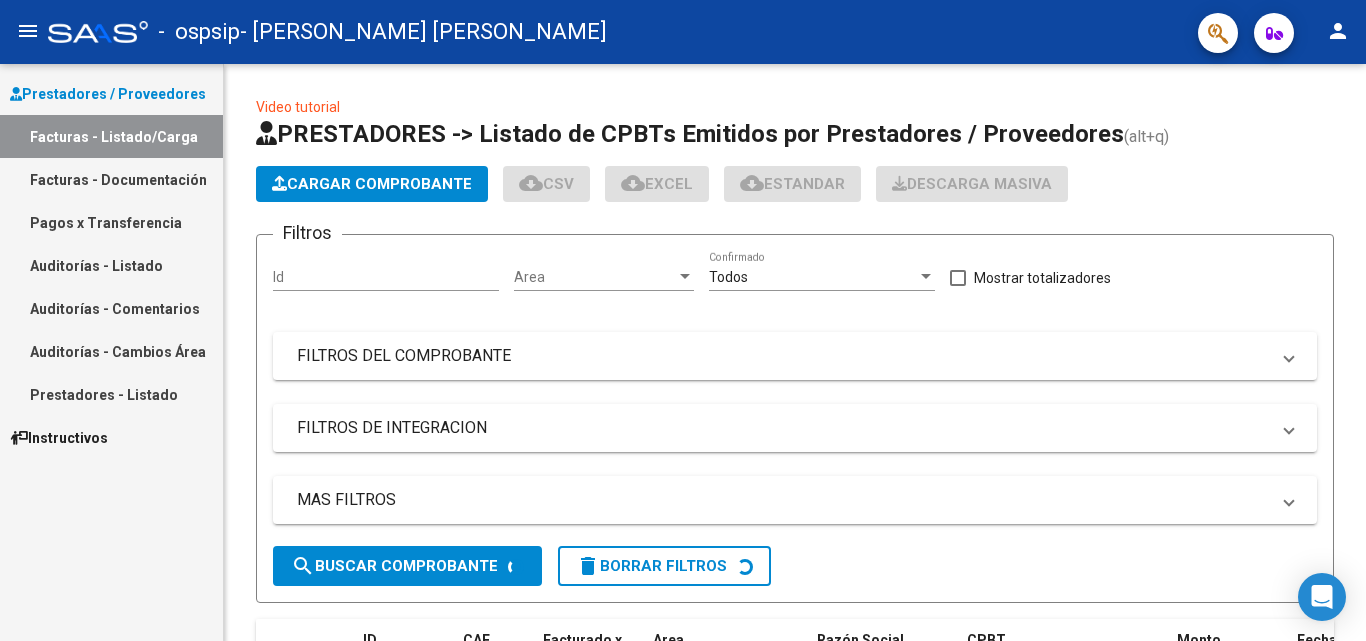 click on "Cargar Comprobante" 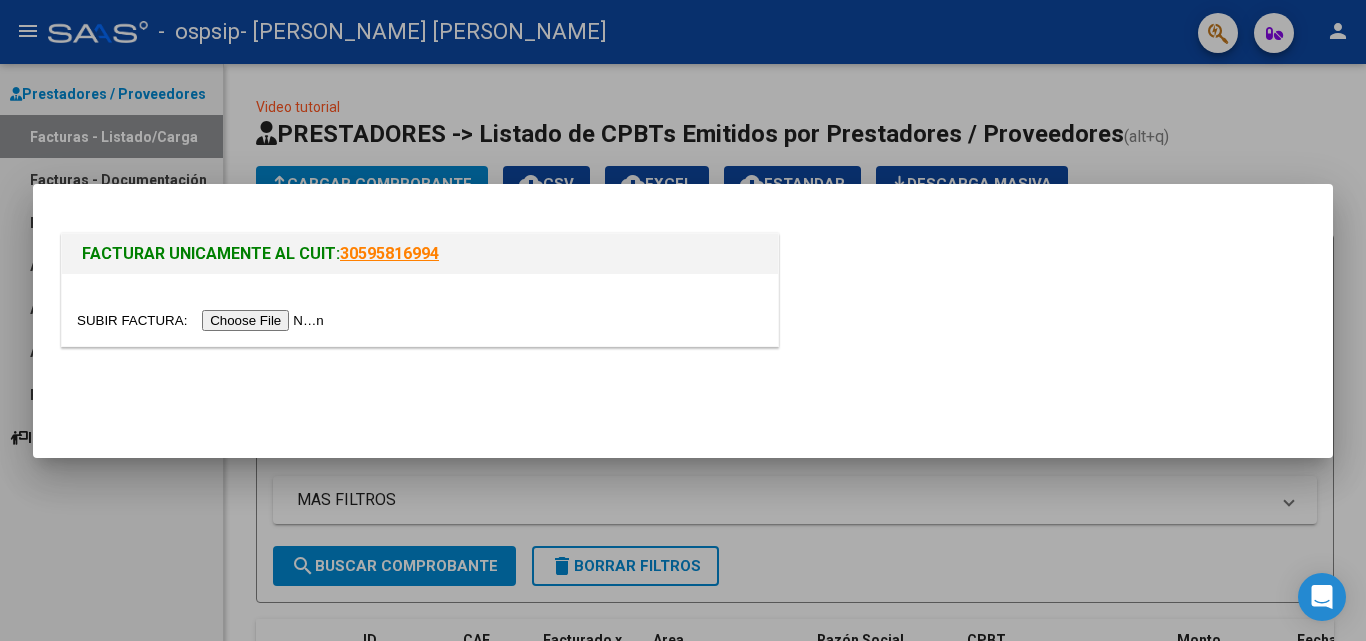 click at bounding box center (203, 320) 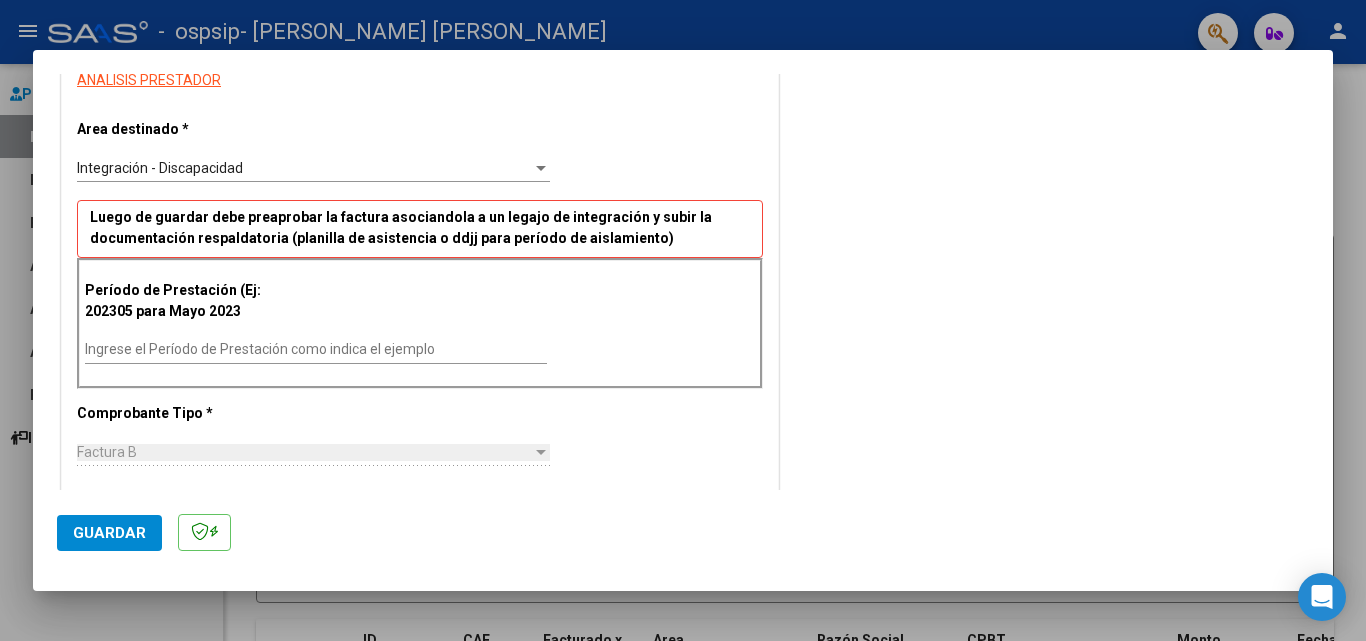 scroll, scrollTop: 400, scrollLeft: 0, axis: vertical 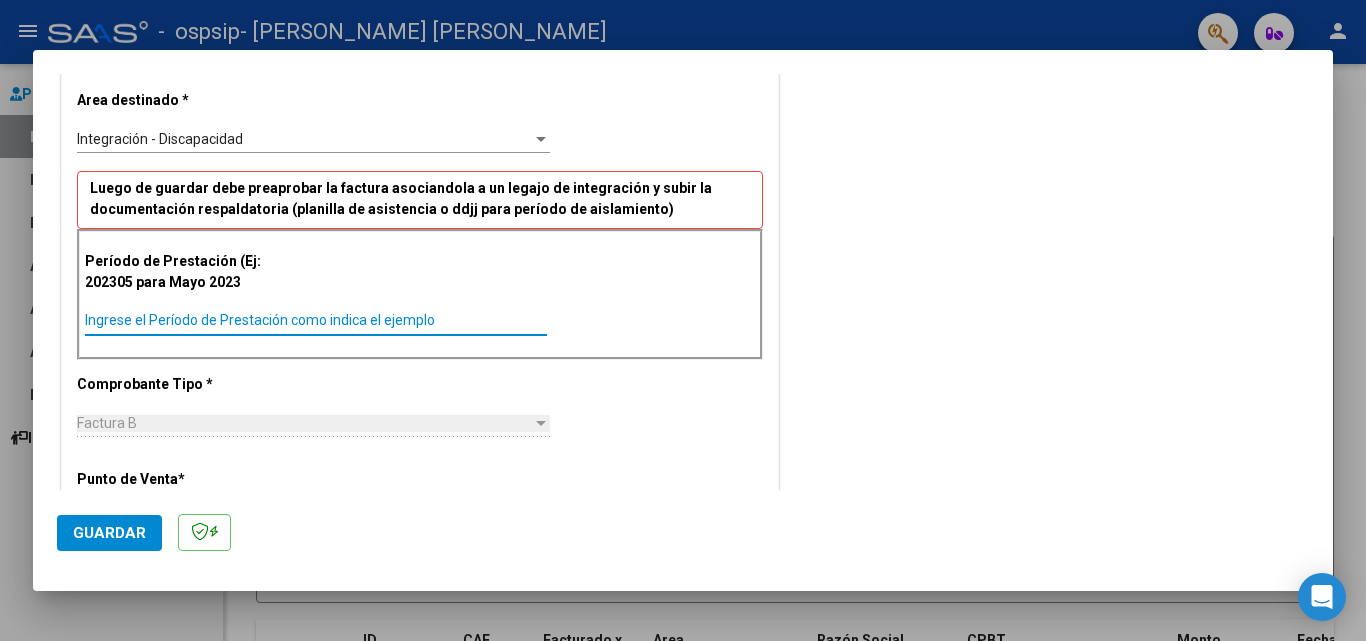 click on "Ingrese el Período de Prestación como indica el ejemplo" at bounding box center [316, 320] 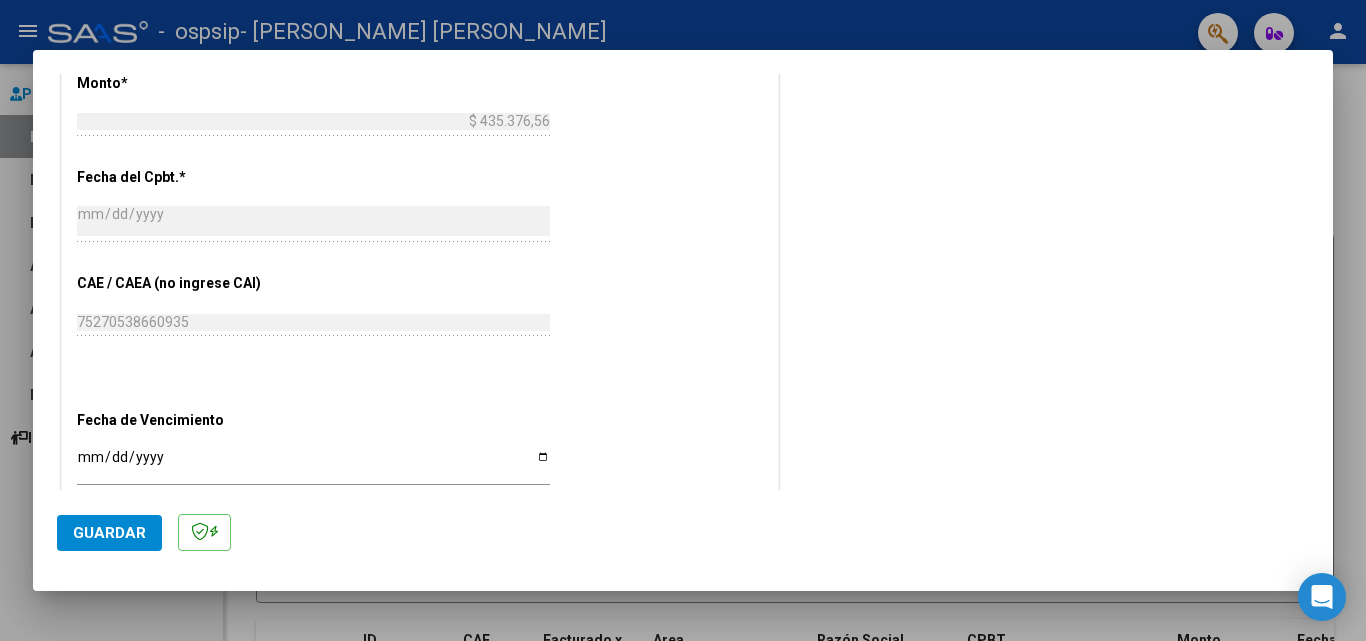 scroll, scrollTop: 1000, scrollLeft: 0, axis: vertical 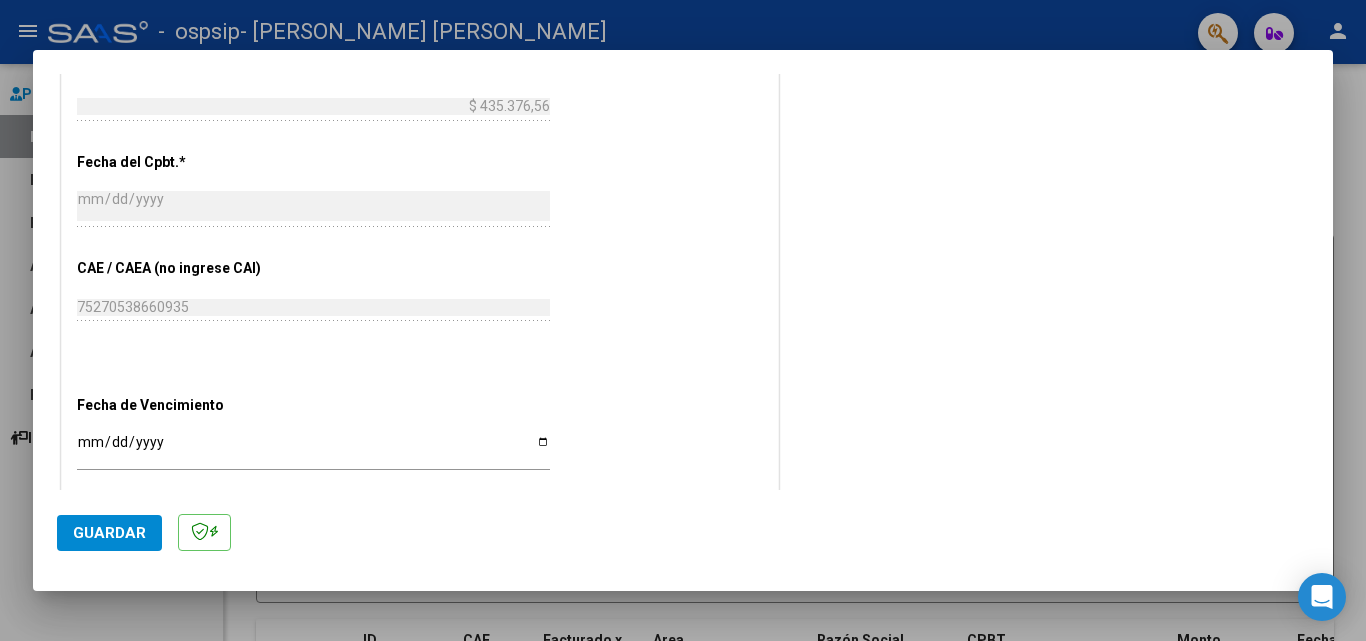 type on "202506" 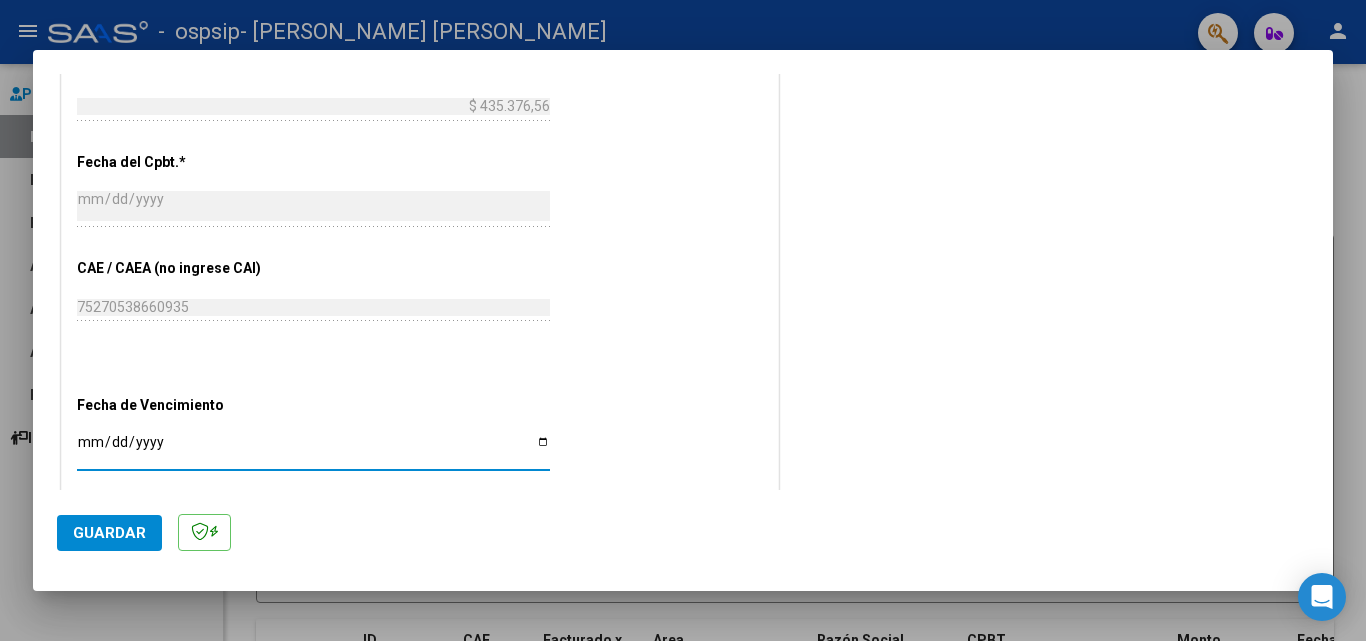 type on "[DATE]" 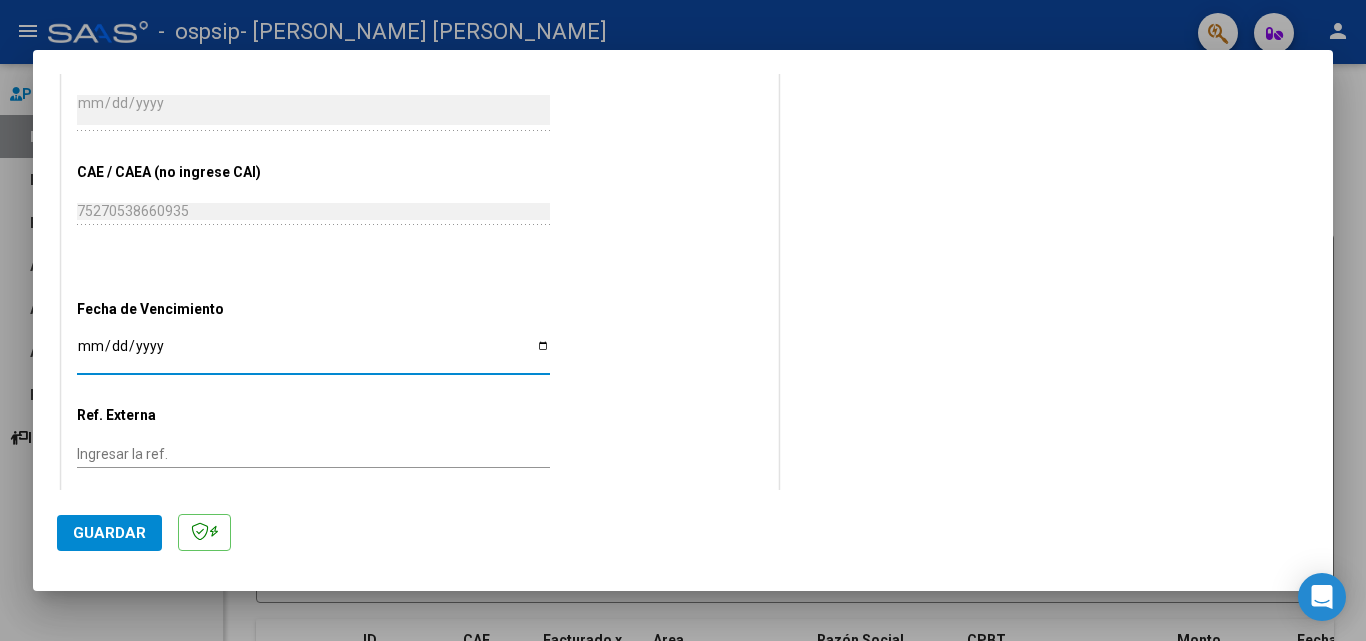 scroll, scrollTop: 1205, scrollLeft: 0, axis: vertical 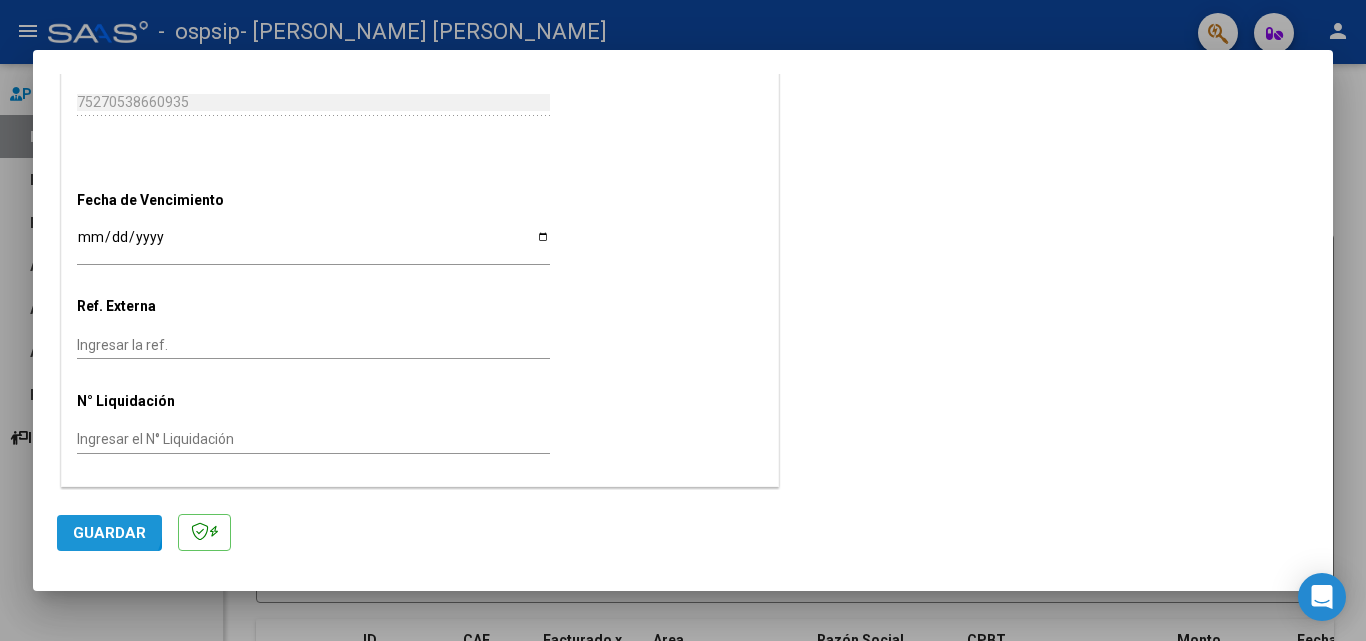 click on "Guardar" 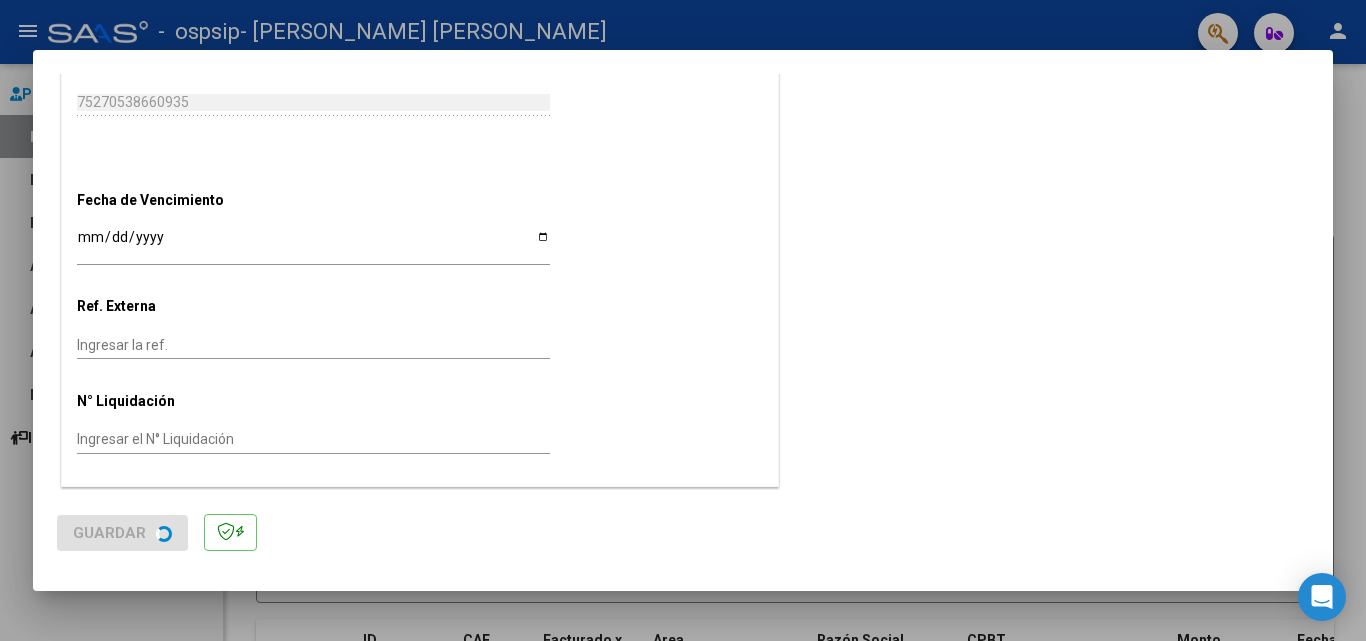 scroll, scrollTop: 0, scrollLeft: 0, axis: both 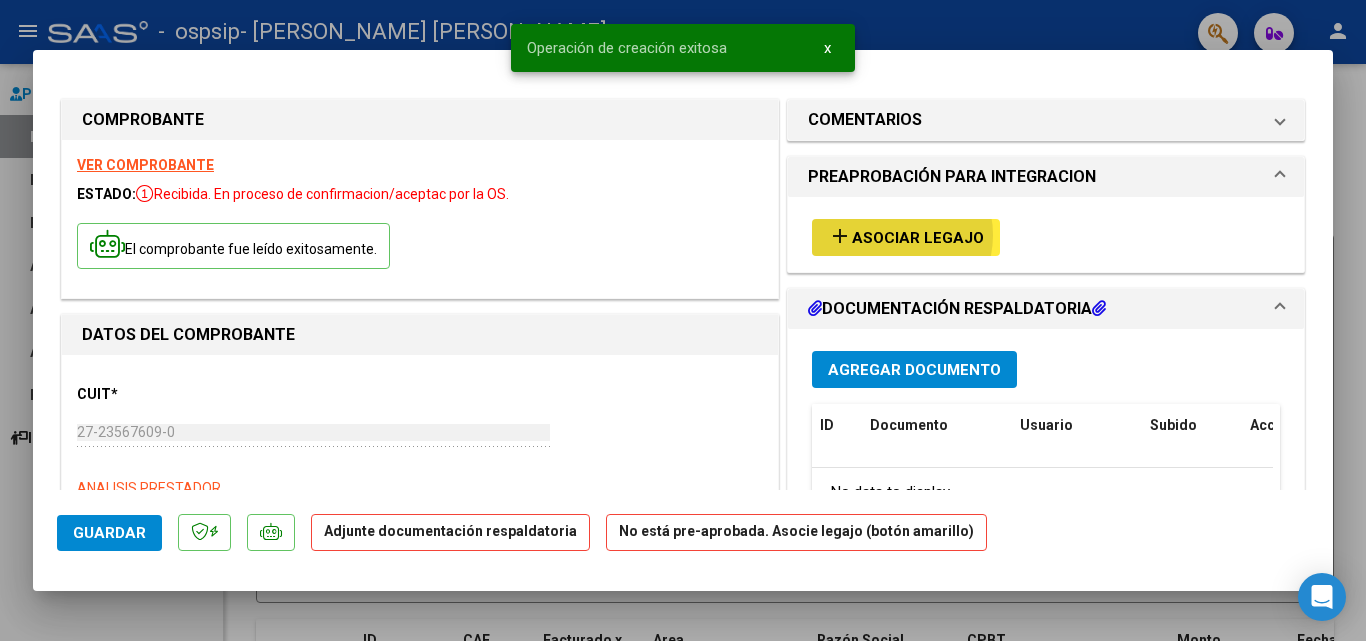 click on "Asociar Legajo" at bounding box center [918, 238] 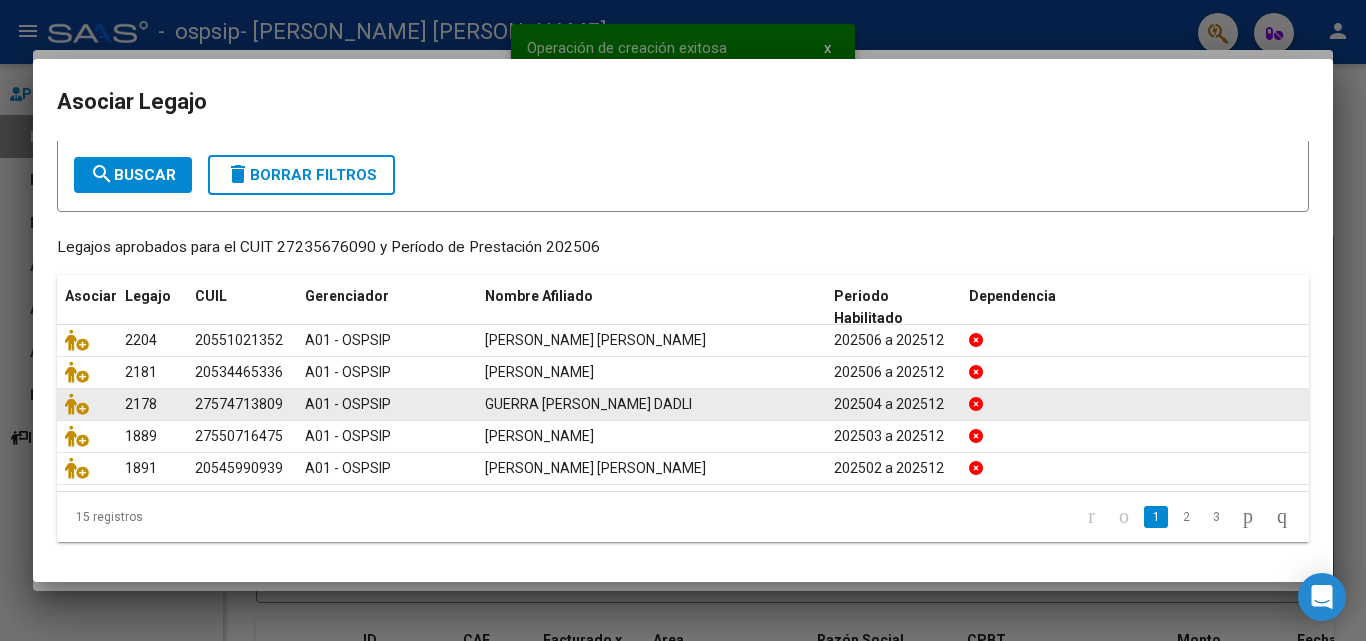 scroll, scrollTop: 103, scrollLeft: 0, axis: vertical 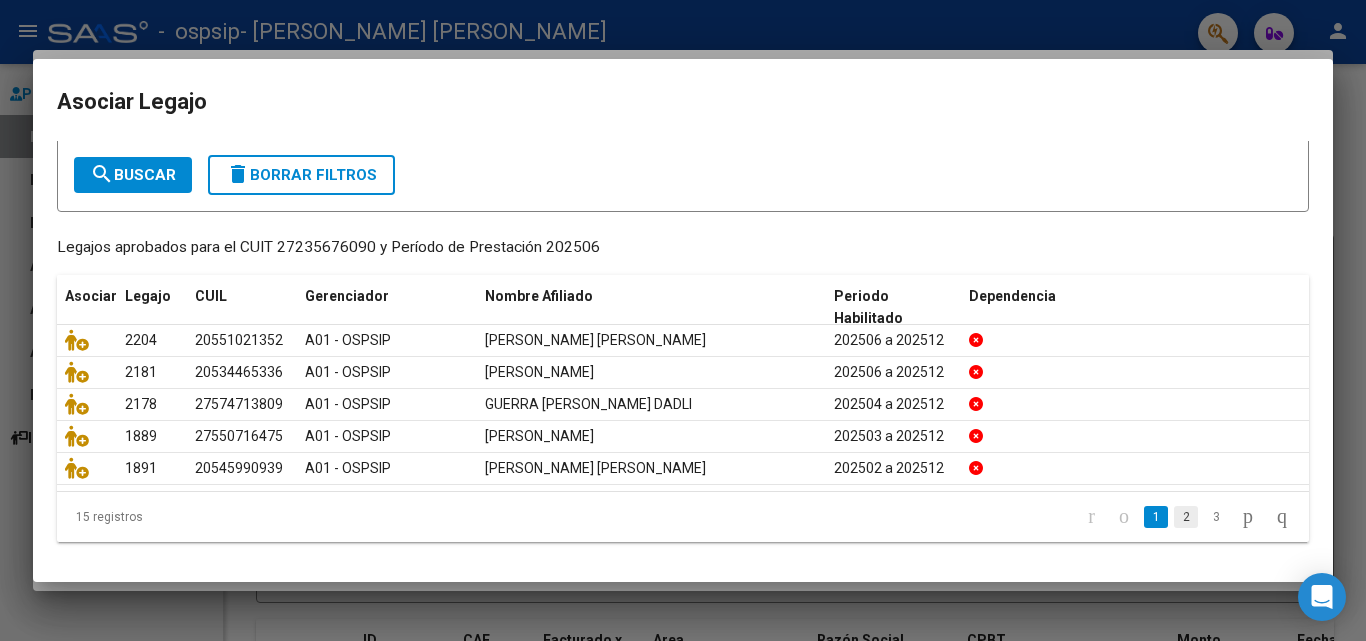 click on "2" 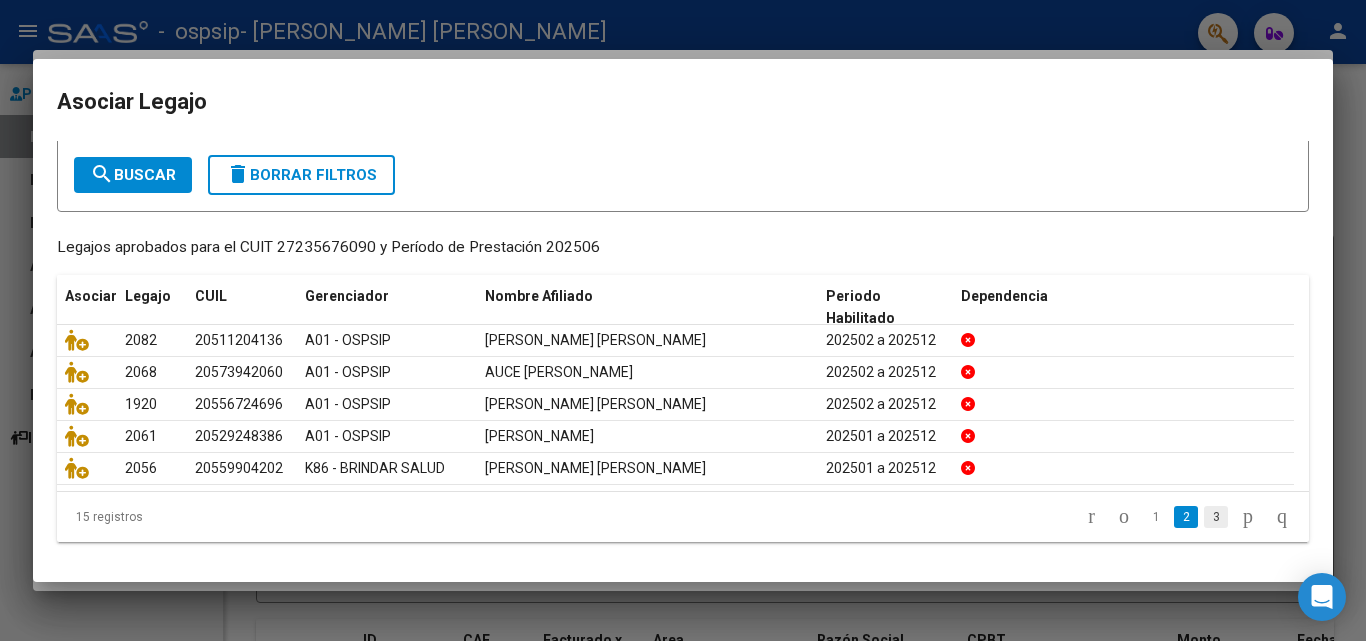 click on "3" 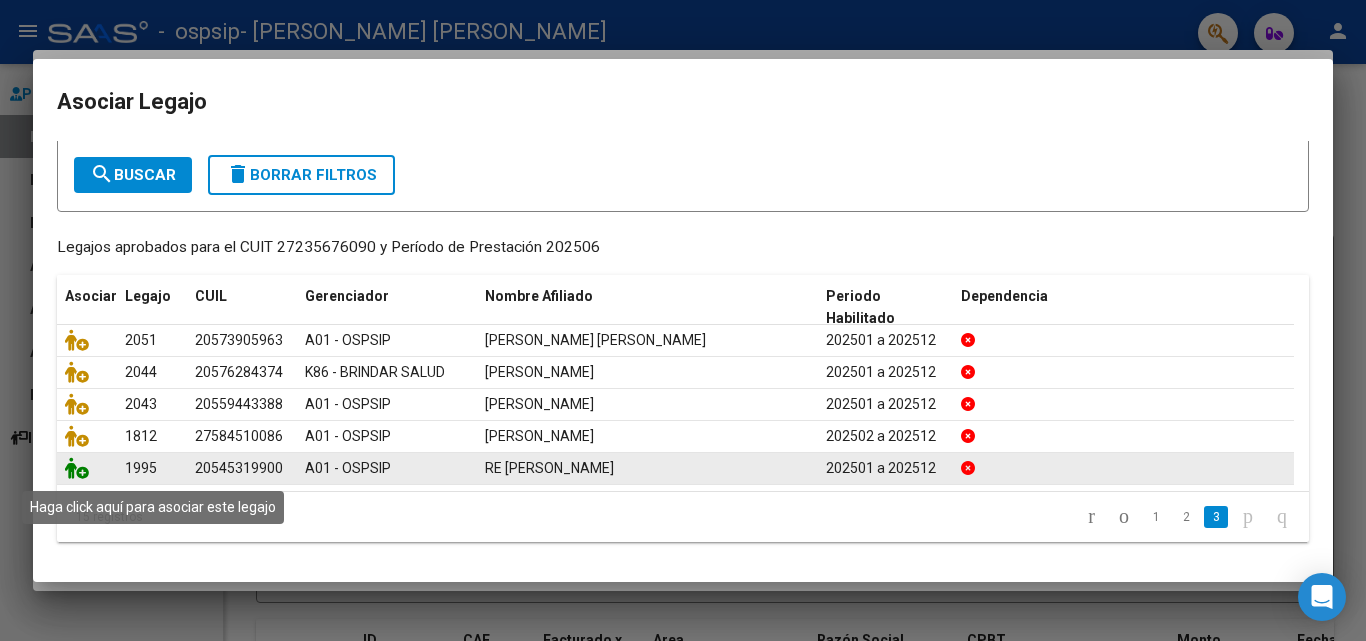 click 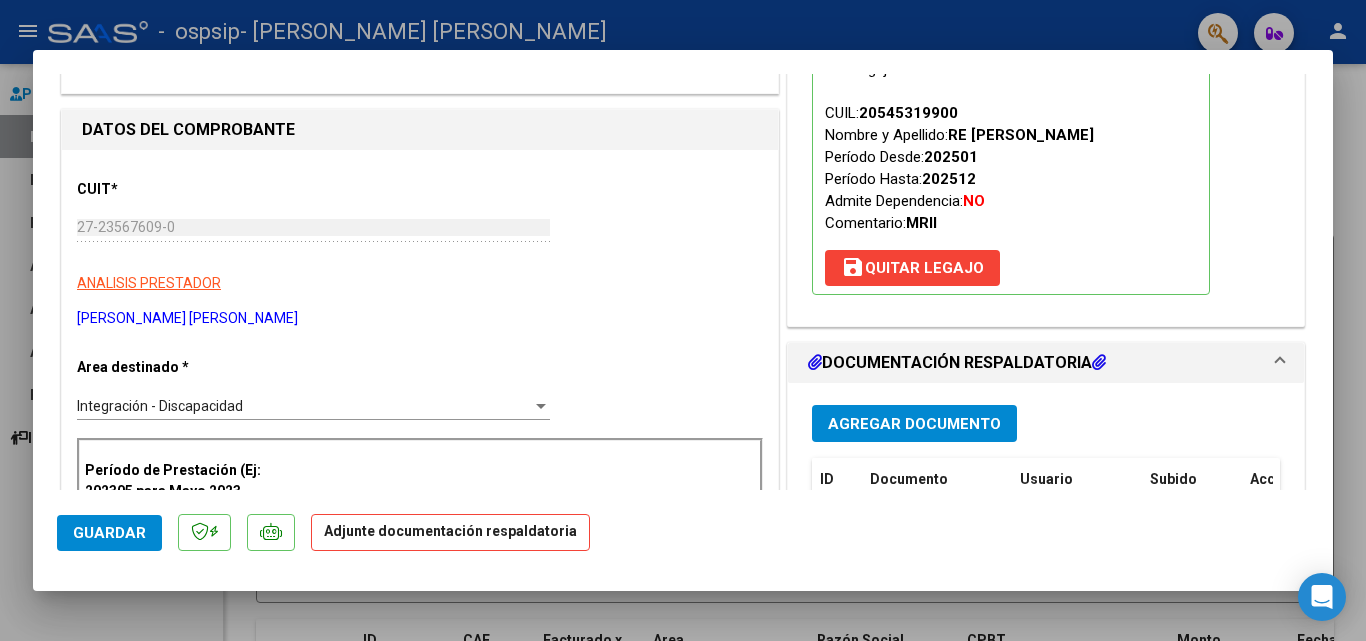 scroll, scrollTop: 400, scrollLeft: 0, axis: vertical 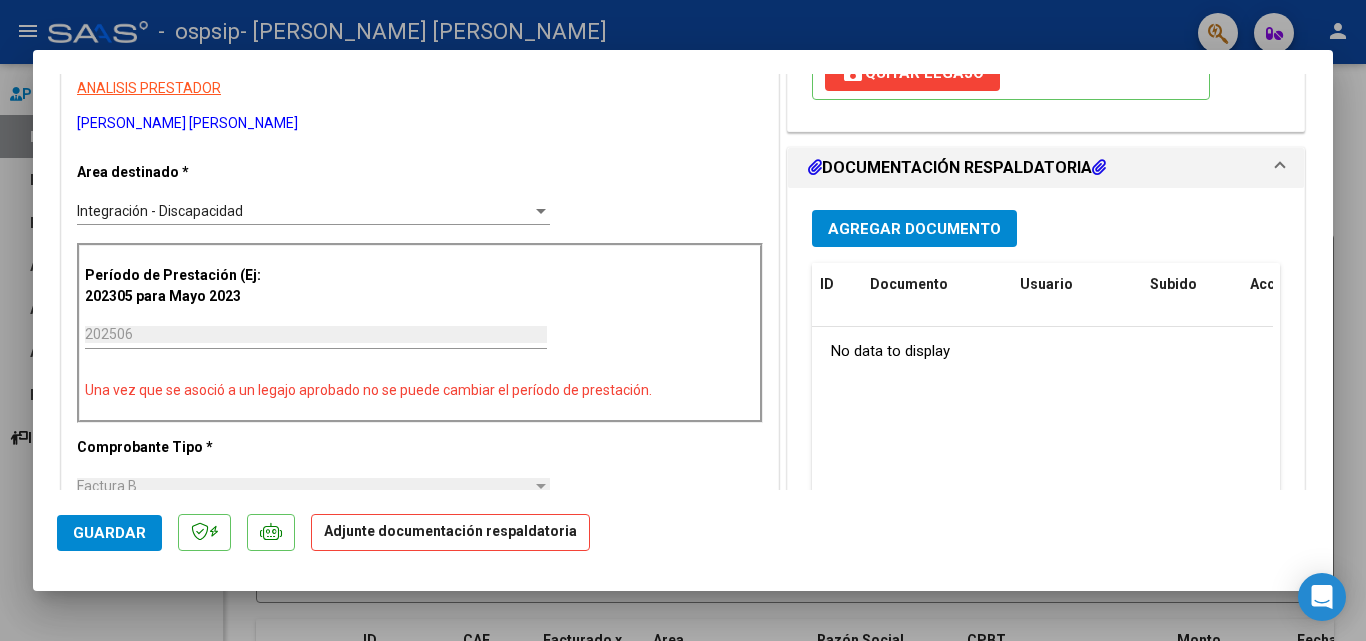 click on "Agregar Documento" at bounding box center [914, 228] 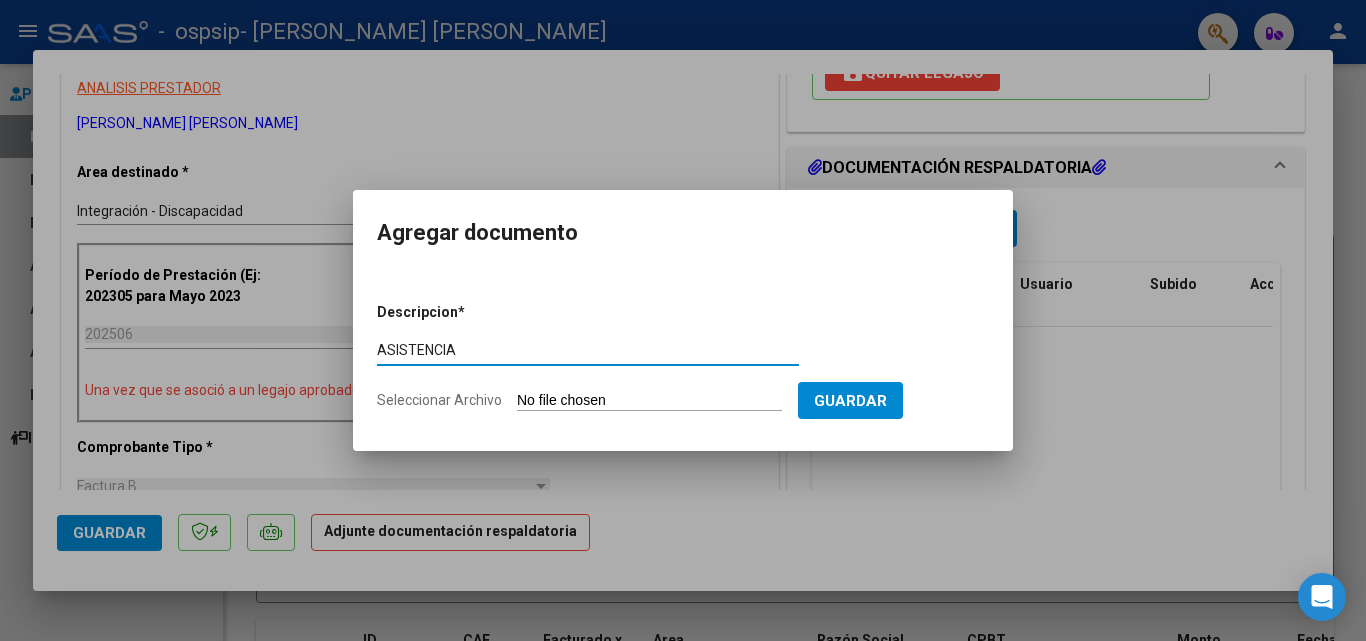 type on "ASISTENCIA" 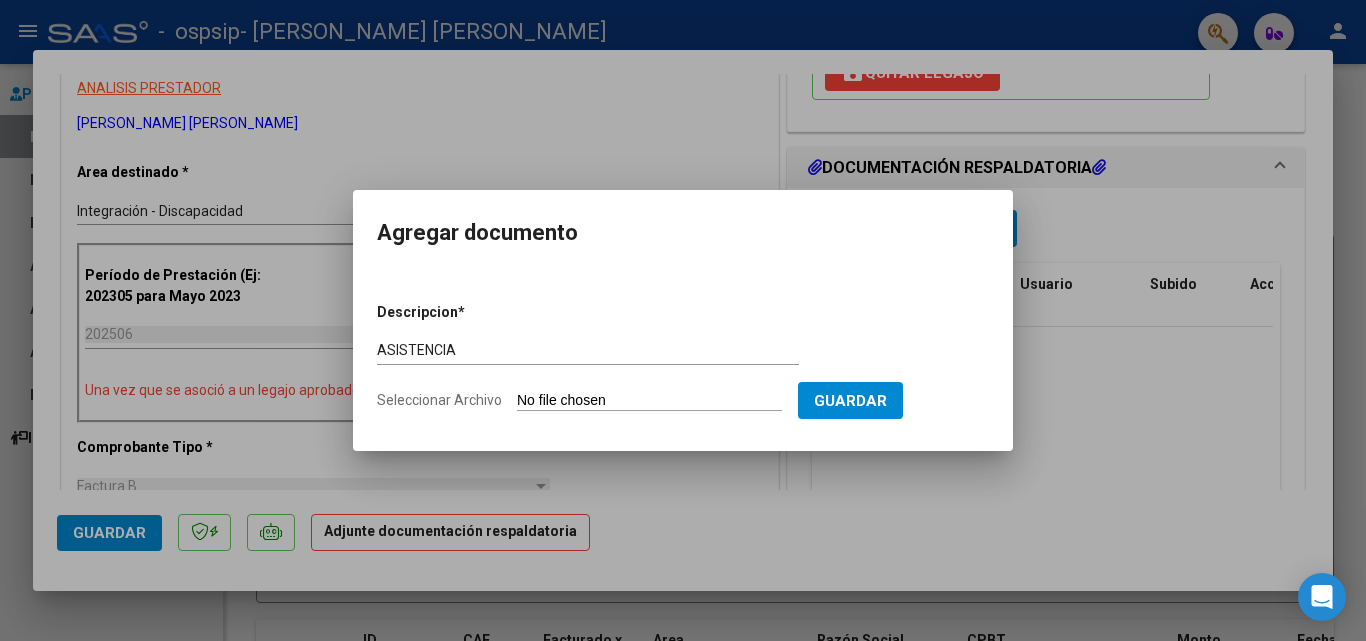 type on "C:\fakepath\Asist REHA Re [PERSON_NAME] [DATE].pdf" 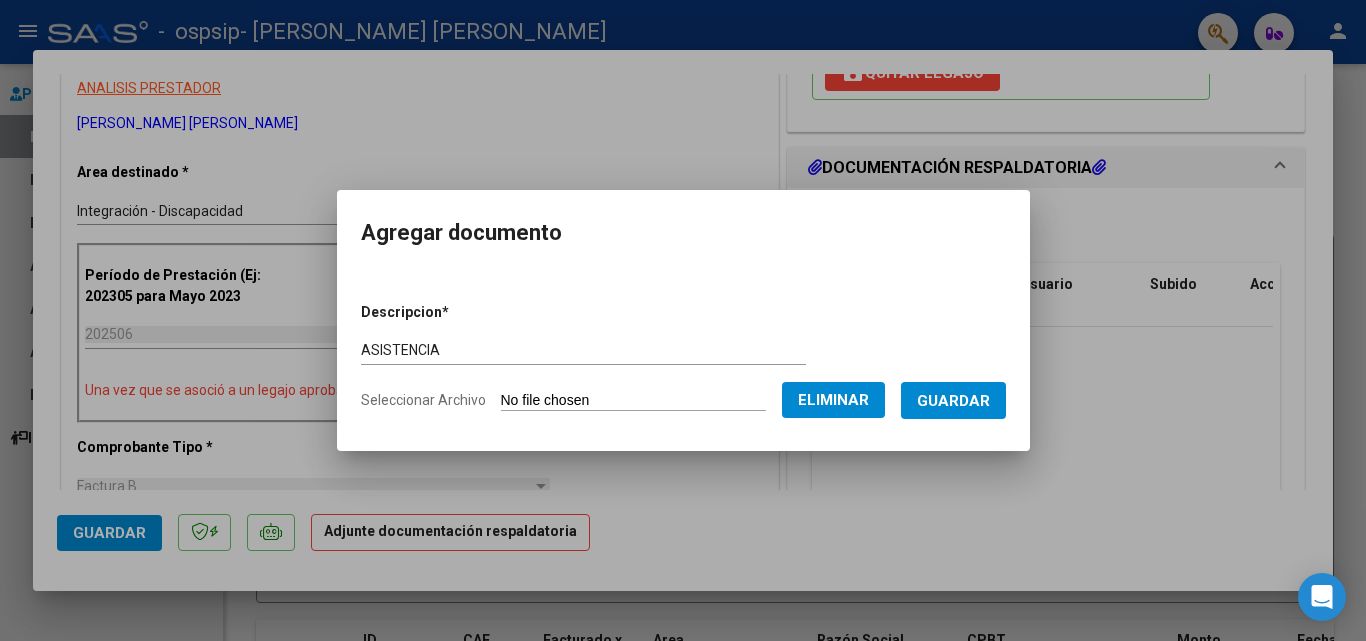 click on "Guardar" at bounding box center (953, 401) 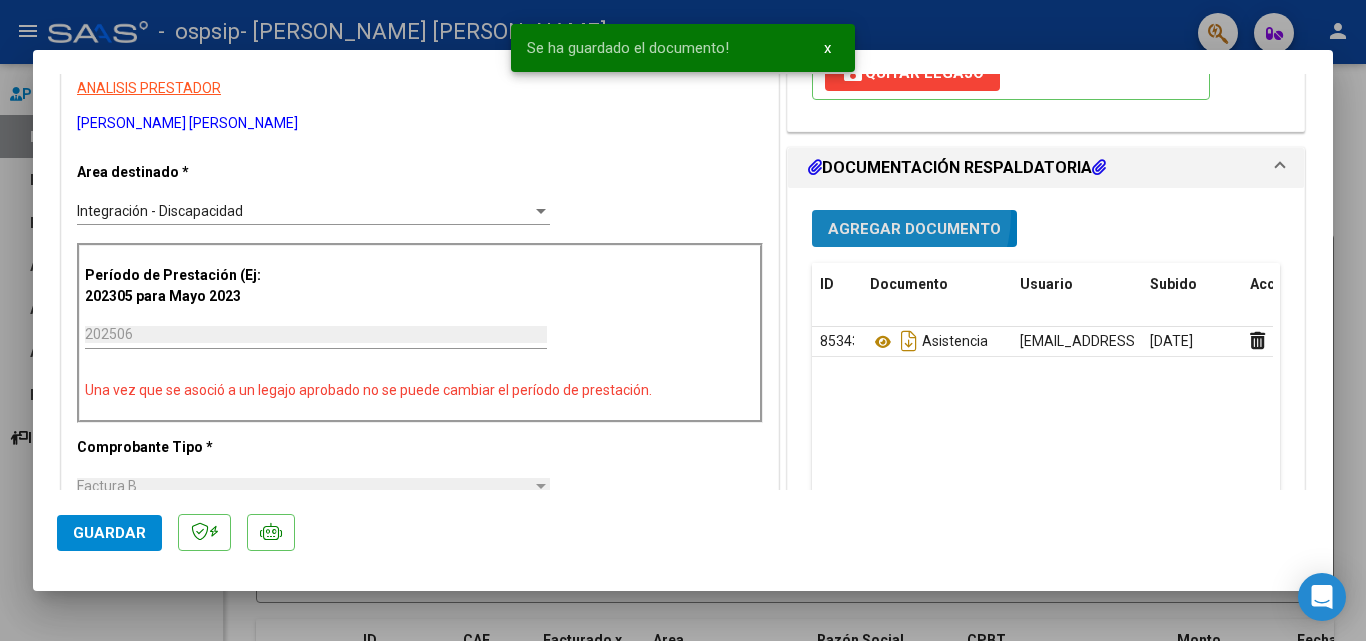 click on "Agregar Documento" at bounding box center (914, 228) 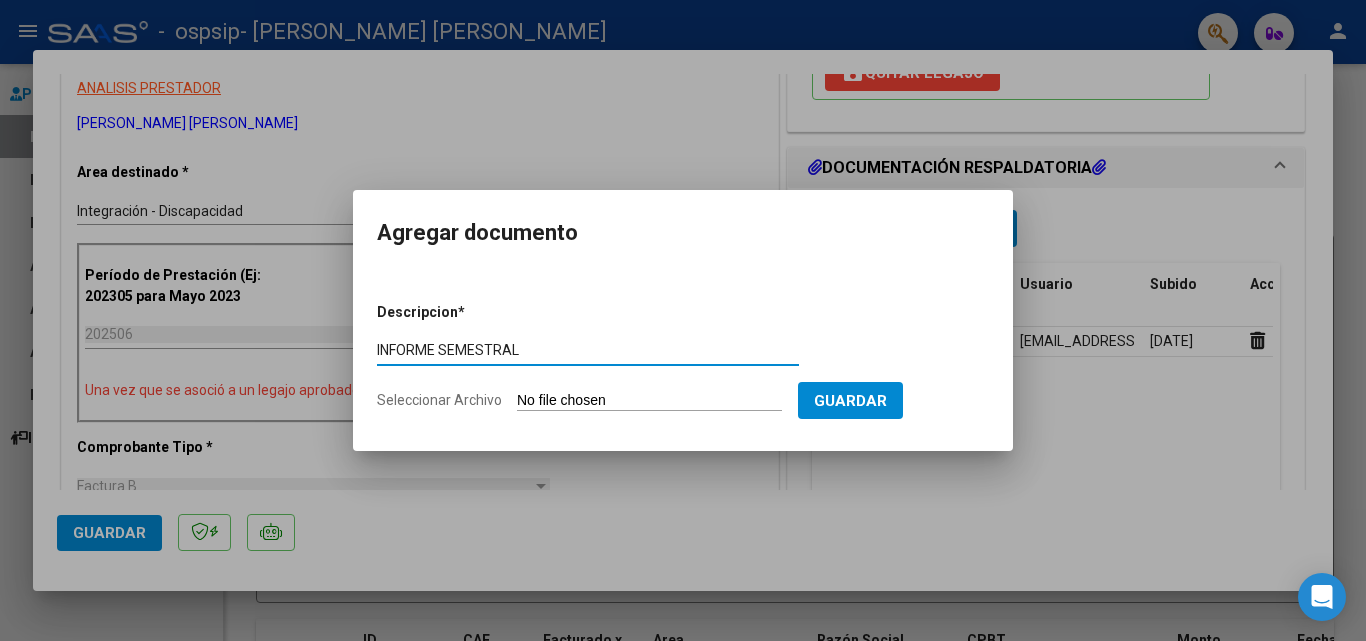 type on "INFORME SEMESTRAL" 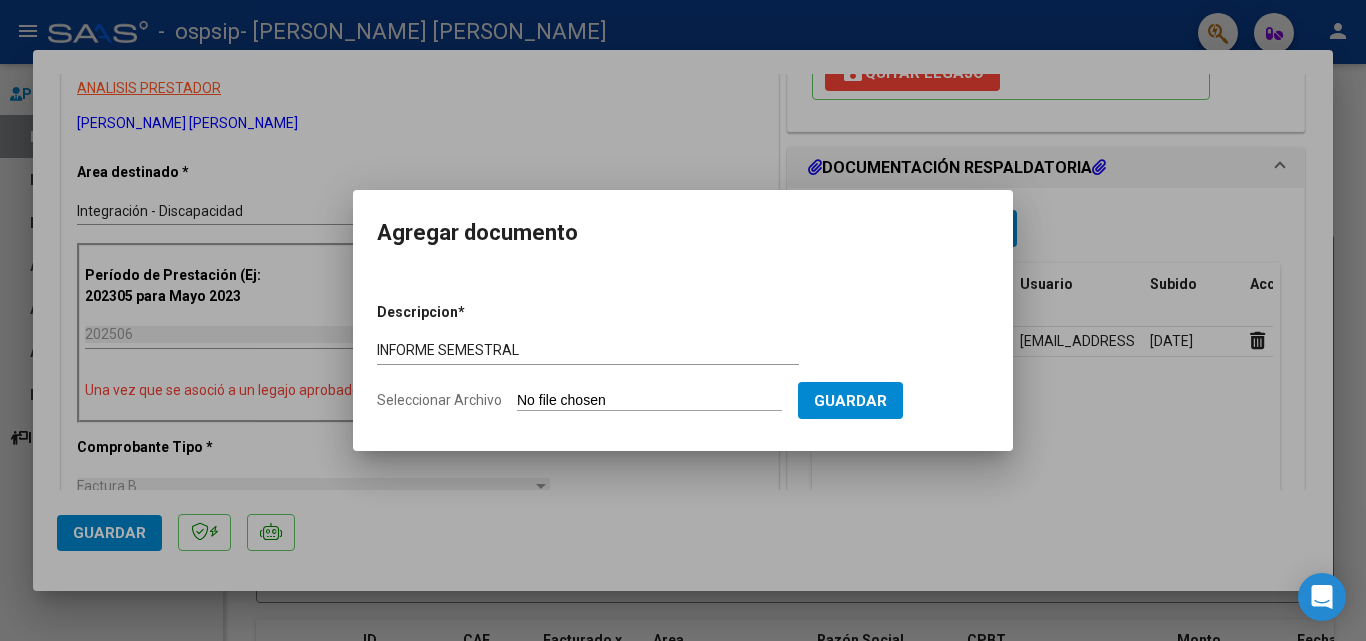 click on "Seleccionar Archivo" at bounding box center (649, 401) 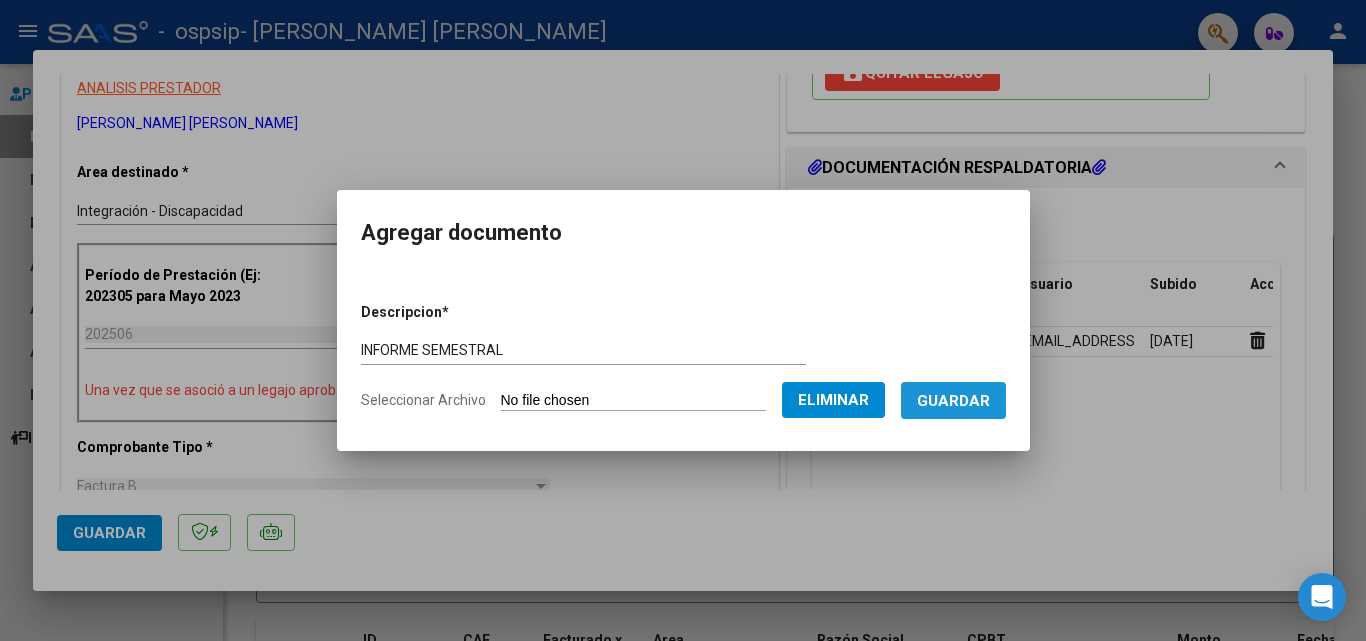 click on "Guardar" at bounding box center [953, 400] 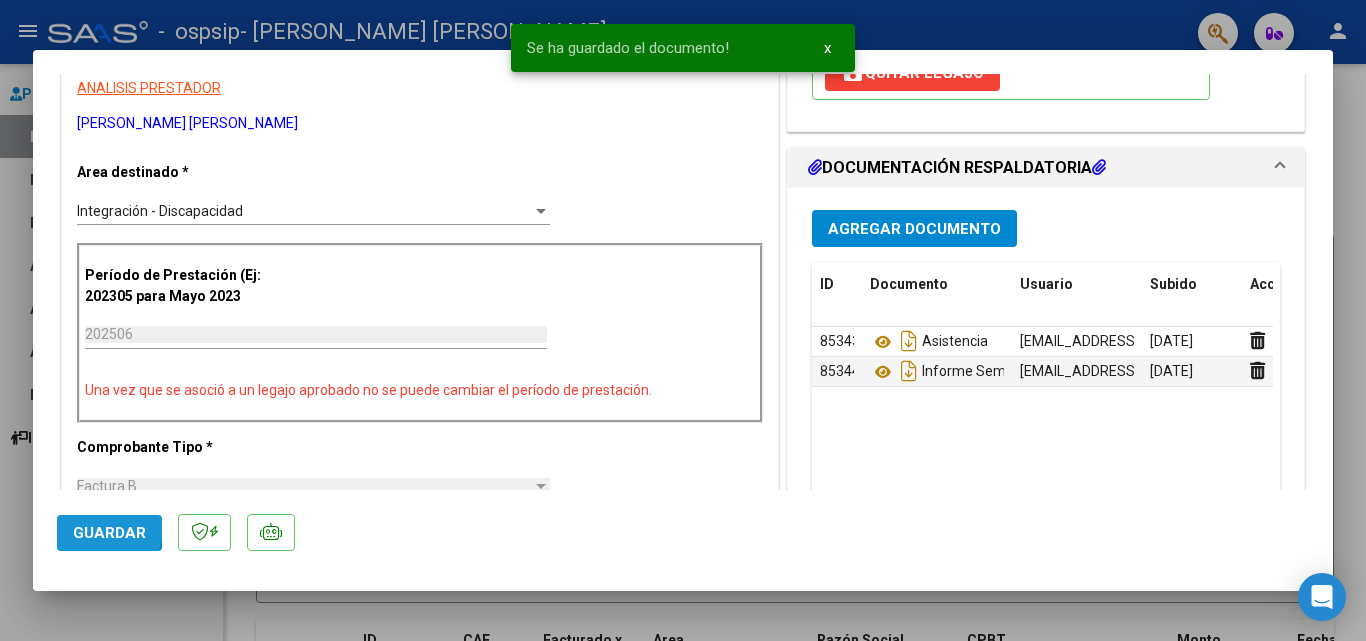 click on "Guardar" 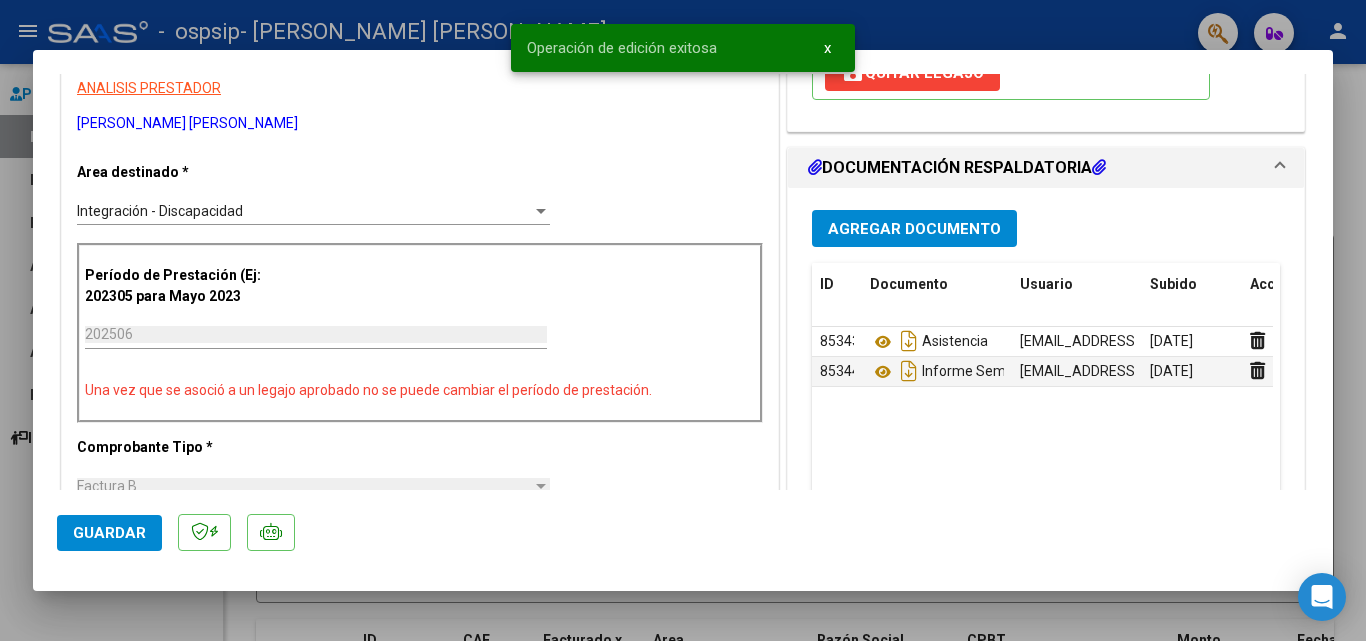 click at bounding box center [683, 320] 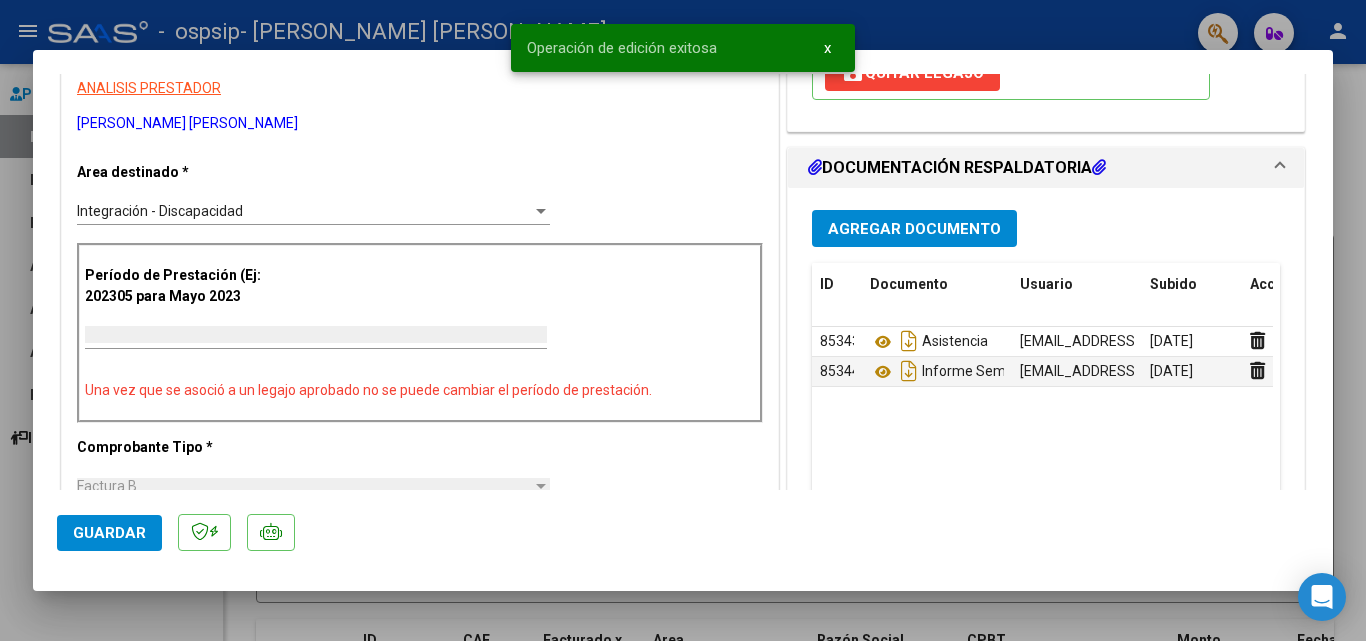 scroll, scrollTop: 0, scrollLeft: 0, axis: both 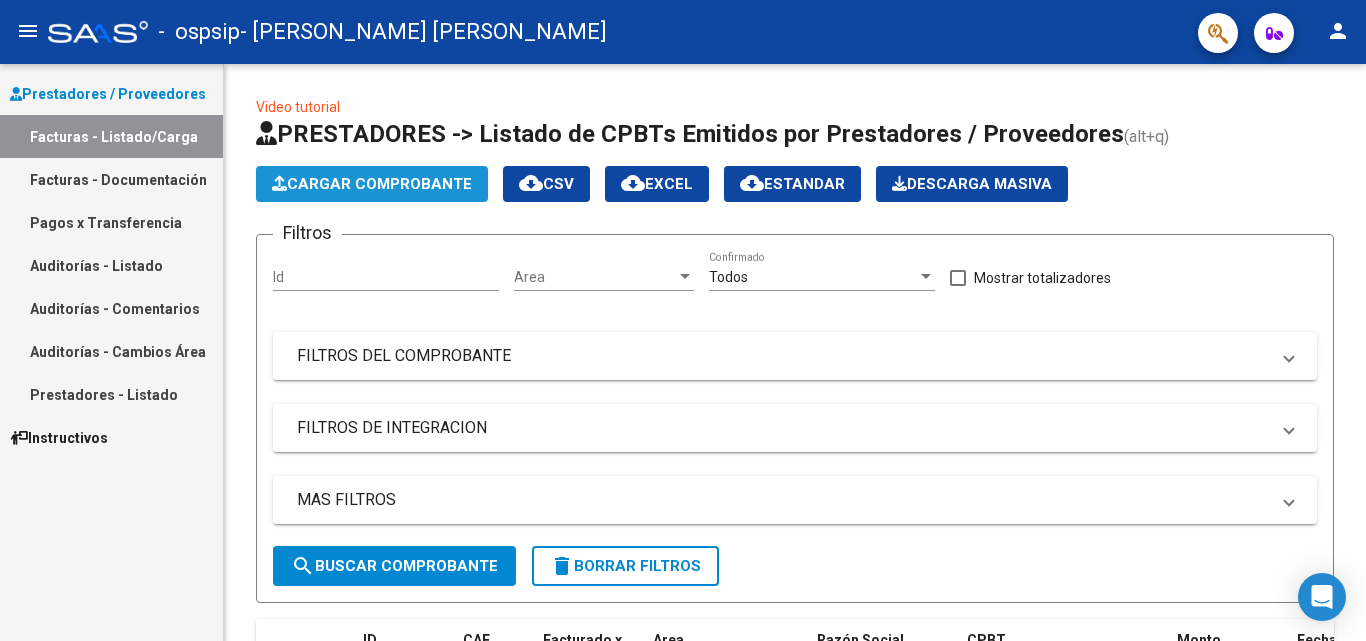 click on "Cargar Comprobante" 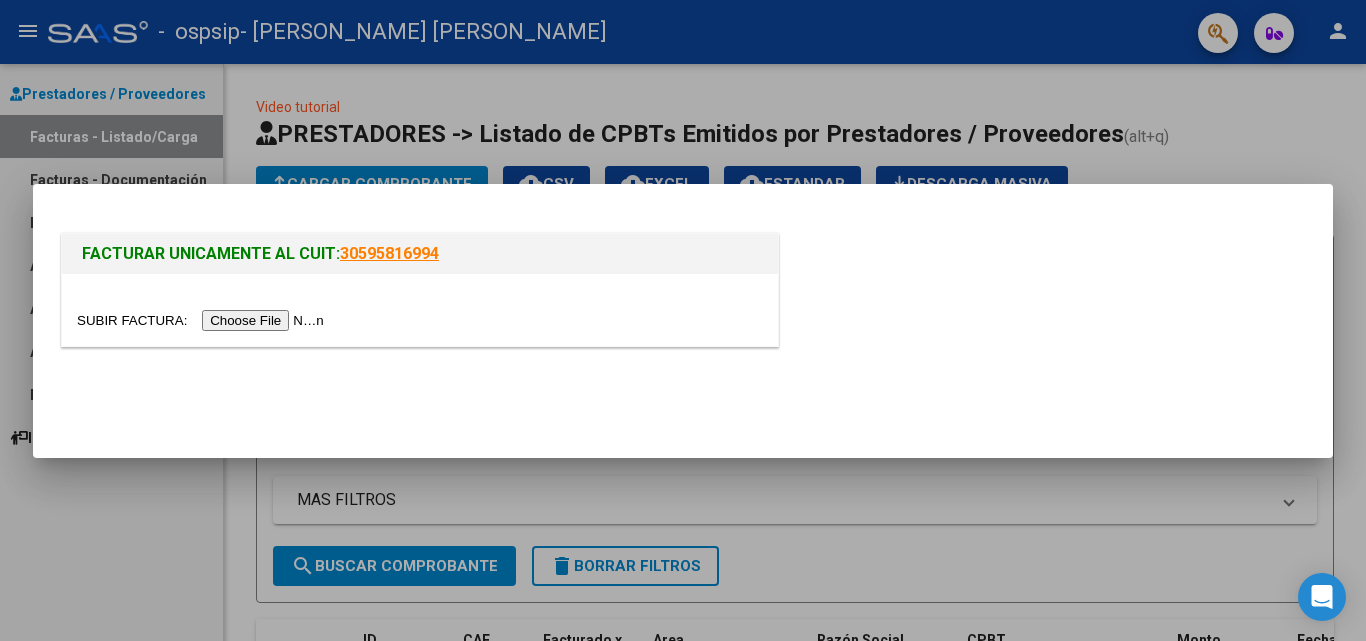 click at bounding box center (203, 320) 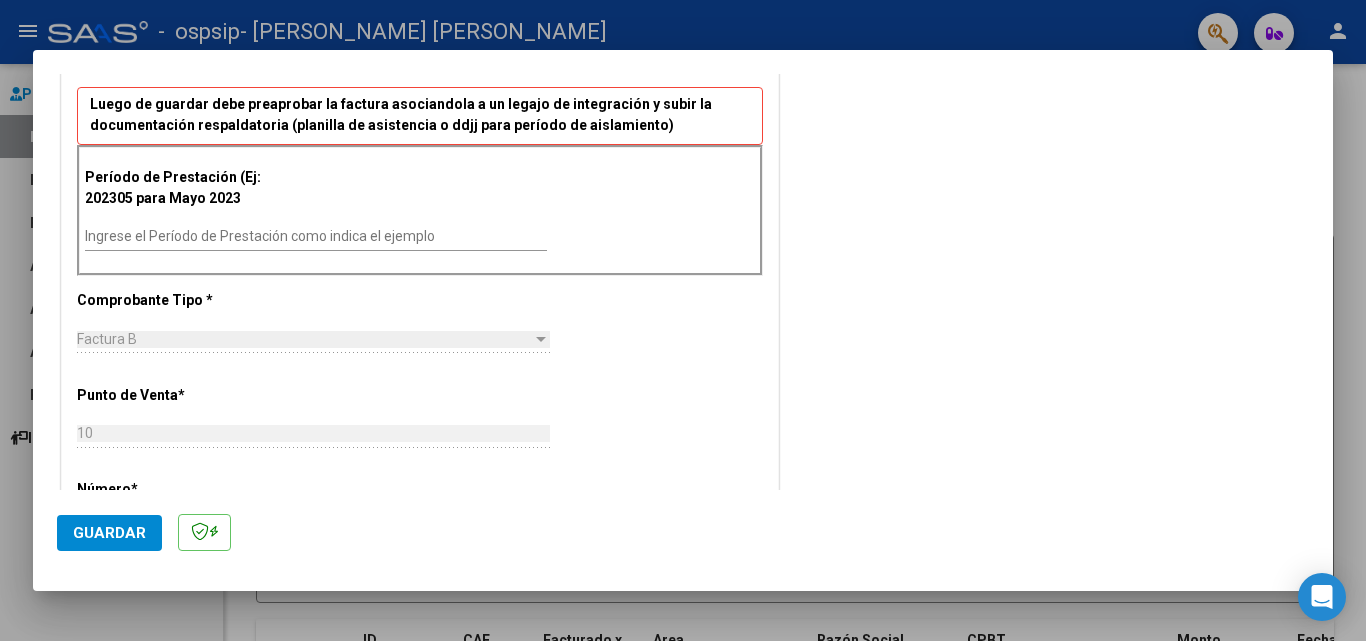 scroll, scrollTop: 500, scrollLeft: 0, axis: vertical 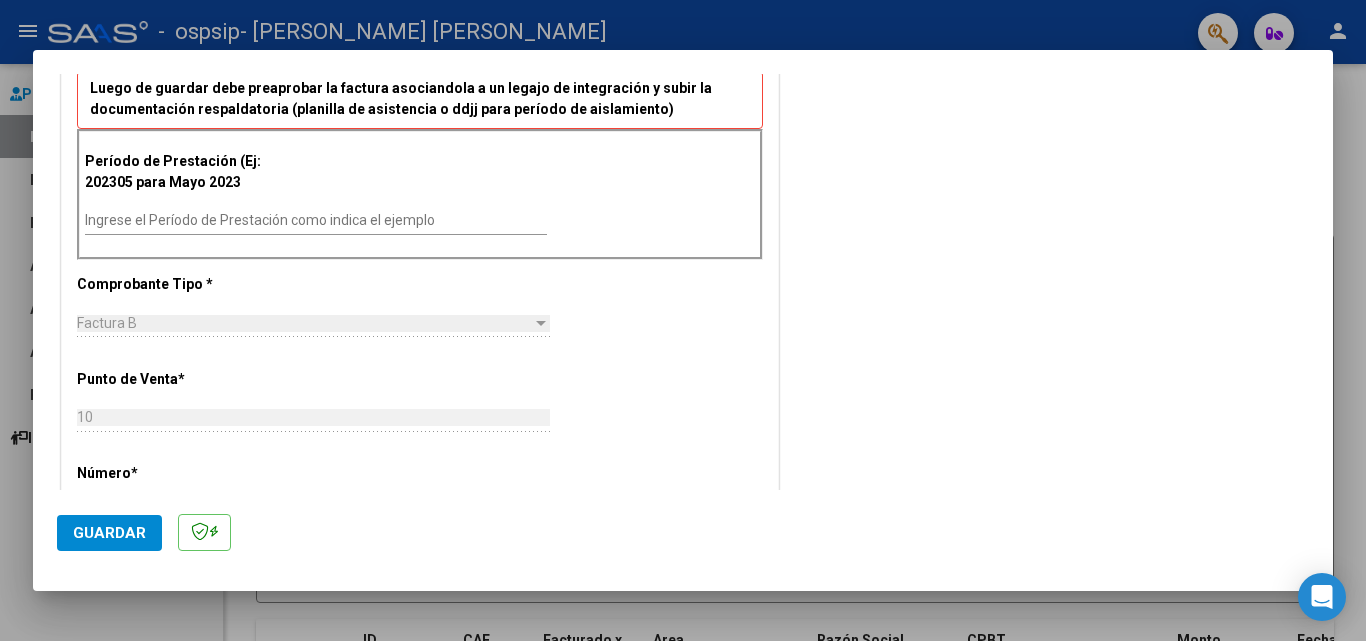click on "Ingrese el Período de Prestación como indica el ejemplo" at bounding box center [316, 220] 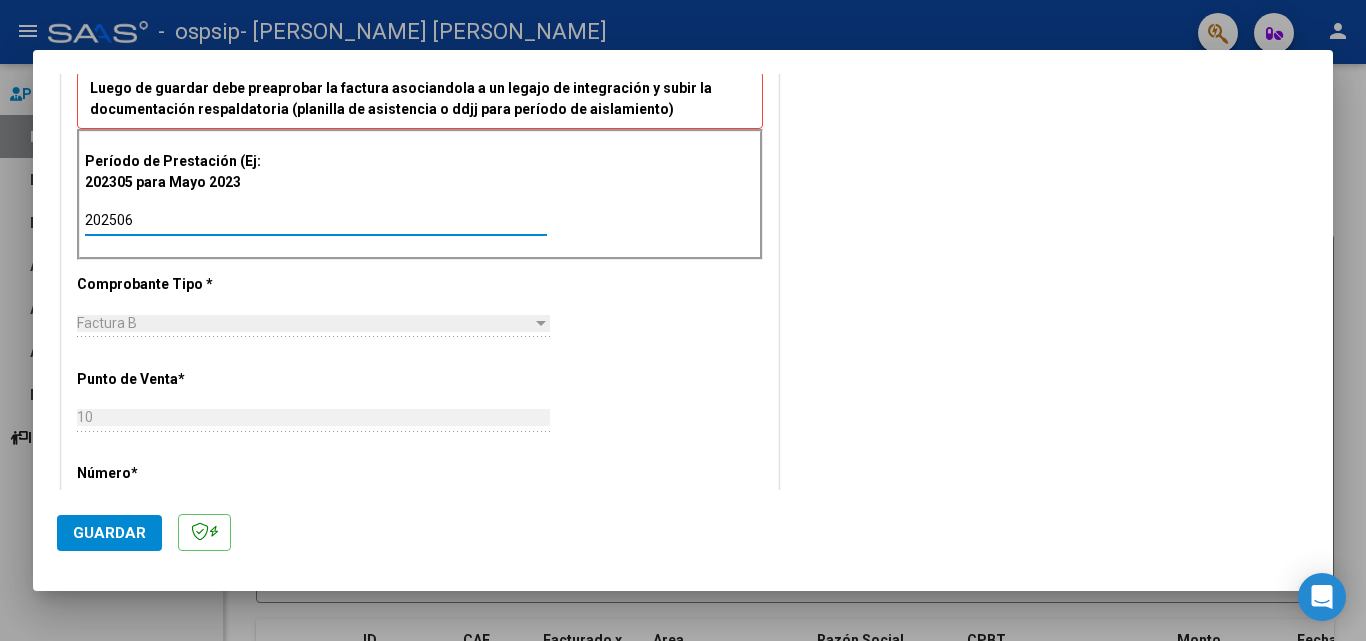 type on "202506" 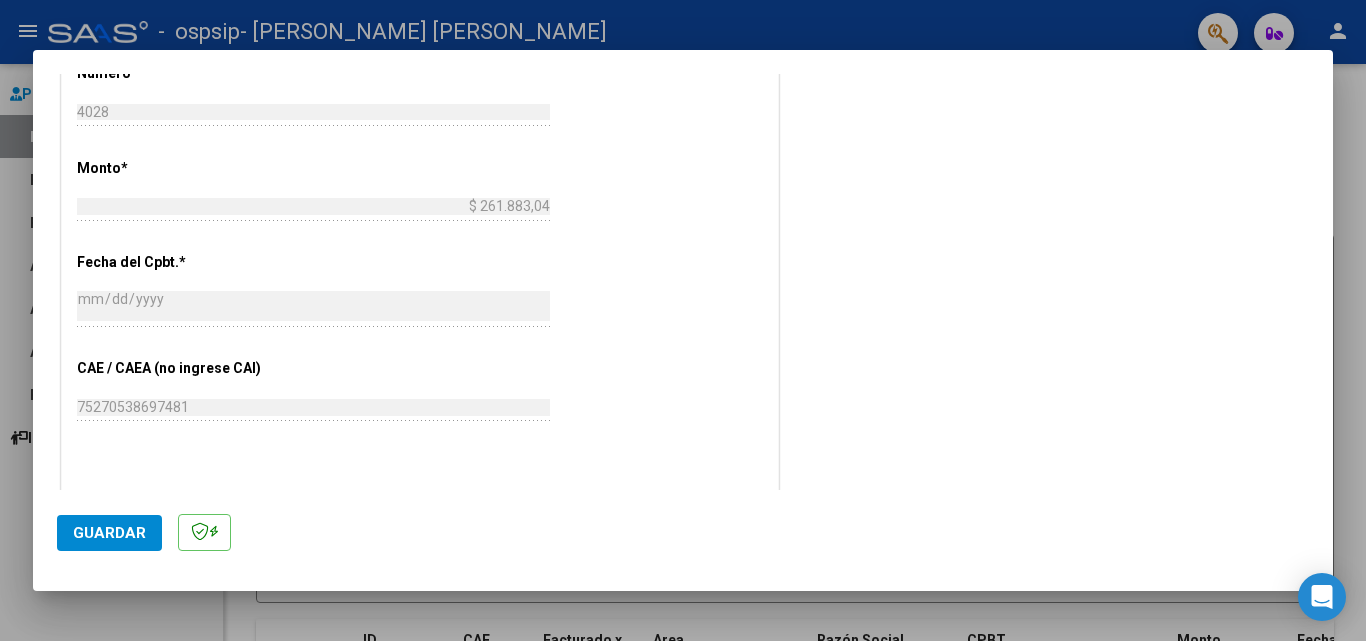 scroll, scrollTop: 1200, scrollLeft: 0, axis: vertical 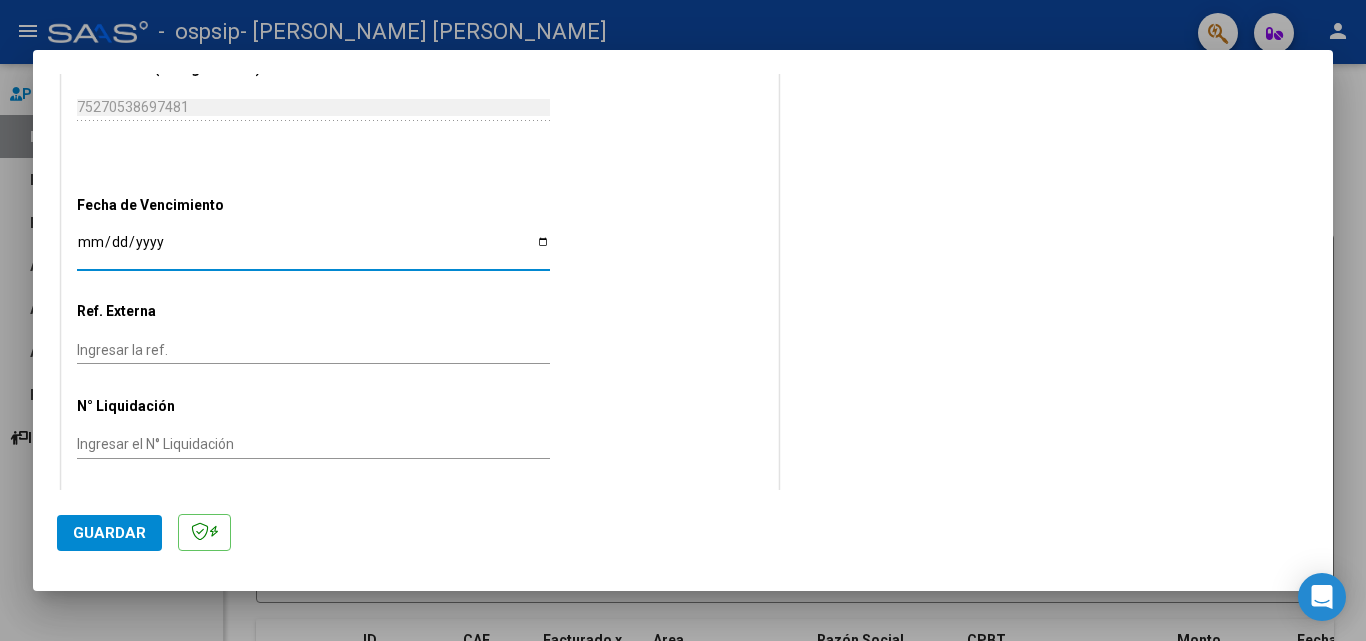 click on "Ingresar la fecha" at bounding box center (313, 249) 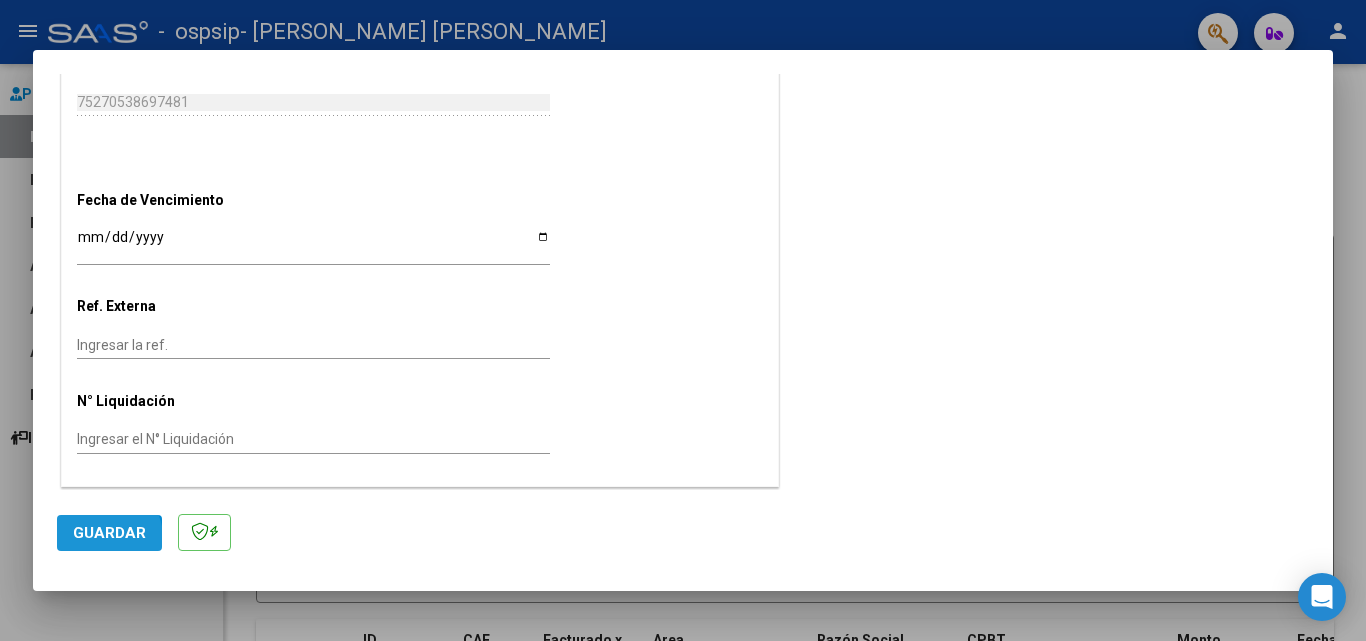 drag, startPoint x: 91, startPoint y: 543, endPoint x: 102, endPoint y: 543, distance: 11 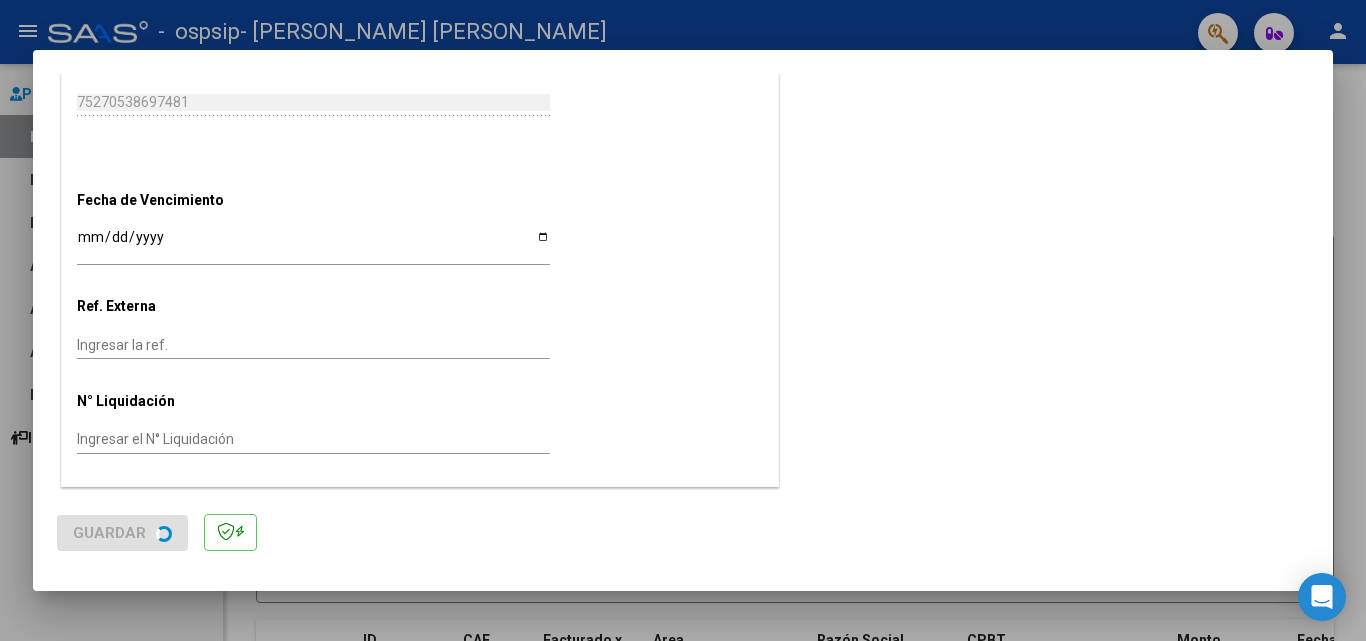 scroll, scrollTop: 0, scrollLeft: 0, axis: both 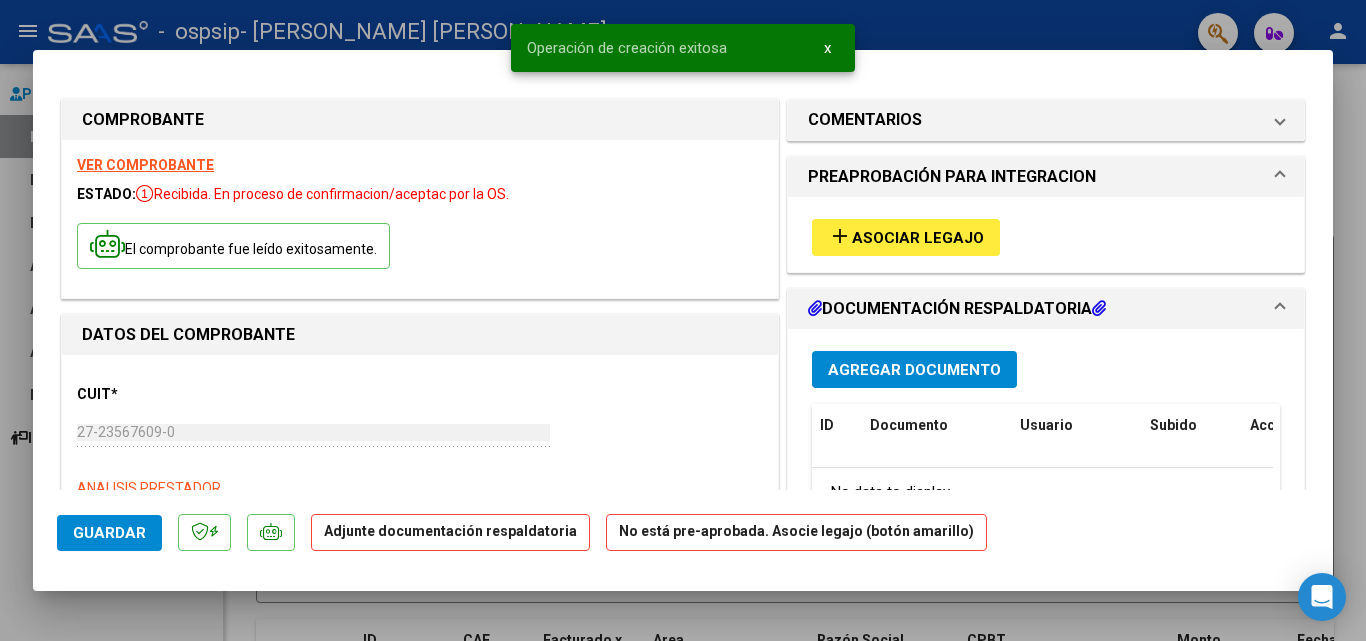 click on "Asociar Legajo" at bounding box center (918, 238) 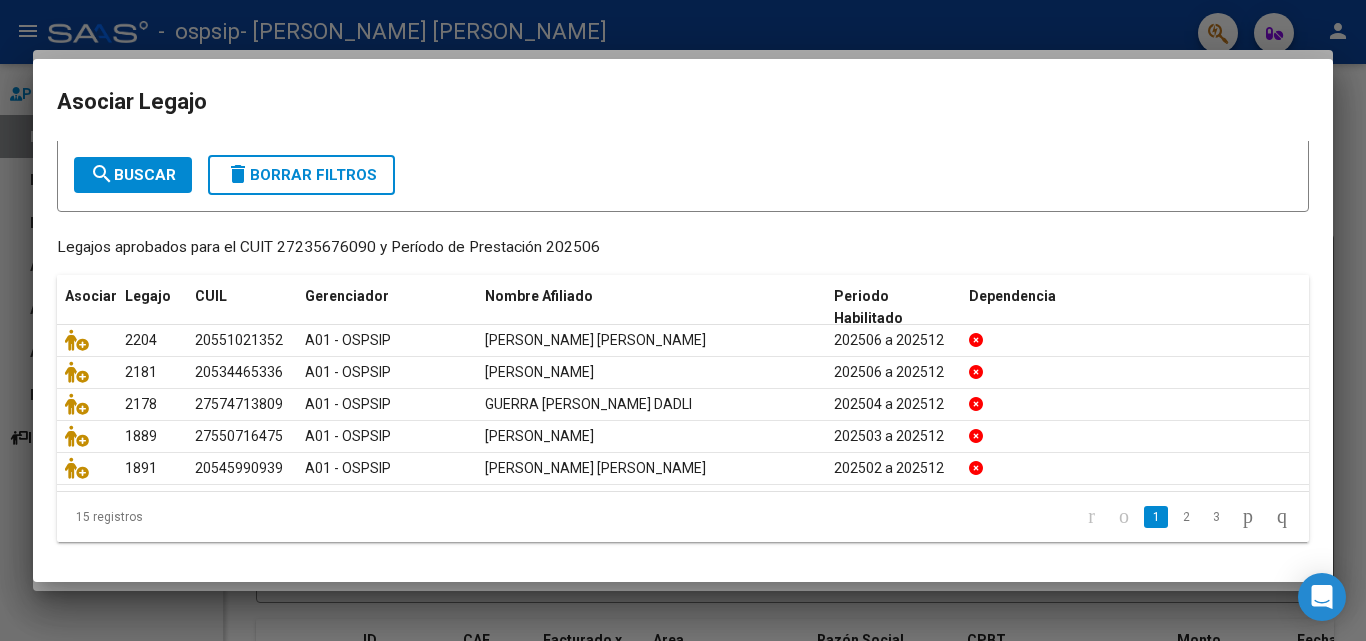 scroll, scrollTop: 103, scrollLeft: 0, axis: vertical 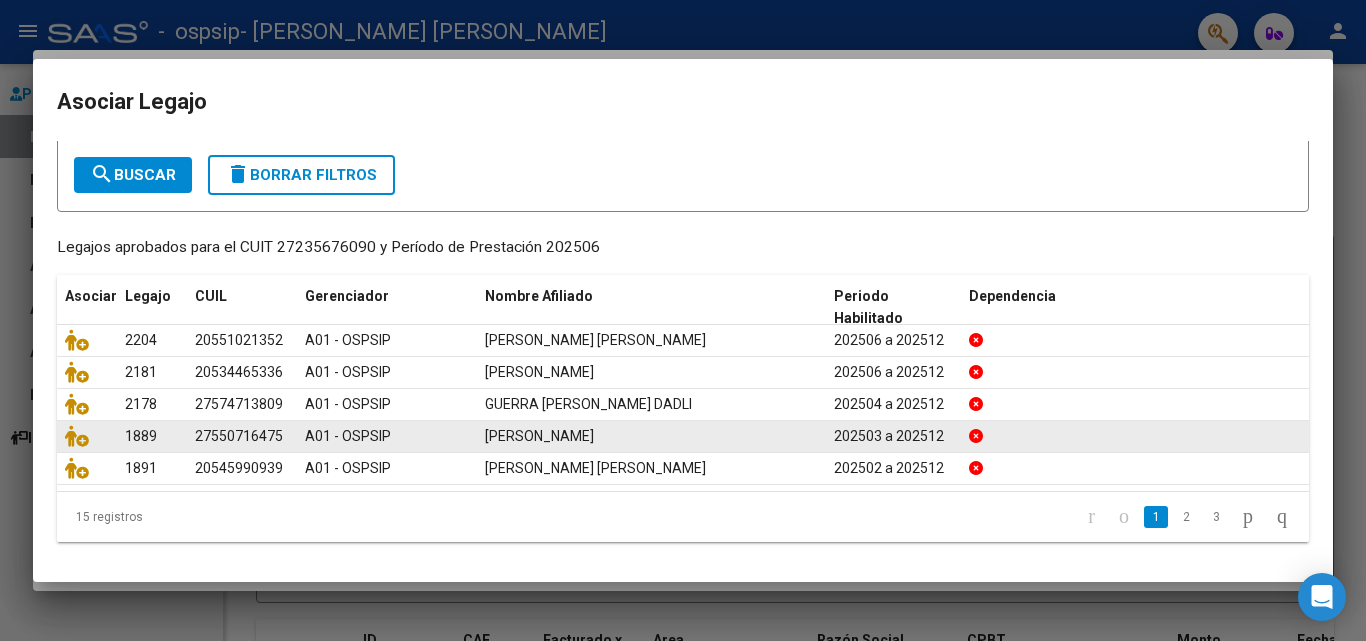 click on "3" 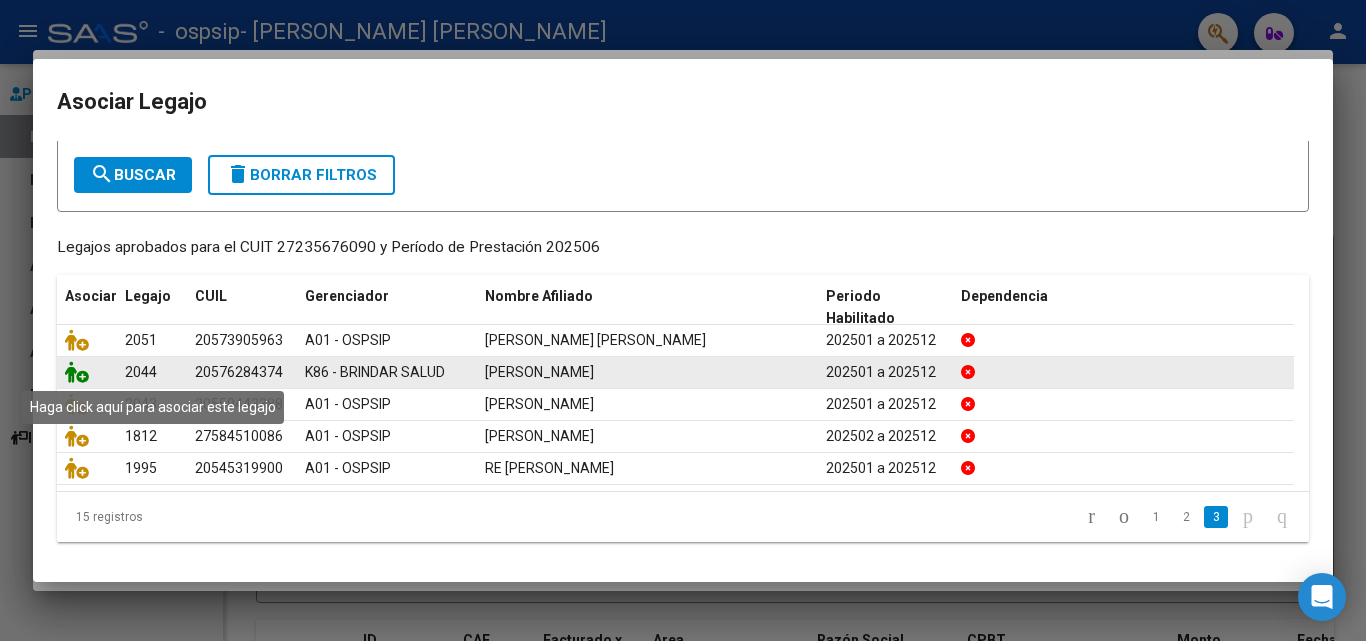 click 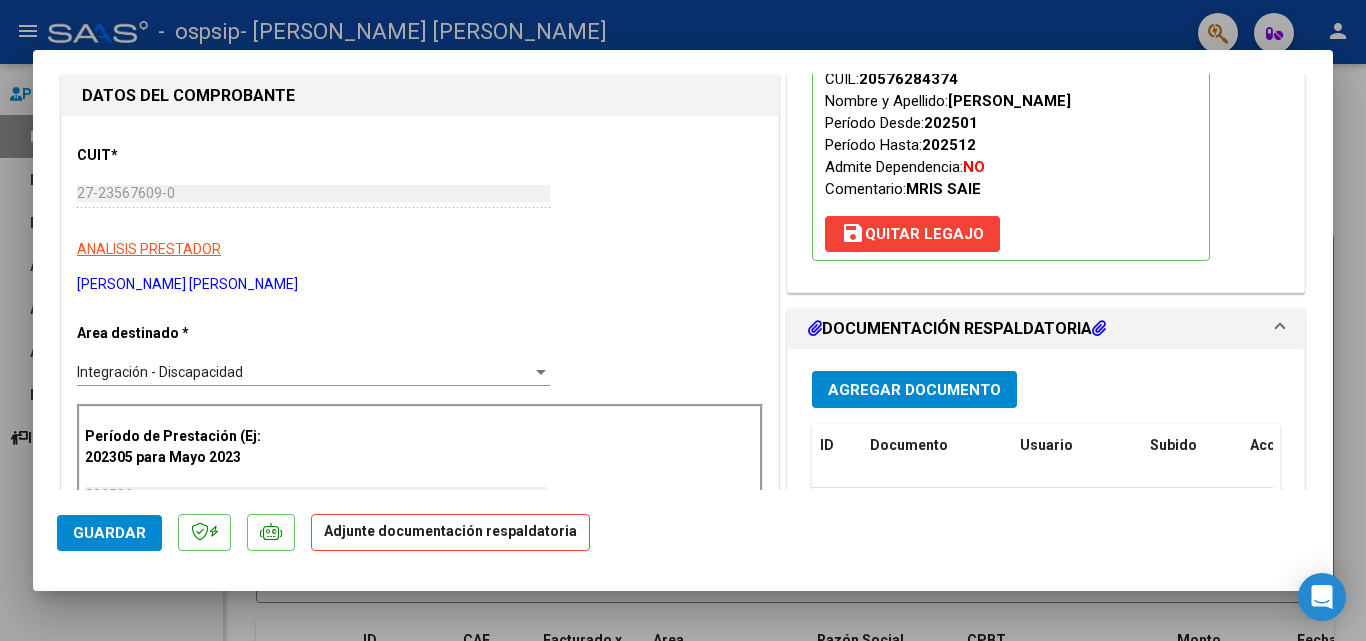 scroll, scrollTop: 300, scrollLeft: 0, axis: vertical 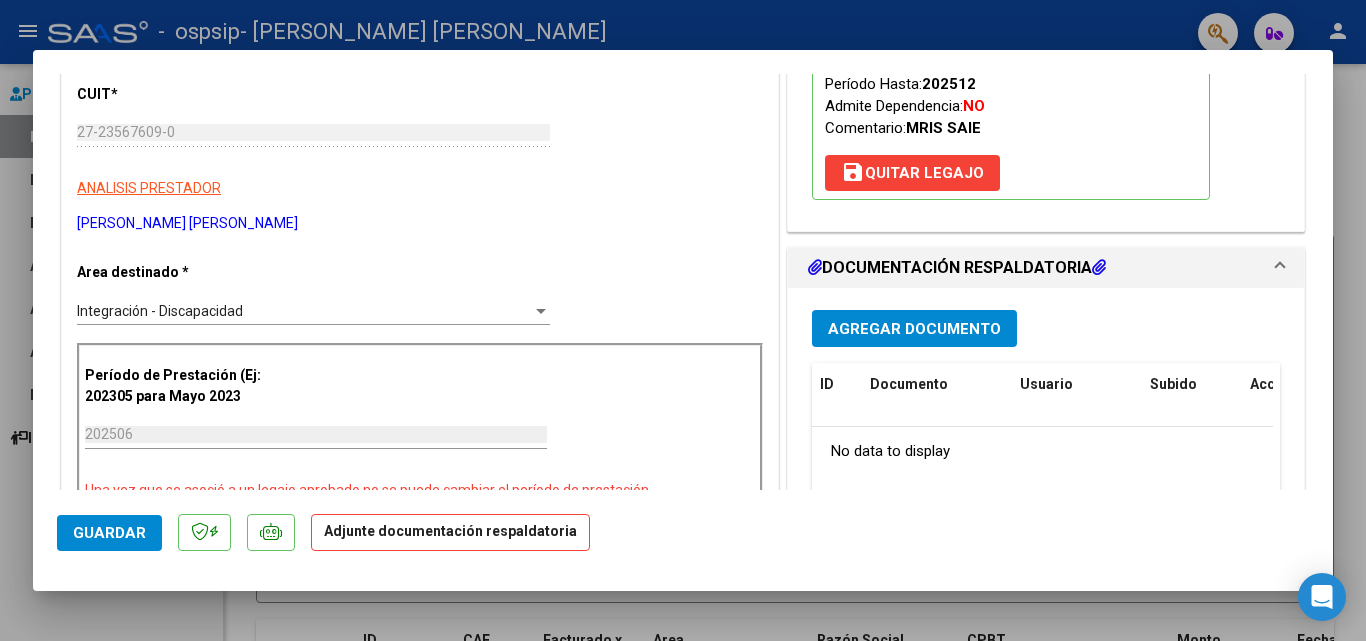 click on "Agregar Documento" at bounding box center [914, 328] 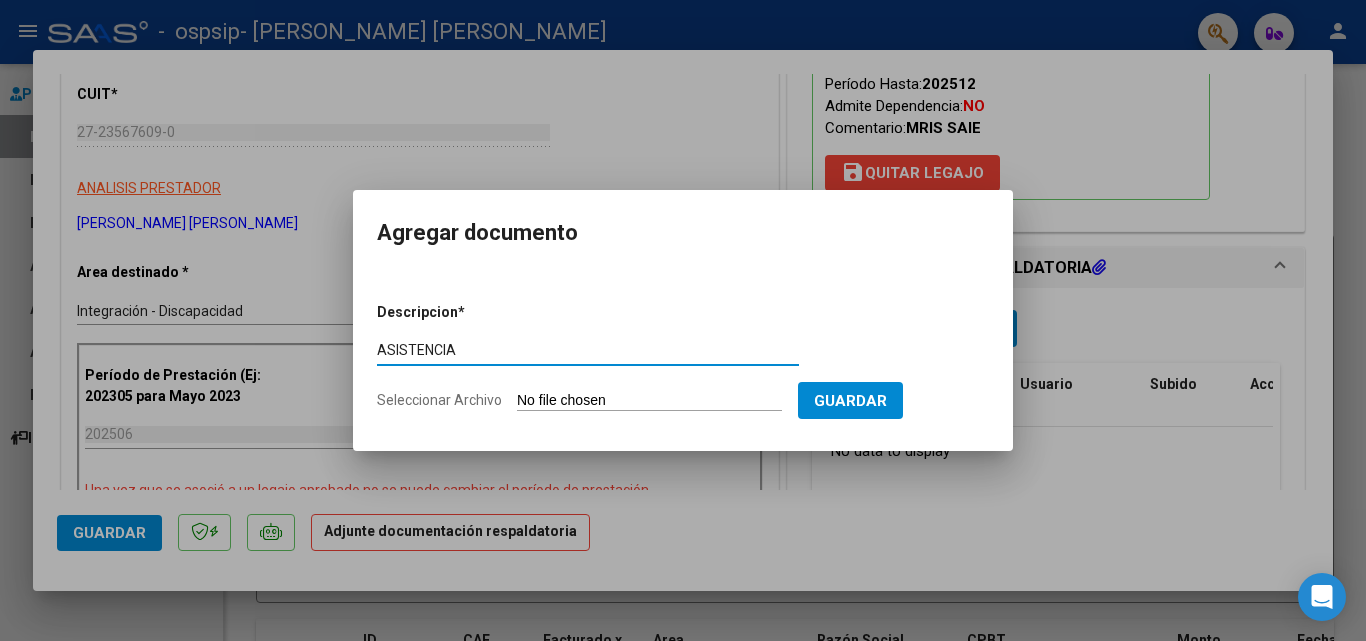 type on "ASISTENCIA" 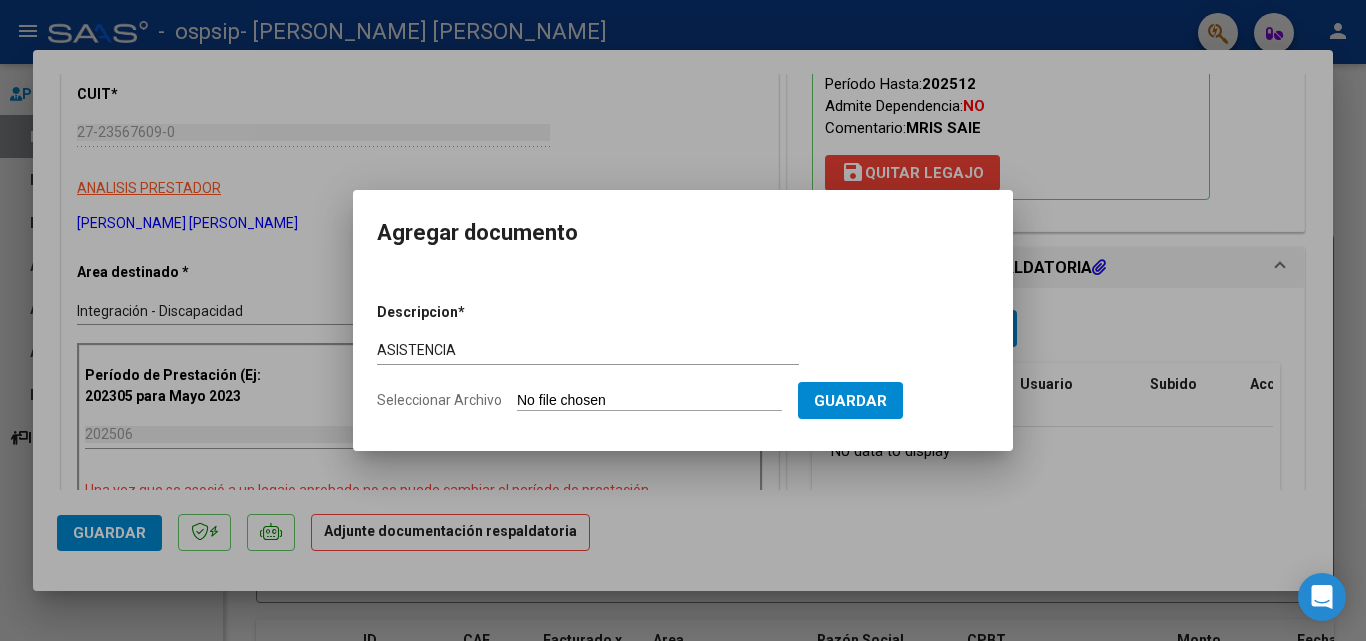 click on "Seleccionar Archivo" at bounding box center [649, 401] 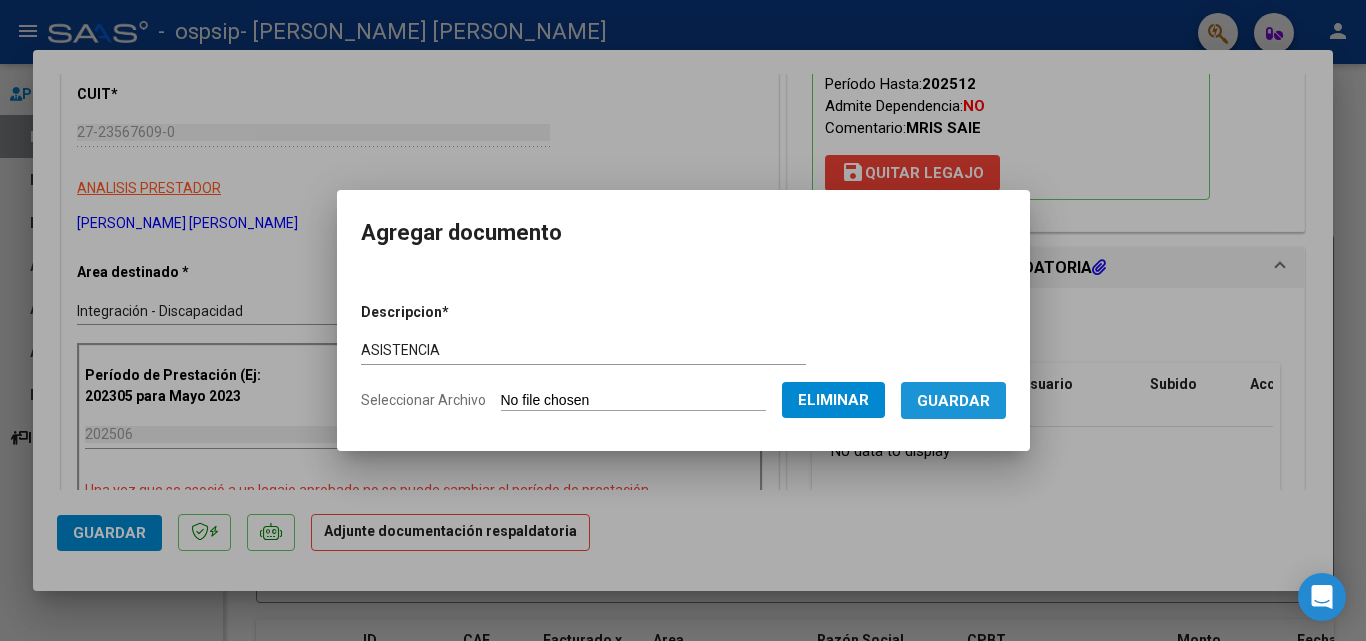 drag, startPoint x: 983, startPoint y: 408, endPoint x: 1024, endPoint y: 440, distance: 52.009613 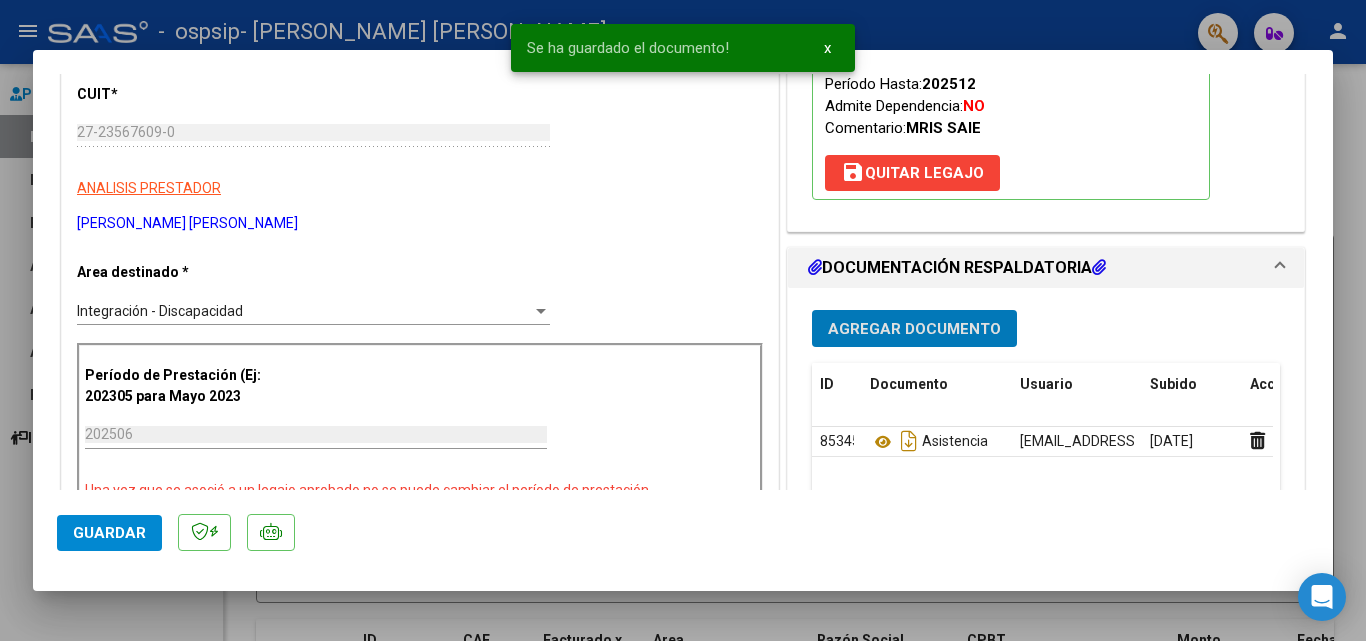 click on "Agregar Documento" at bounding box center [914, 329] 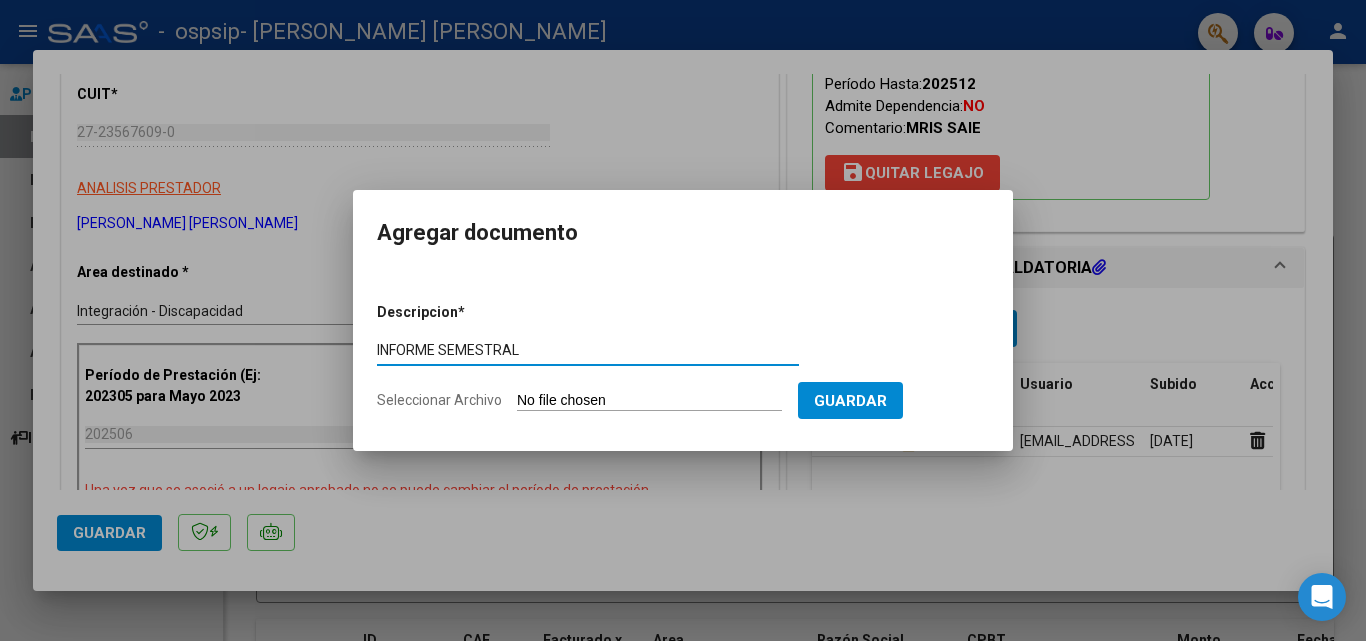 type on "INFORME SEMESTRAL" 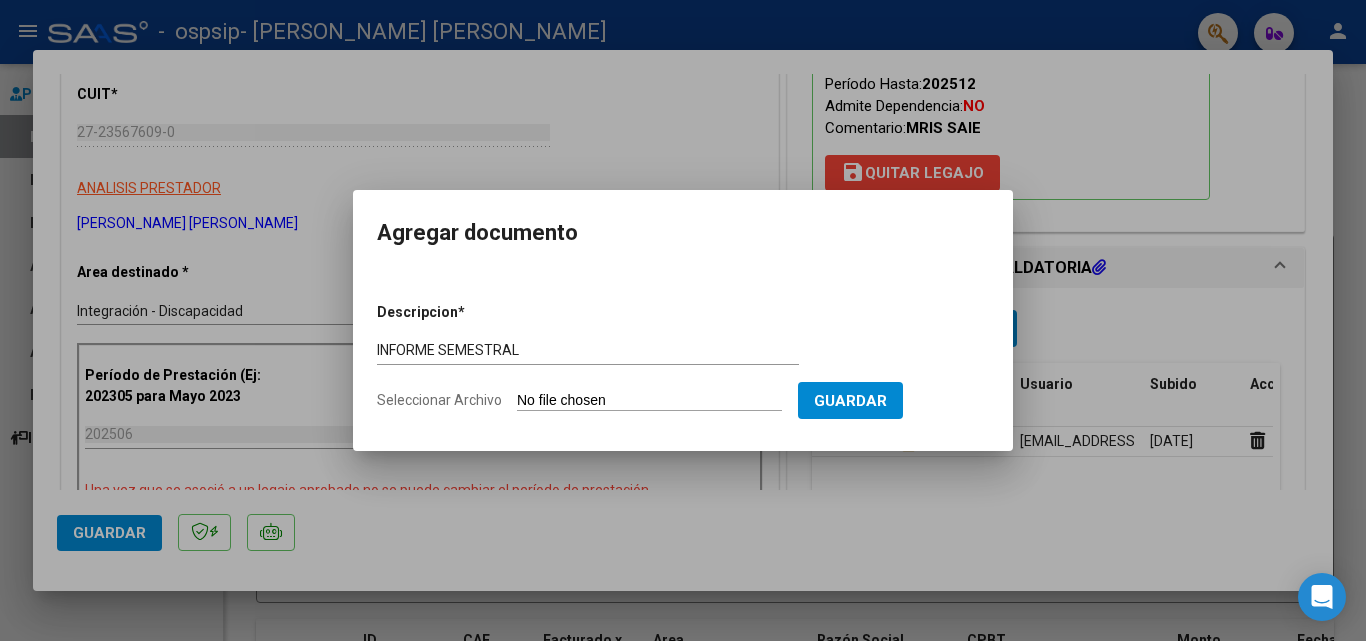 click on "Seleccionar Archivo" at bounding box center [649, 401] 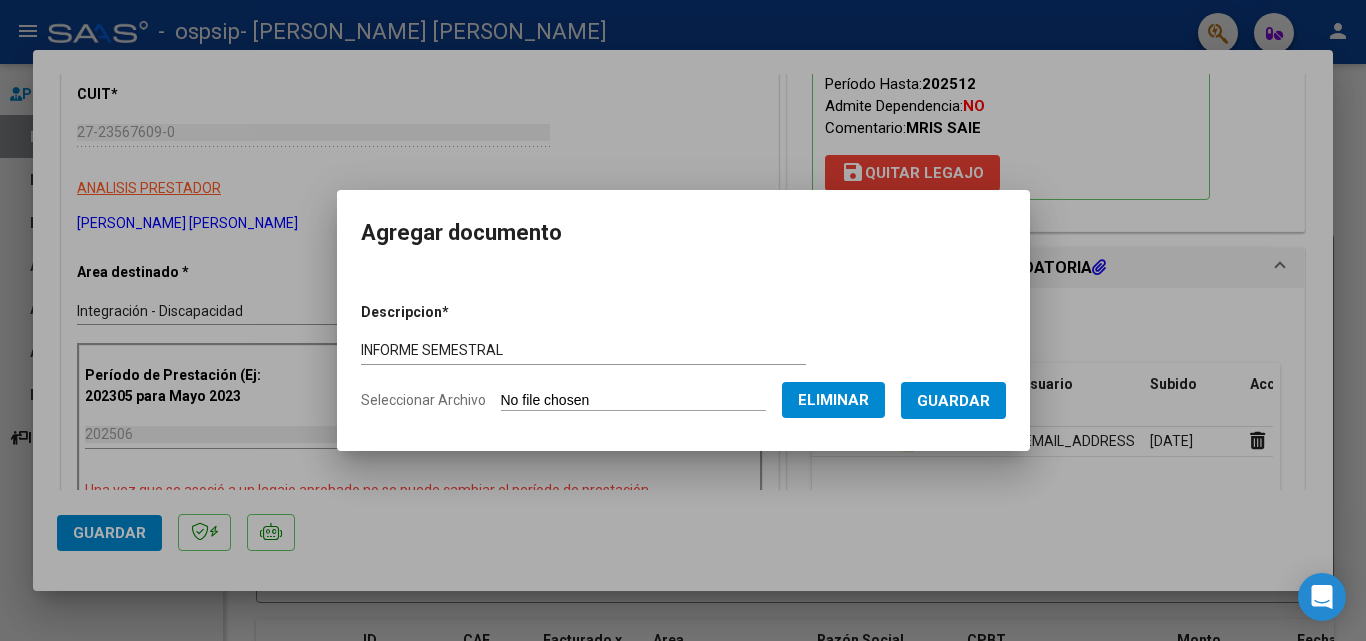 click on "Guardar" at bounding box center (953, 401) 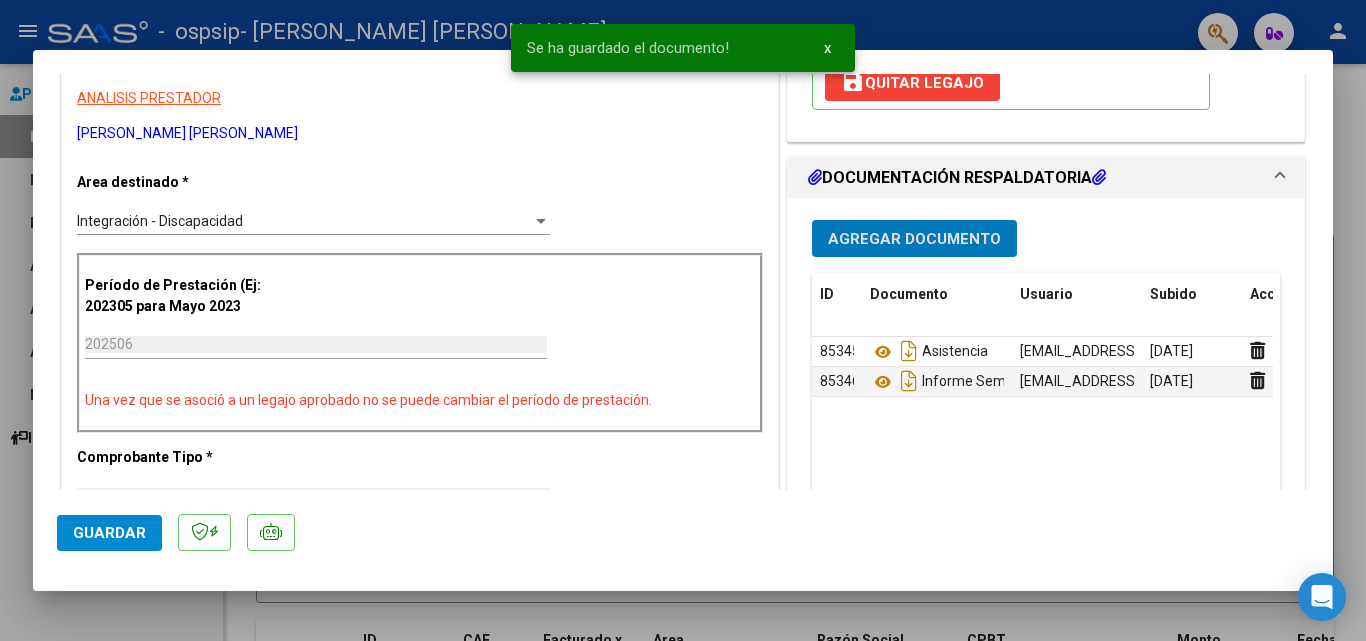 scroll, scrollTop: 500, scrollLeft: 0, axis: vertical 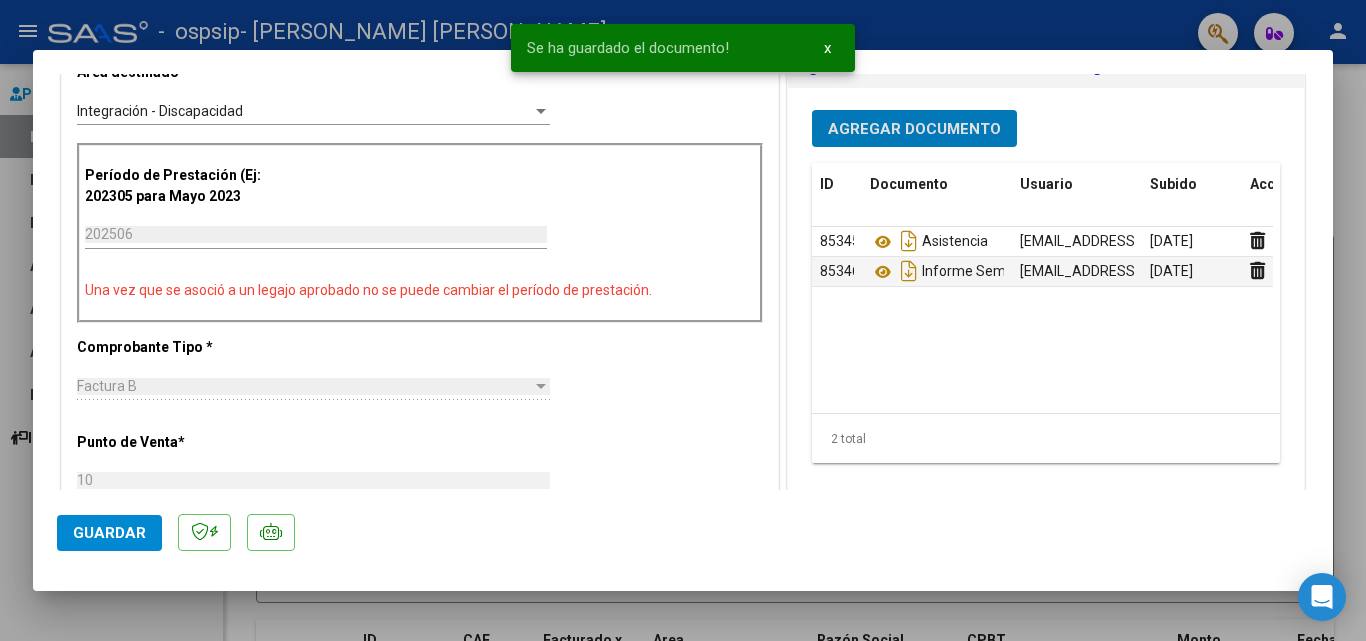 click on "Guardar" 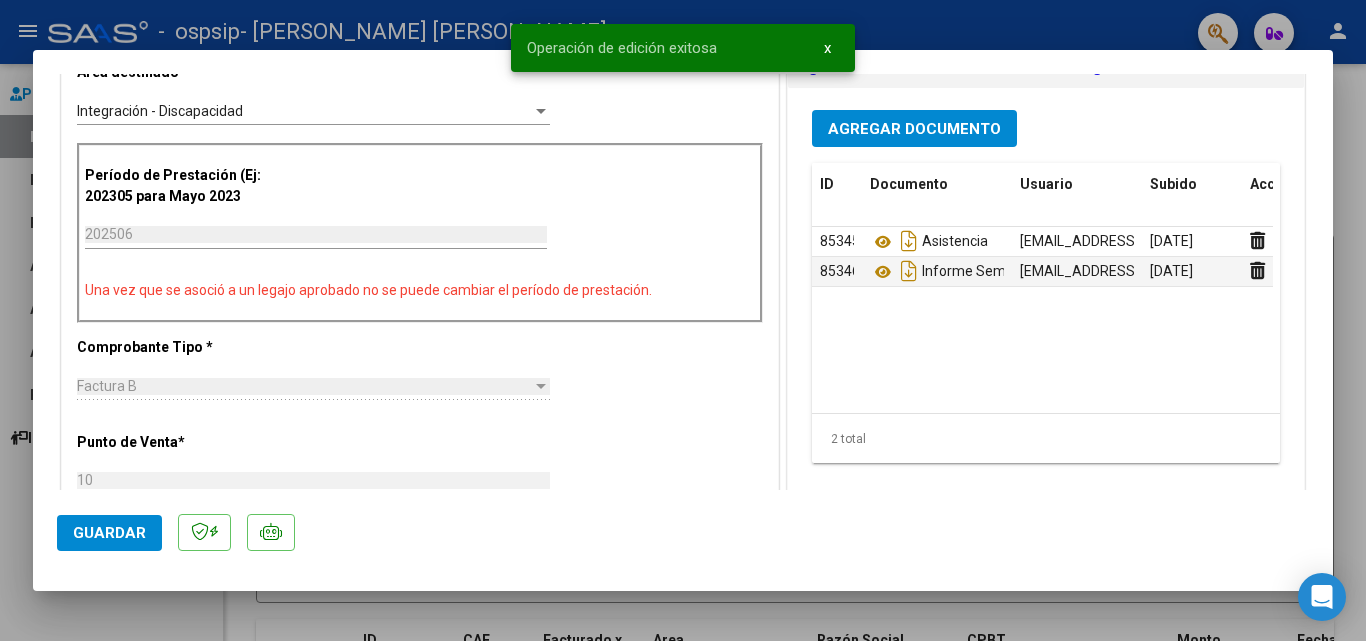 click at bounding box center (683, 320) 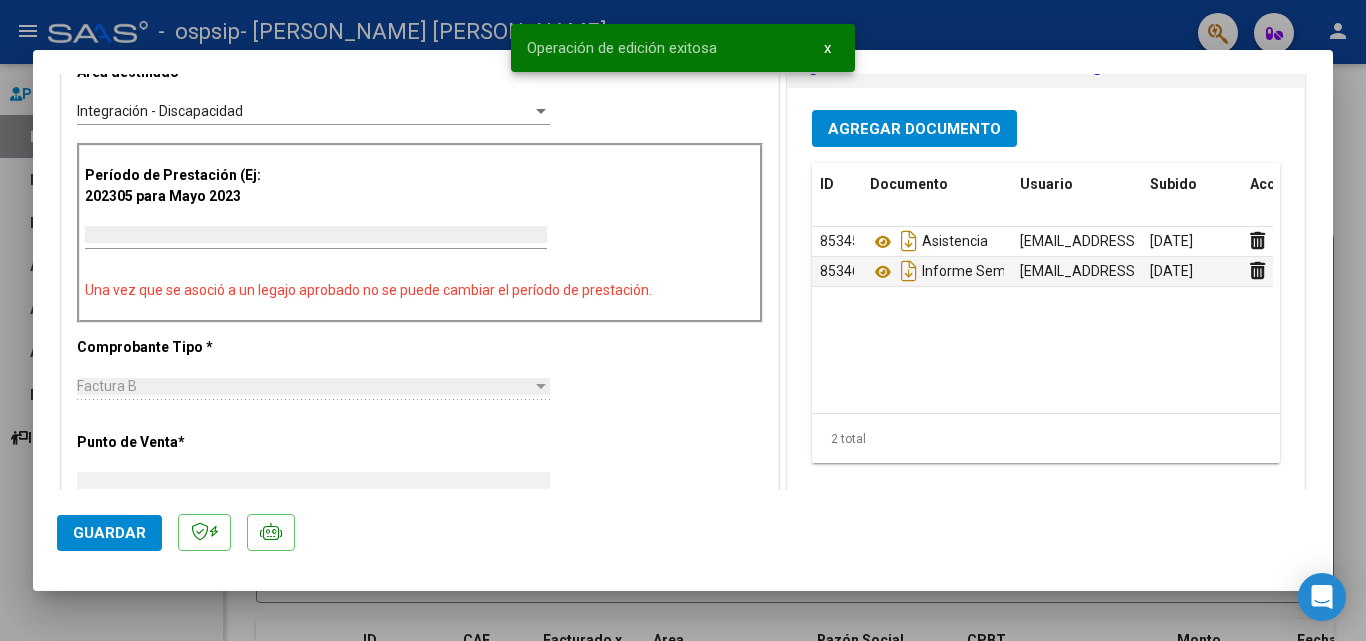 scroll, scrollTop: 0, scrollLeft: 0, axis: both 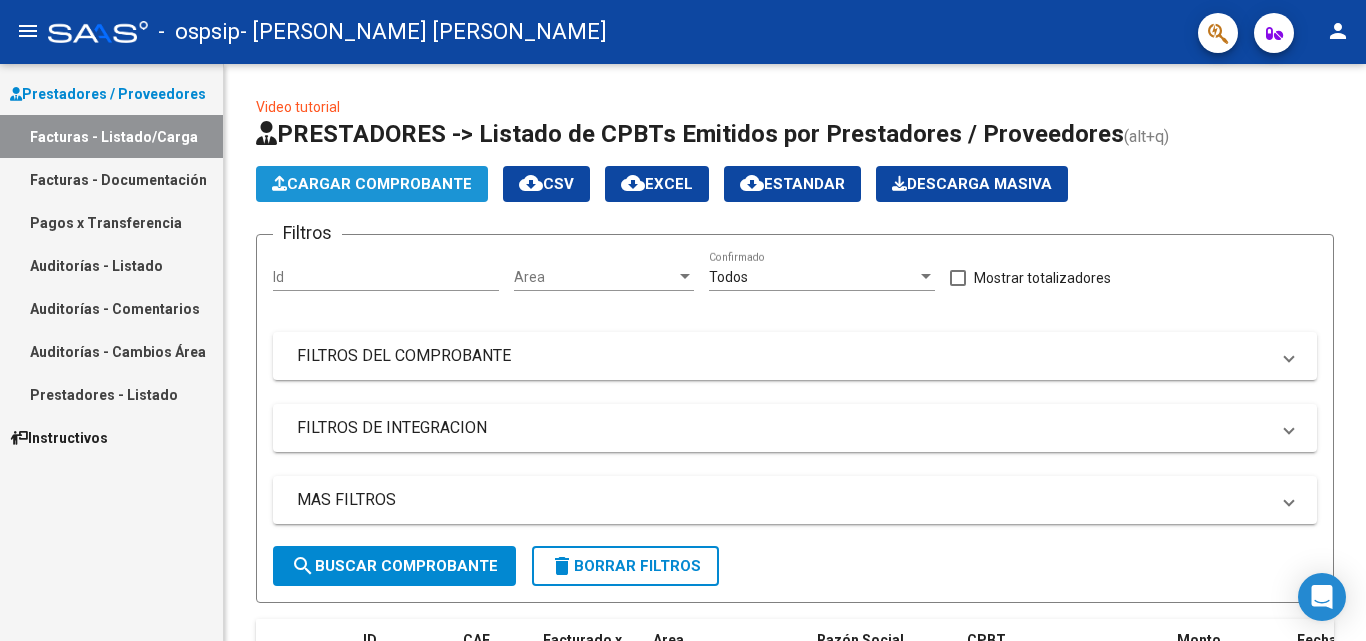 click on "Cargar Comprobante" 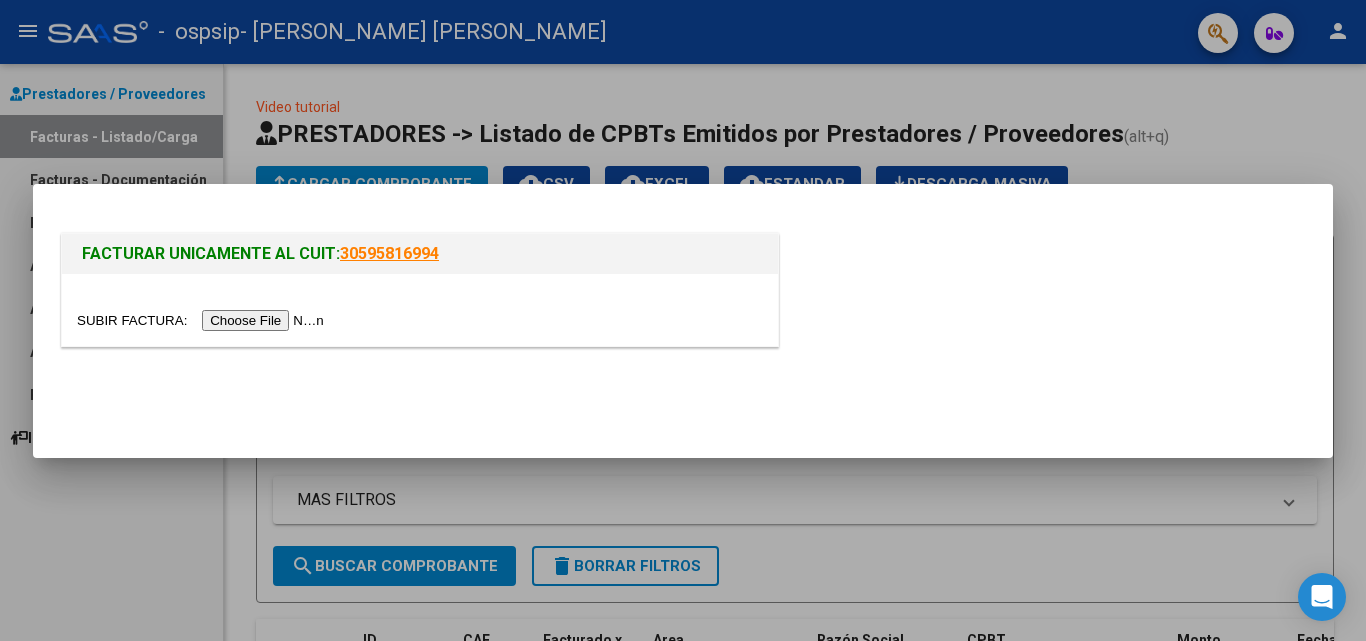 click at bounding box center (203, 320) 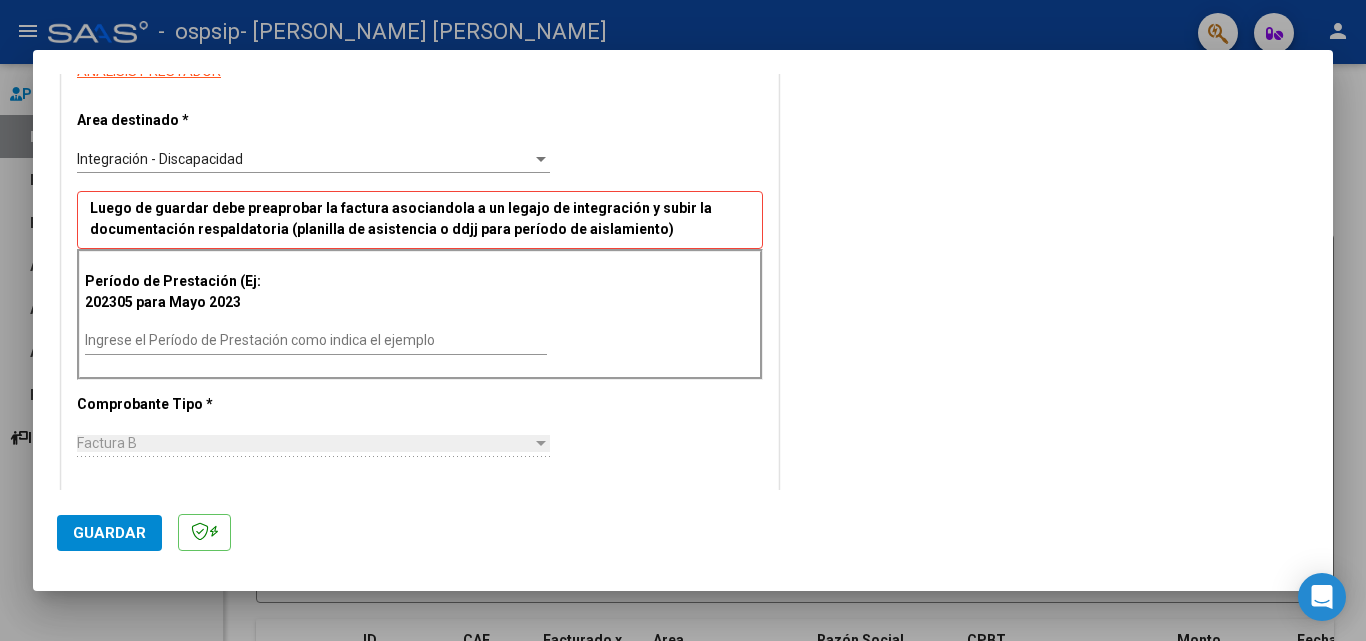 scroll, scrollTop: 400, scrollLeft: 0, axis: vertical 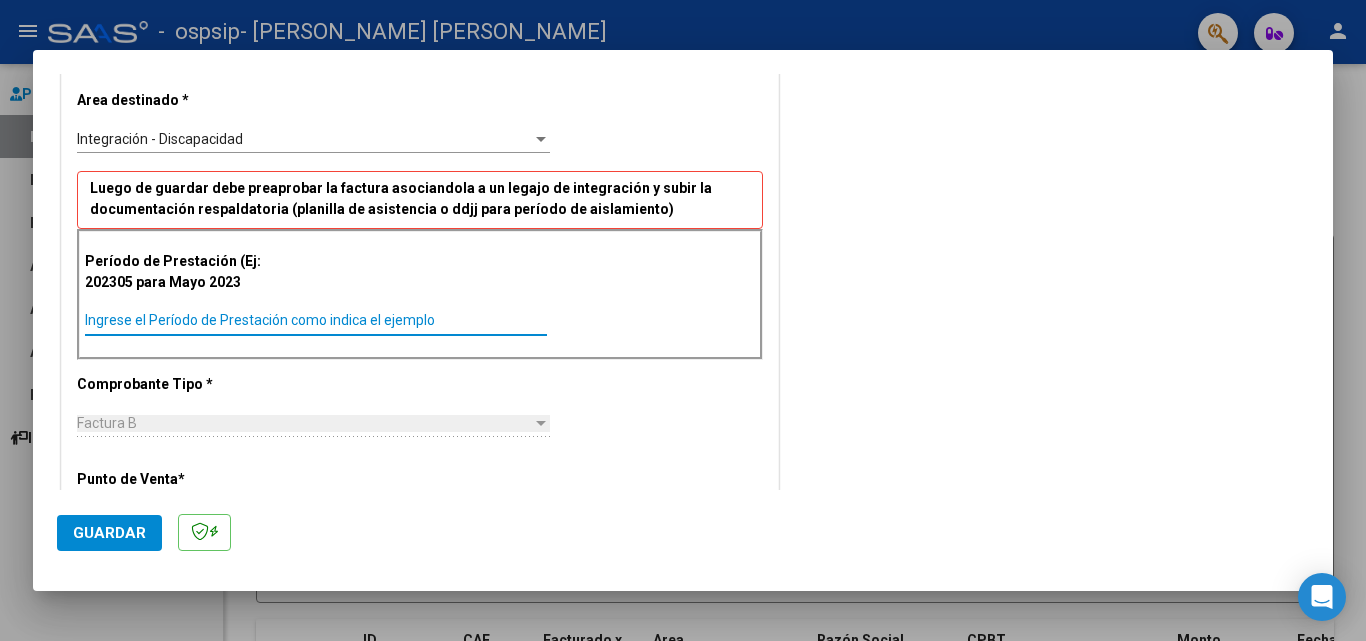 click on "Ingrese el Período de Prestación como indica el ejemplo" at bounding box center (316, 320) 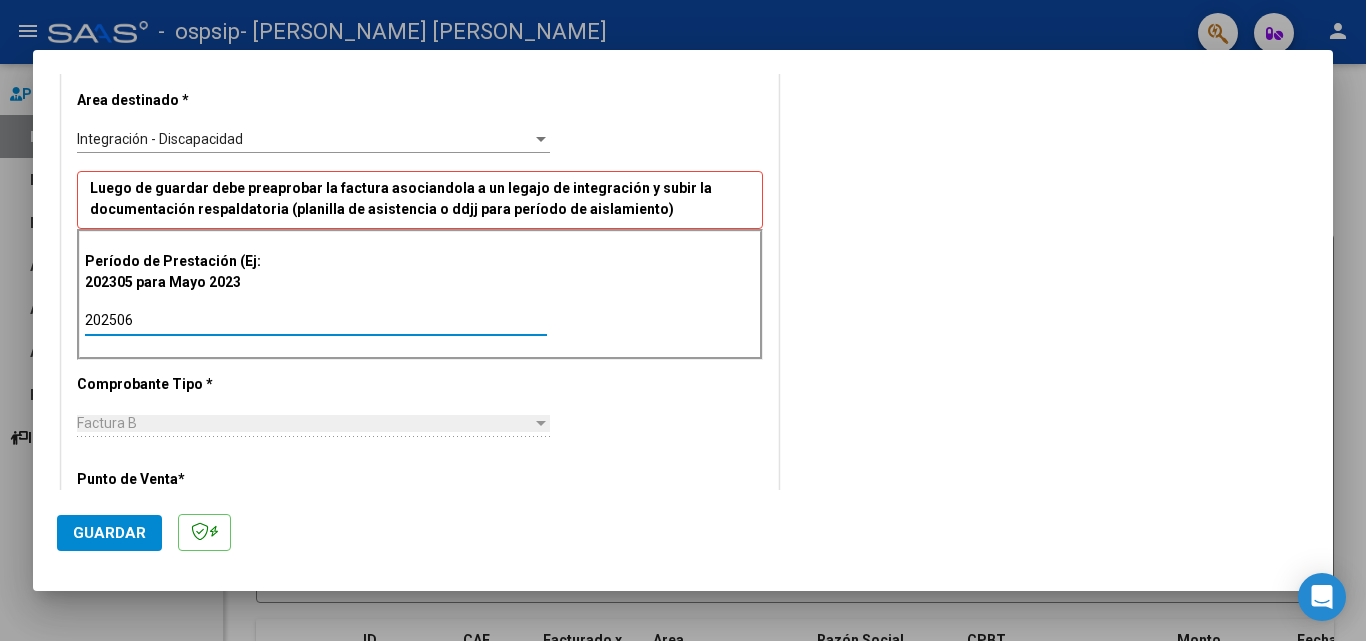 type on "202506" 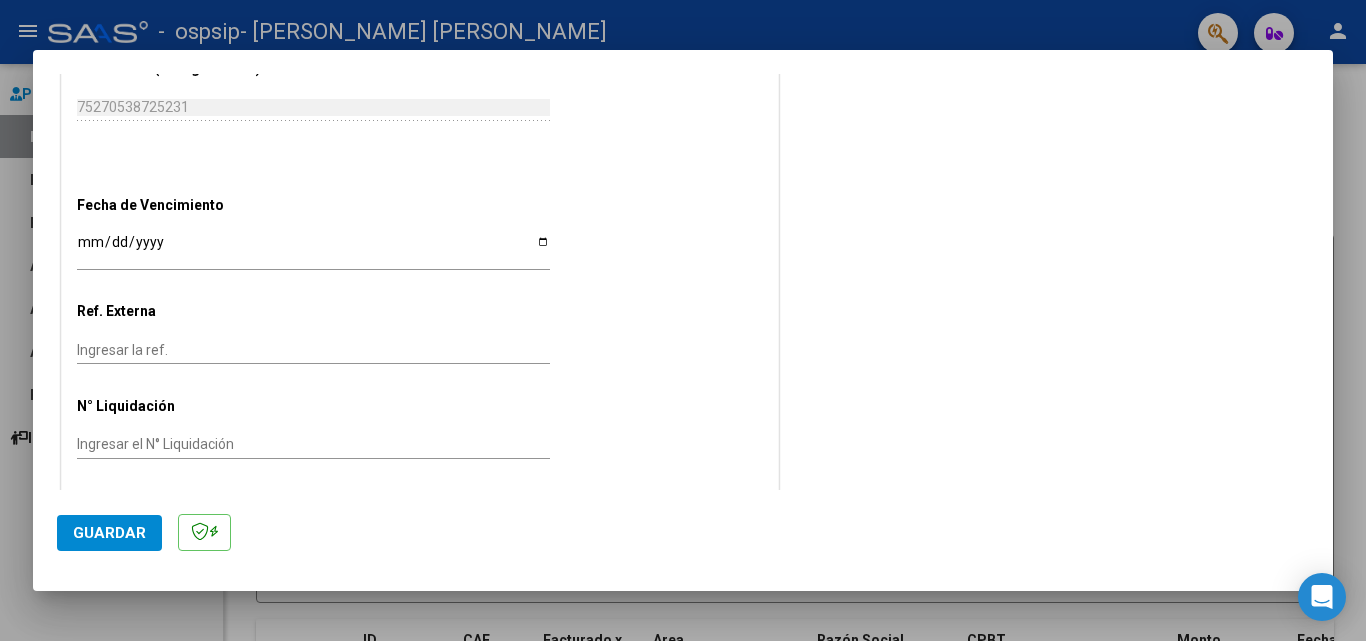 scroll, scrollTop: 1205, scrollLeft: 0, axis: vertical 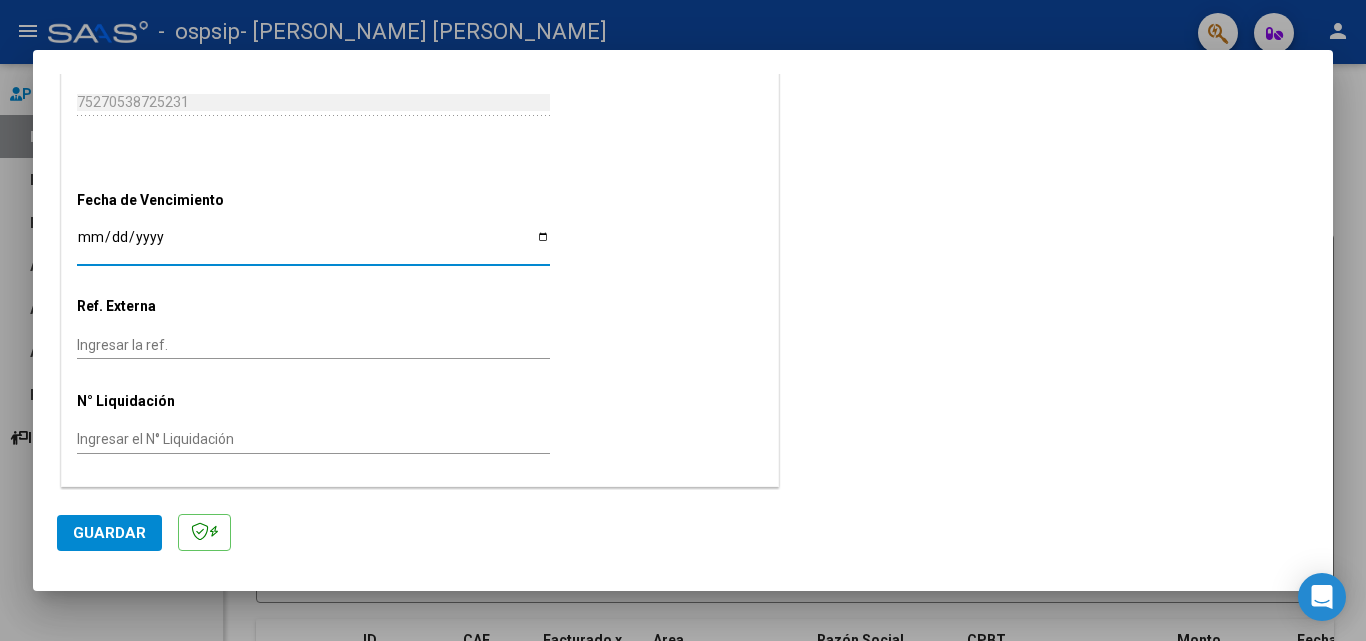 click on "Ingresar la fecha" at bounding box center [313, 244] 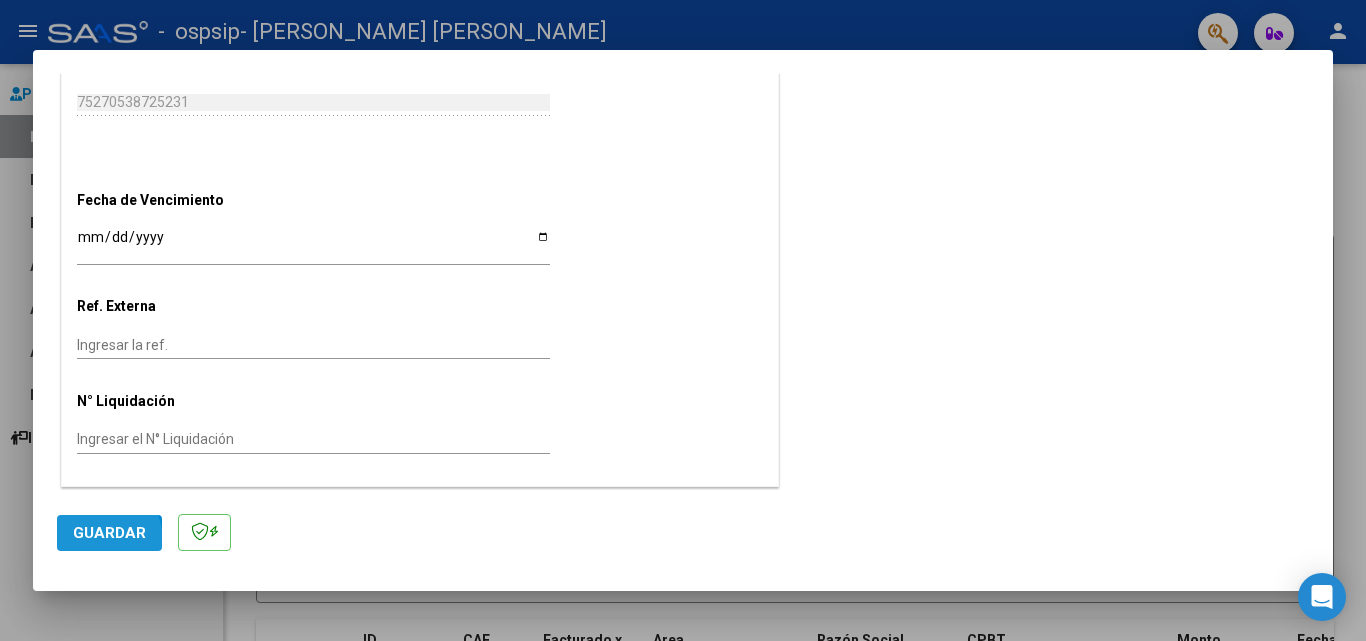 click on "Guardar" 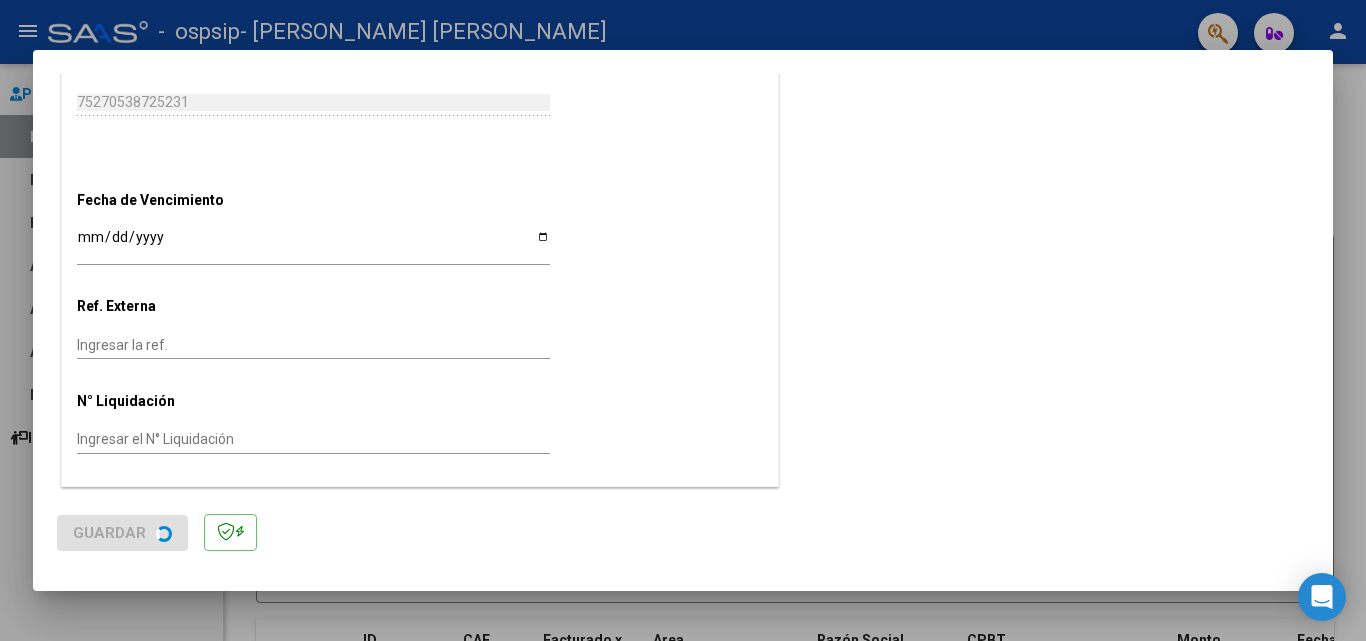 scroll, scrollTop: 0, scrollLeft: 0, axis: both 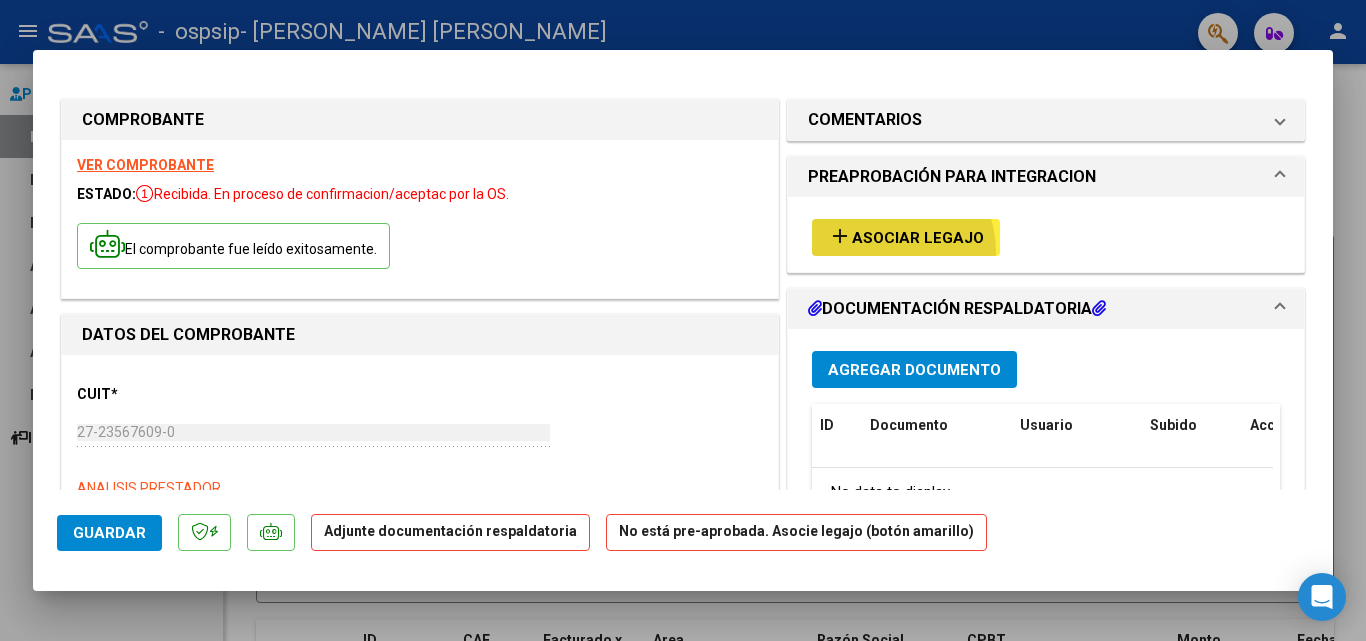 click on "add Asociar Legajo" at bounding box center [906, 237] 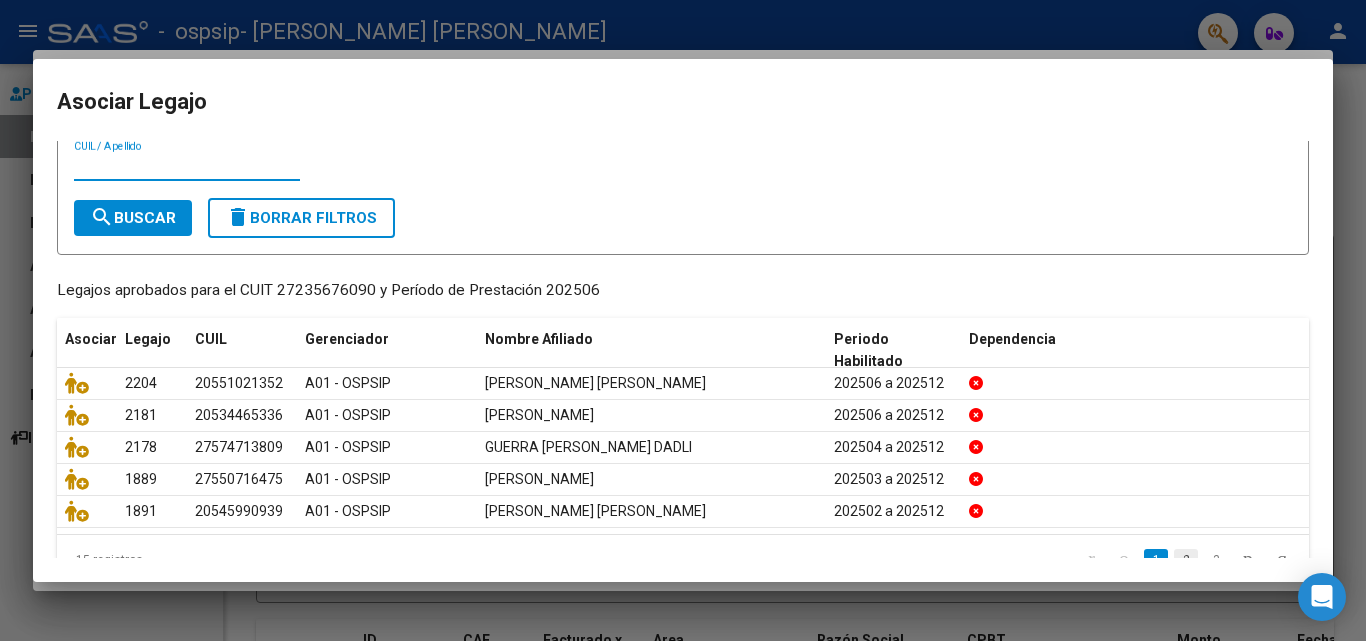 scroll, scrollTop: 103, scrollLeft: 0, axis: vertical 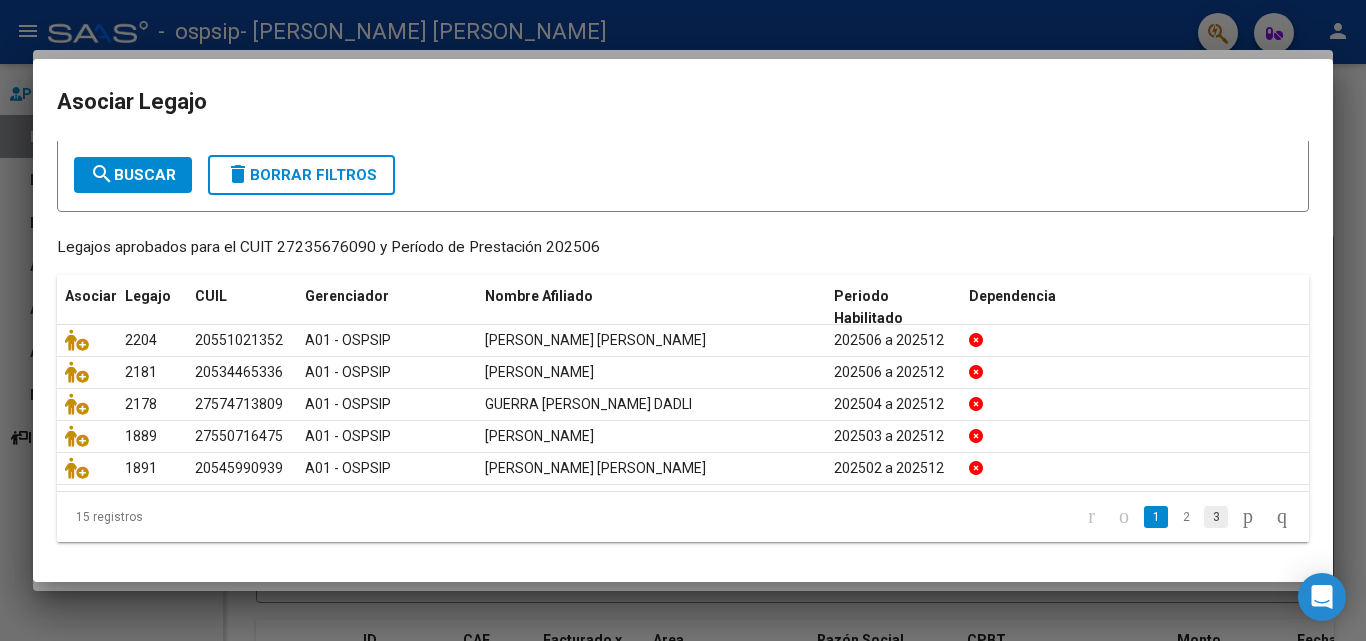 click on "3" 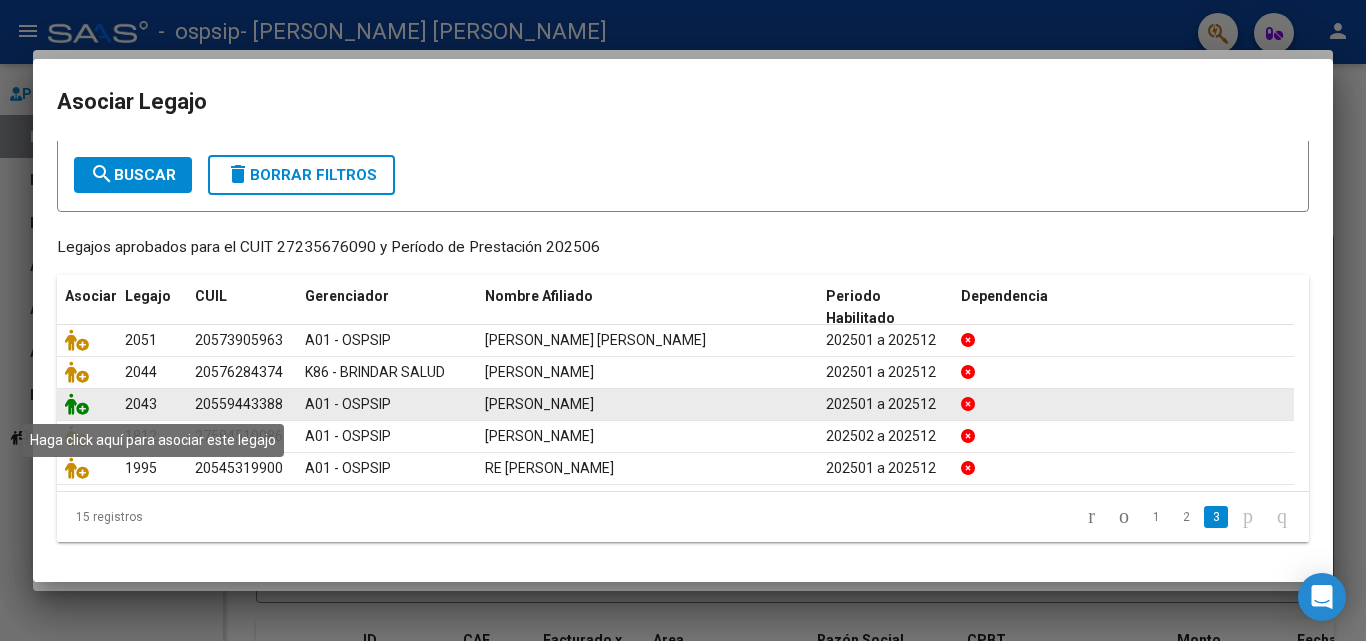 click 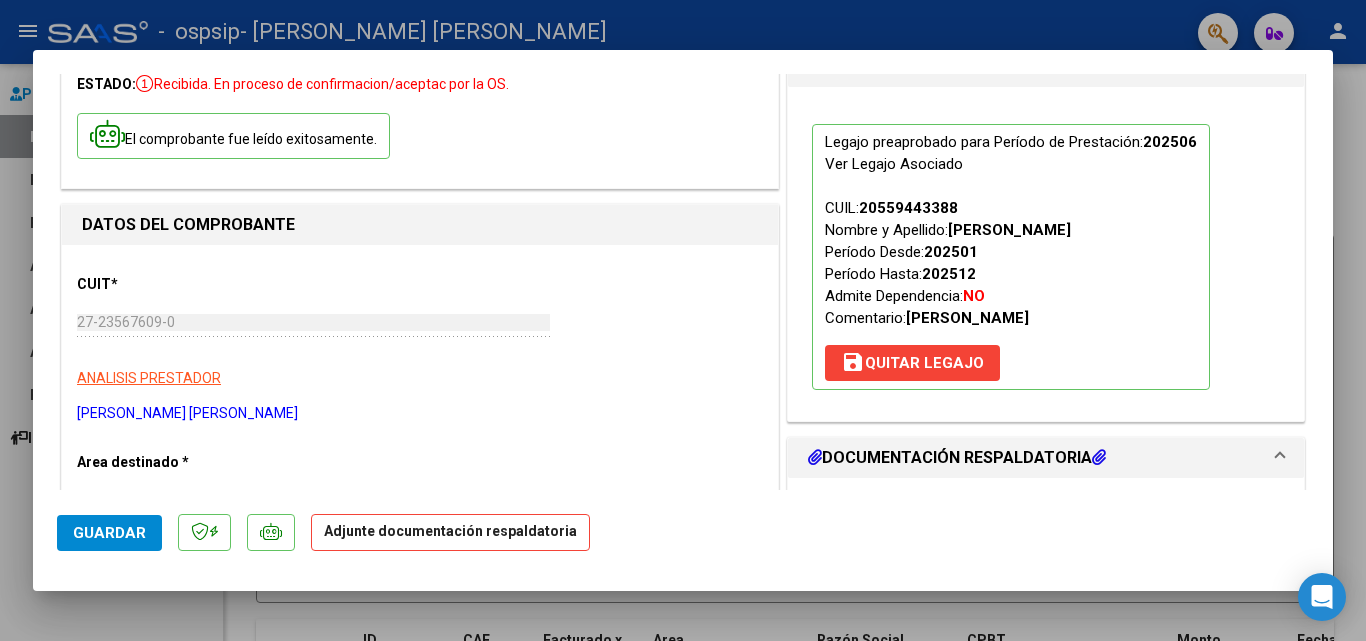 scroll, scrollTop: 300, scrollLeft: 0, axis: vertical 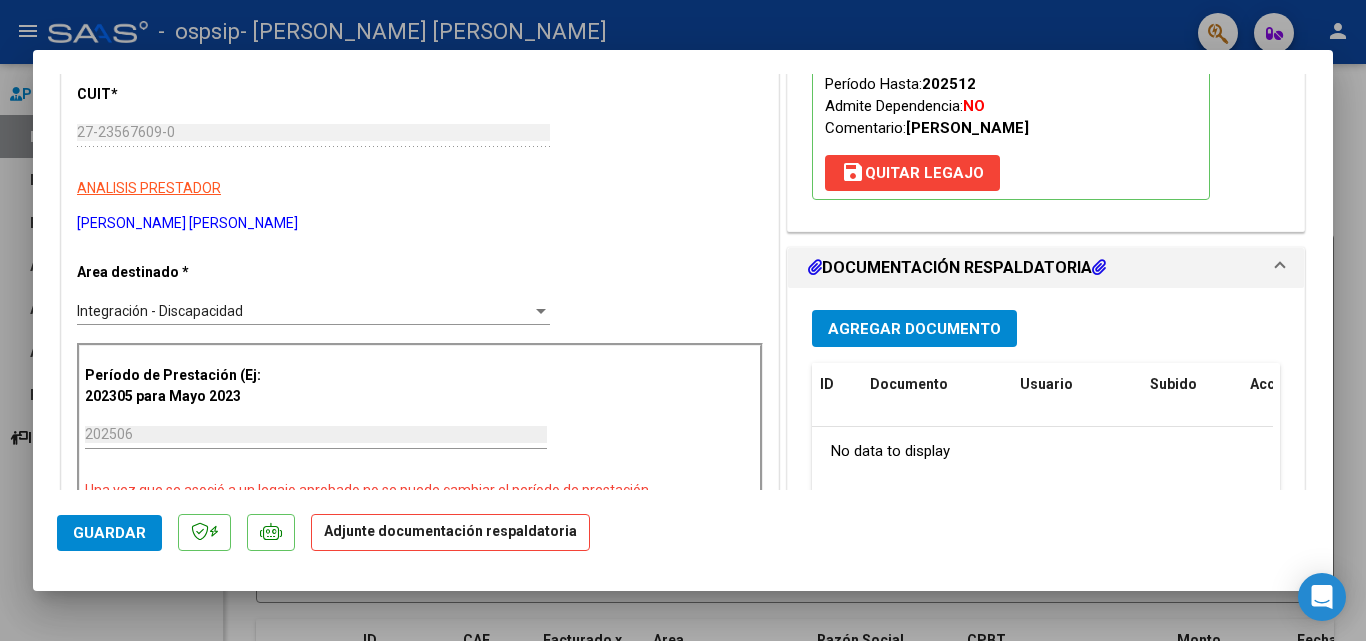 click on "Agregar Documento" at bounding box center (914, 328) 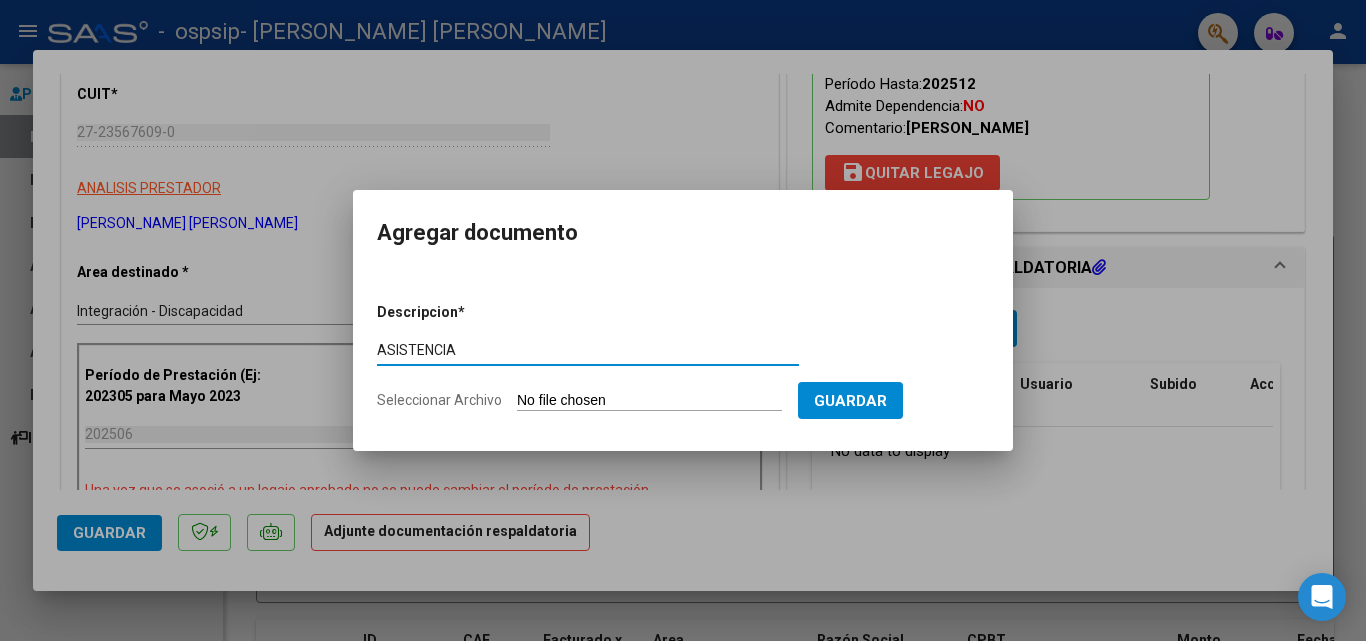 type on "ASISTENCIA" 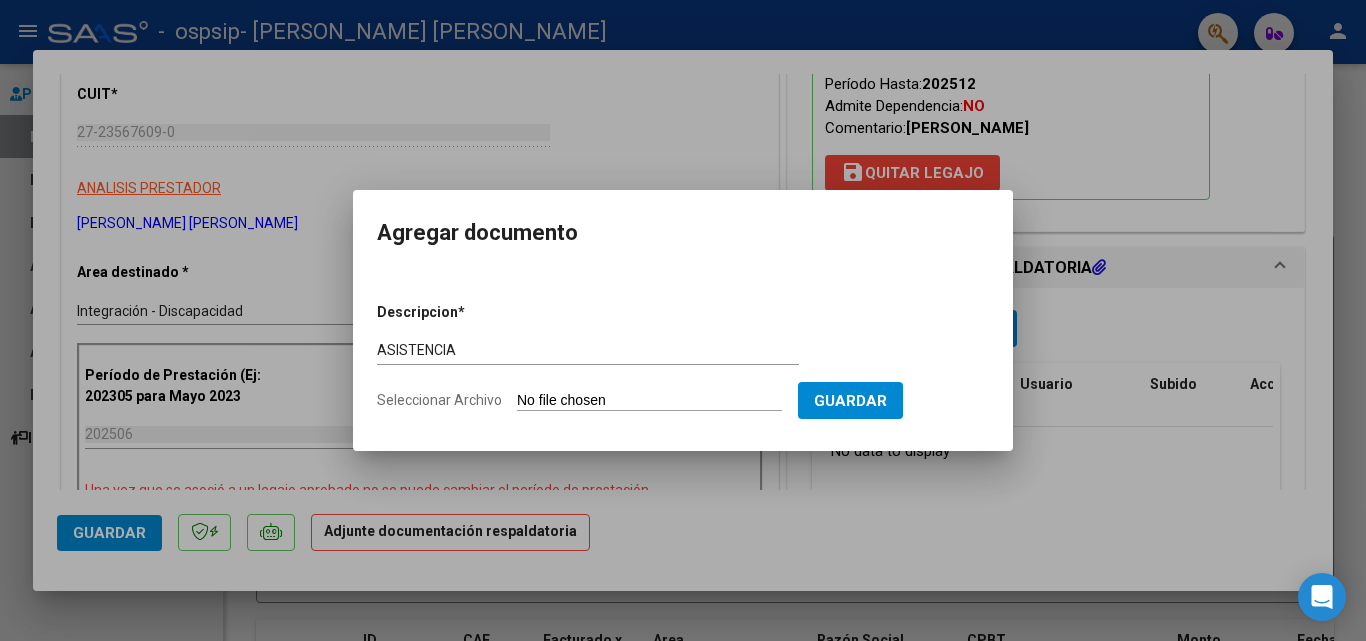 click on "Seleccionar Archivo" at bounding box center [649, 401] 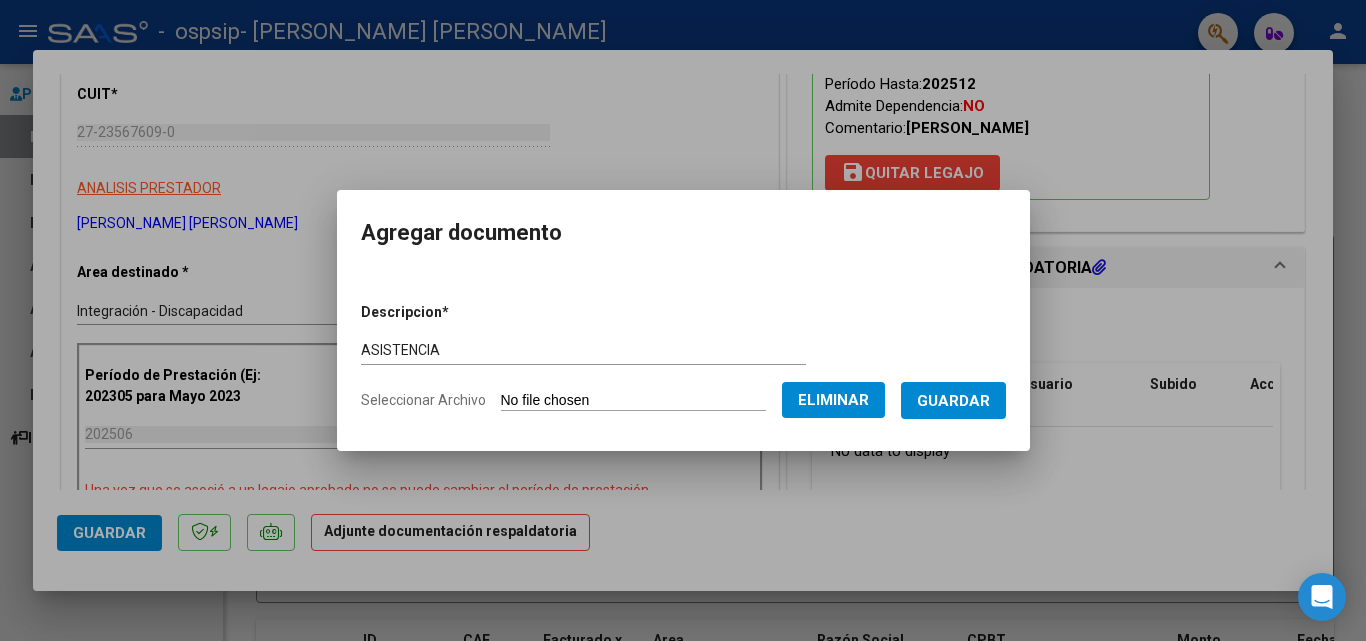 click on "Guardar" at bounding box center [953, 401] 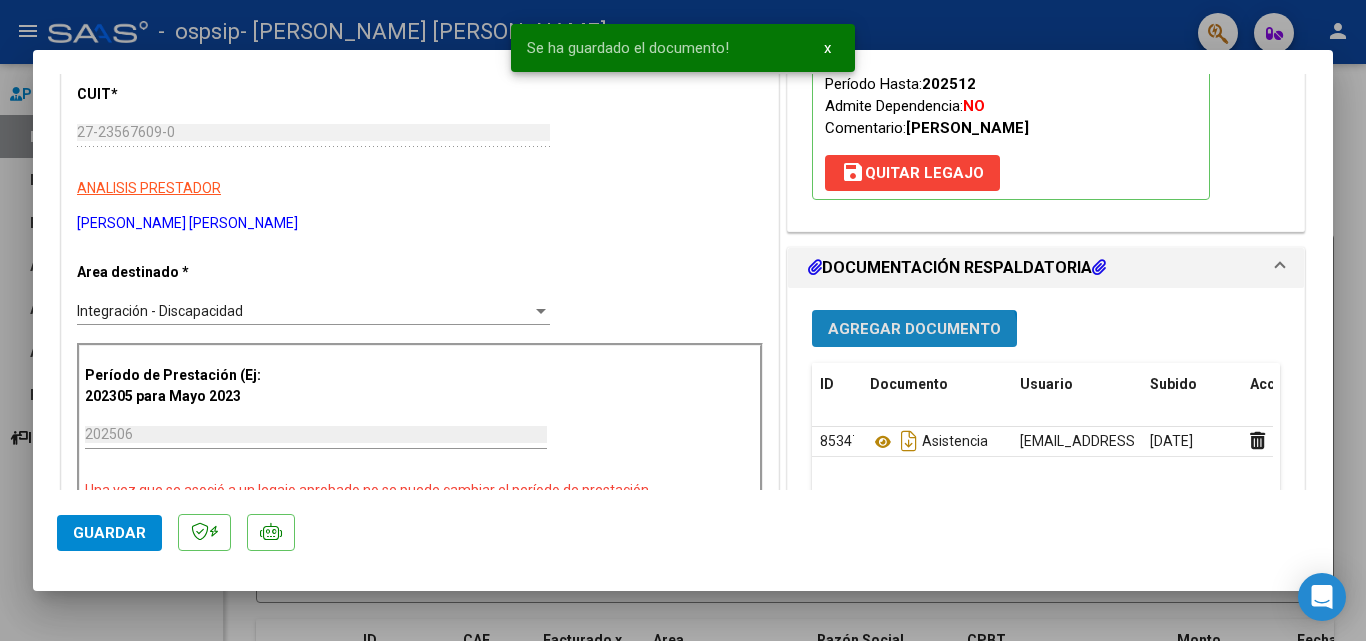 click on "Agregar Documento" at bounding box center [914, 328] 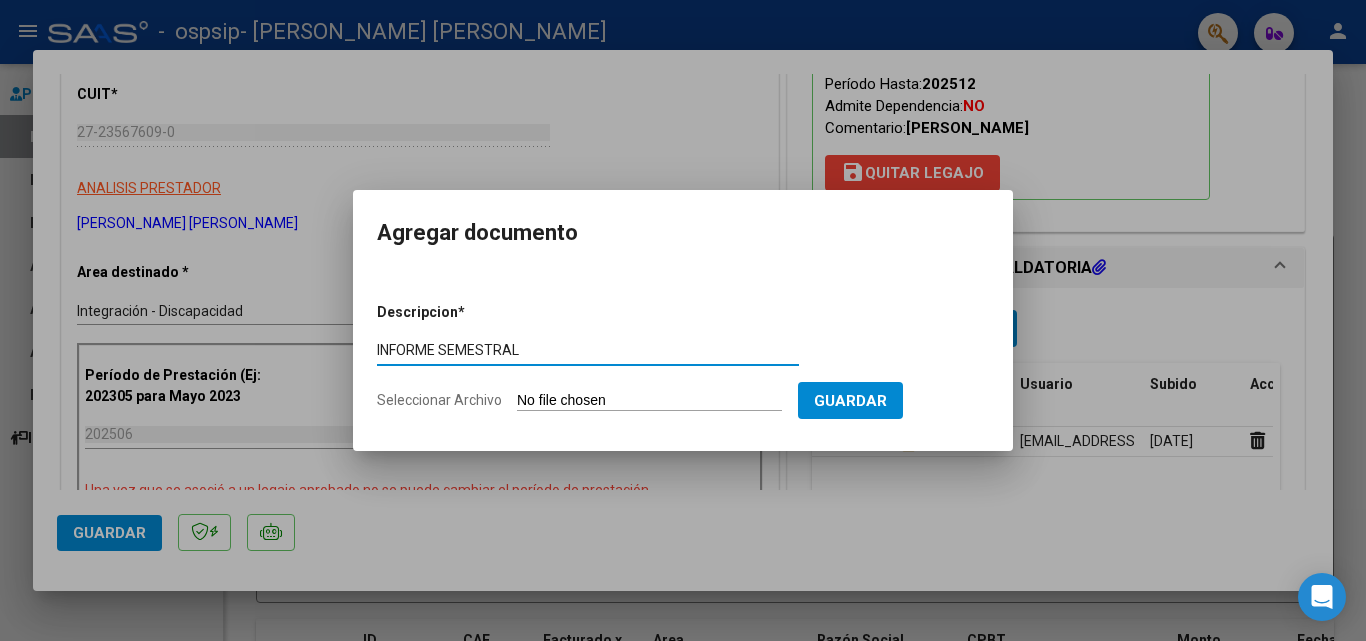 type on "INFORME SEMESTRAL" 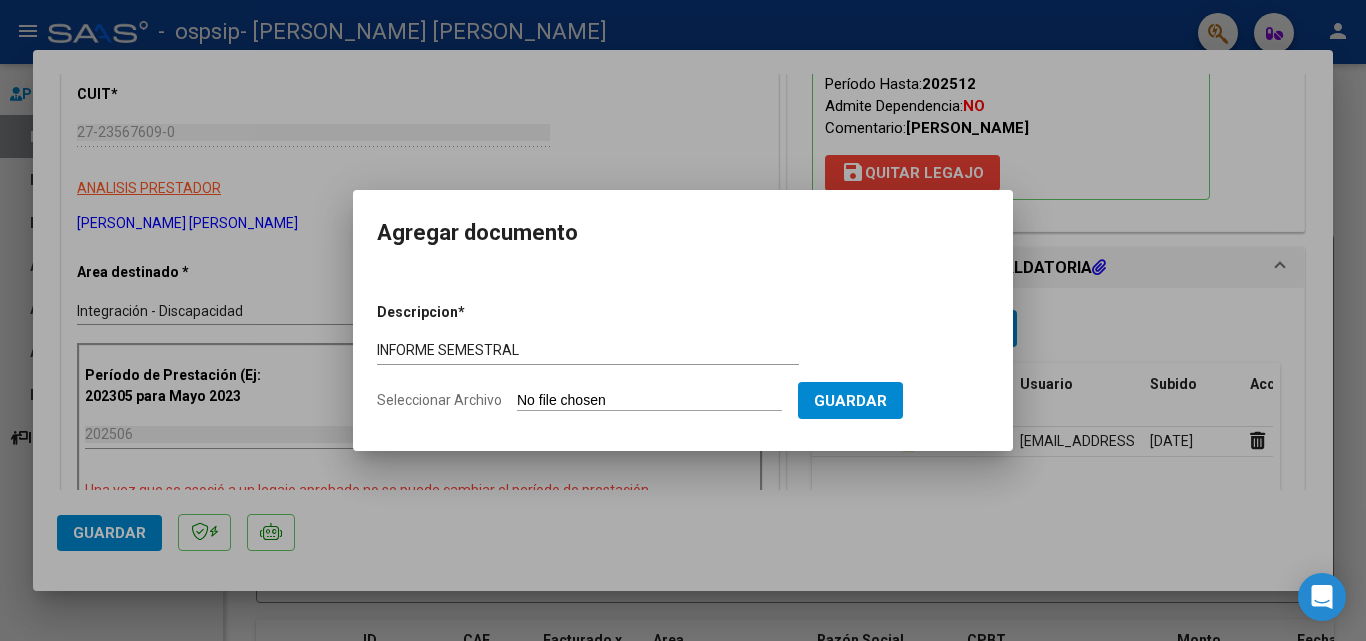 click on "INFORME SEMESTRAL Escriba aquí una descripcion" at bounding box center [588, 359] 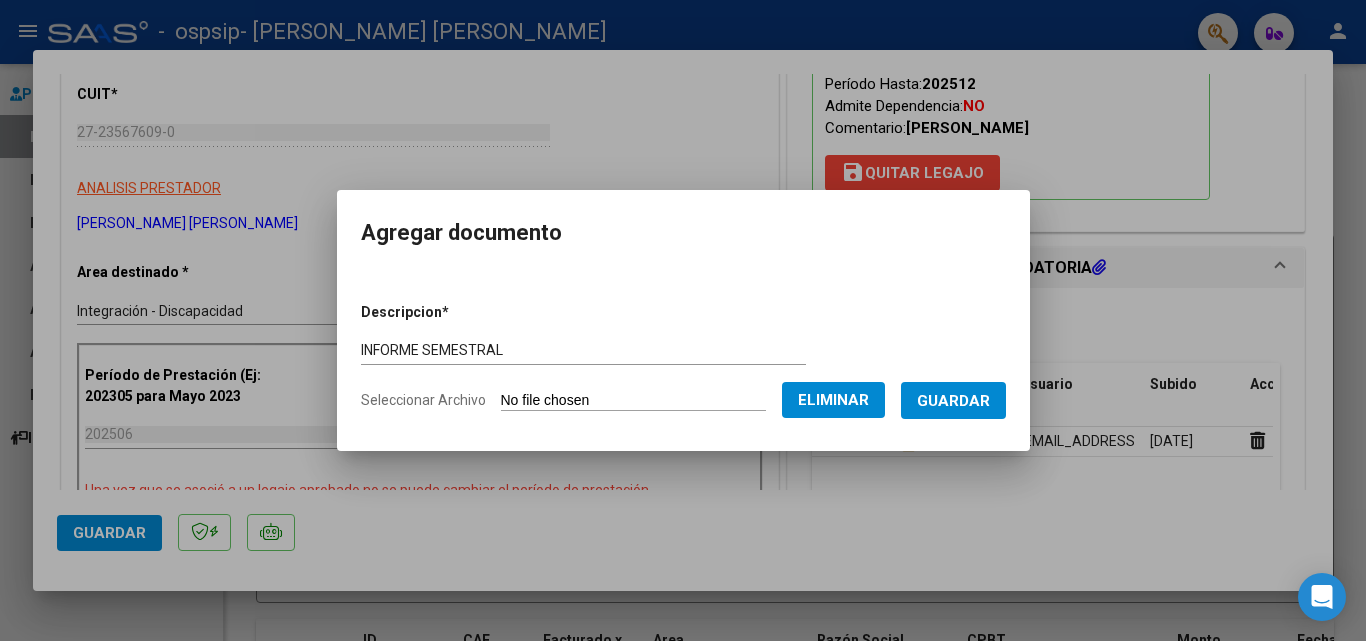 click on "Guardar" at bounding box center [953, 401] 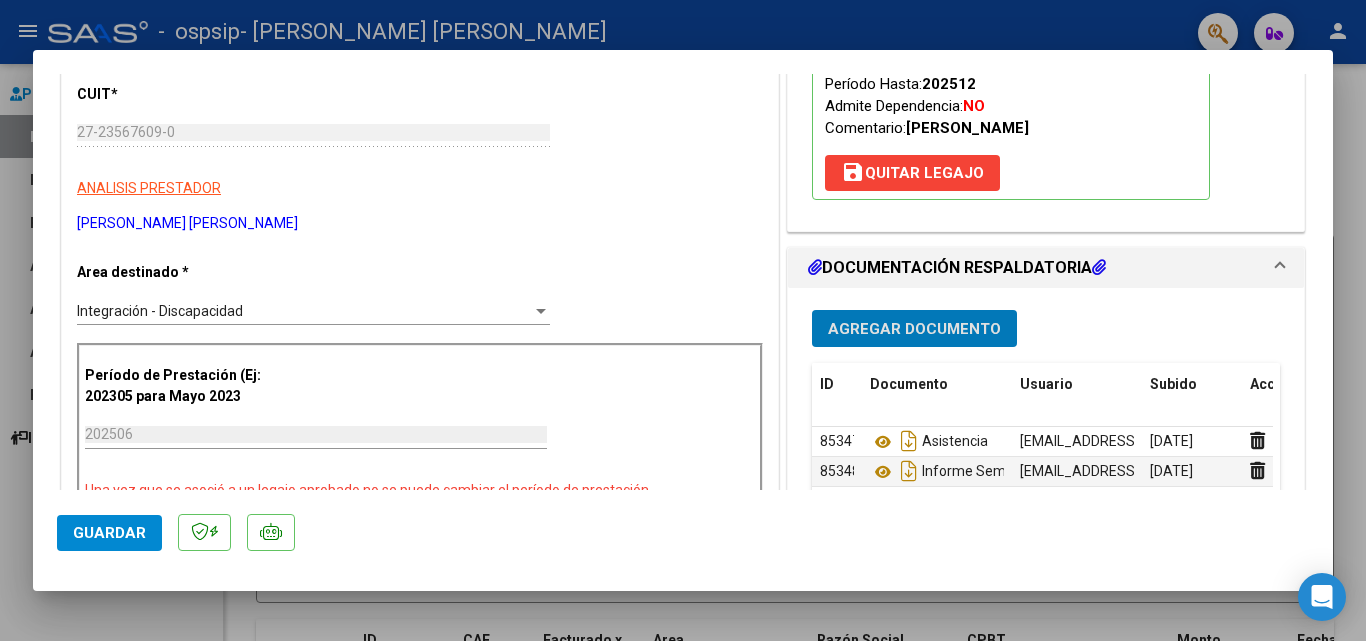 click on "Guardar" 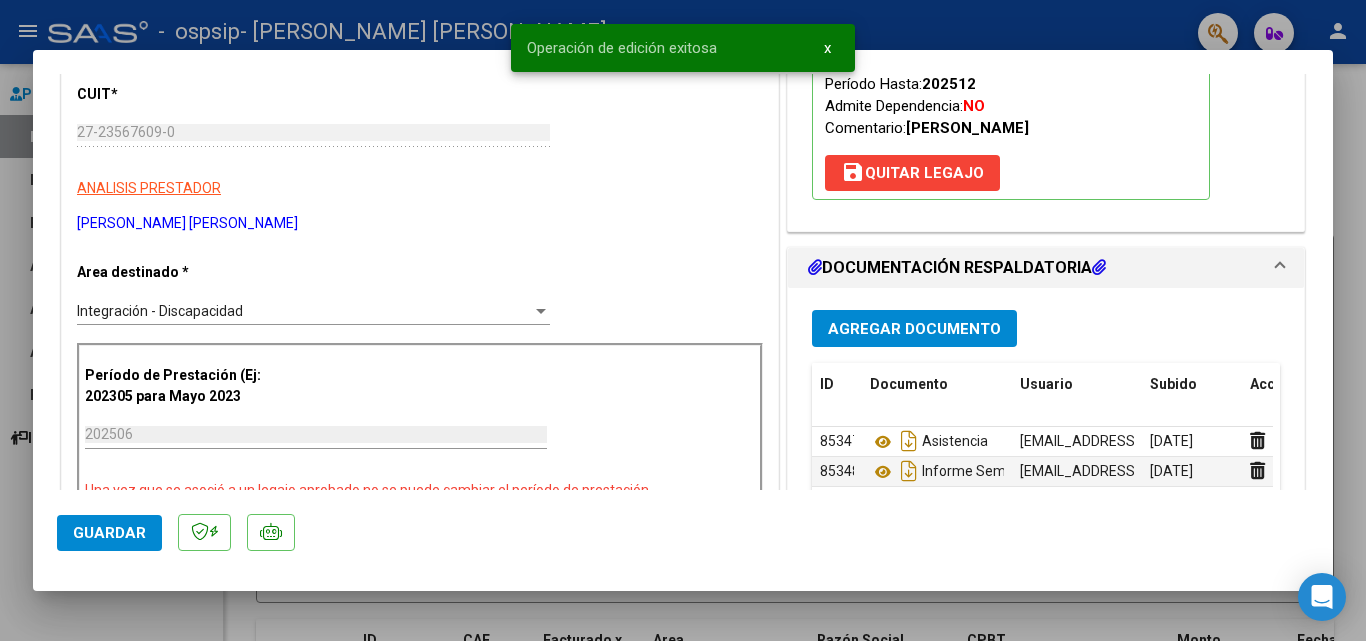 click at bounding box center (683, 320) 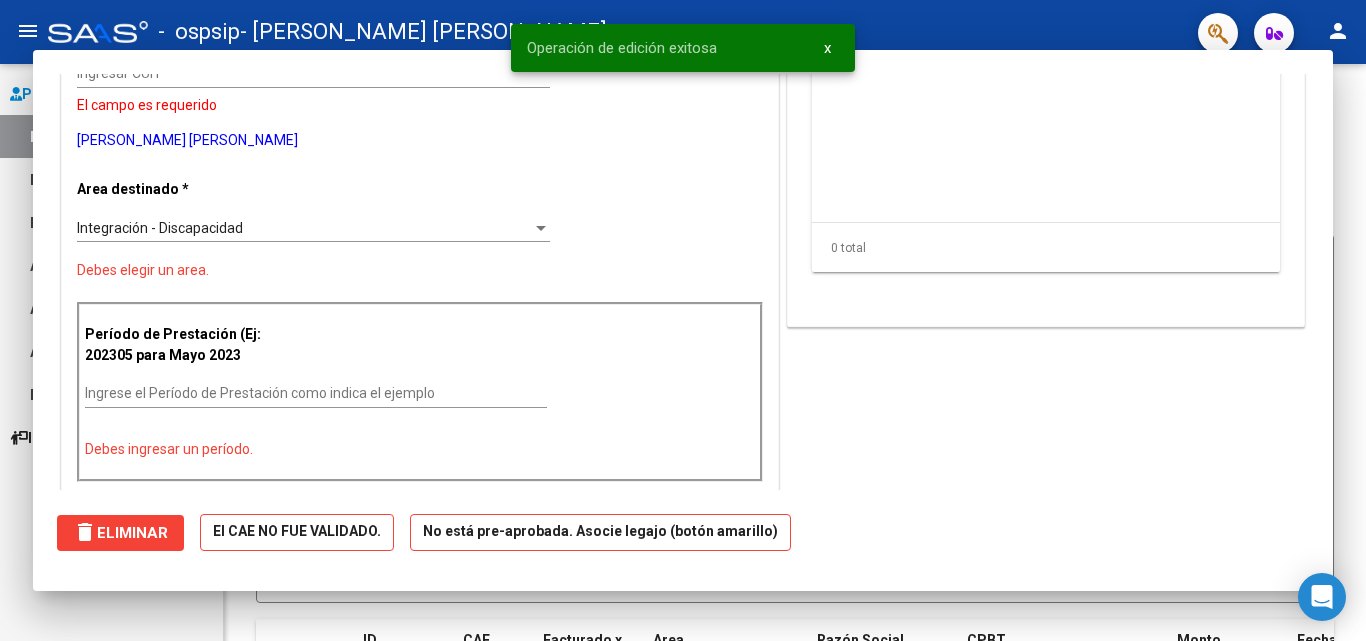 scroll, scrollTop: 0, scrollLeft: 0, axis: both 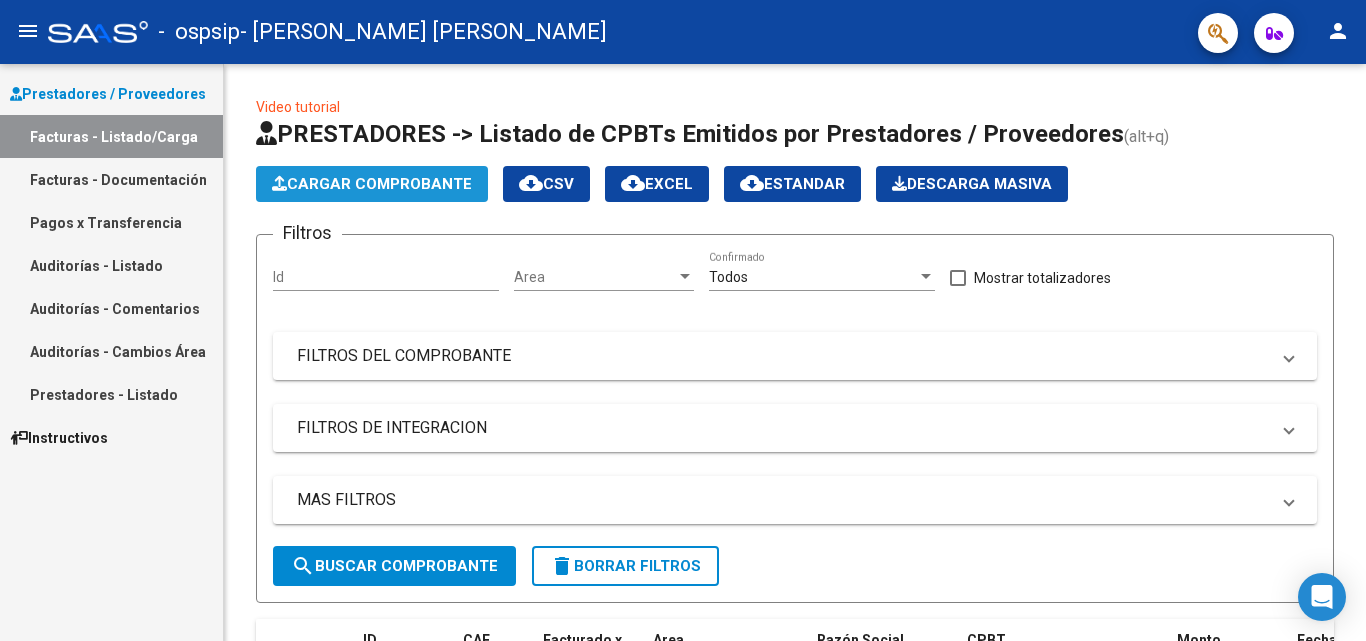 click on "Cargar Comprobante" 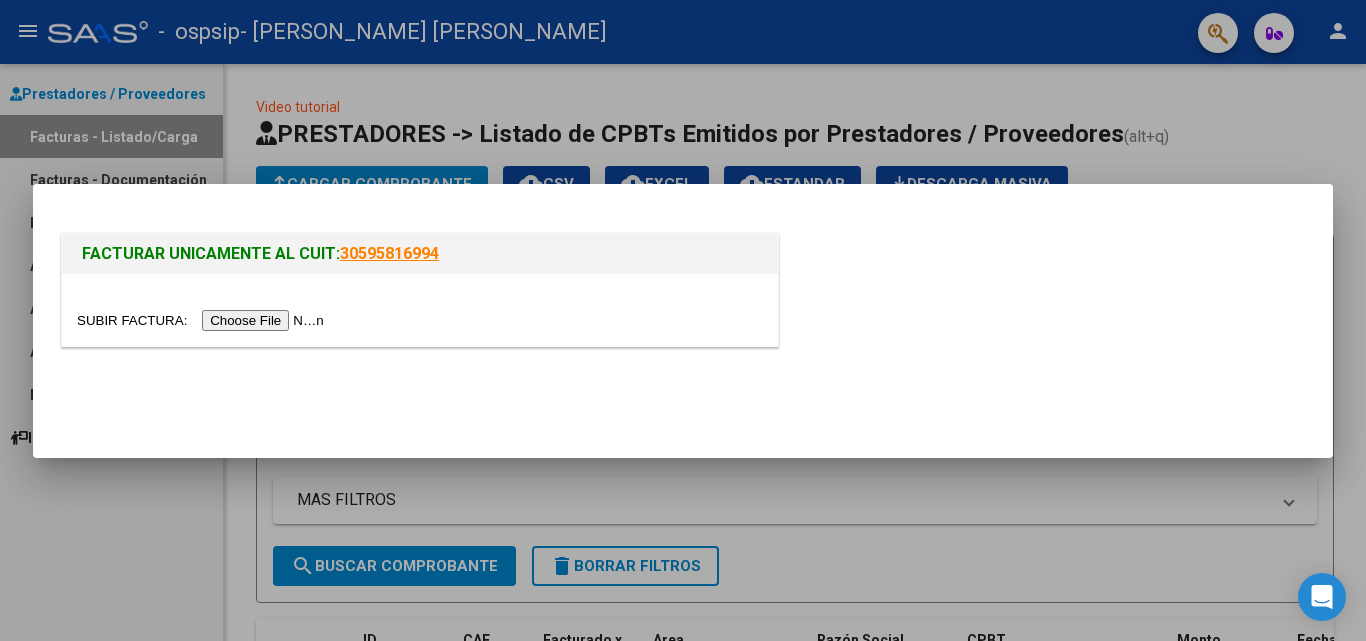 click at bounding box center [203, 320] 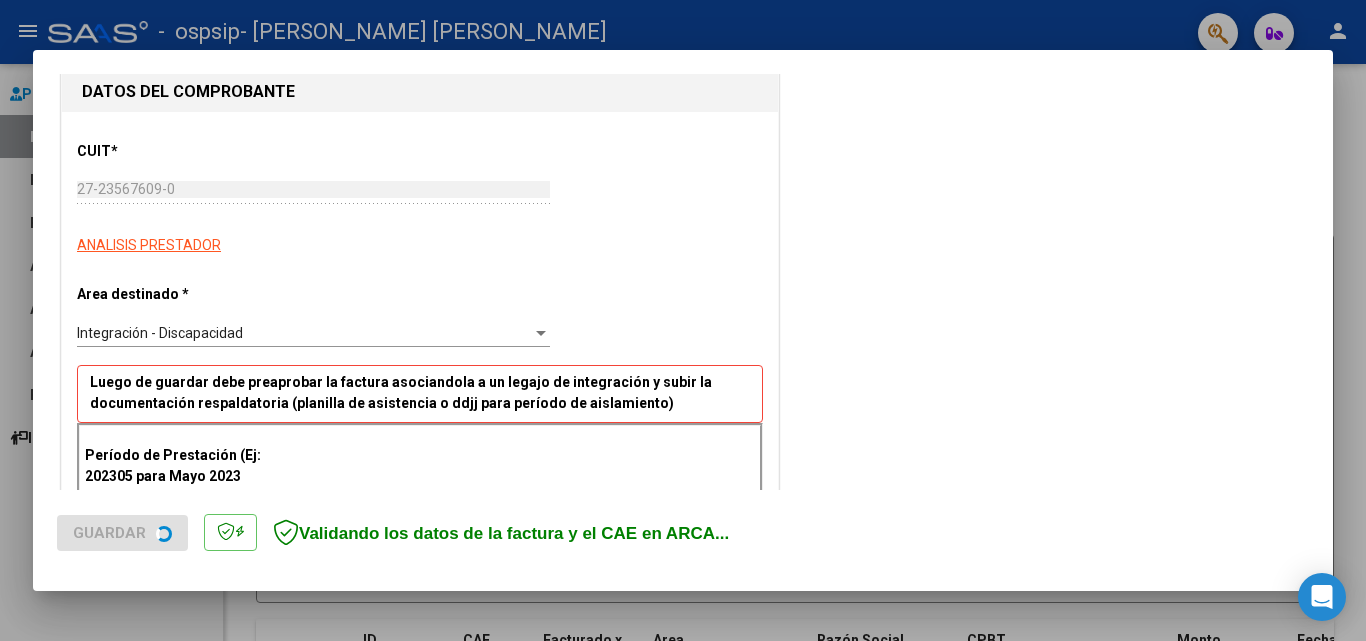 scroll, scrollTop: 300, scrollLeft: 0, axis: vertical 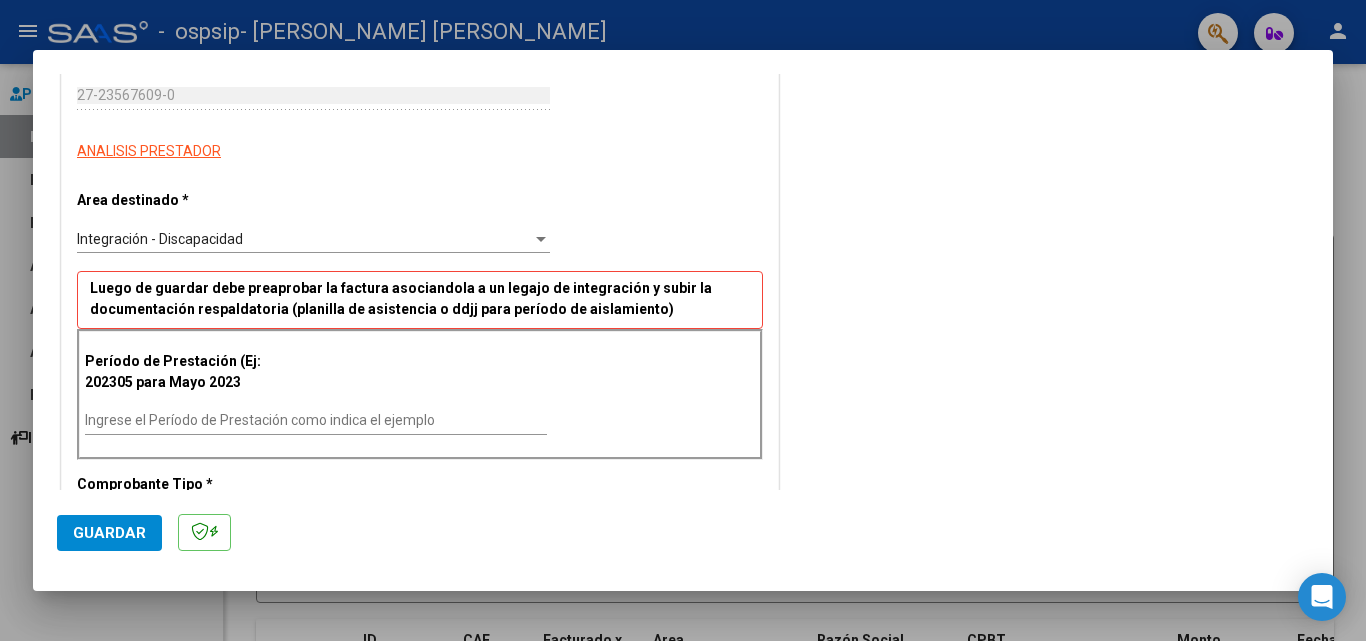click on "Ingrese el Período de Prestación como indica el ejemplo" at bounding box center (316, 421) 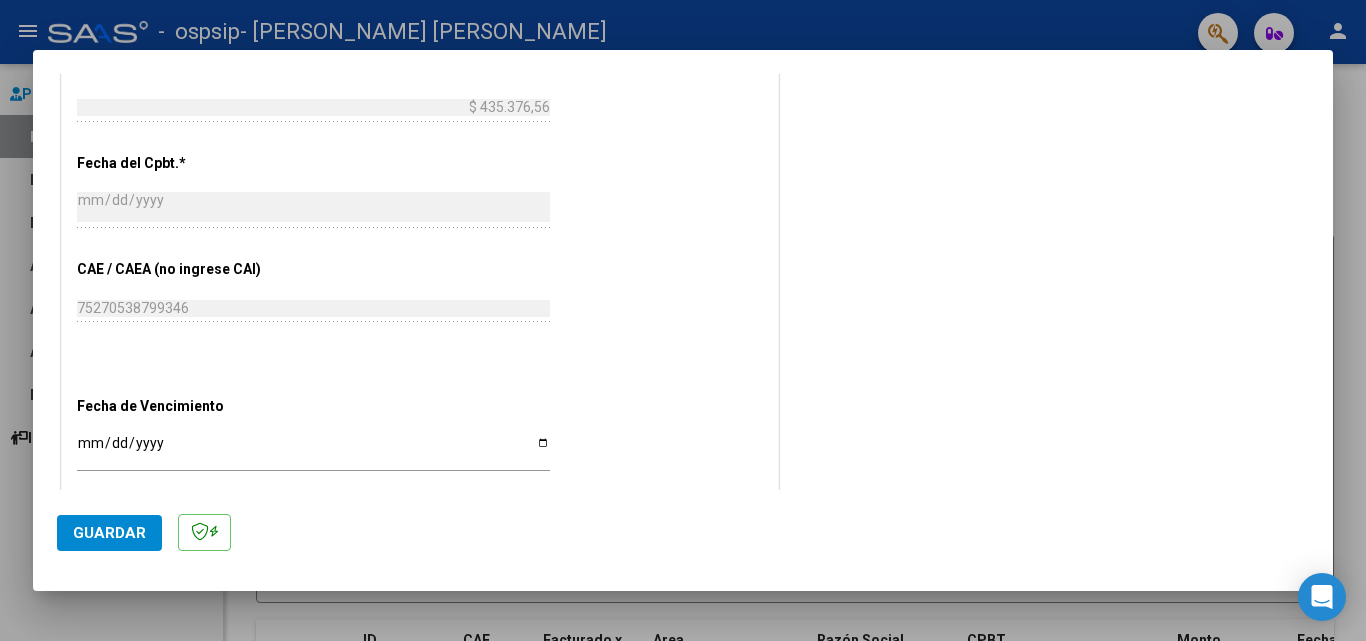 scroll, scrollTop: 1000, scrollLeft: 0, axis: vertical 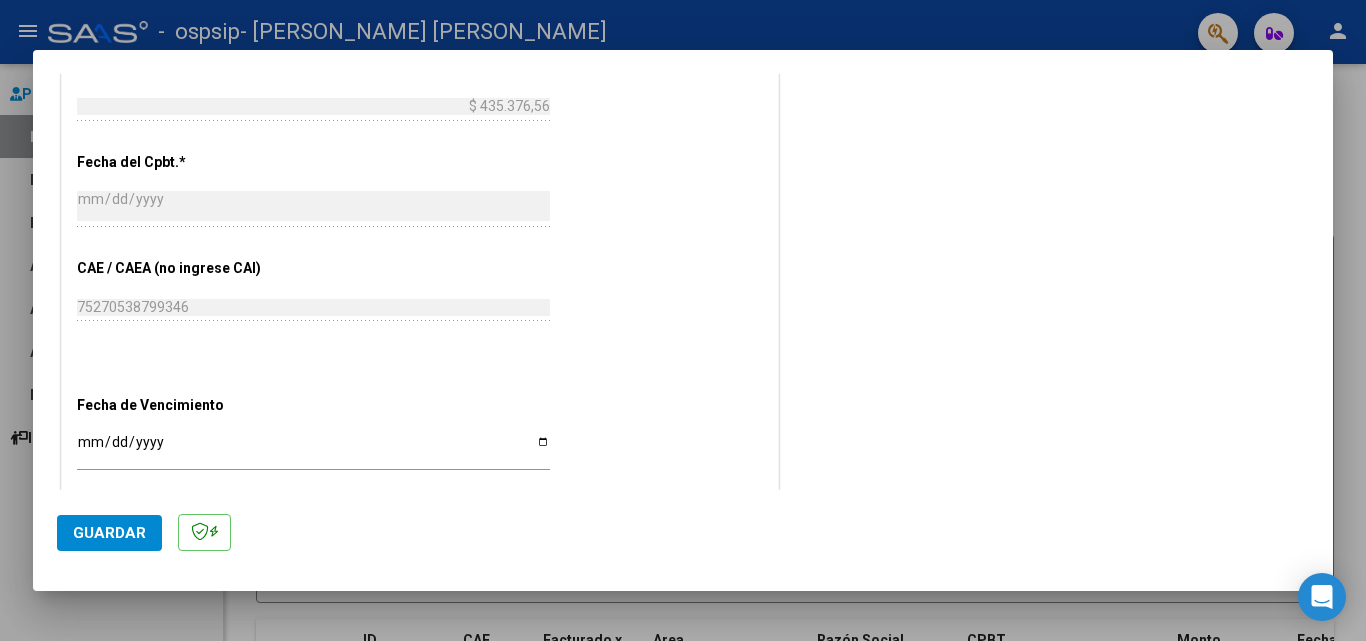 type on "202506" 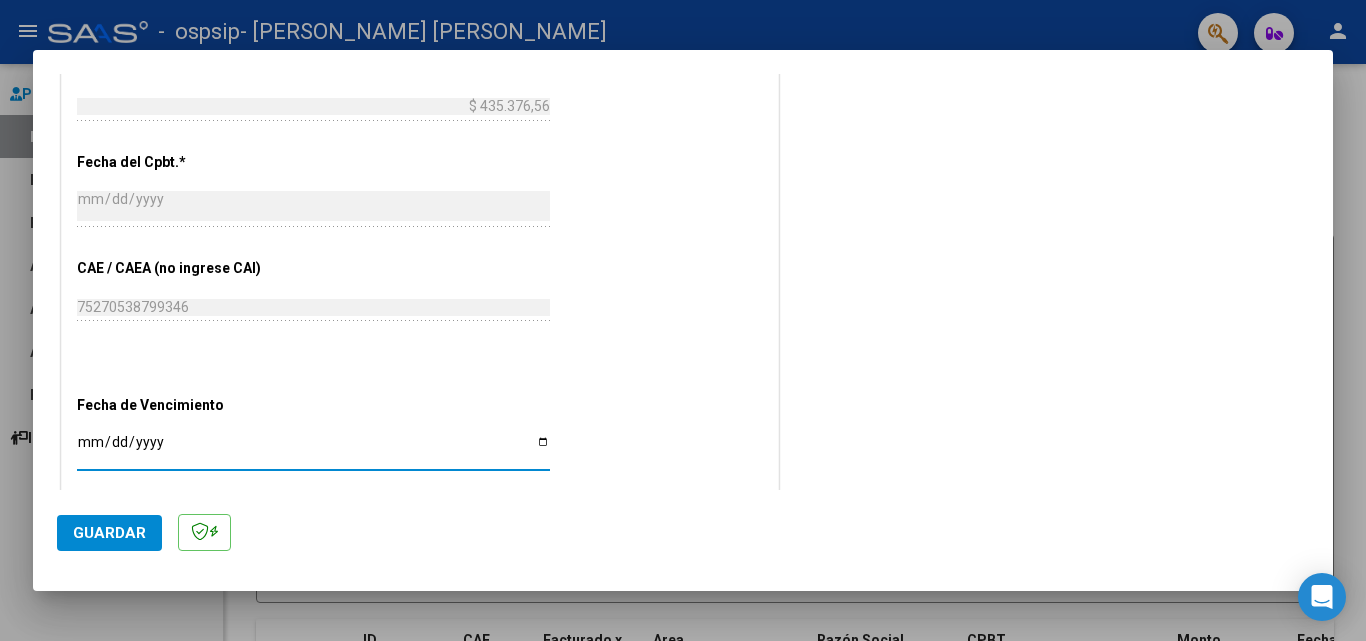 type on "[DATE]" 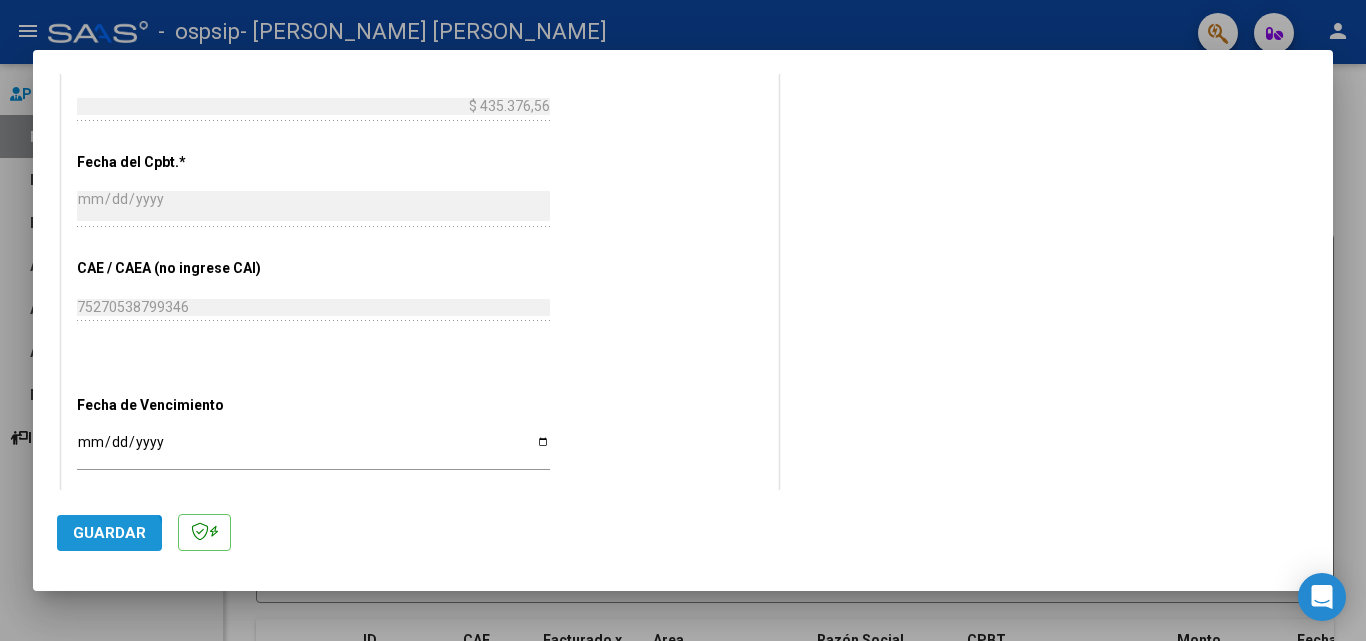 click on "Guardar" 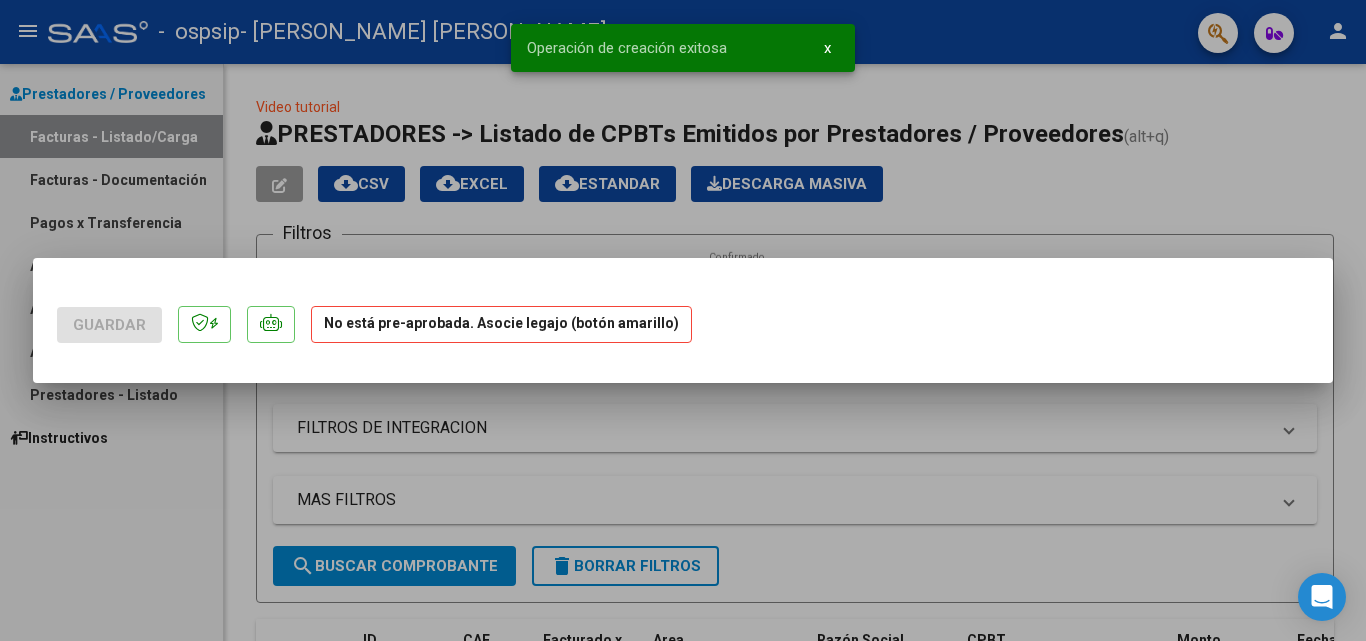 scroll, scrollTop: 0, scrollLeft: 0, axis: both 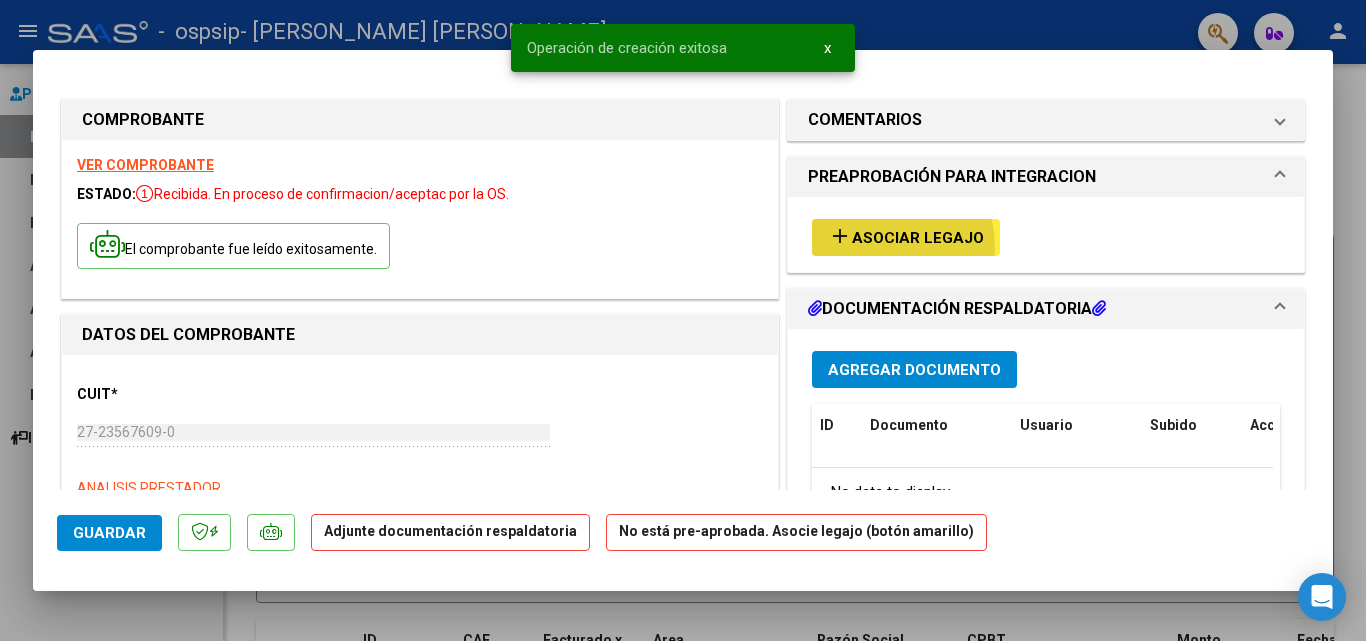 click on "Asociar Legajo" at bounding box center (918, 238) 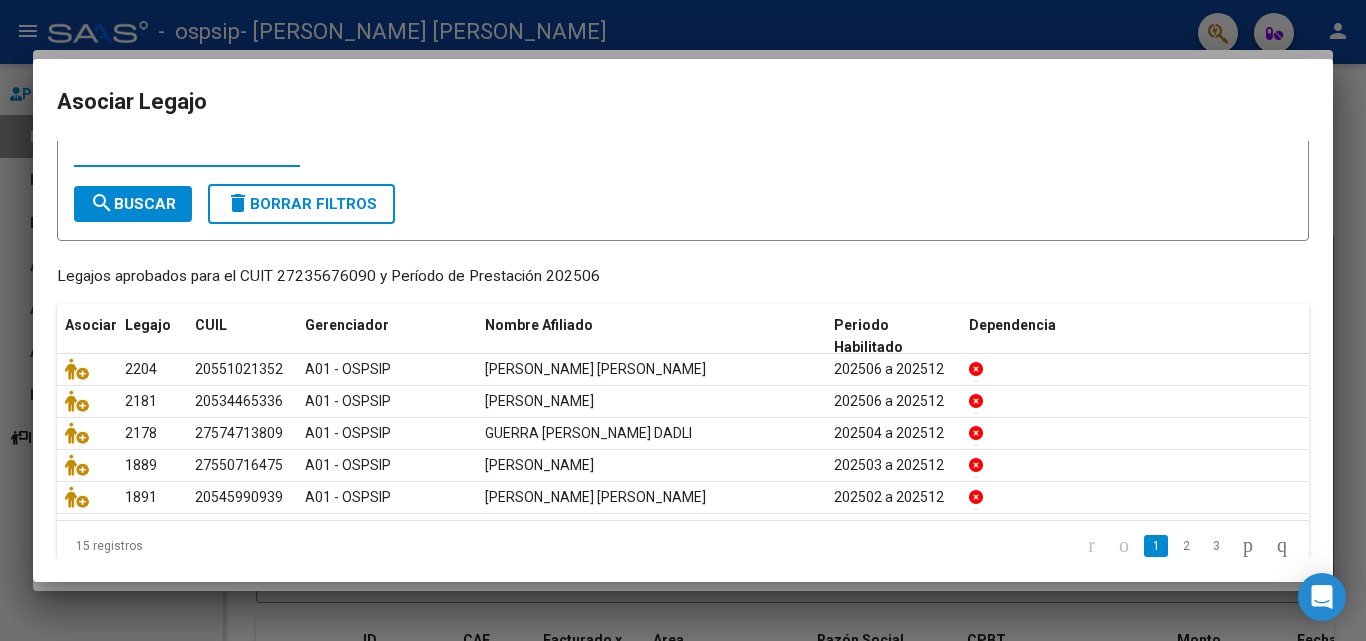 scroll, scrollTop: 103, scrollLeft: 0, axis: vertical 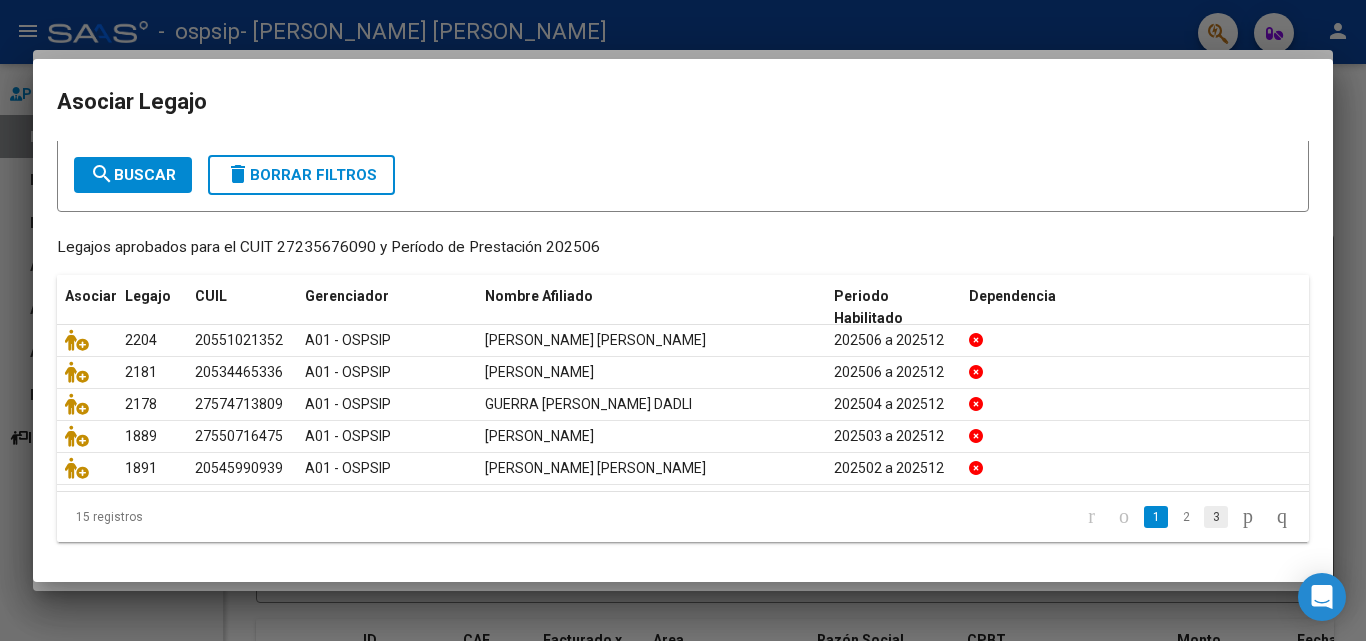 click on "3" 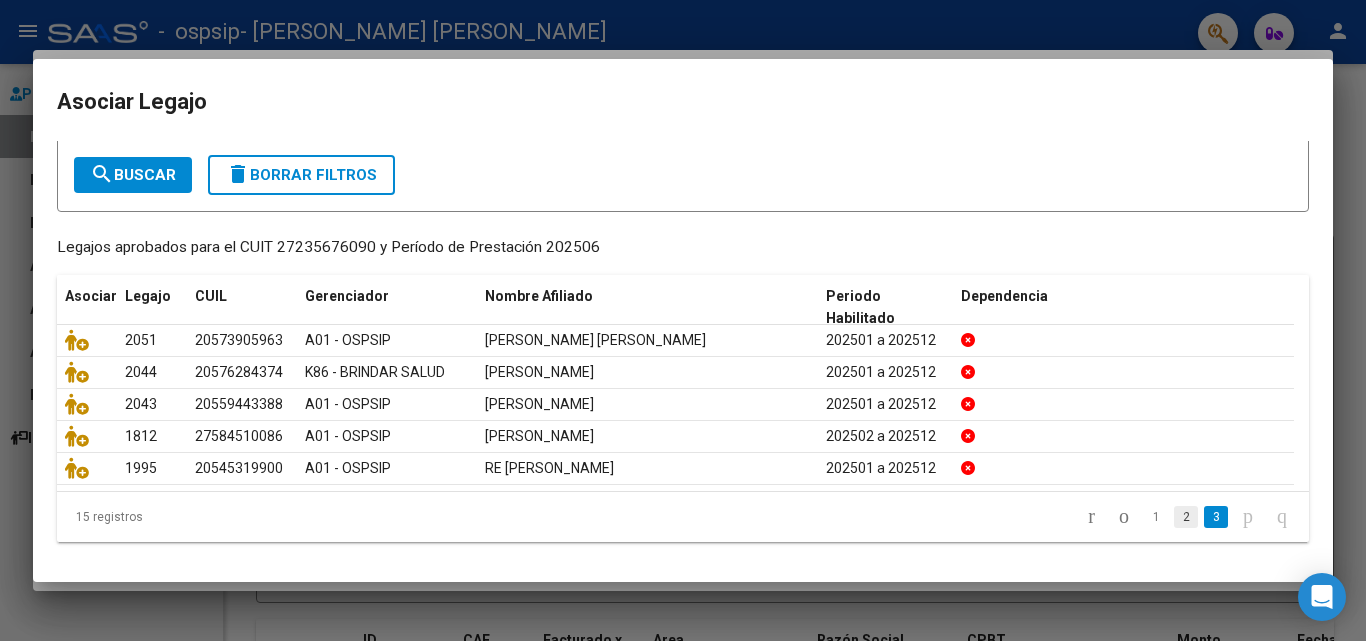 click on "2" 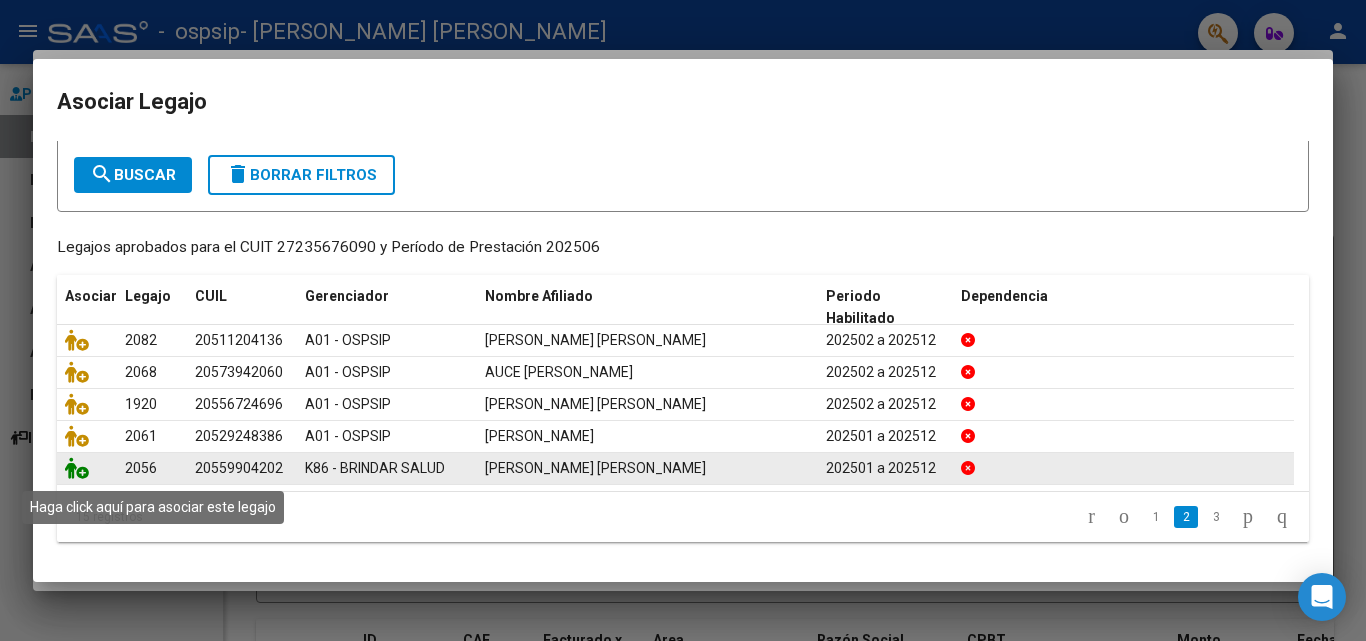 click 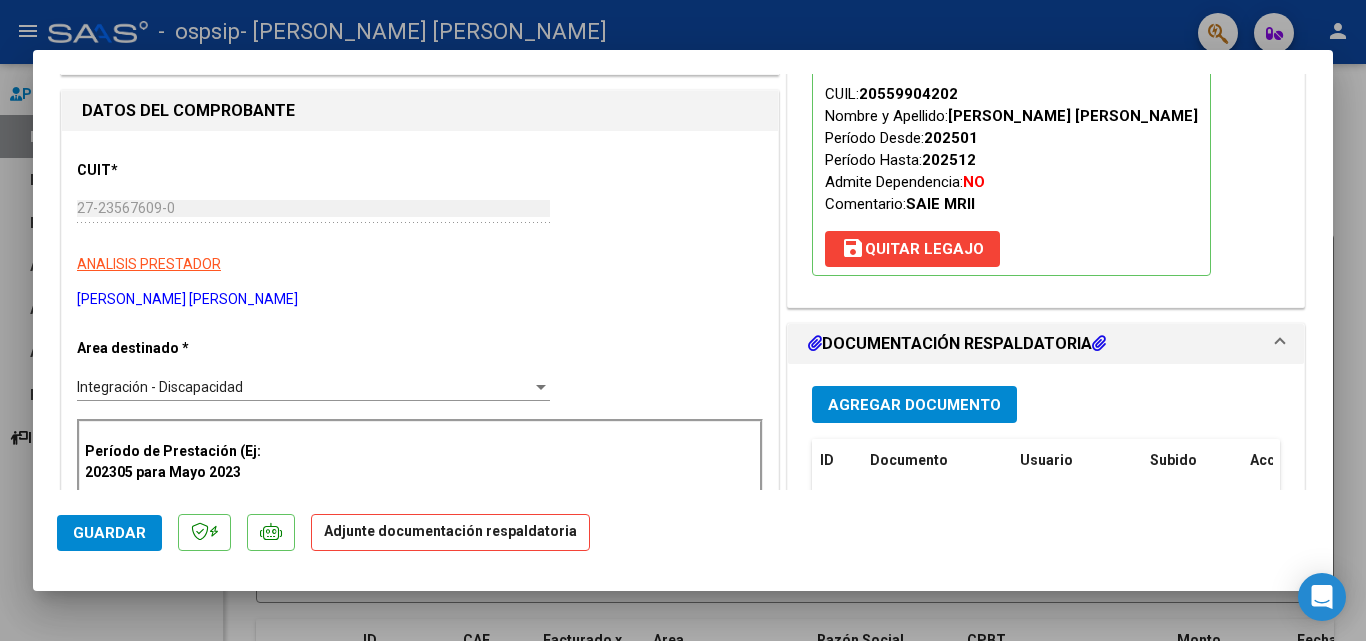 scroll, scrollTop: 400, scrollLeft: 0, axis: vertical 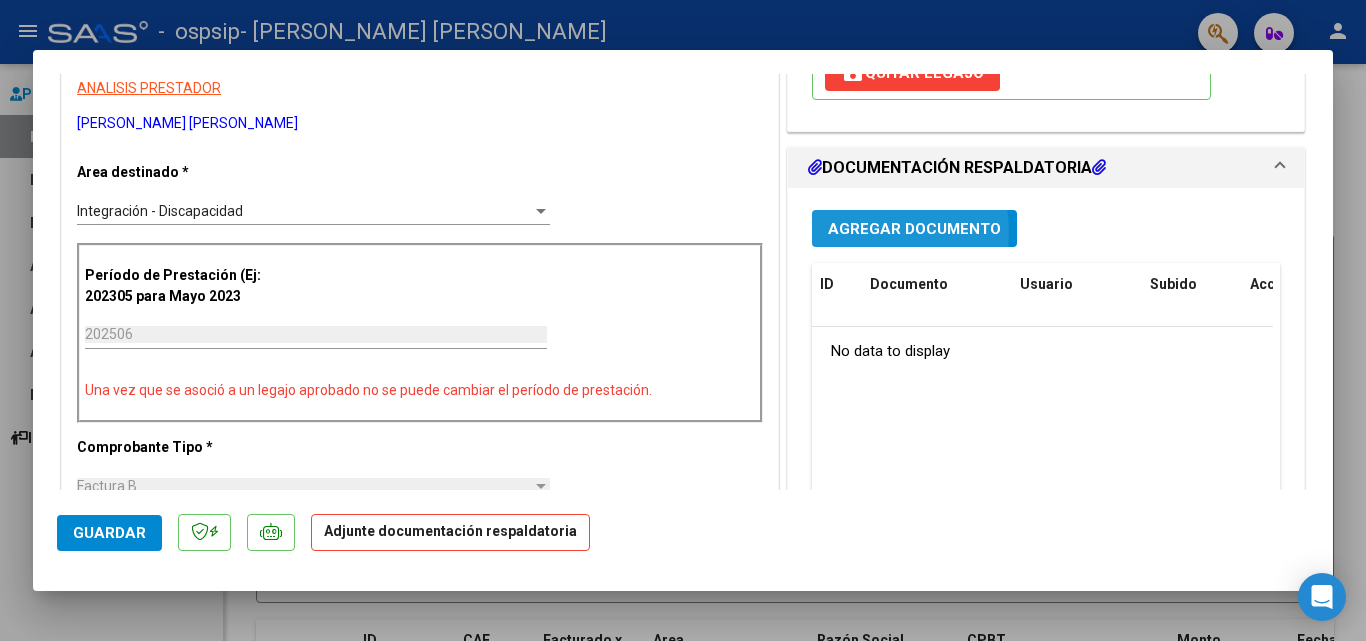 click on "Agregar Documento" at bounding box center [914, 229] 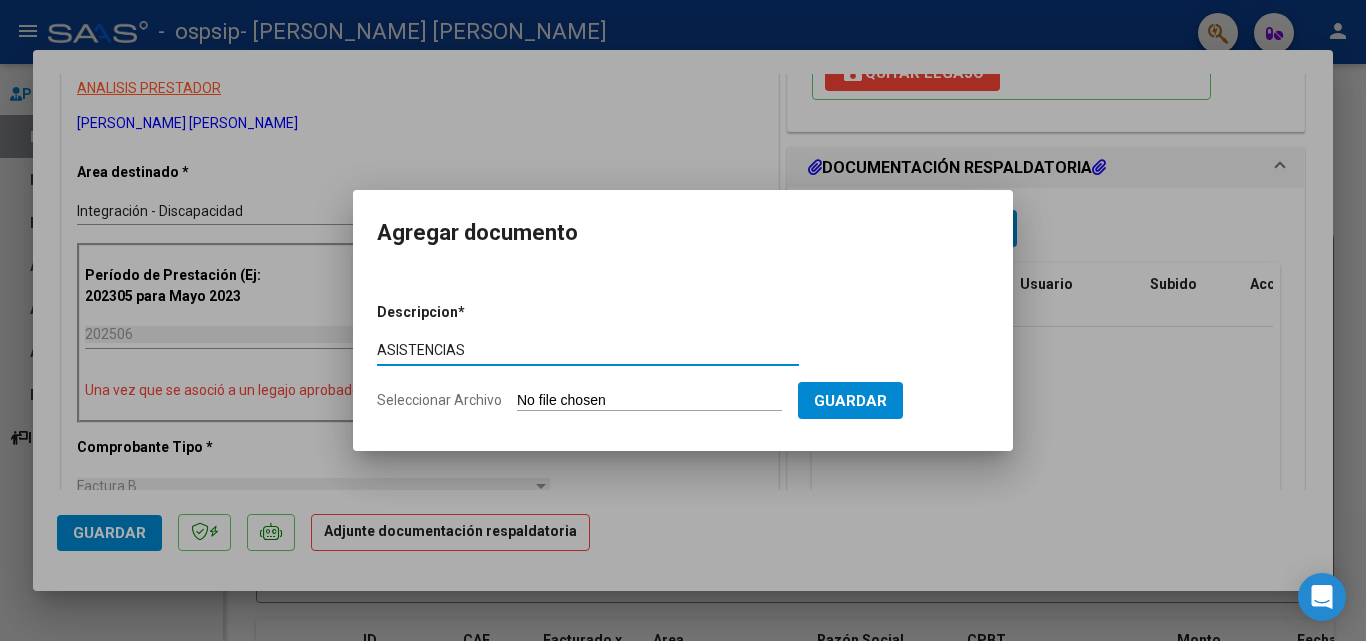 type on "ASISTENCIAS" 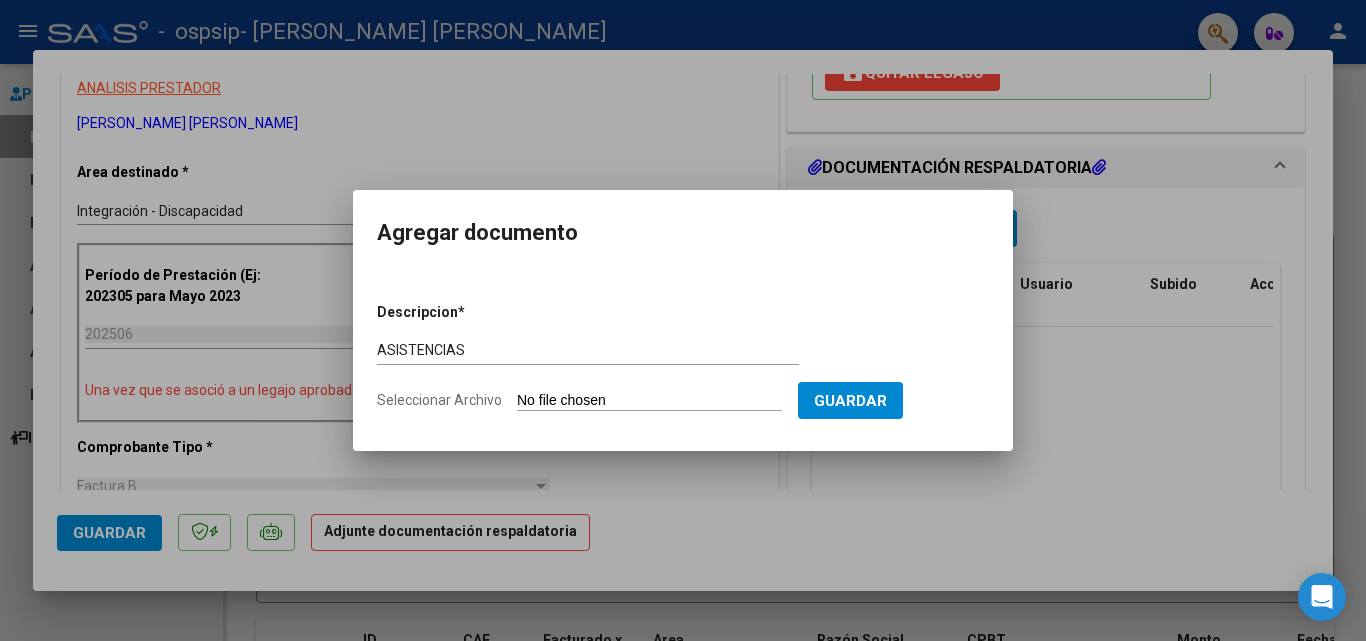 click on "Seleccionar Archivo" at bounding box center [649, 401] 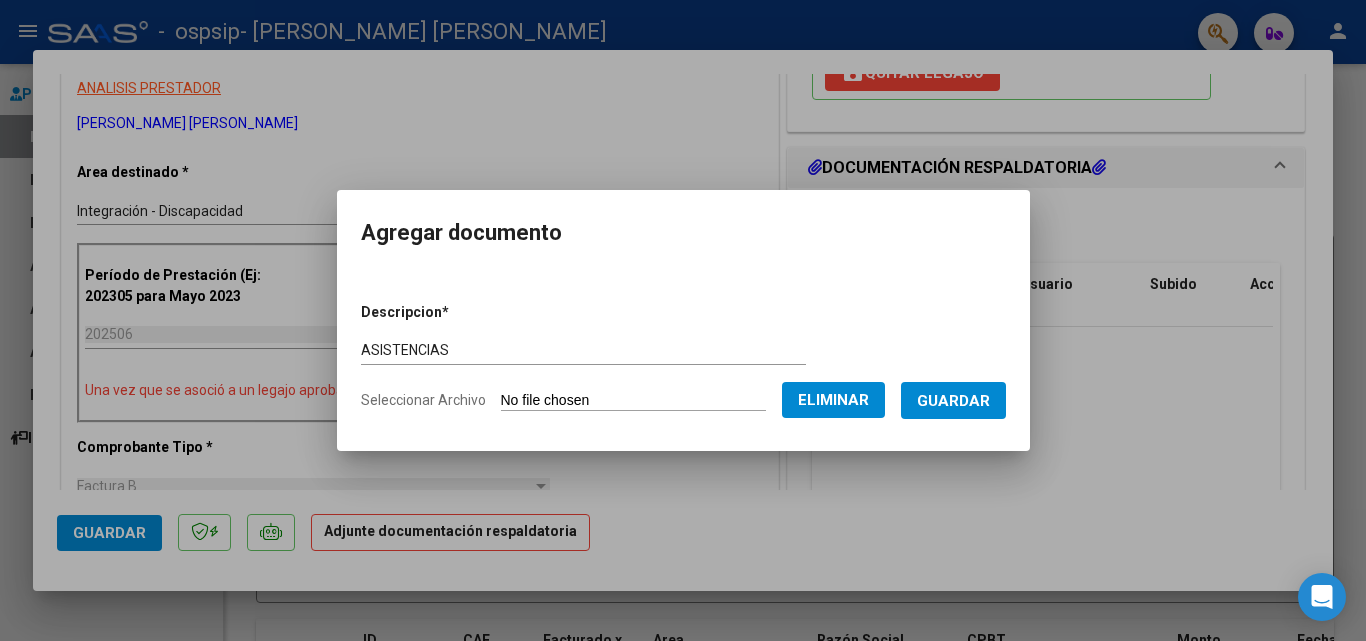 click on "Guardar" at bounding box center (953, 400) 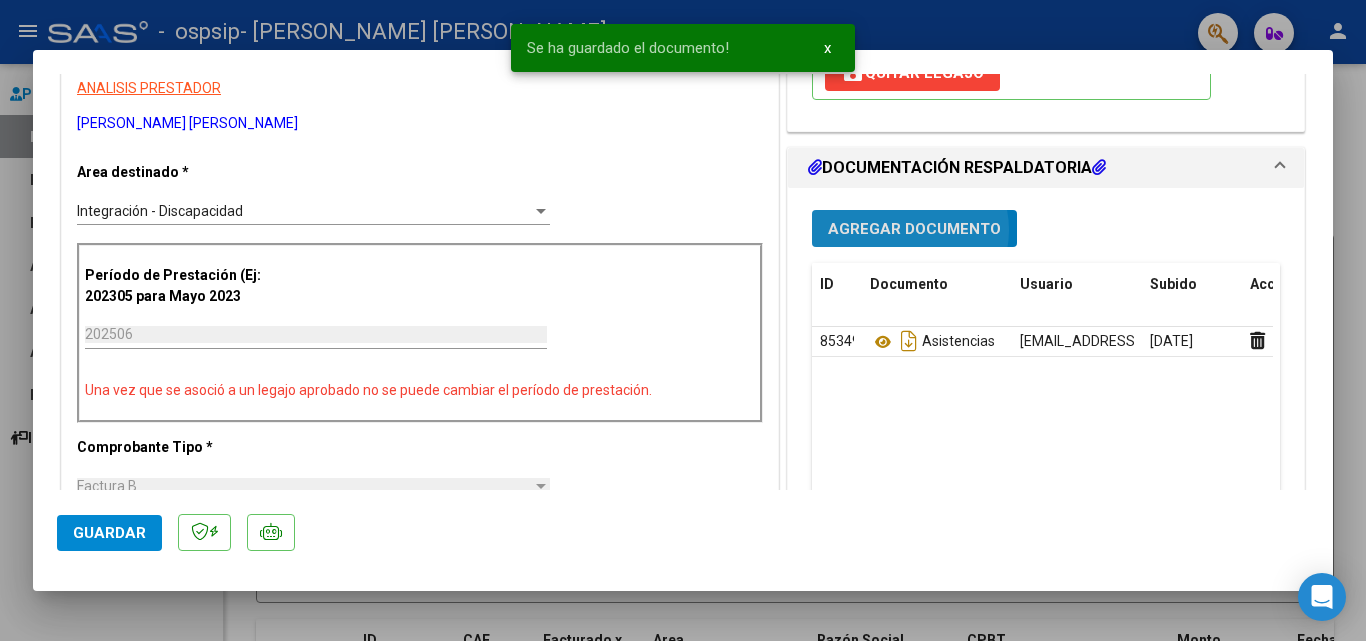 click on "Agregar Documento" at bounding box center [914, 229] 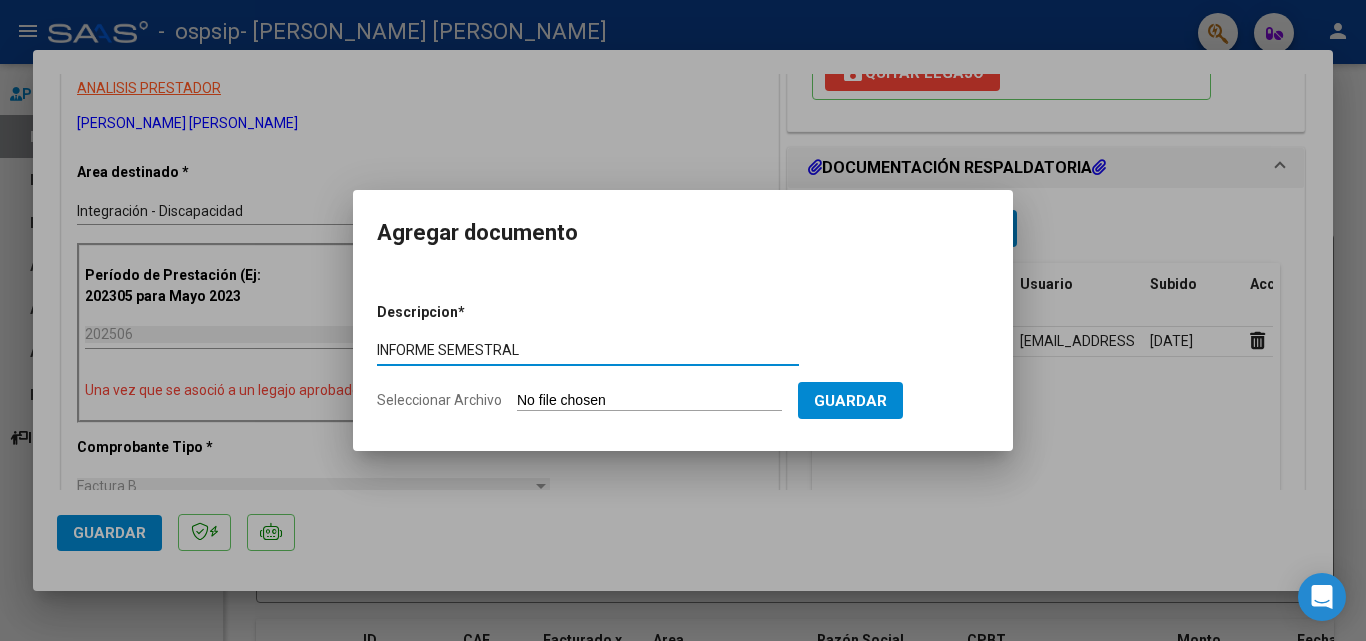 type on "INFORME SEMESTRAL" 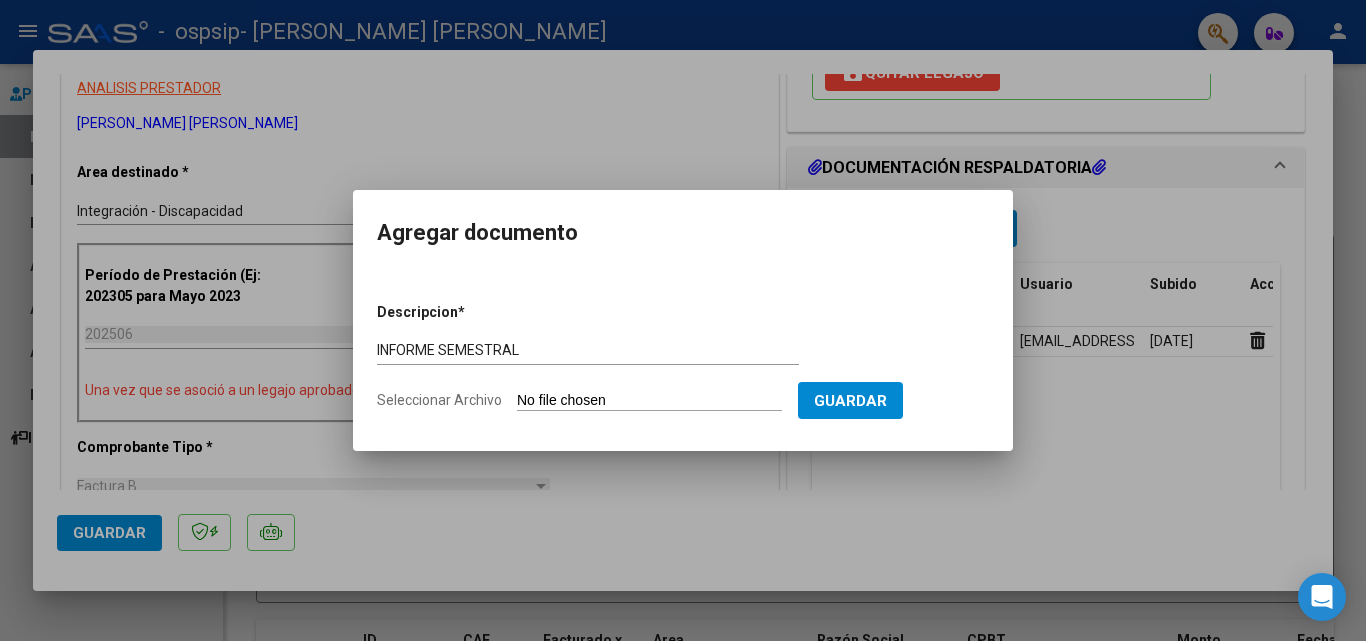 click on "Seleccionar Archivo" at bounding box center (649, 401) 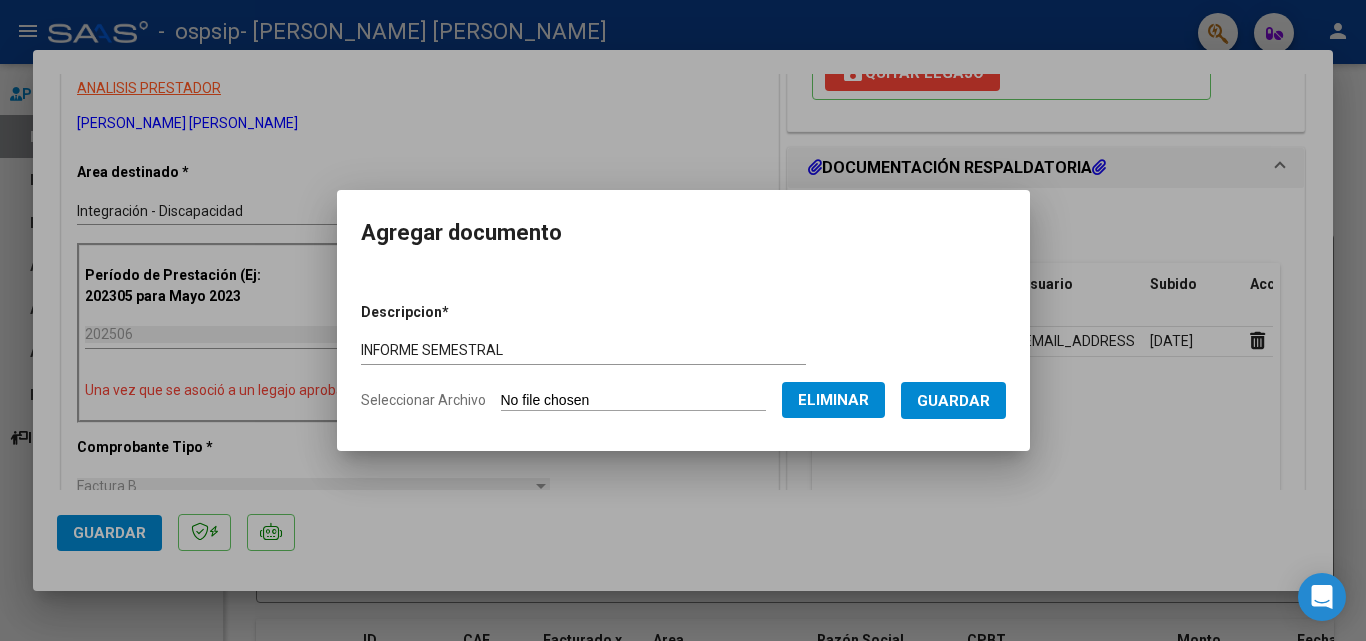click on "Guardar" at bounding box center (953, 400) 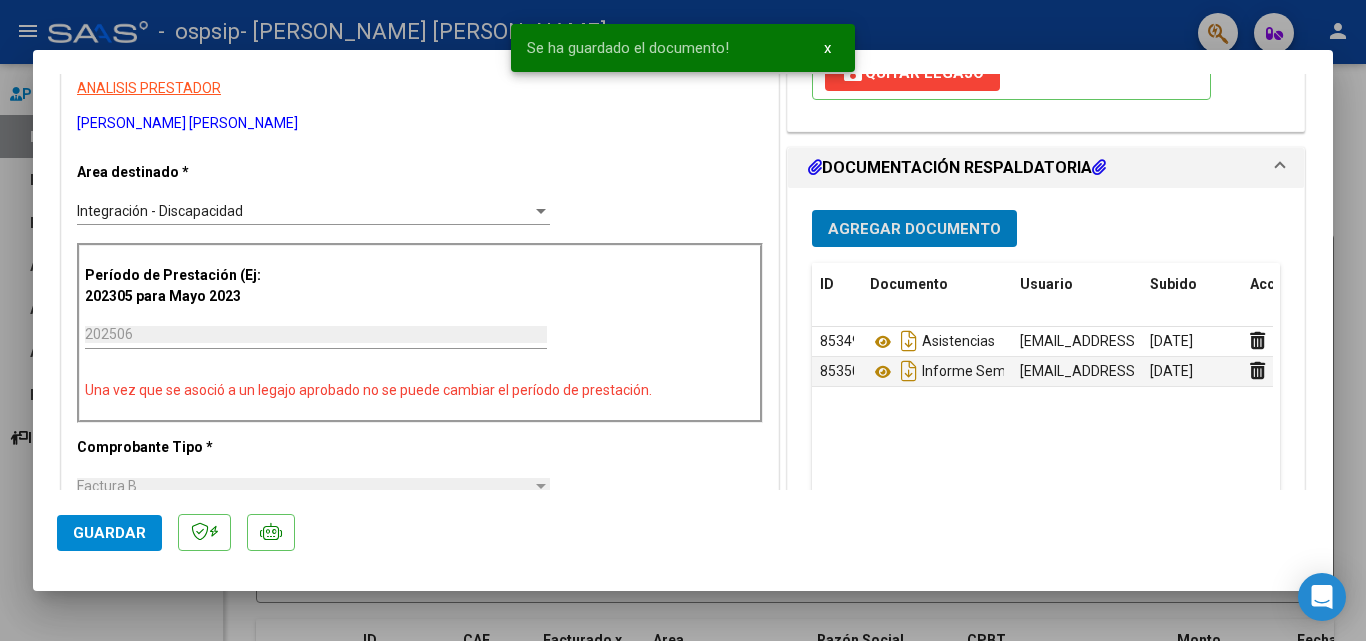 click on "Guardar" 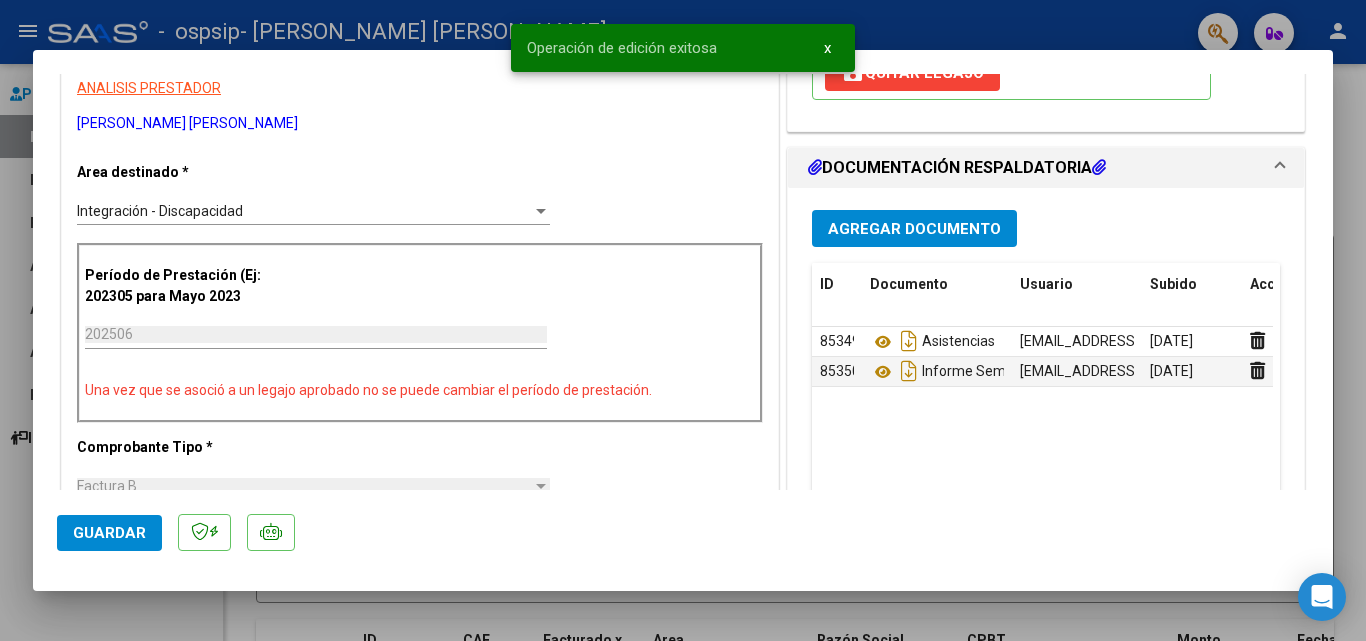 click at bounding box center (683, 320) 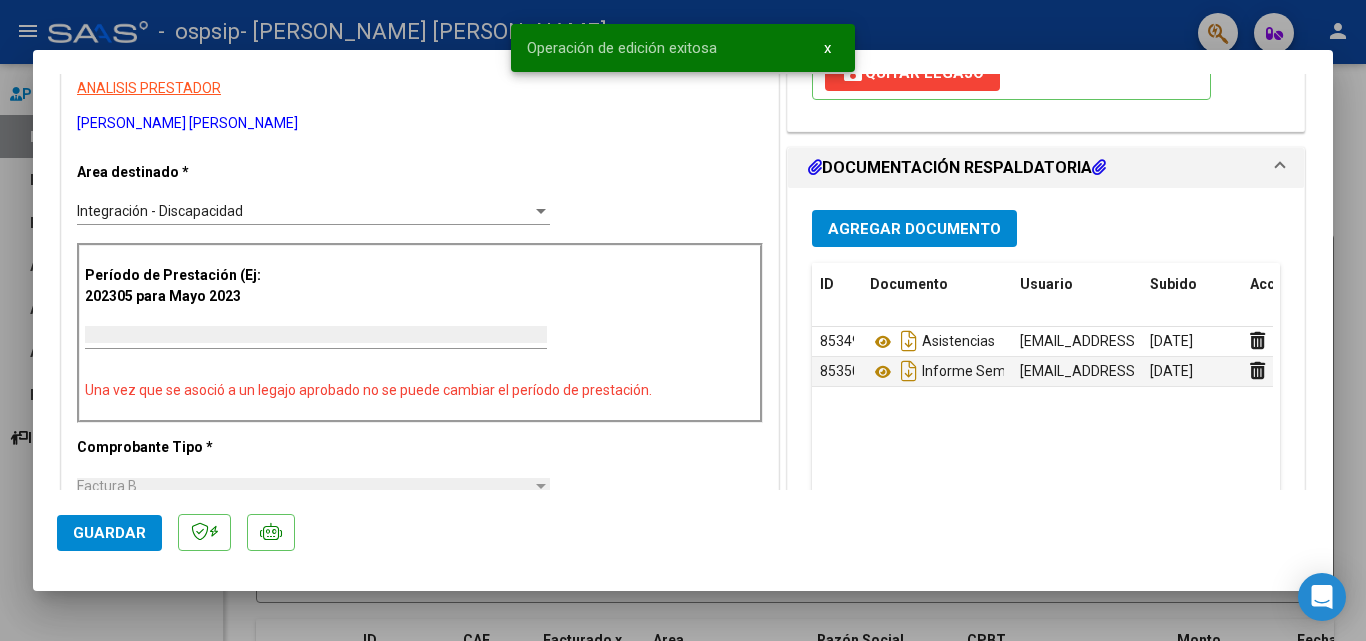 scroll, scrollTop: 0, scrollLeft: 0, axis: both 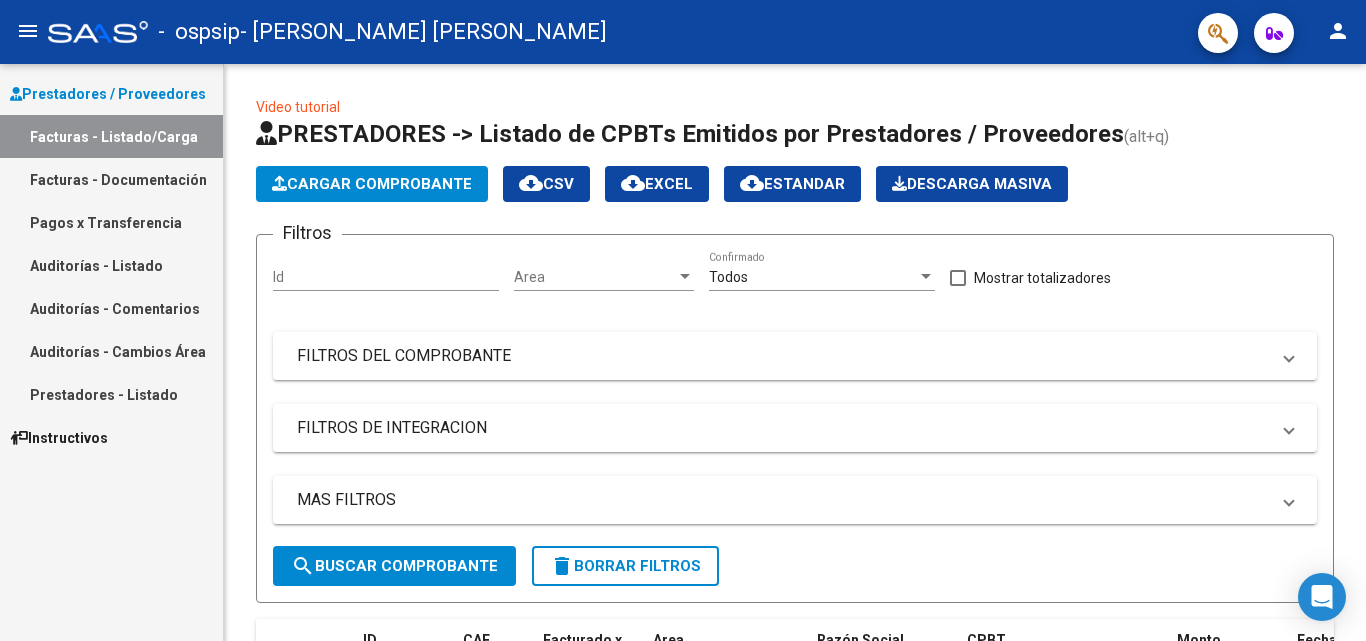 click on "Cargar Comprobante" 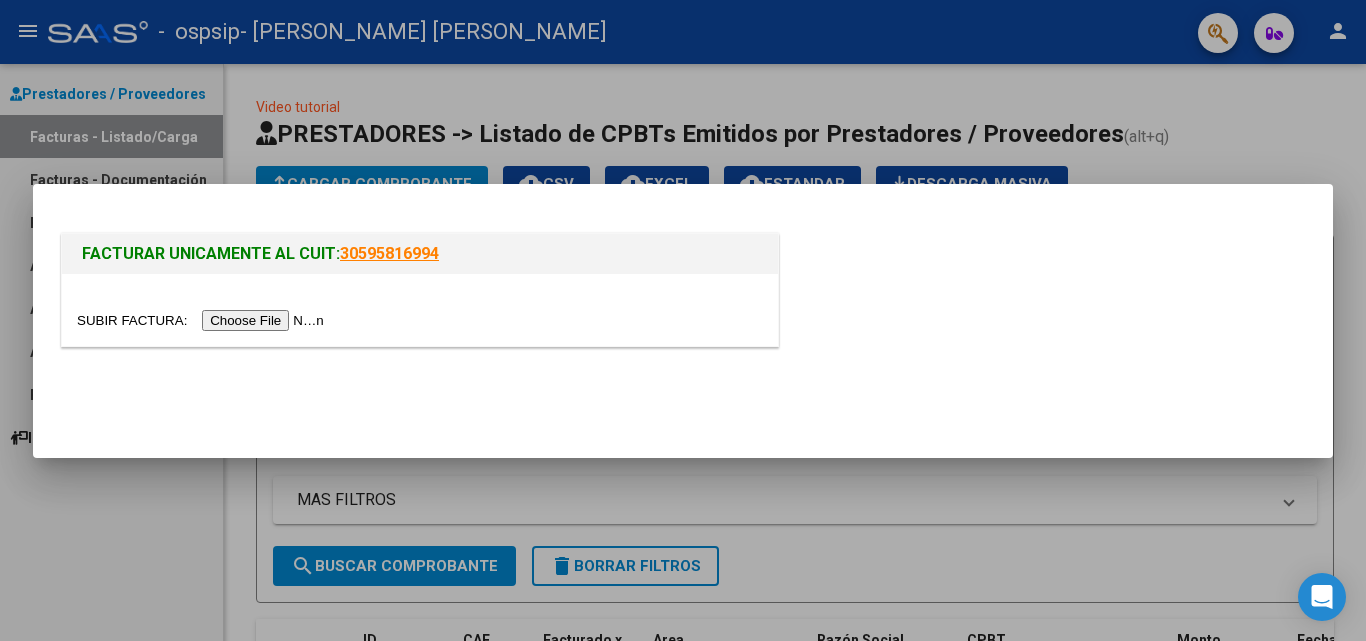 click at bounding box center (203, 320) 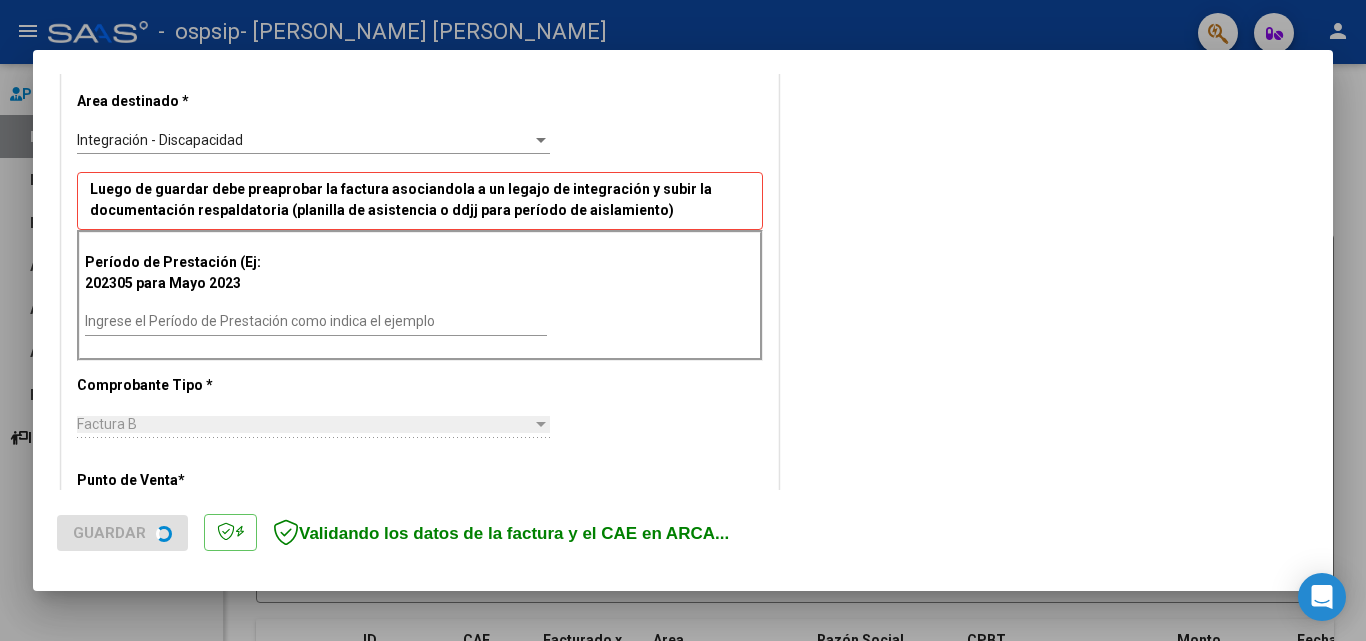 scroll, scrollTop: 400, scrollLeft: 0, axis: vertical 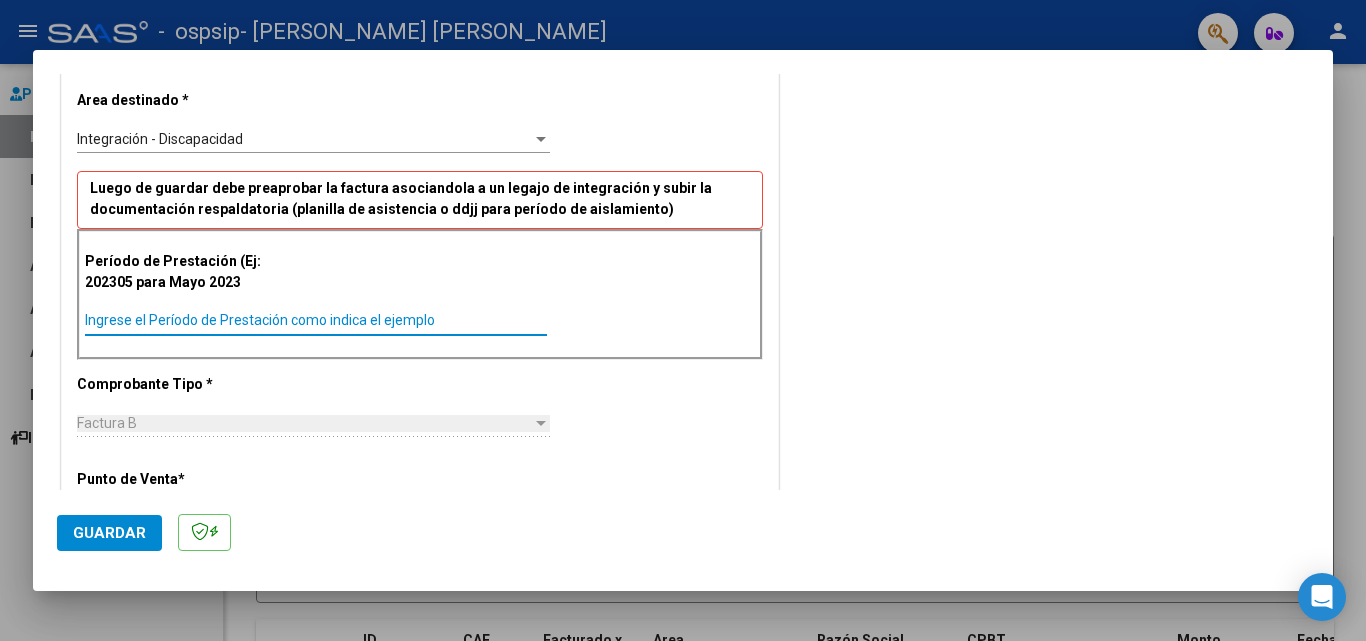 click on "Ingrese el Período de Prestación como indica el ejemplo" at bounding box center (316, 320) 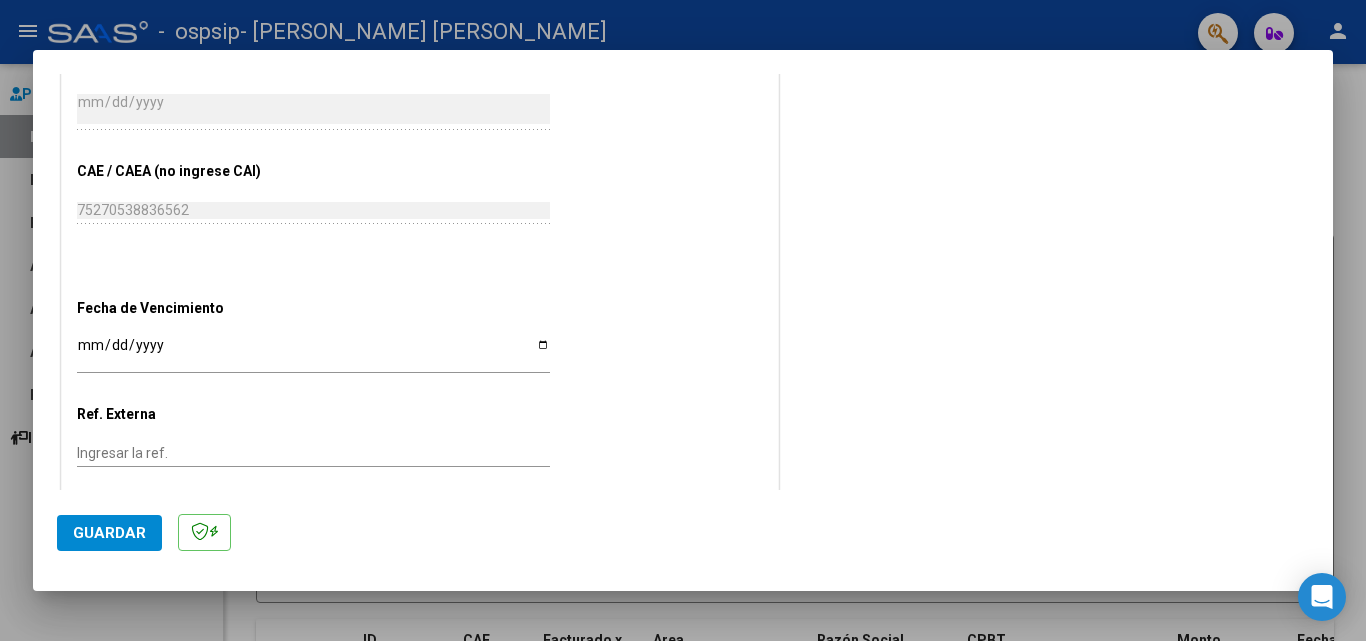 scroll, scrollTop: 1100, scrollLeft: 0, axis: vertical 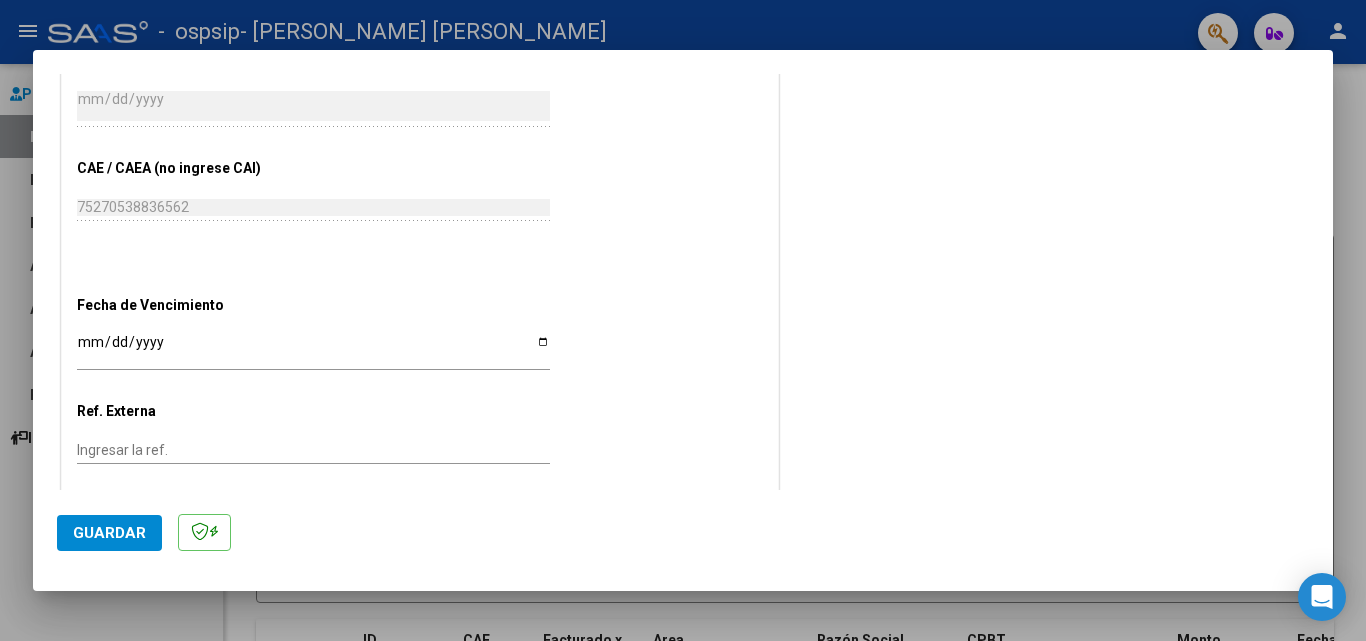 type on "202506" 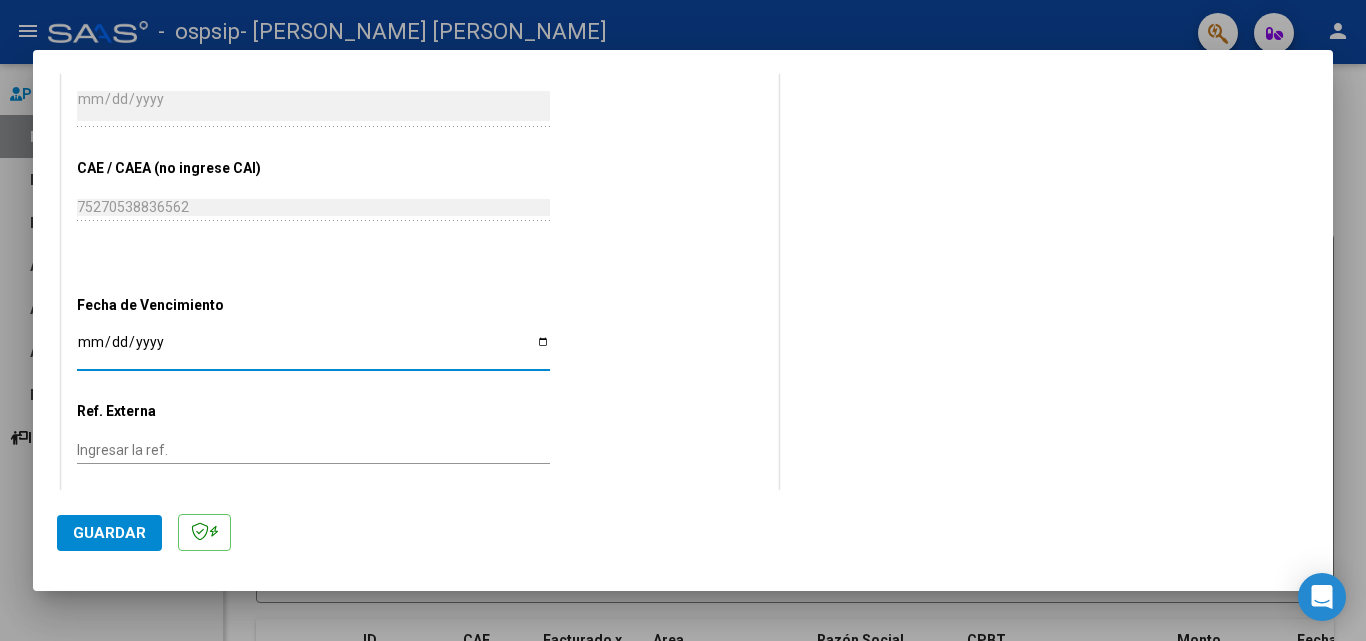 click on "Ingresar la fecha" at bounding box center [313, 349] 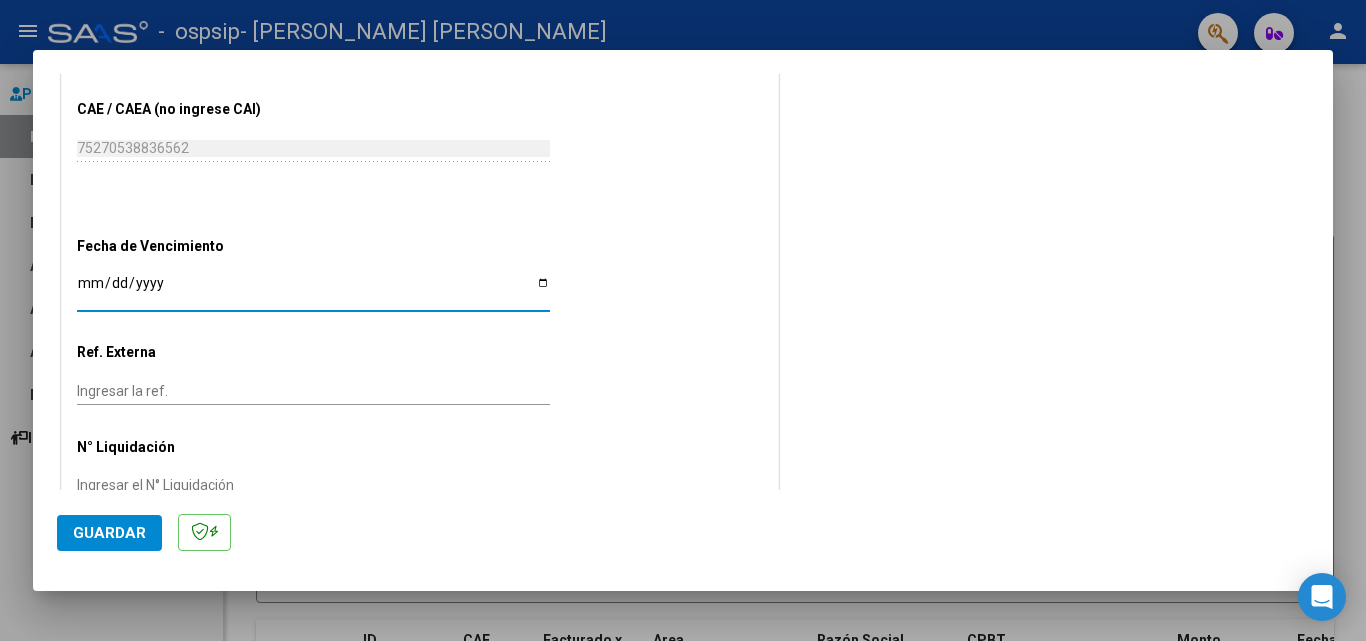 scroll, scrollTop: 1205, scrollLeft: 0, axis: vertical 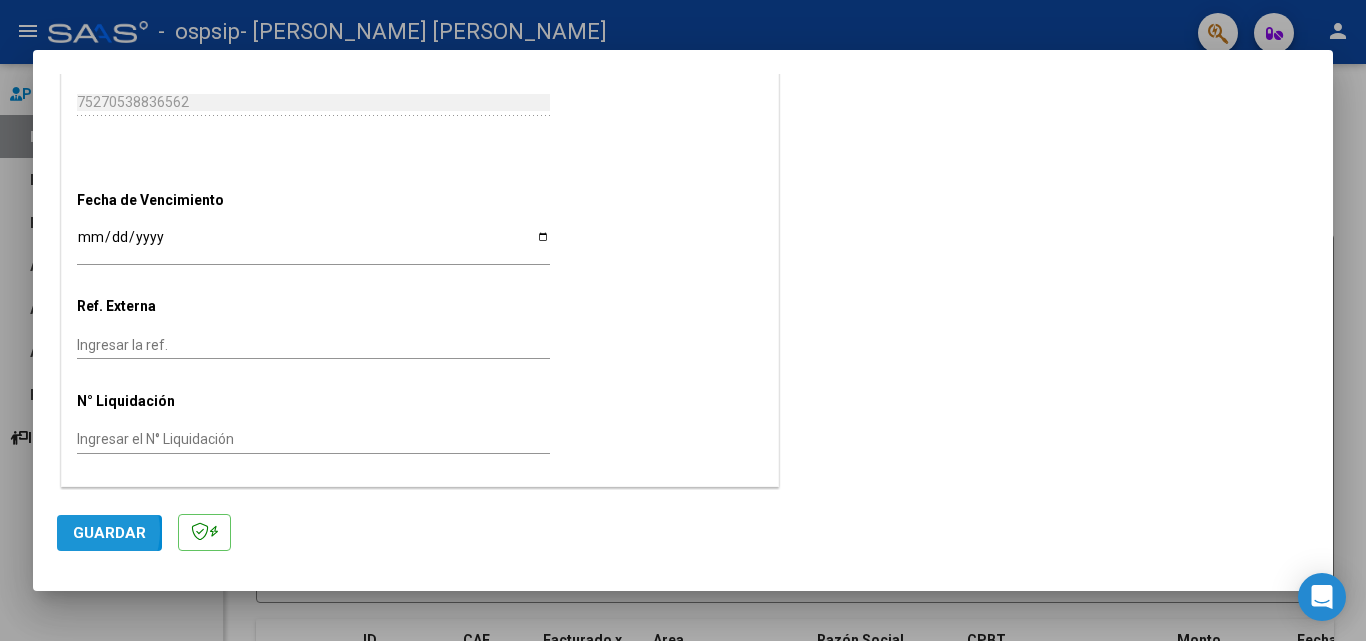 click on "Guardar" 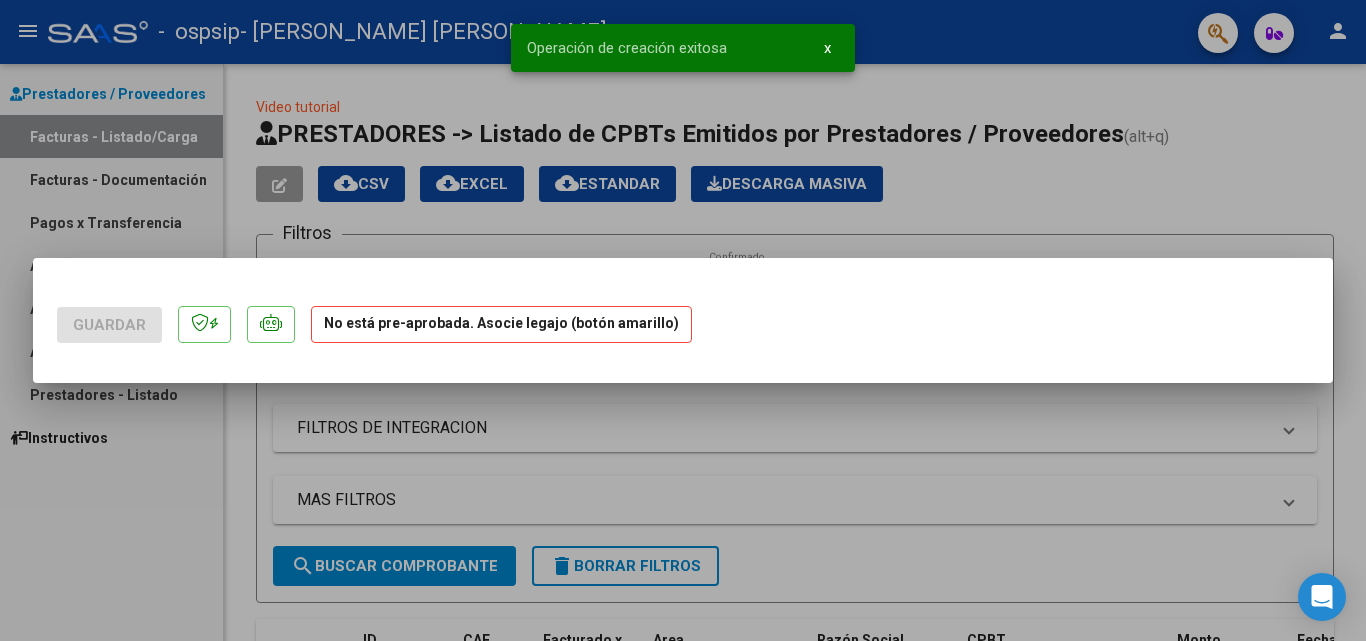 scroll, scrollTop: 0, scrollLeft: 0, axis: both 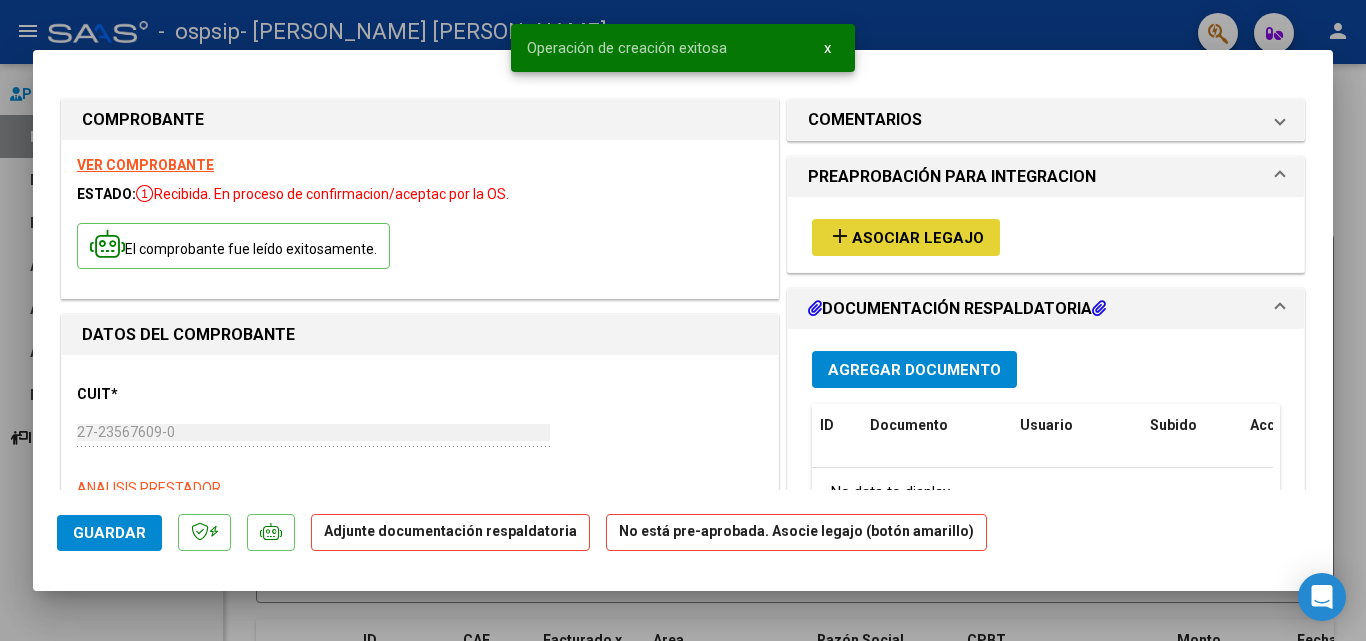 click on "add Asociar Legajo" at bounding box center (906, 237) 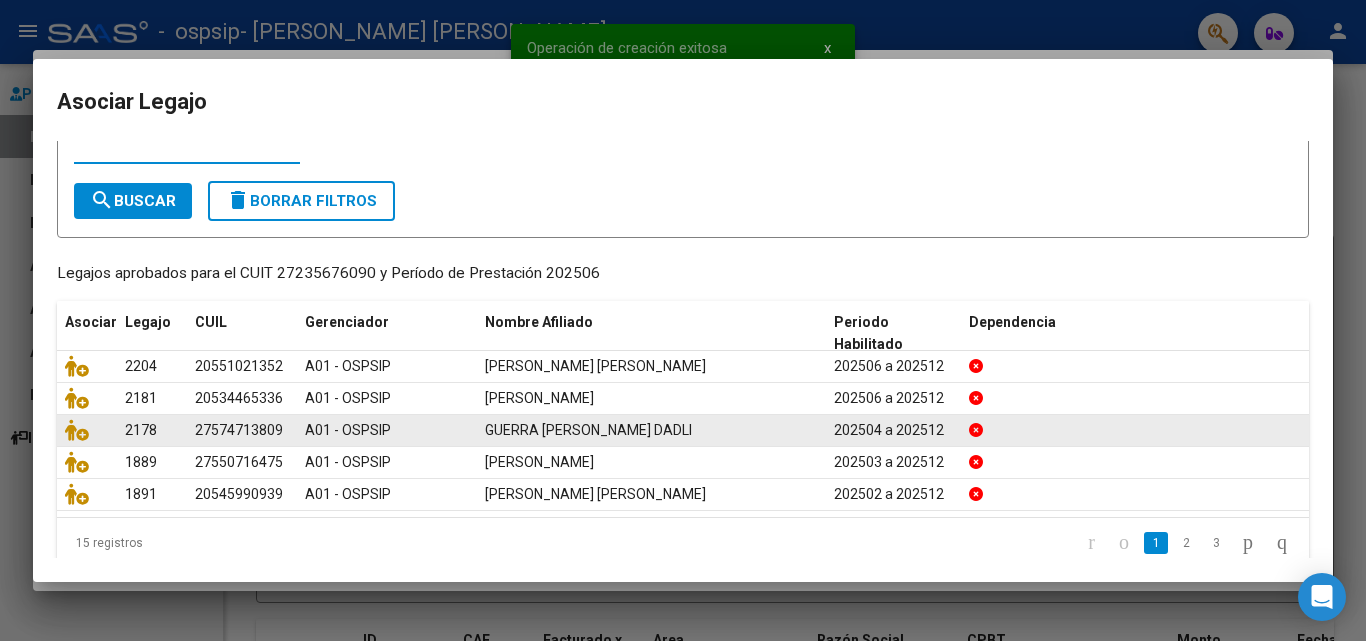 scroll, scrollTop: 103, scrollLeft: 0, axis: vertical 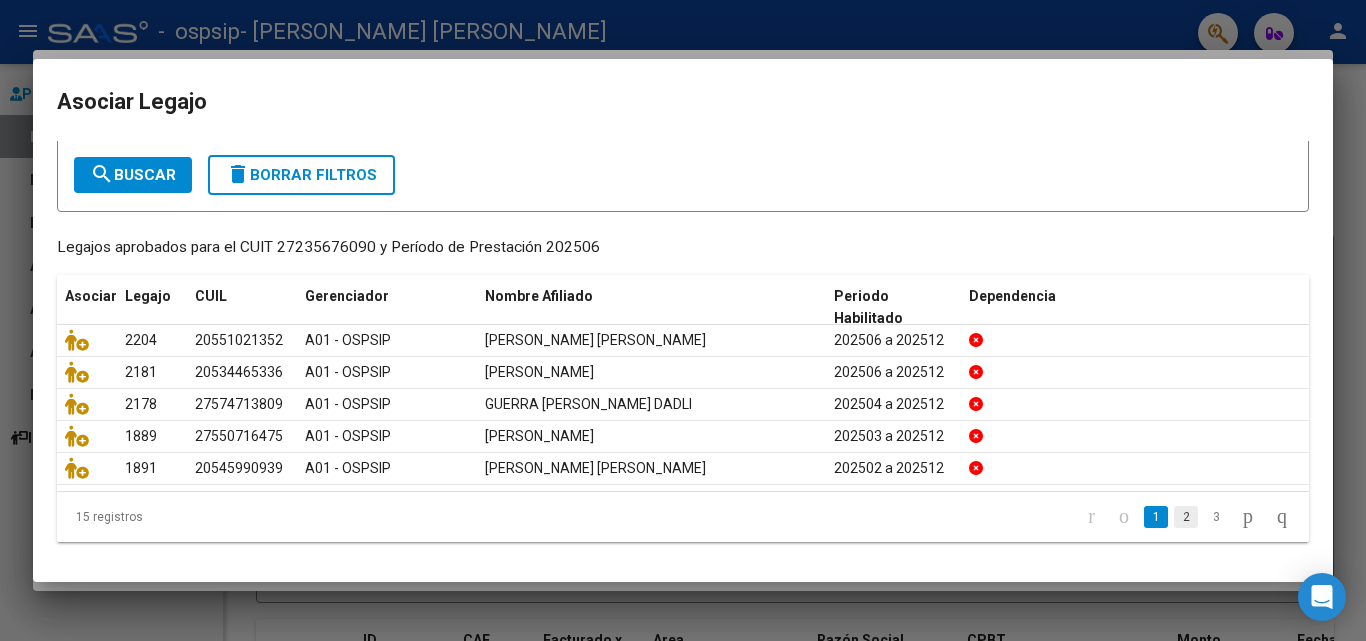 click on "2" 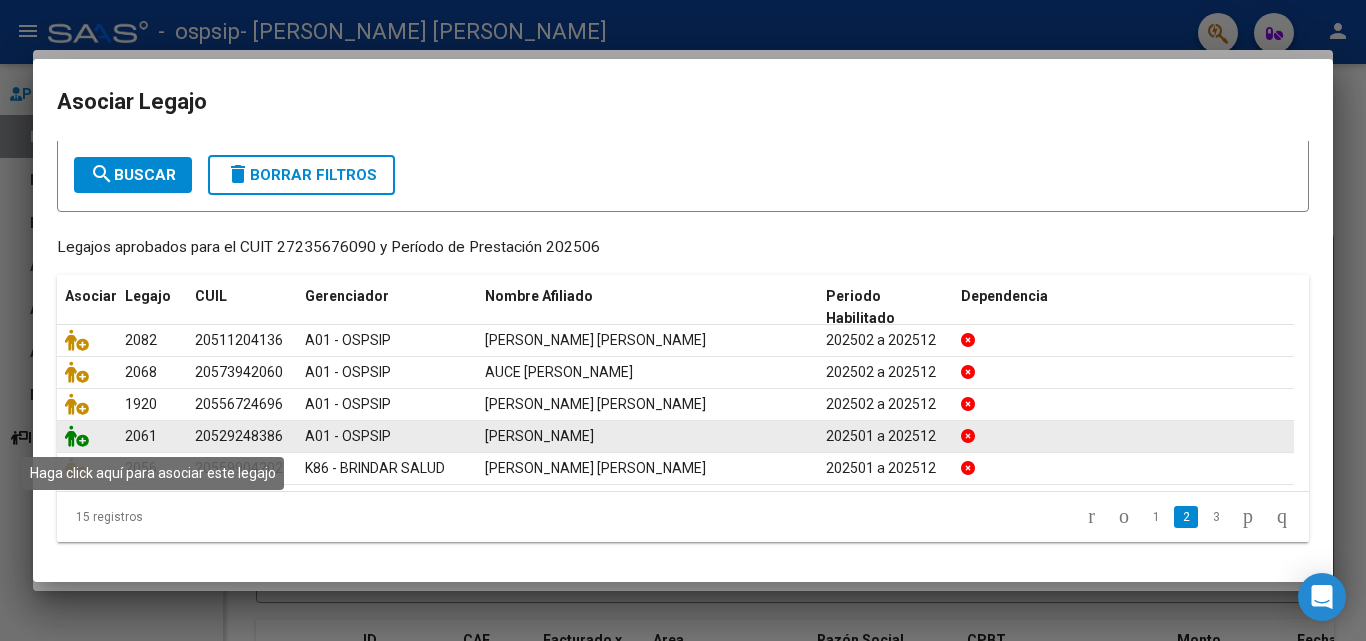 click 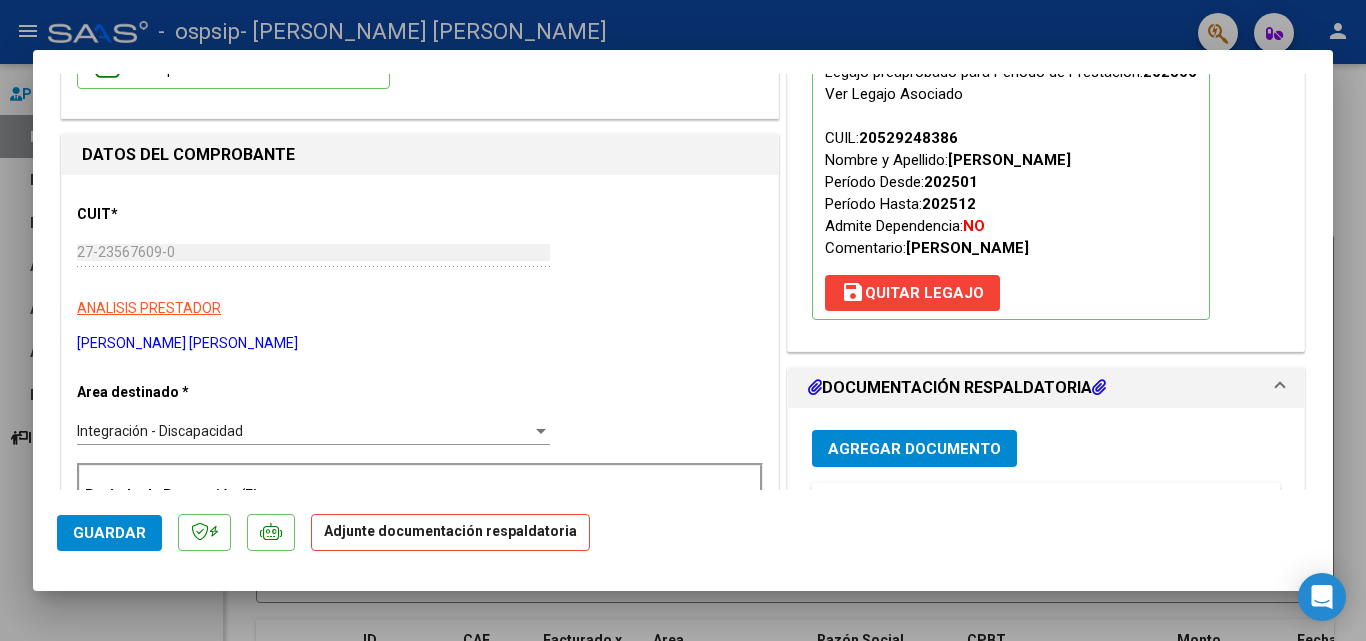 scroll, scrollTop: 200, scrollLeft: 0, axis: vertical 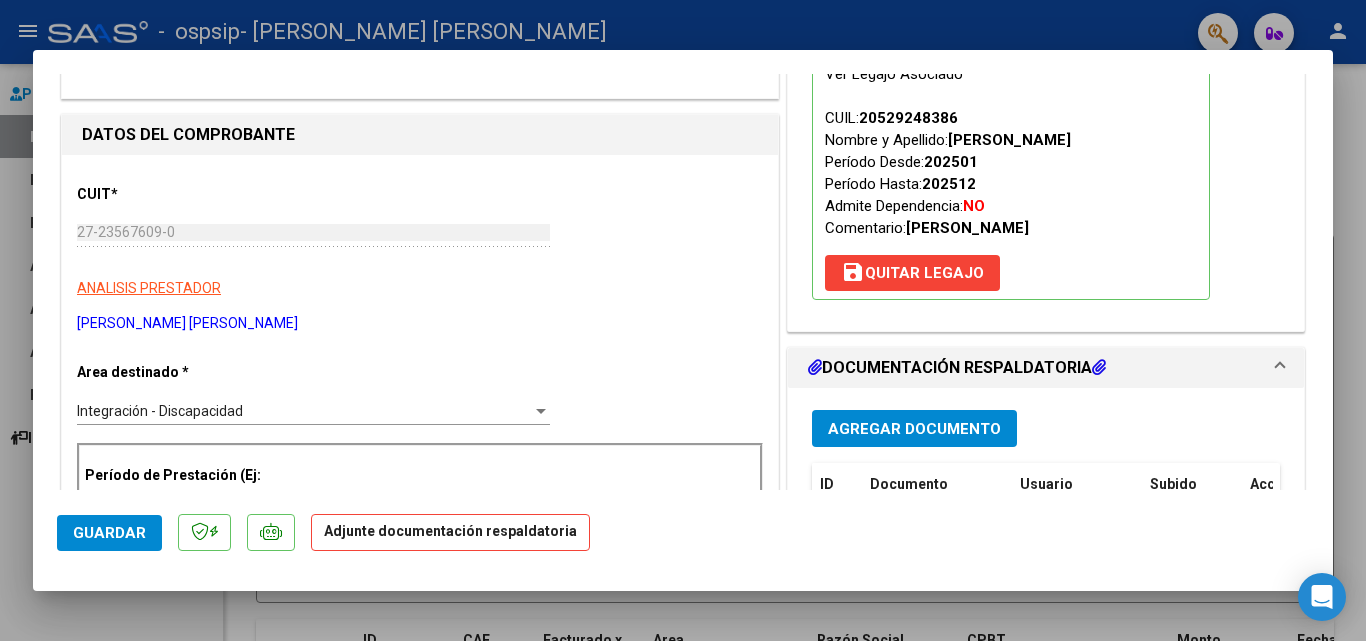 click on "Agregar Documento" at bounding box center [914, 428] 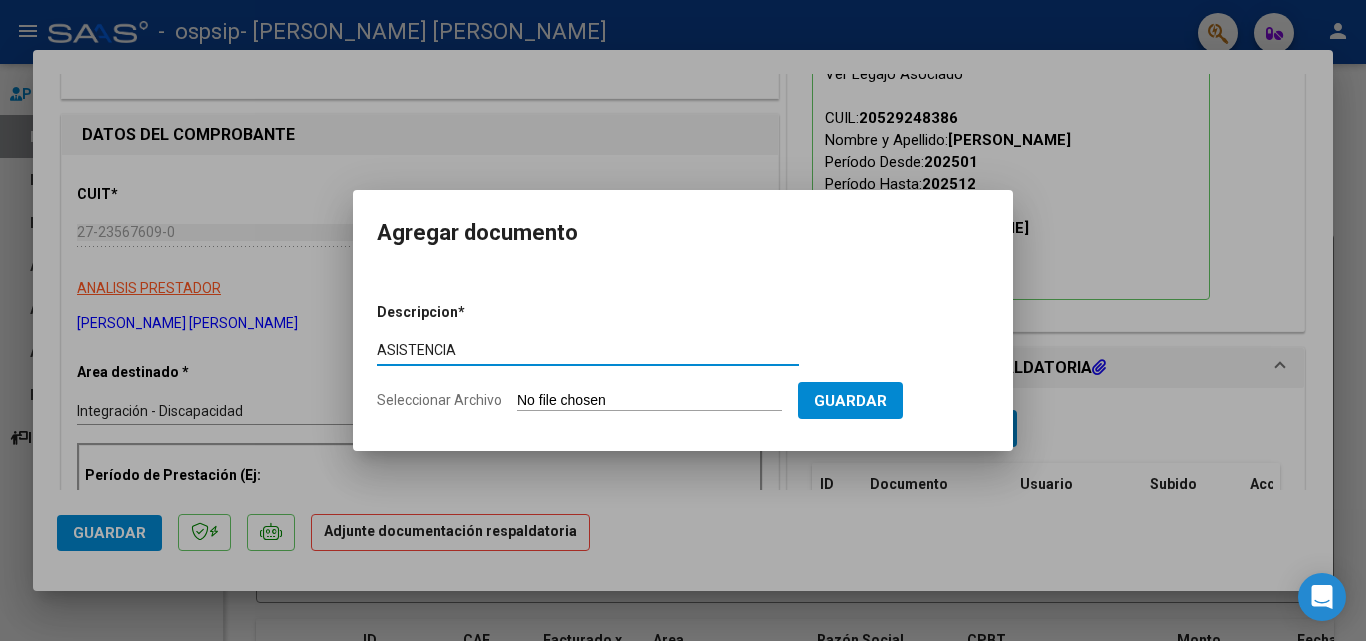 type on "ASISTENCIA" 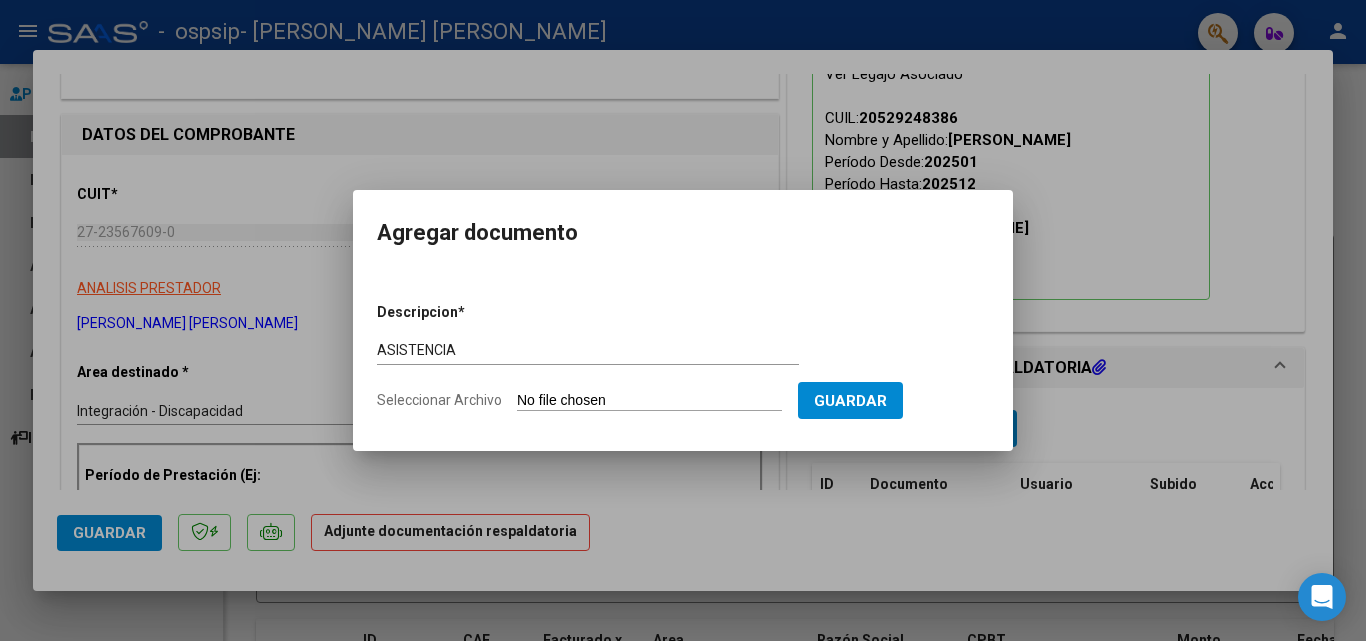 type on "C:\fakepath\[DATE] - [PERSON_NAME].pdf" 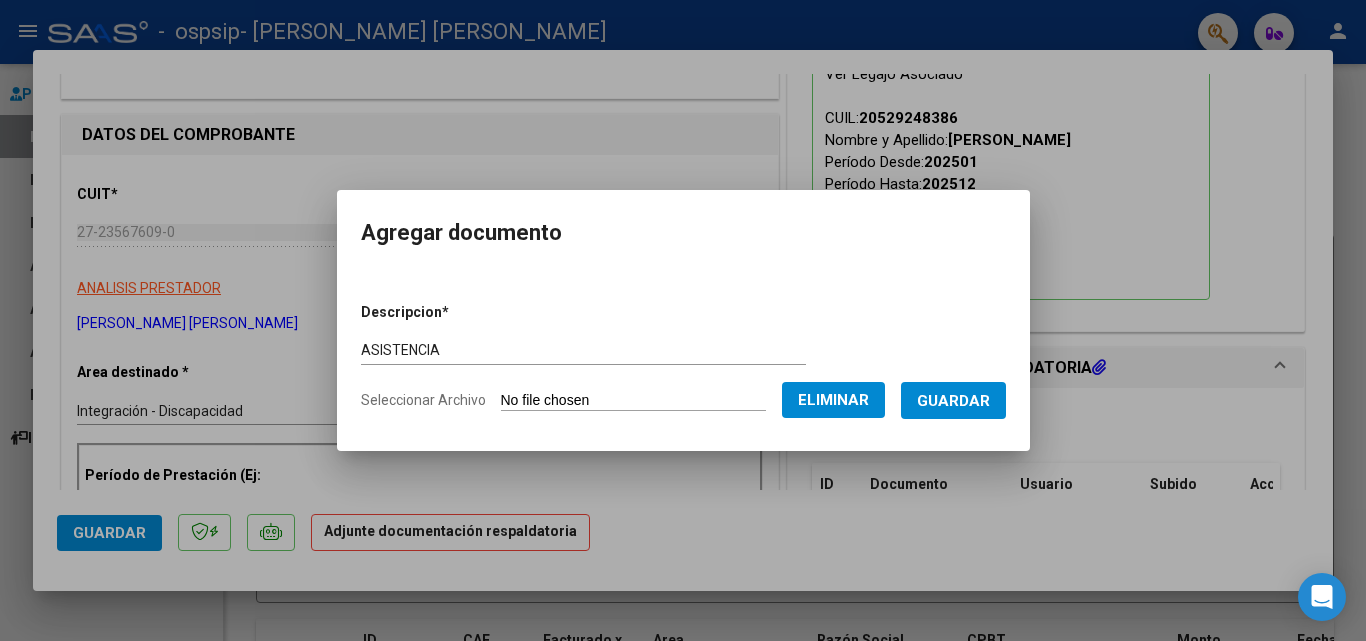 click on "Guardar" at bounding box center (953, 401) 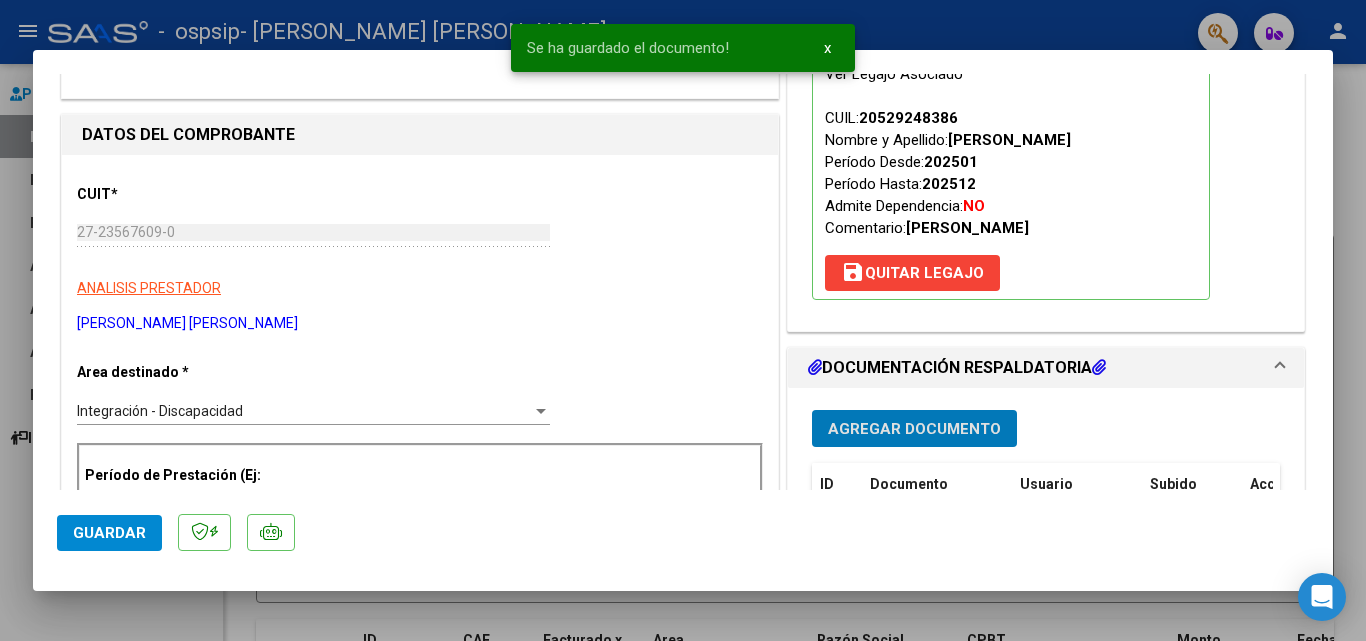 click on "Agregar Documento" at bounding box center (914, 429) 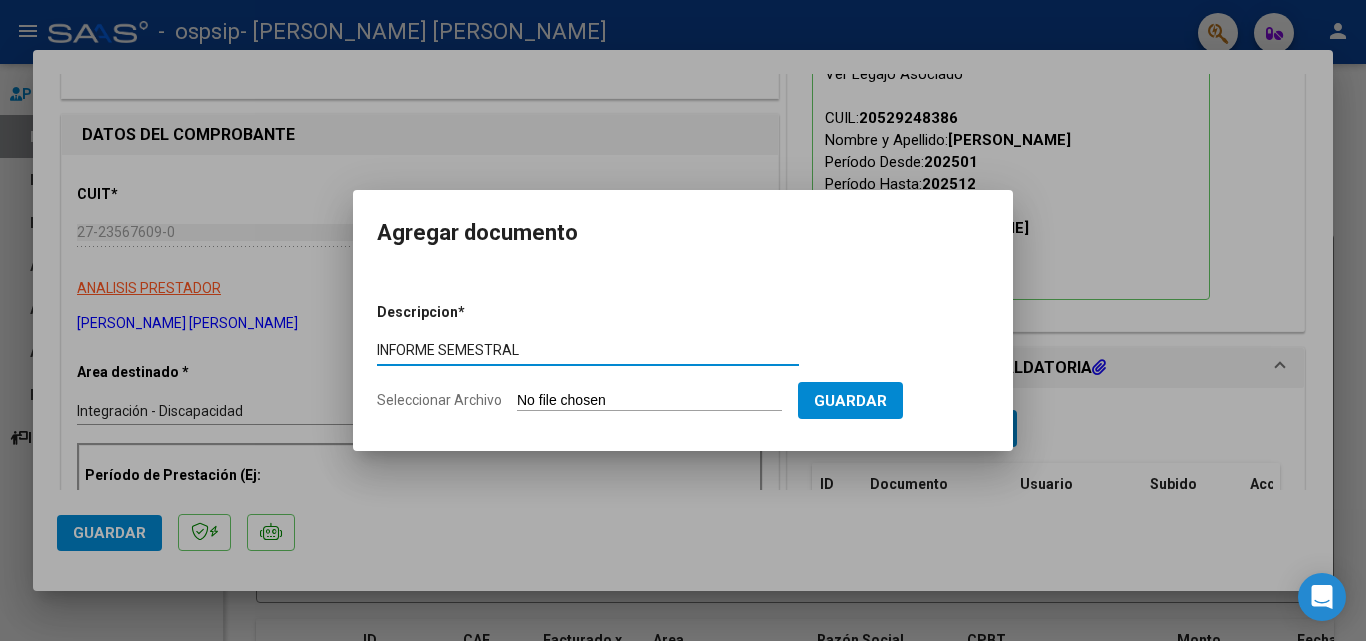 type on "INFORME SEMESTRAL" 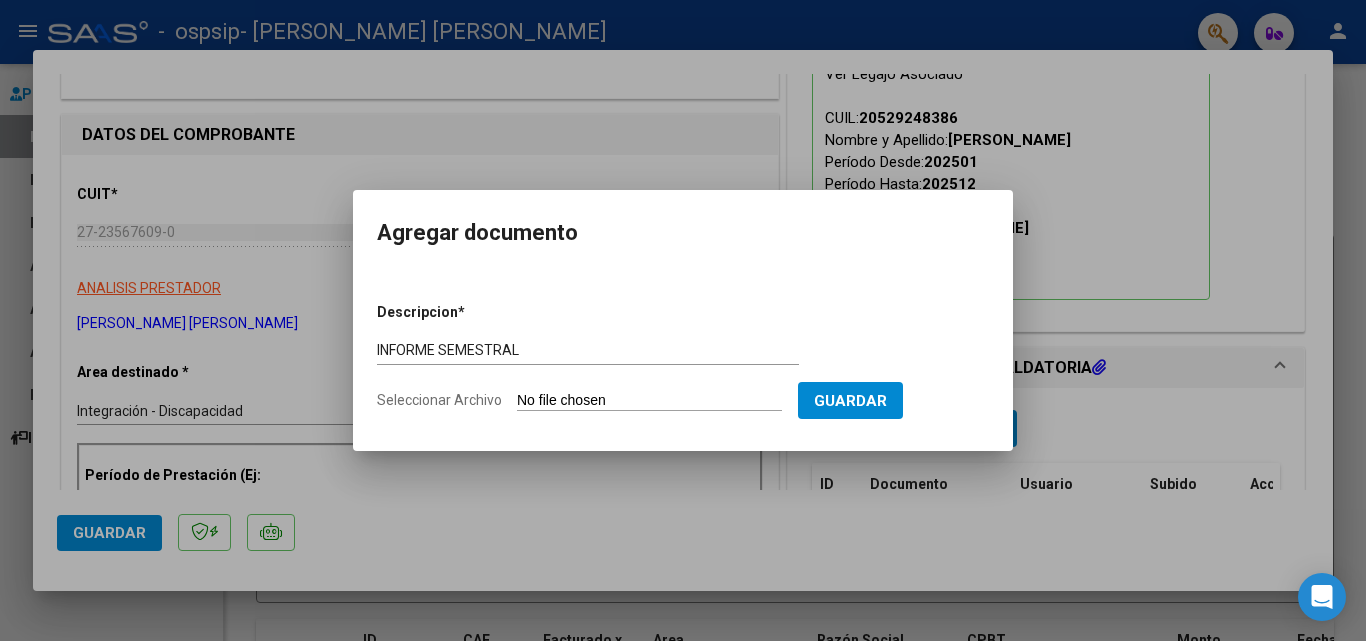 type on "C:\fakepath\Informe_Velez_BrandonYuthiel_[DATE].pdf" 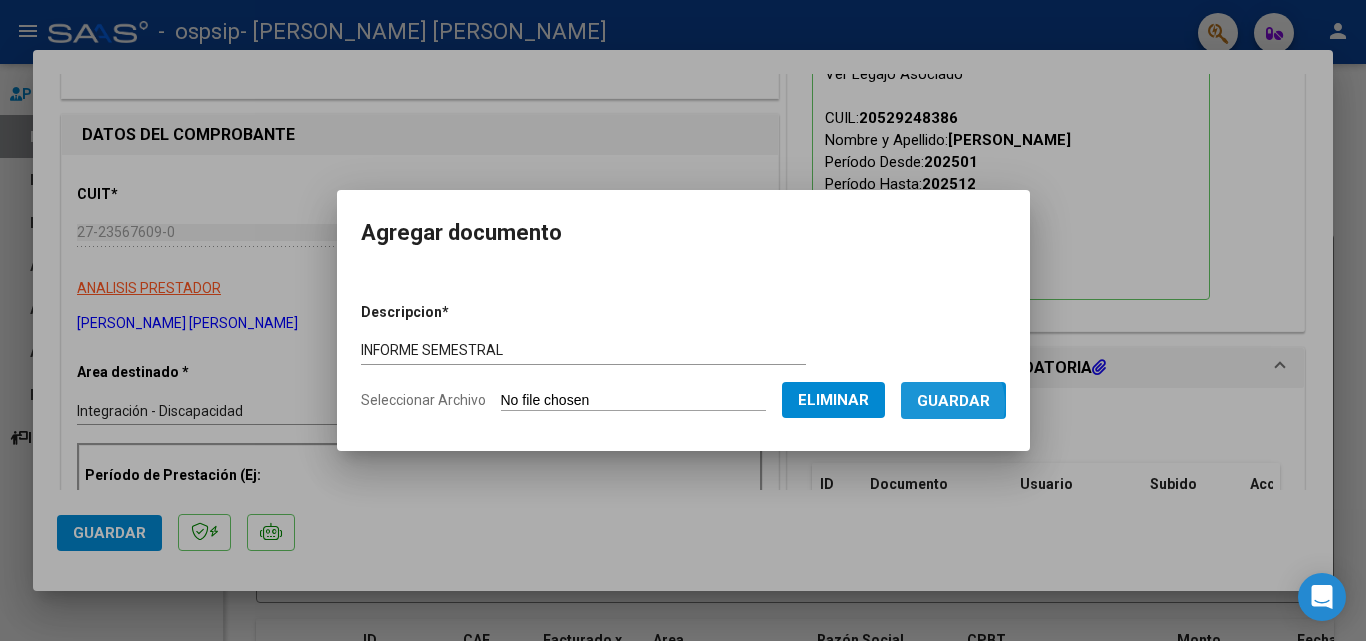 drag, startPoint x: 961, startPoint y: 404, endPoint x: 1023, endPoint y: 443, distance: 73.24616 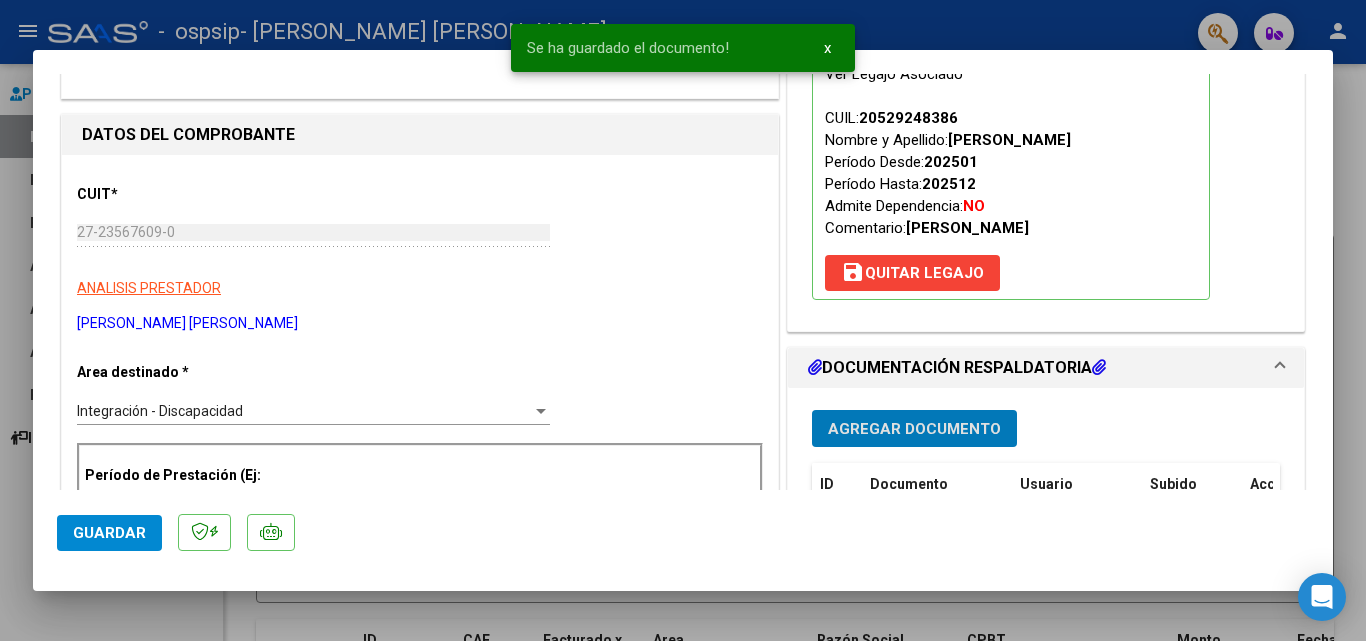 click on "Guardar" 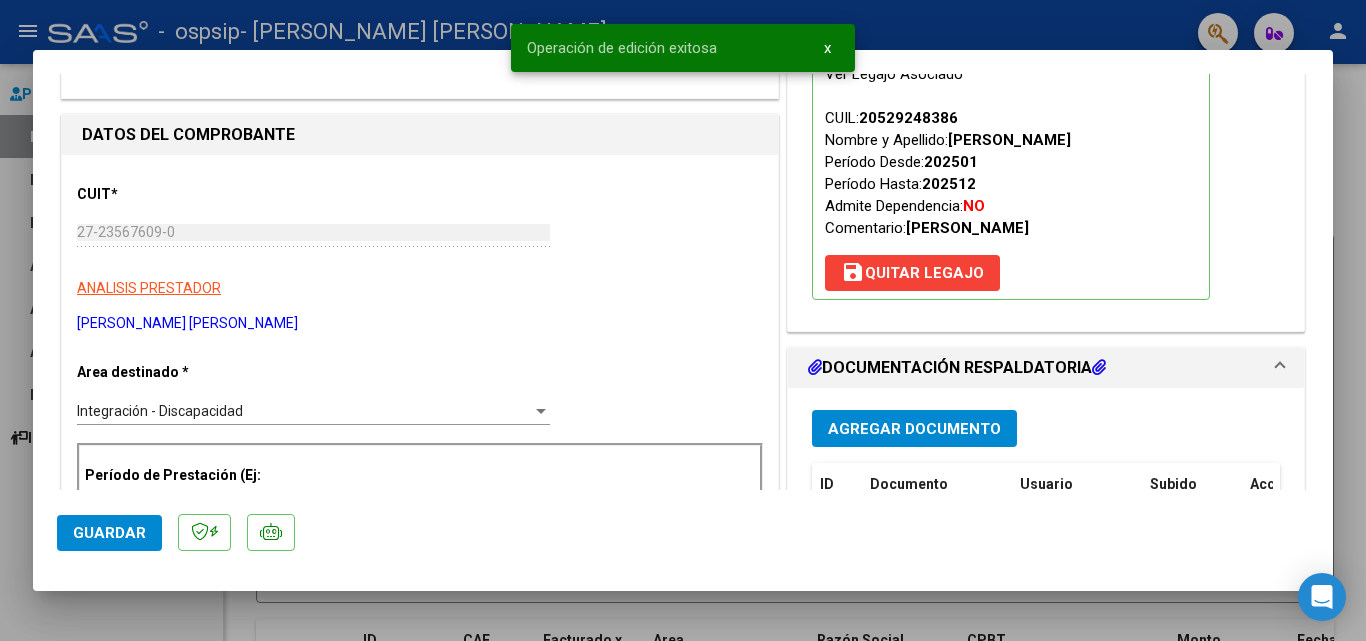 click at bounding box center (683, 320) 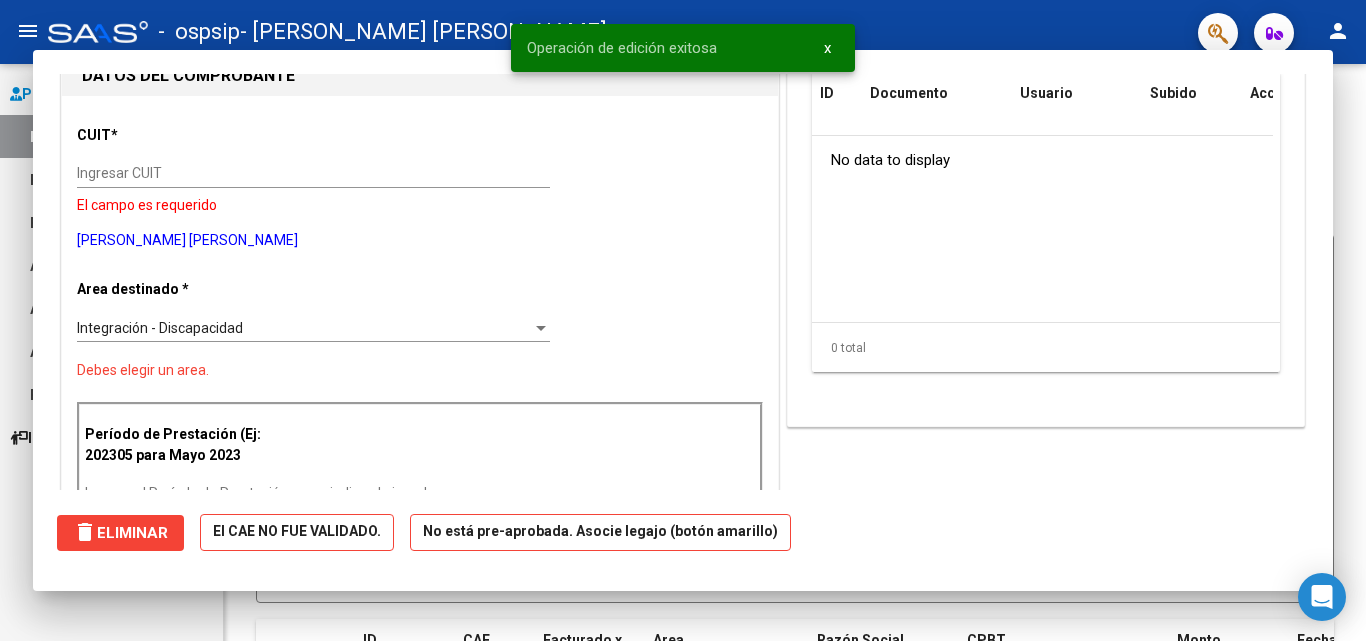 scroll, scrollTop: 211, scrollLeft: 0, axis: vertical 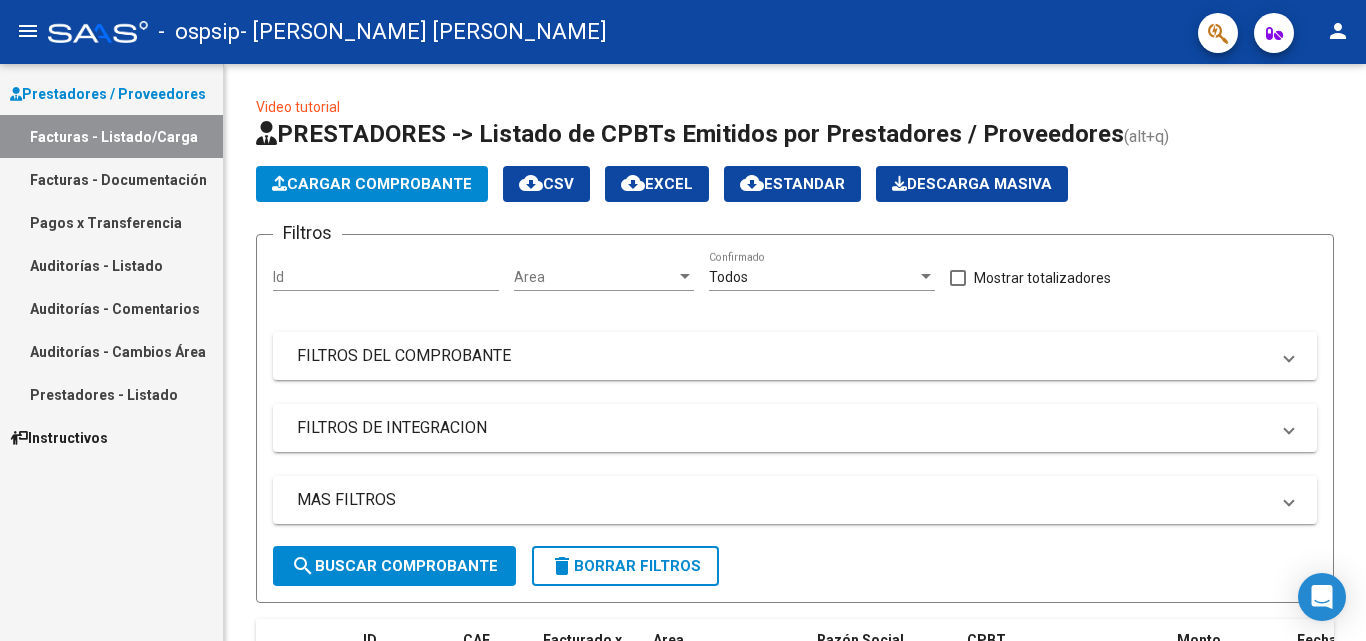 click on "Cargar Comprobante" 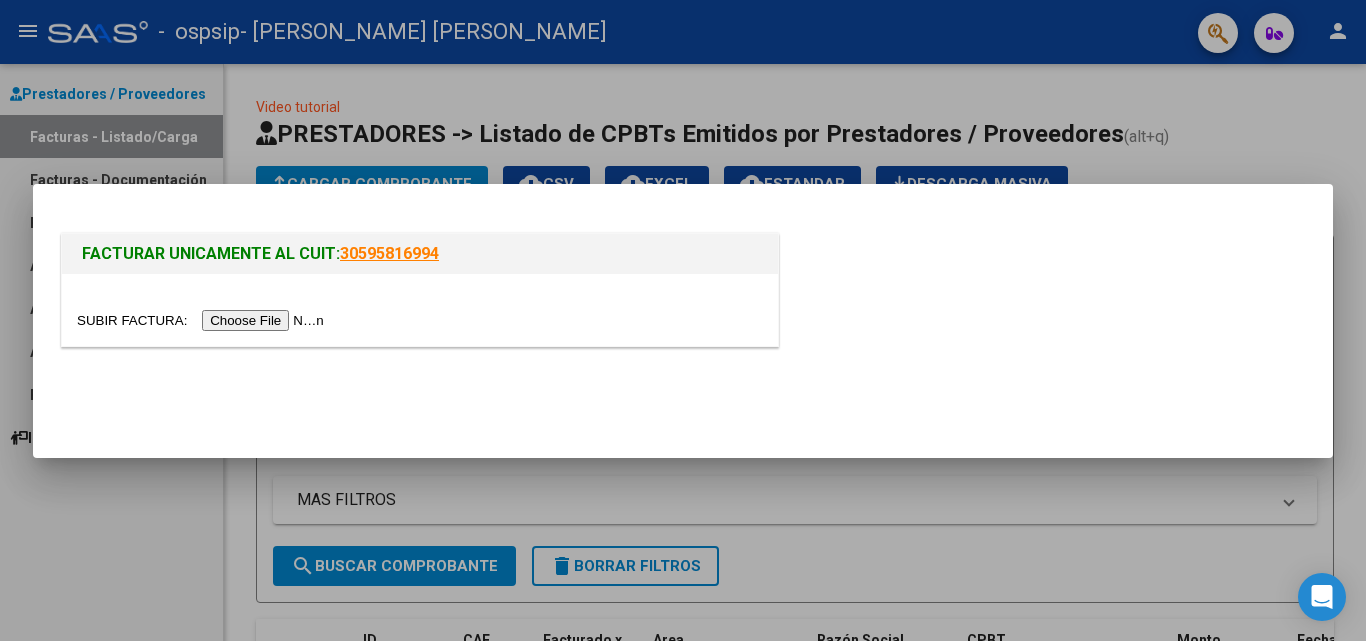 click at bounding box center [203, 320] 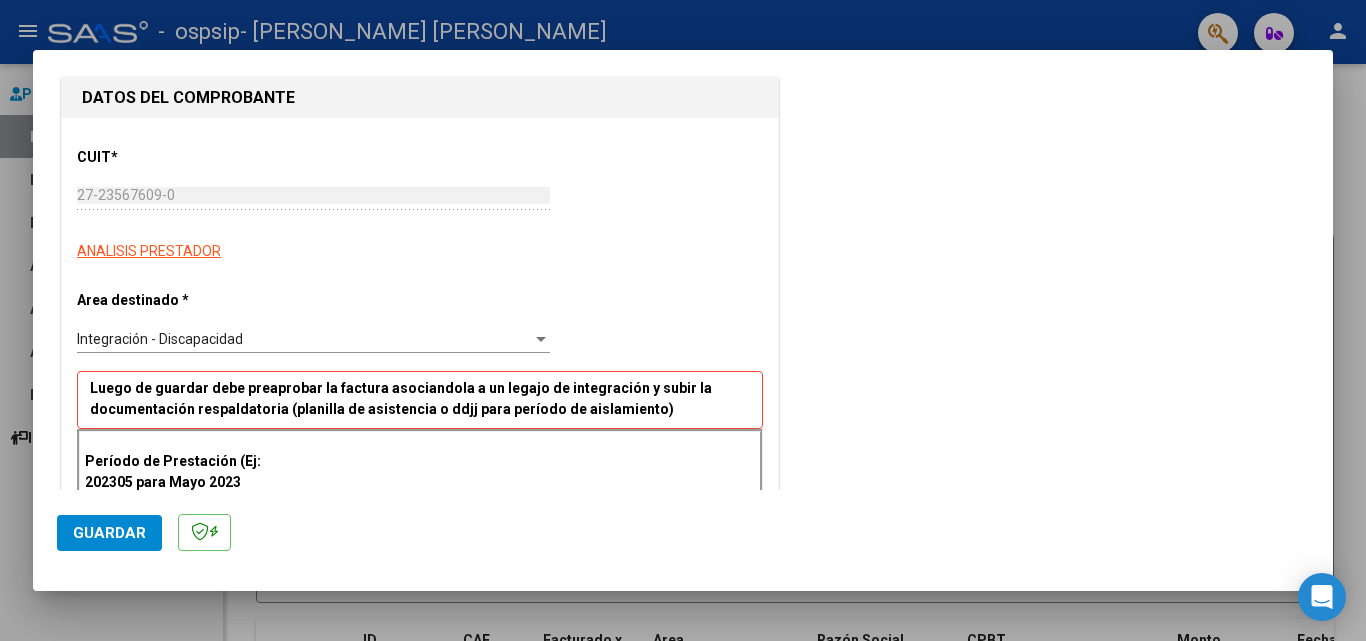 scroll, scrollTop: 400, scrollLeft: 0, axis: vertical 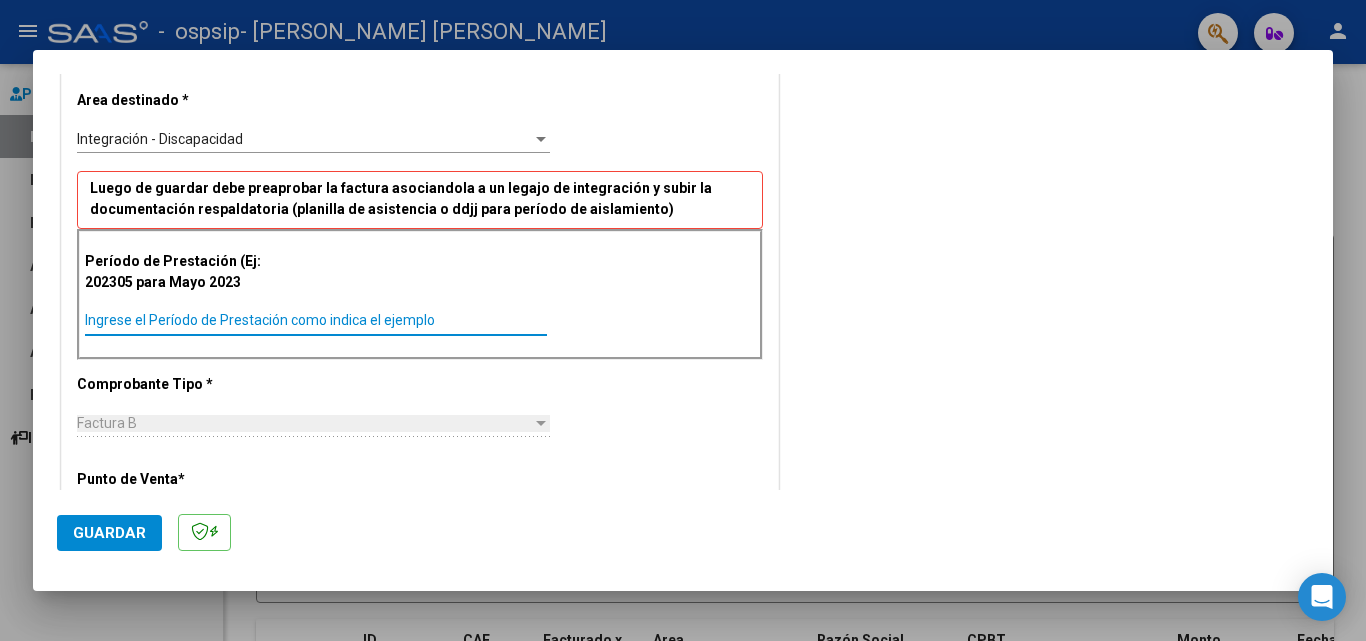 click on "Ingrese el Período de Prestación como indica el ejemplo" at bounding box center [316, 320] 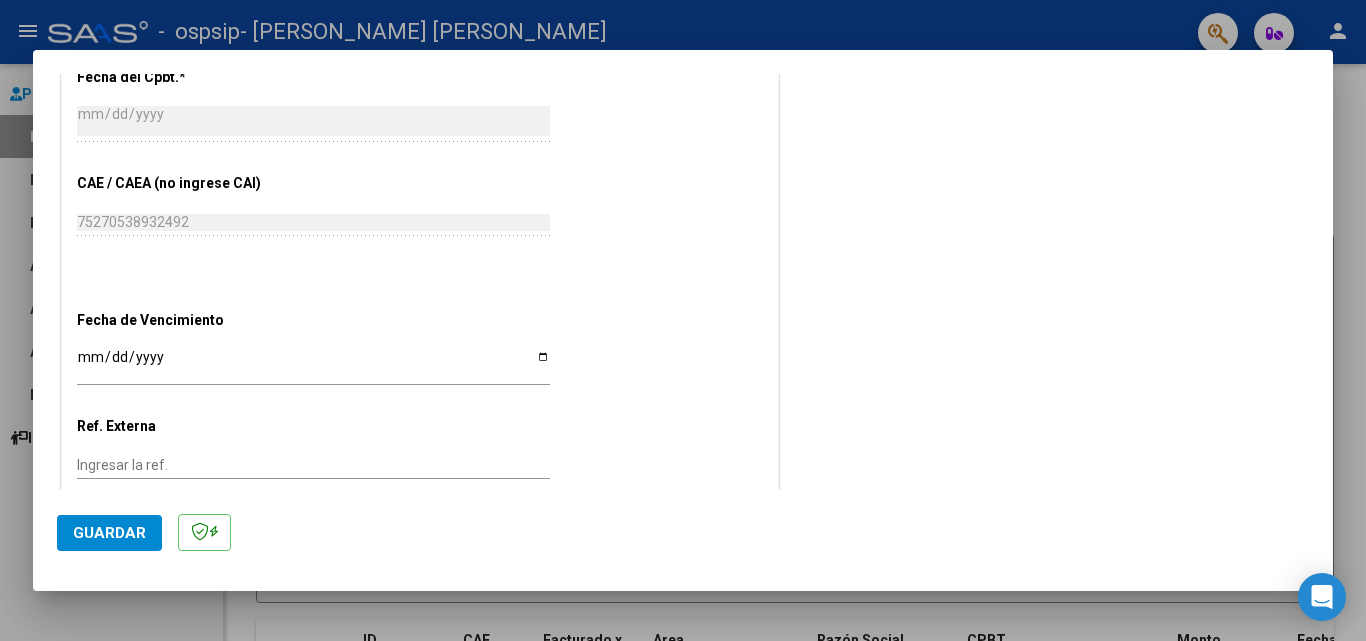scroll, scrollTop: 1100, scrollLeft: 0, axis: vertical 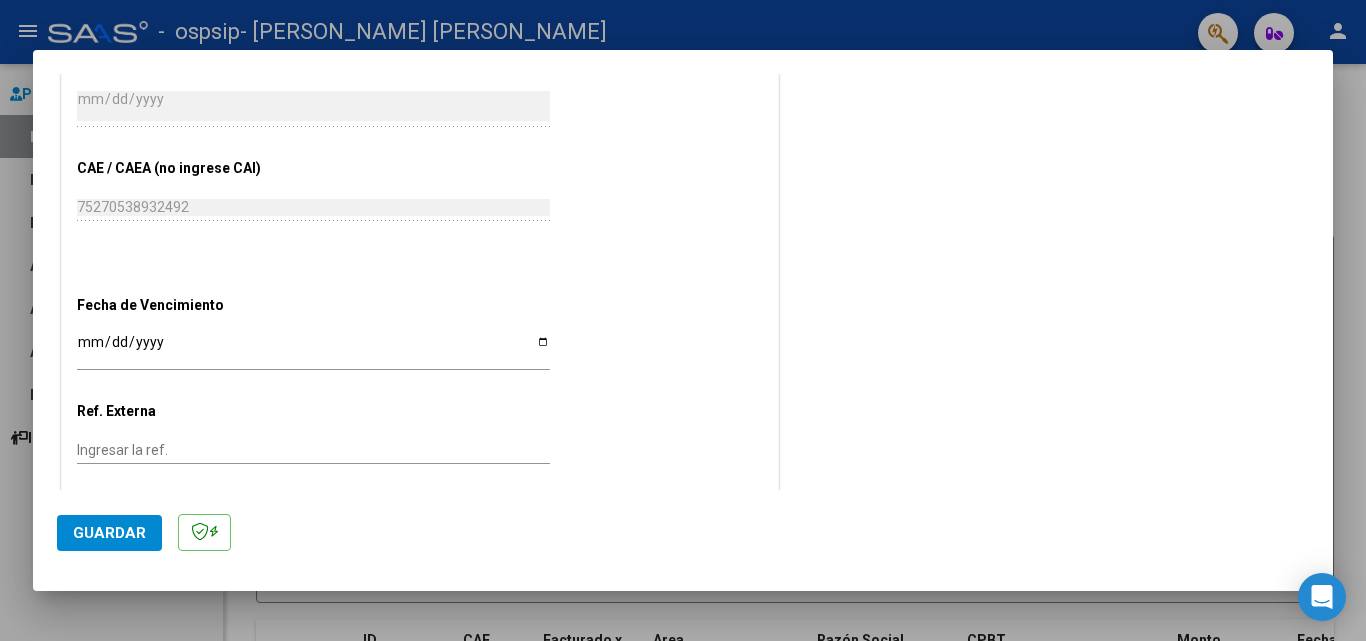 type on "202506" 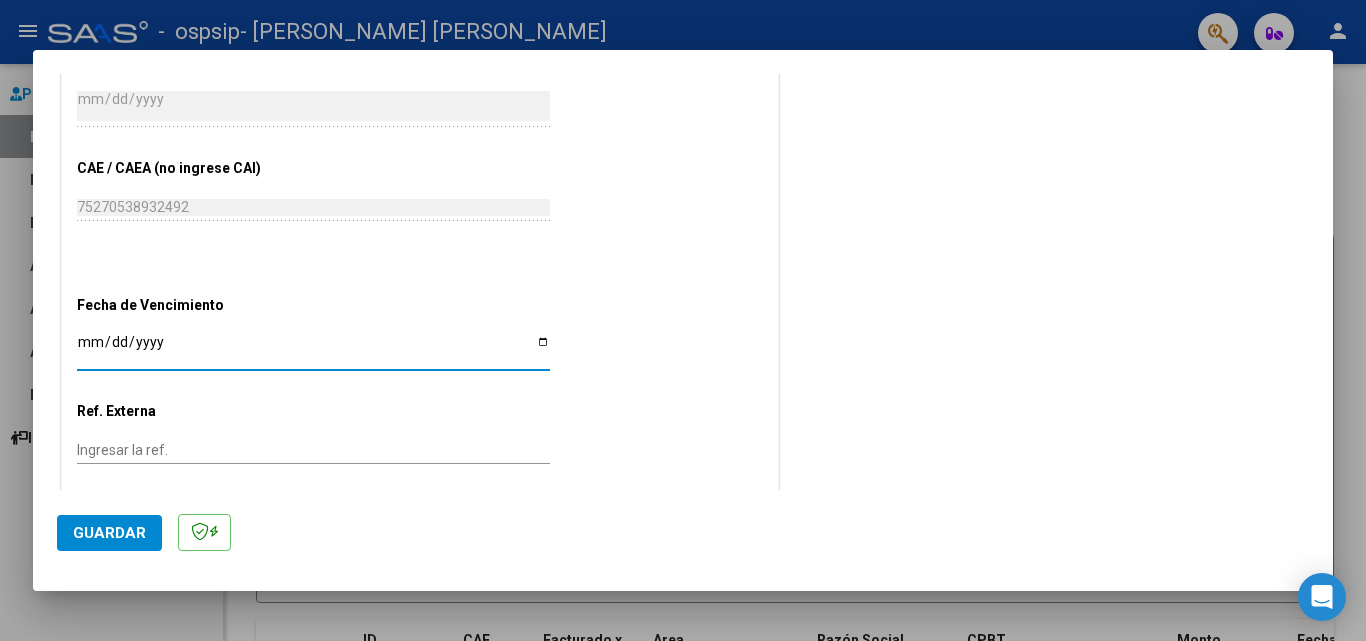 type on "[DATE]" 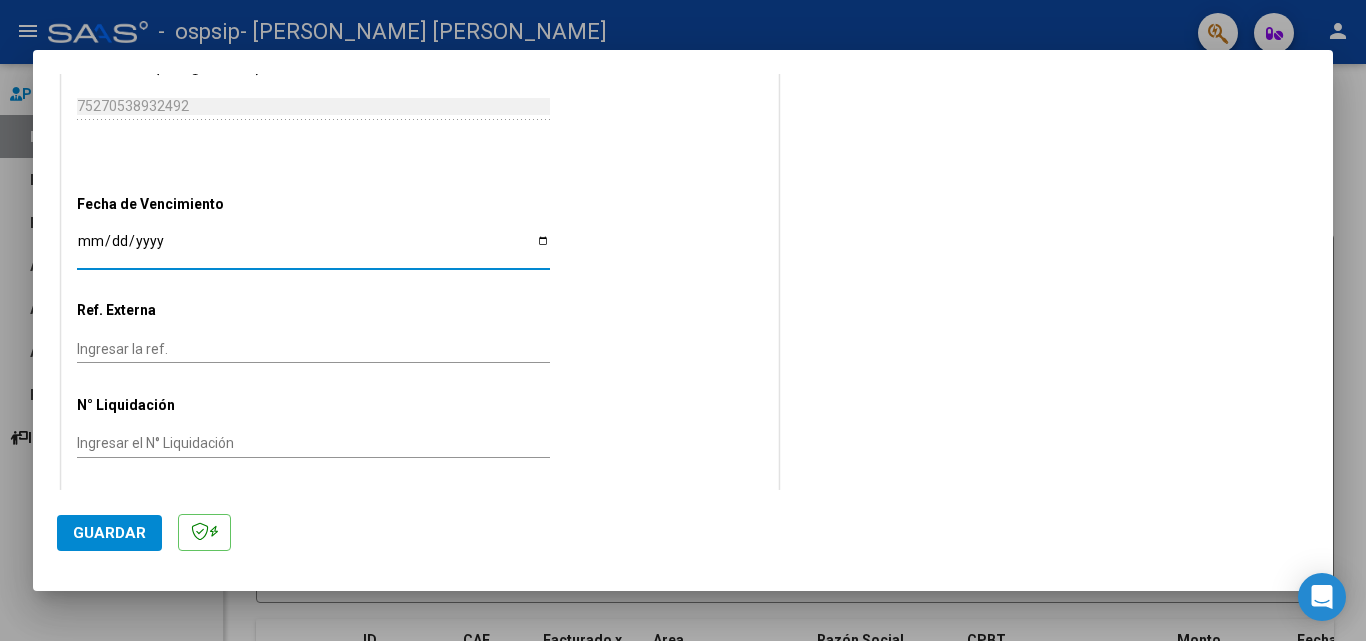 scroll, scrollTop: 1205, scrollLeft: 0, axis: vertical 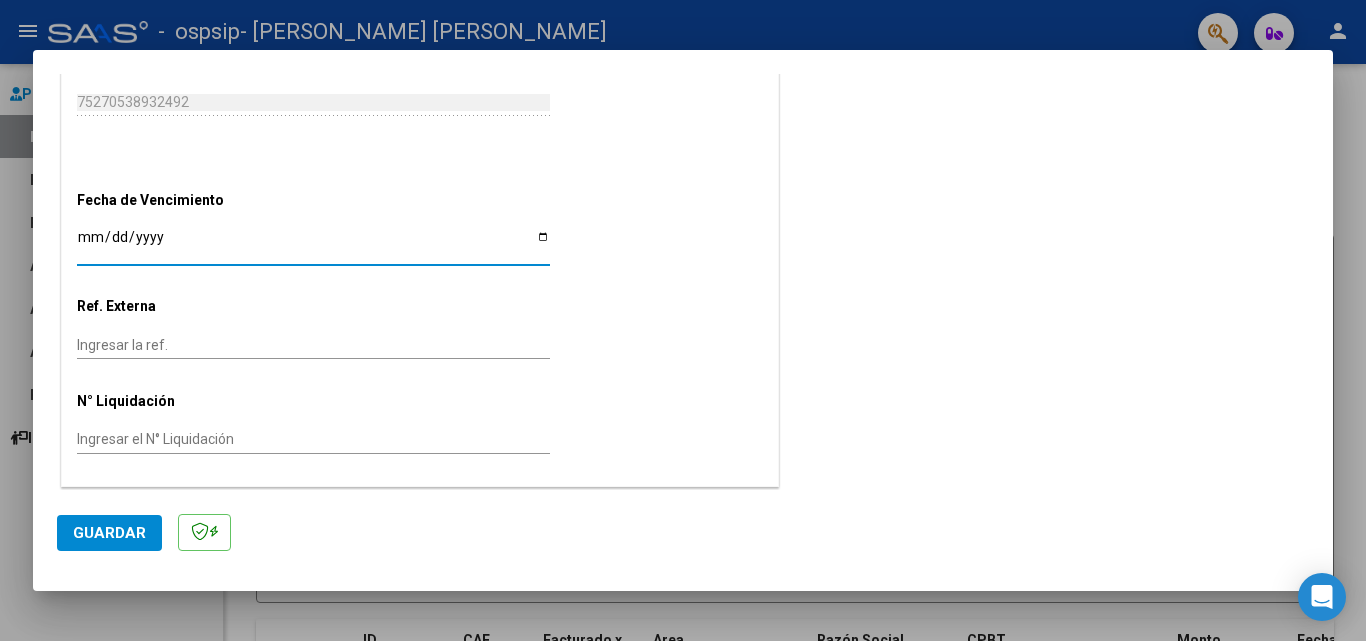 click on "Guardar" 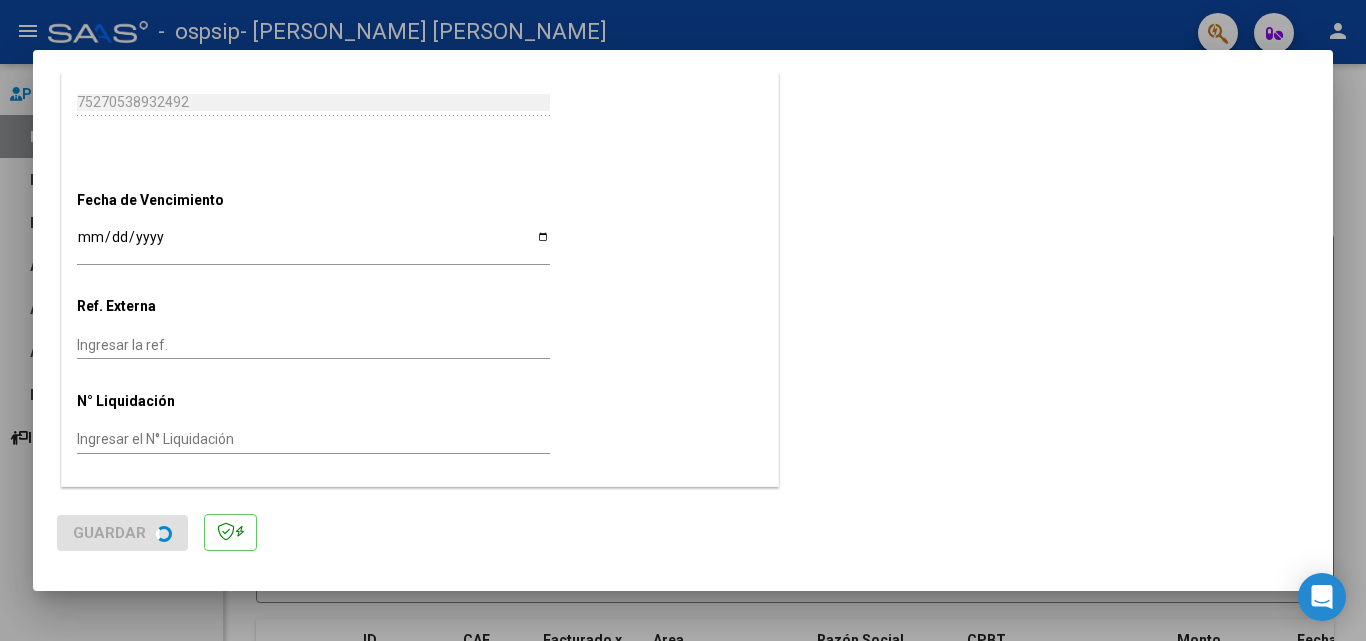 scroll, scrollTop: 0, scrollLeft: 0, axis: both 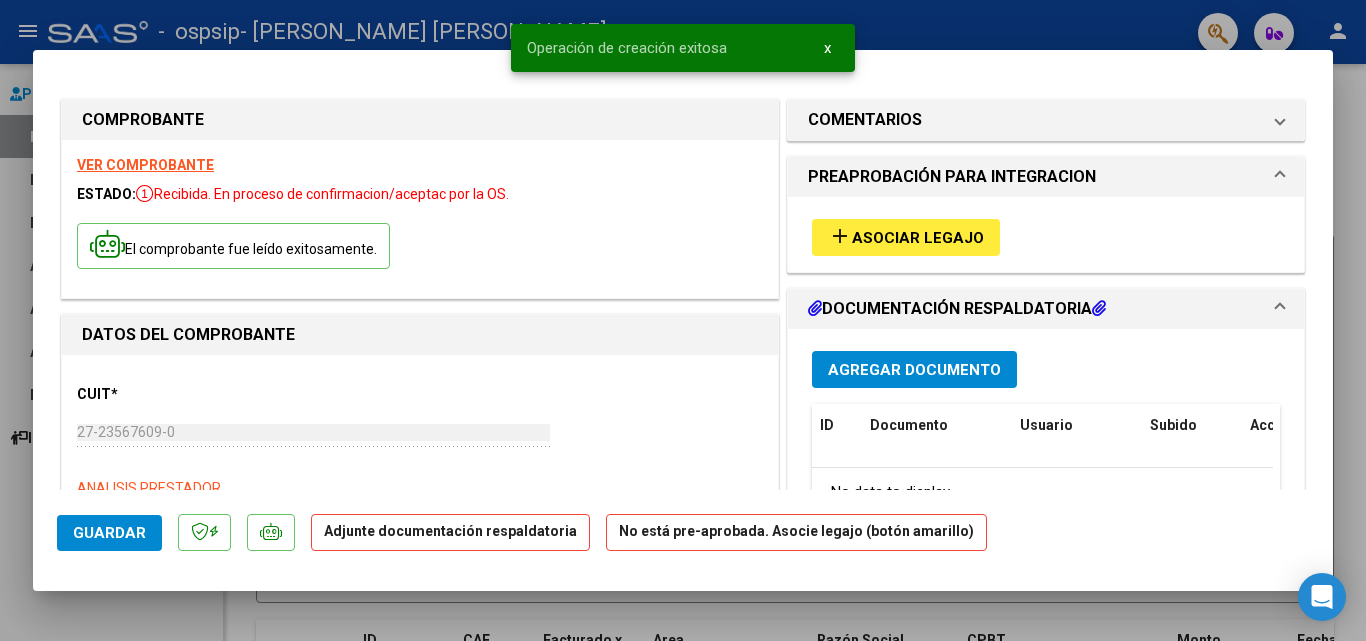 click on "add" at bounding box center [840, 236] 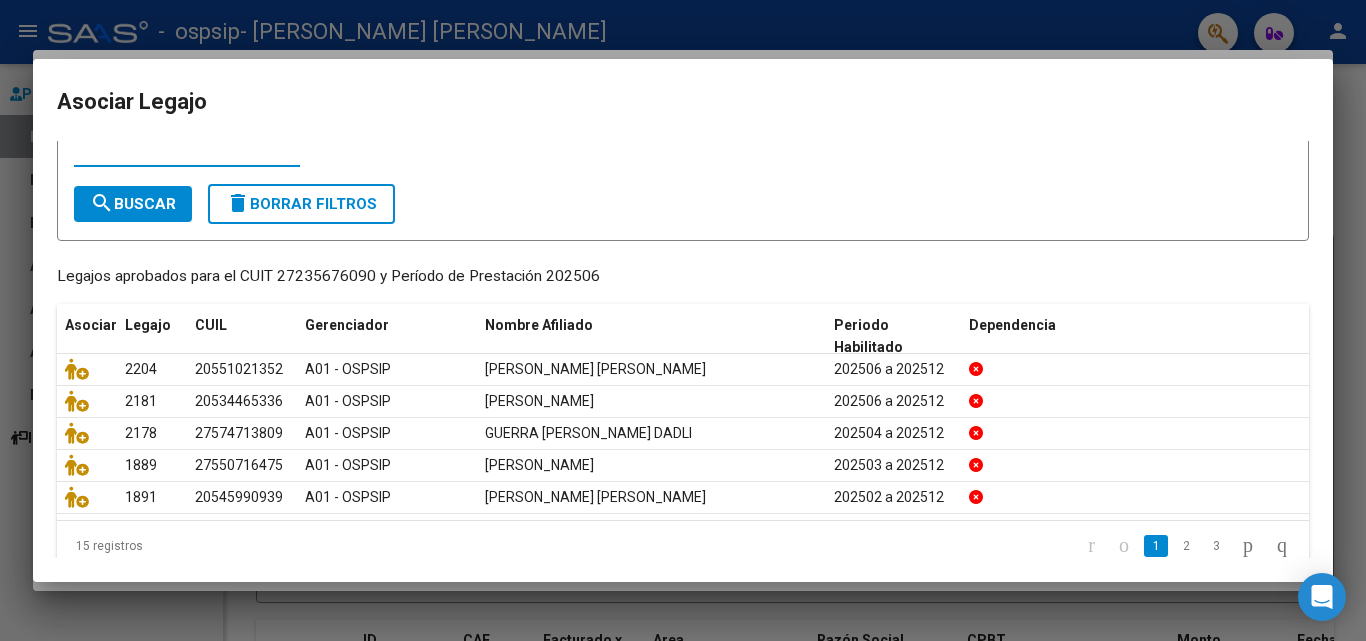 scroll, scrollTop: 100, scrollLeft: 0, axis: vertical 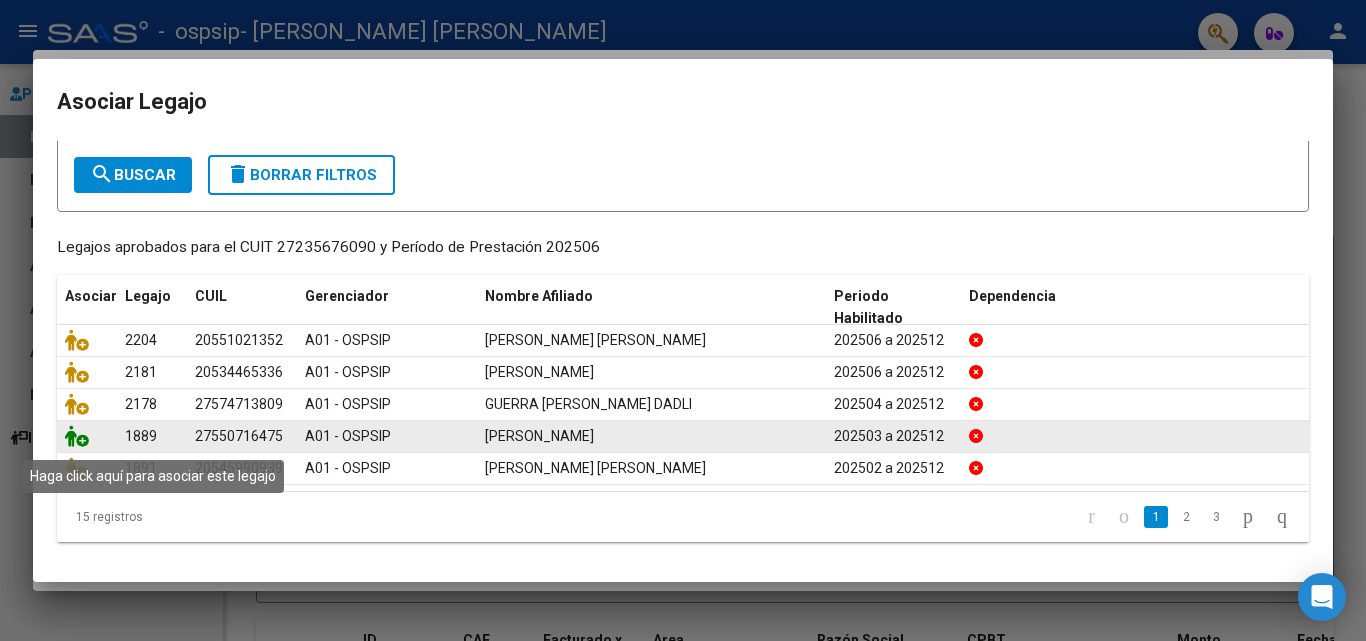 click 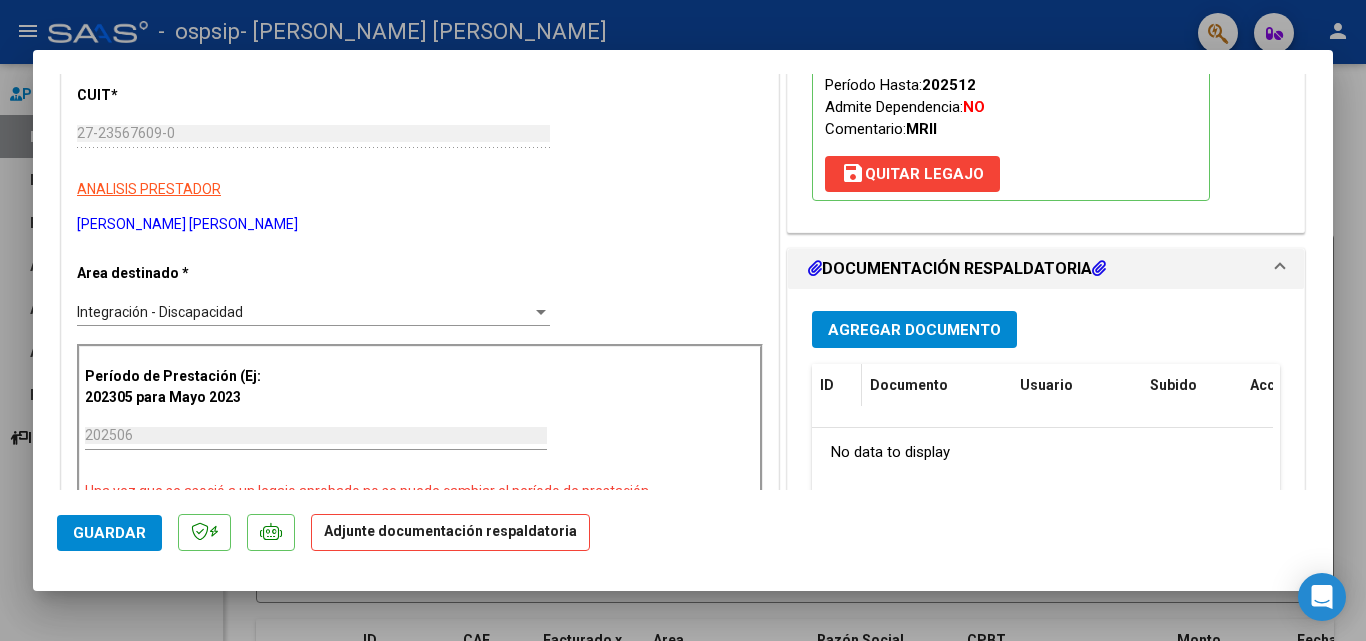 scroll, scrollTop: 300, scrollLeft: 0, axis: vertical 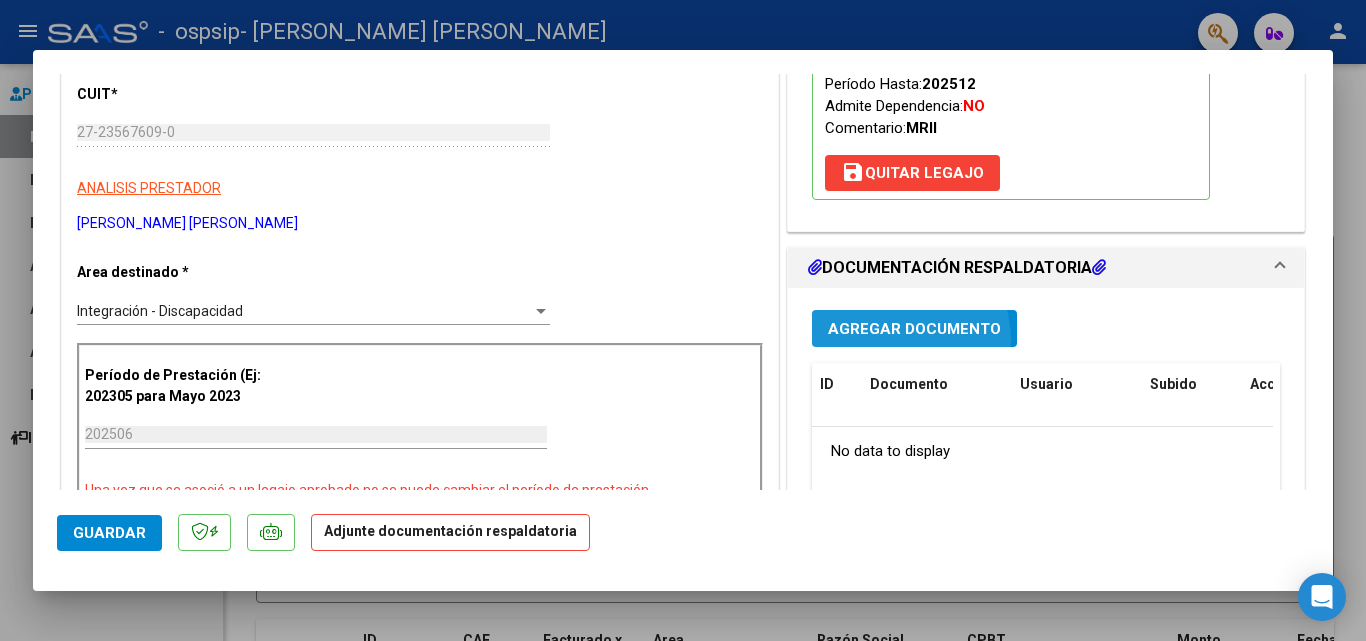 click on "Agregar Documento" at bounding box center (914, 328) 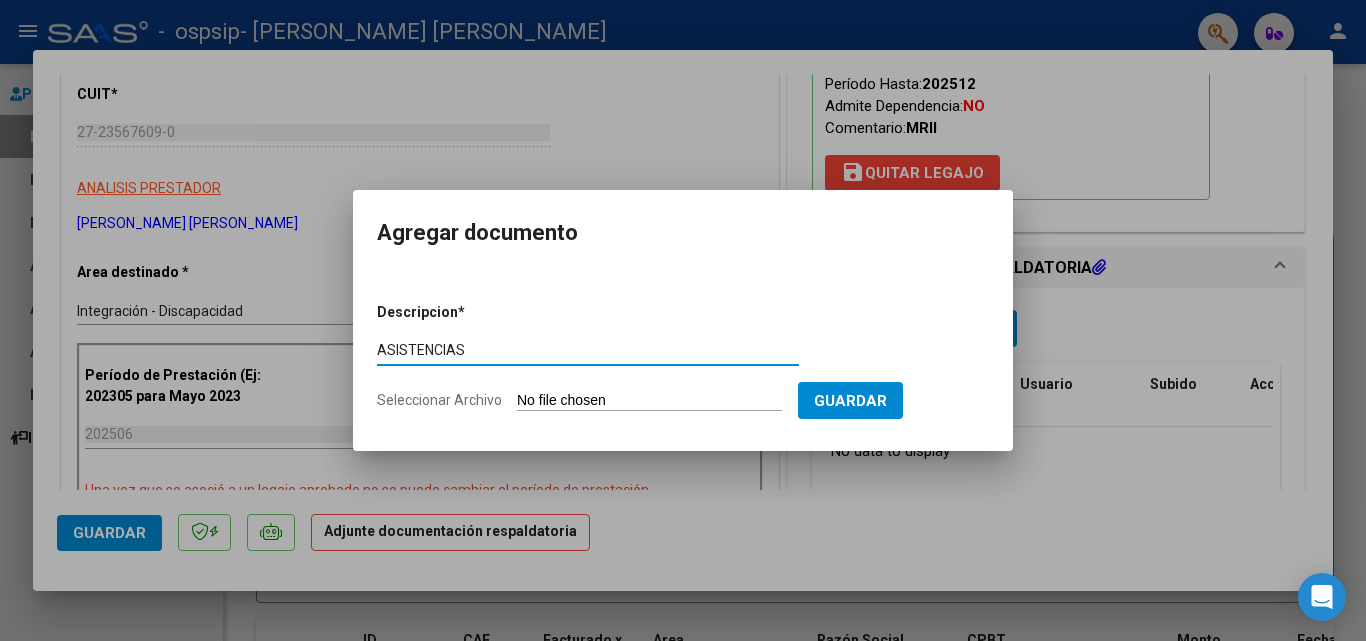 type on "ASISTENCIAS" 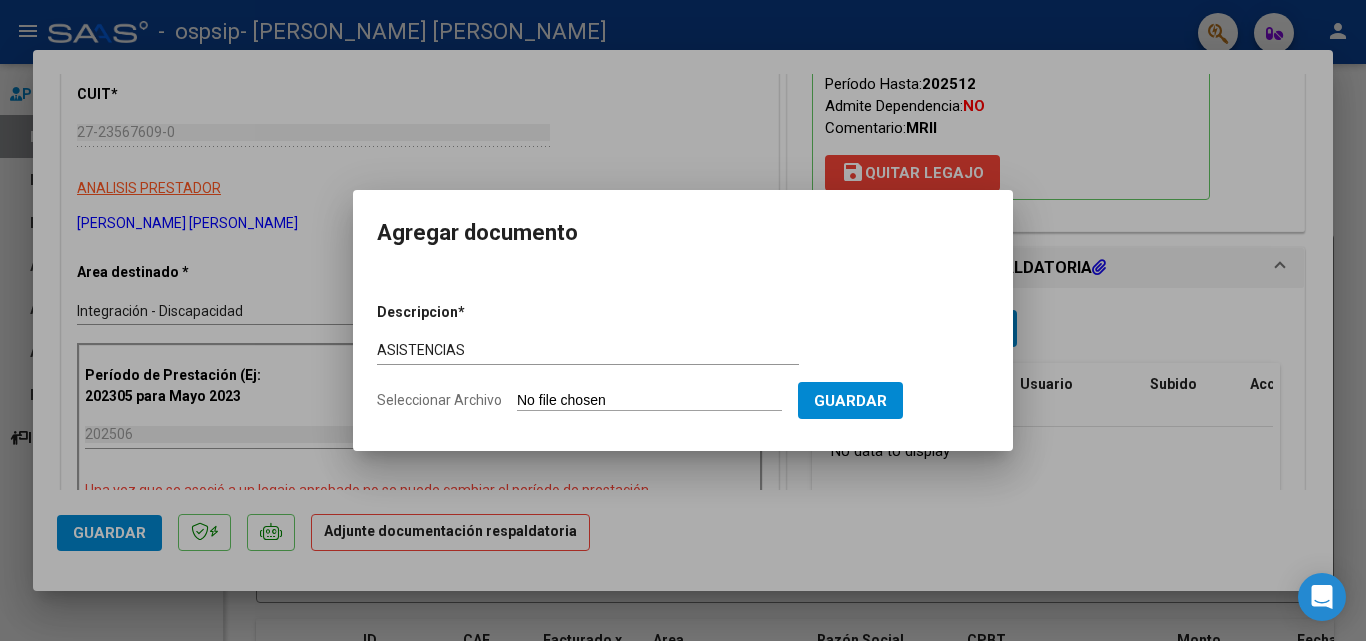 type on "C:\fakepath\[PERSON_NAME] - [DATE].pdf" 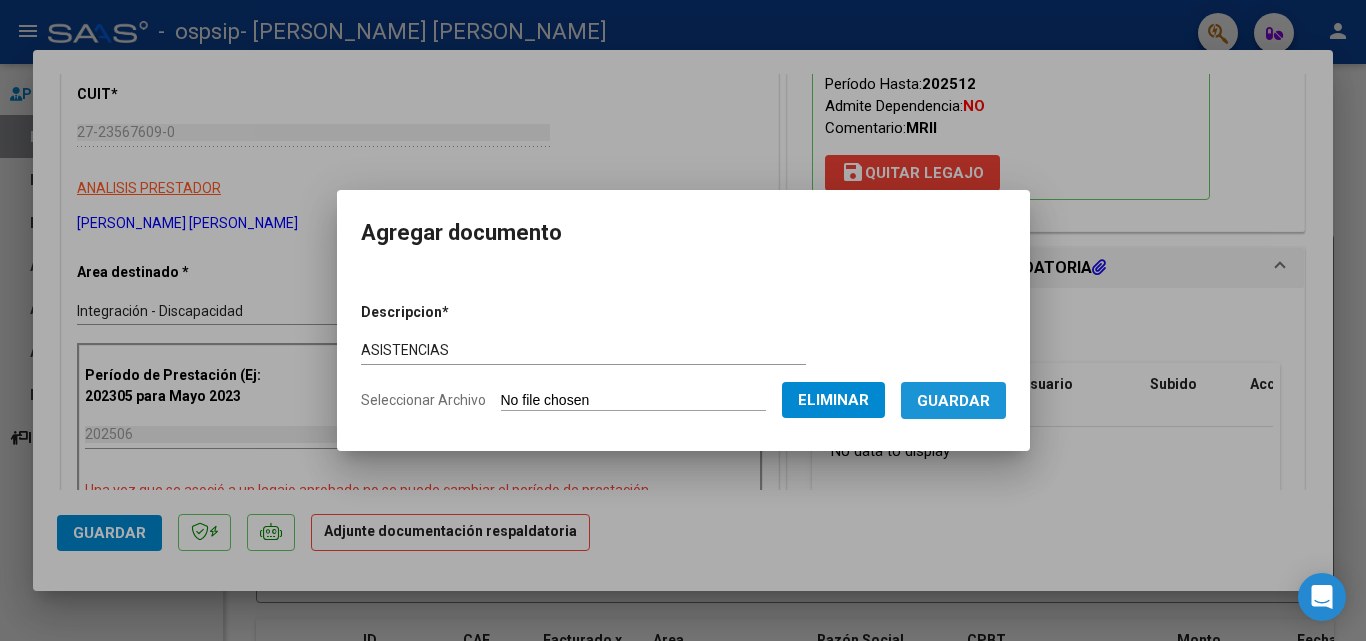 click on "Guardar" at bounding box center [953, 400] 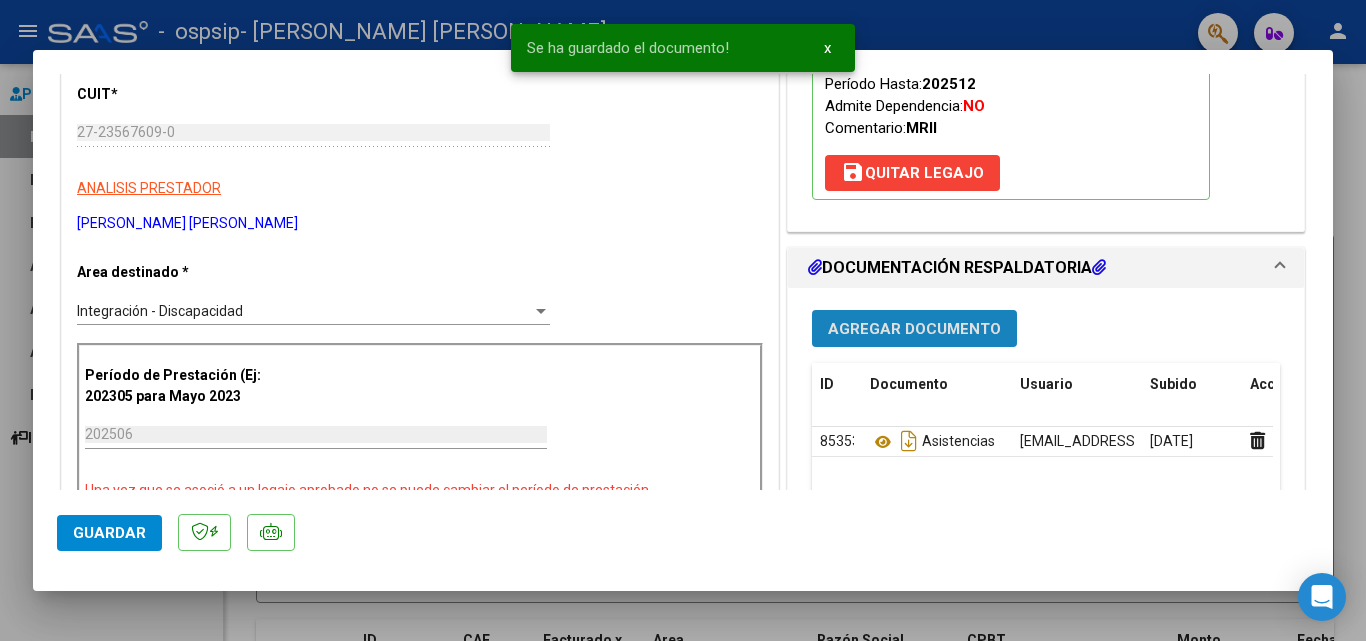 click on "Agregar Documento" at bounding box center (914, 329) 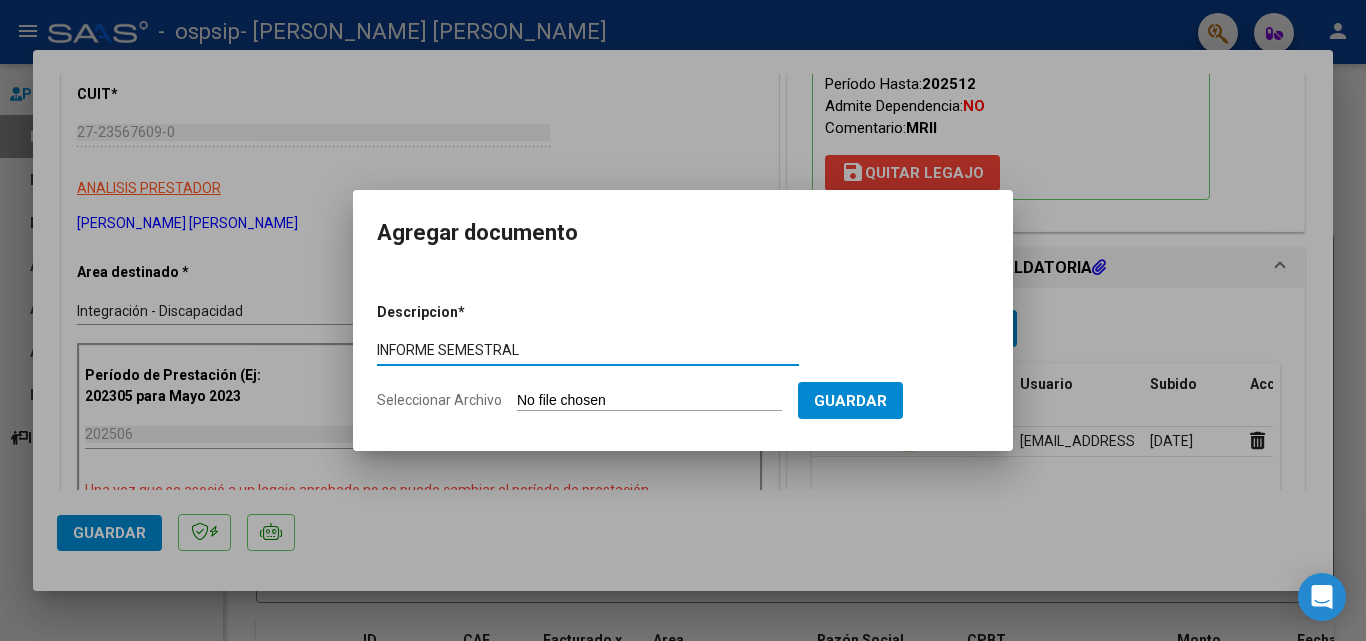 type on "INFORME SEMESTRAL" 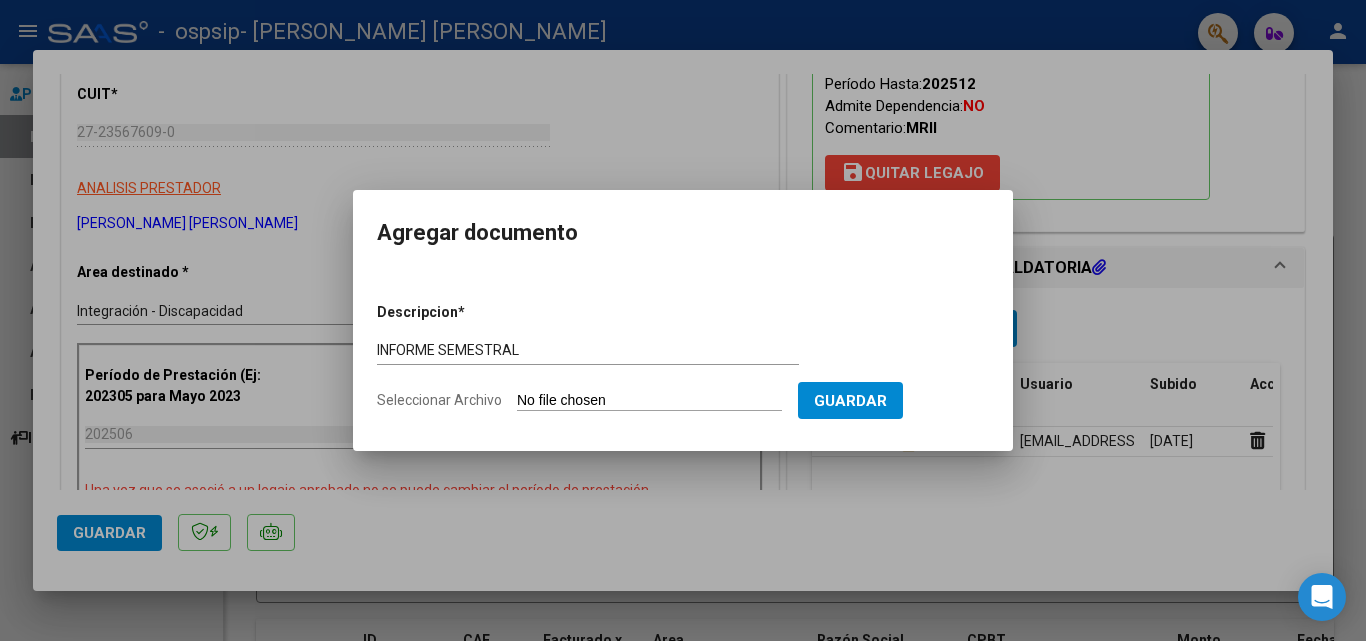 click on "Seleccionar Archivo" at bounding box center [649, 401] 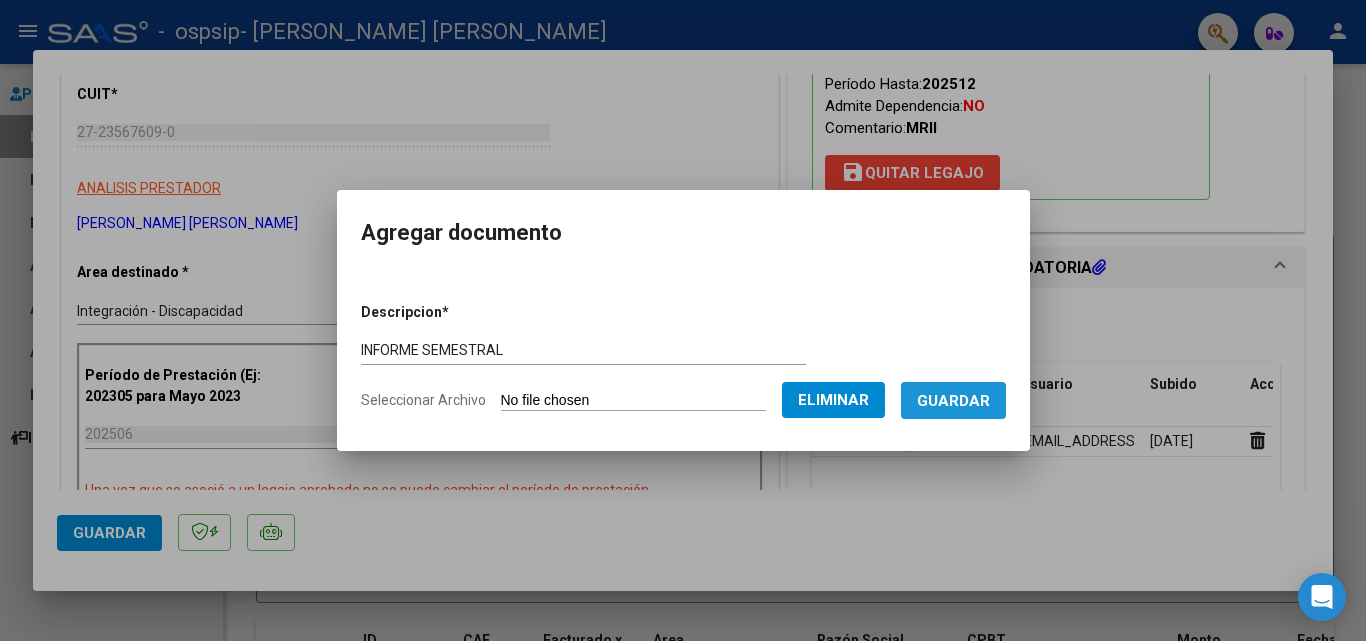 click on "Guardar" at bounding box center (953, 400) 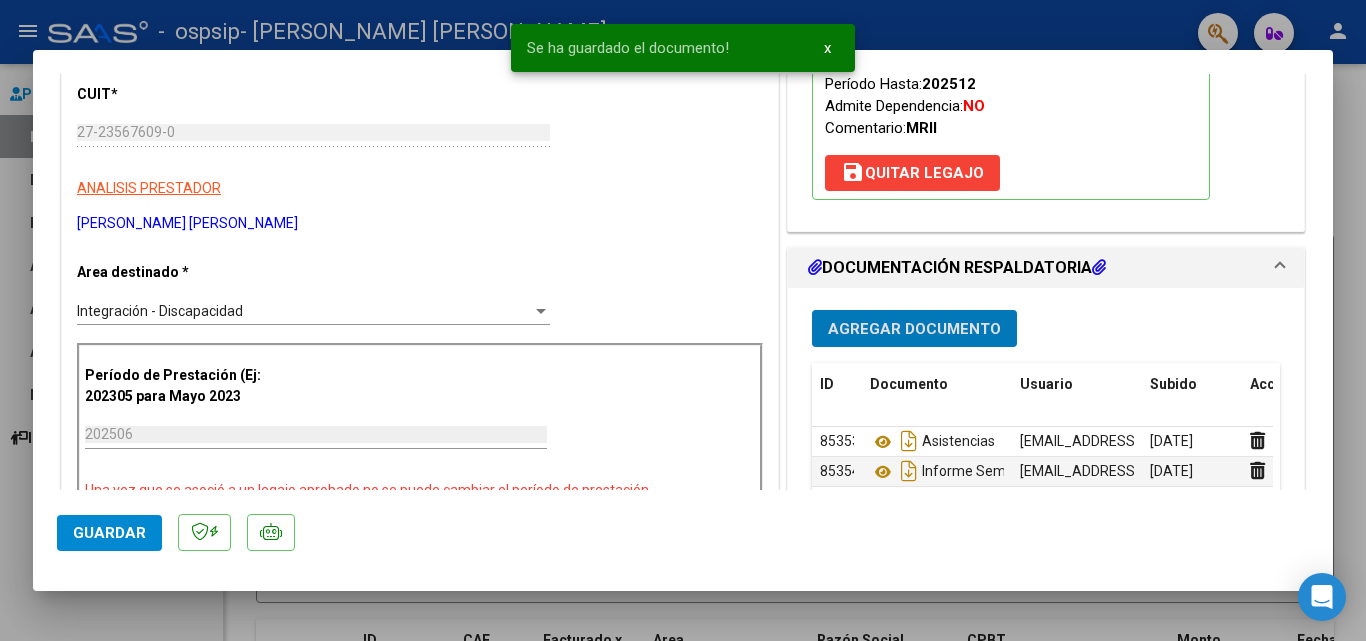click on "Guardar" 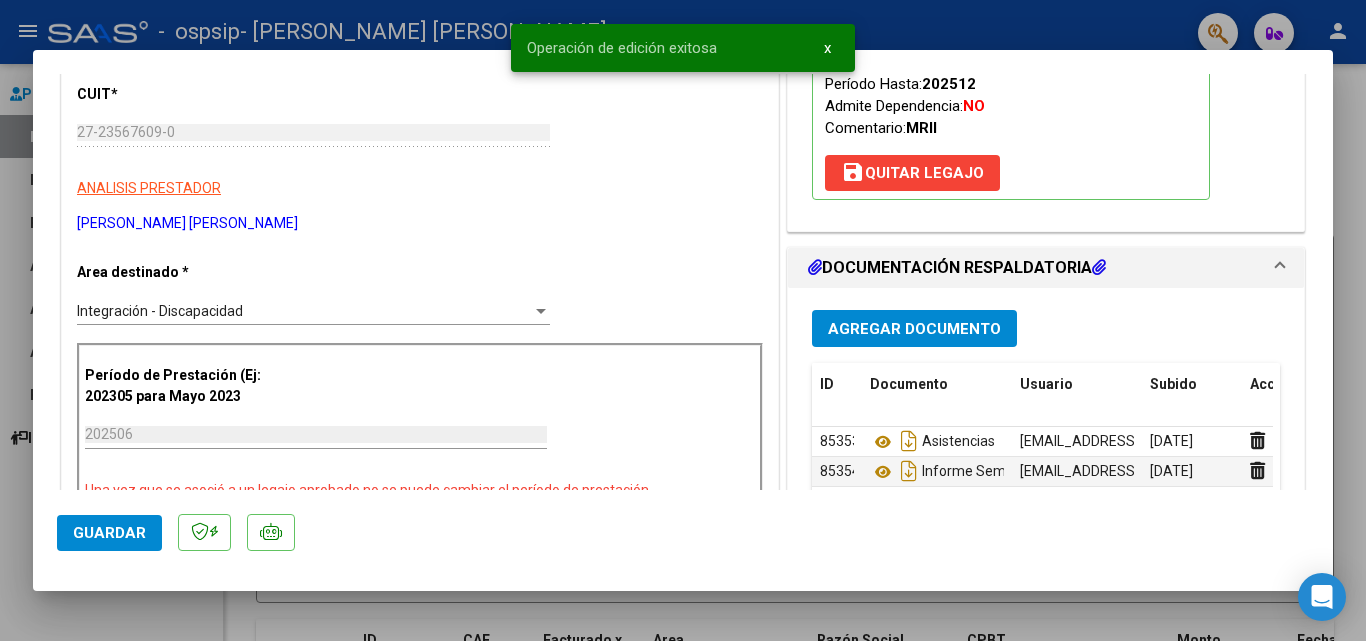click at bounding box center [683, 320] 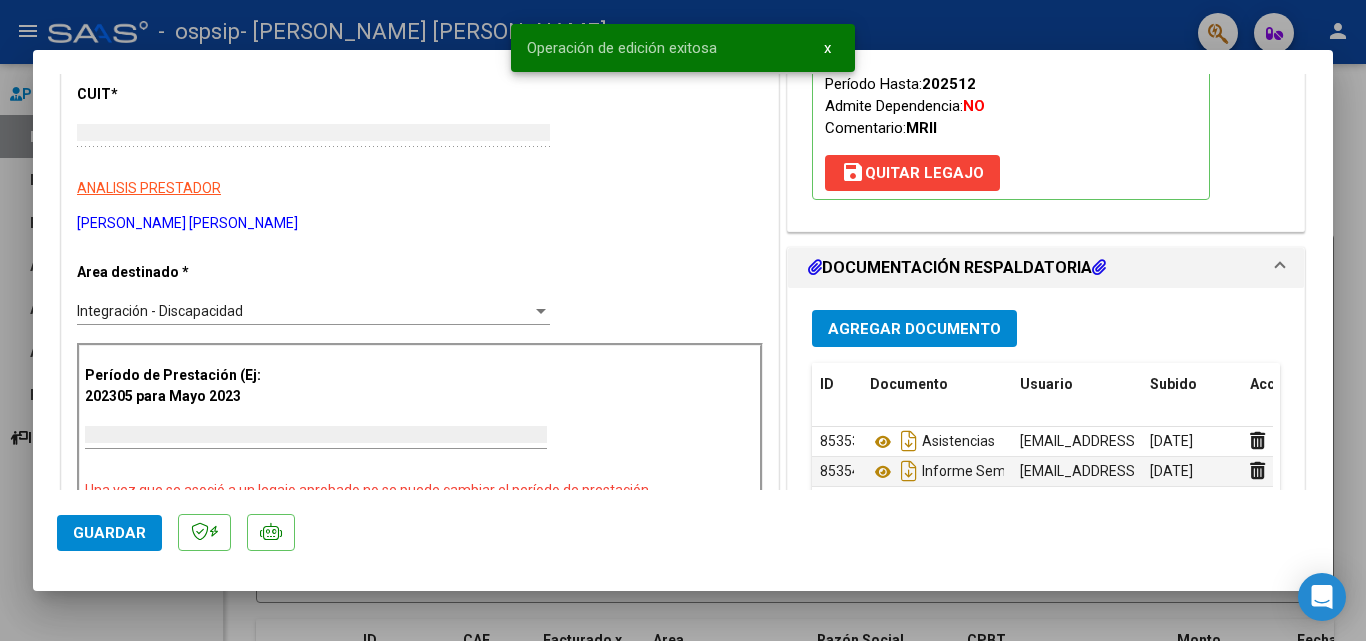 scroll, scrollTop: 0, scrollLeft: 0, axis: both 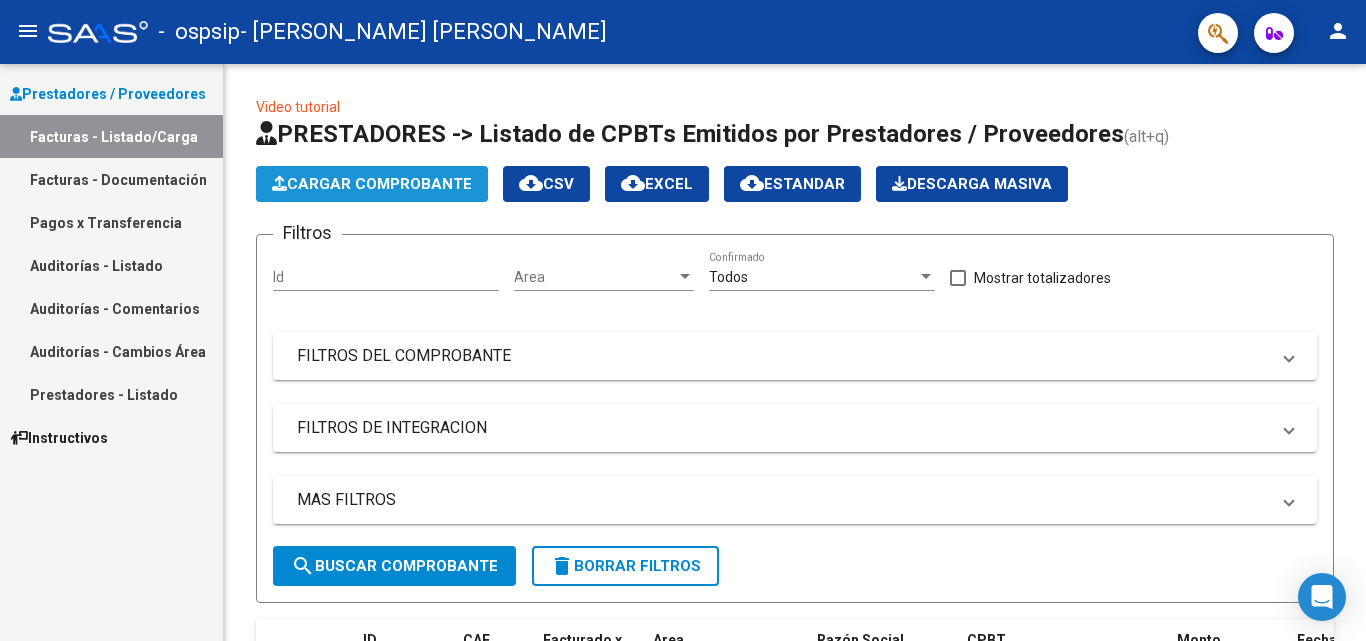 click on "Cargar Comprobante" 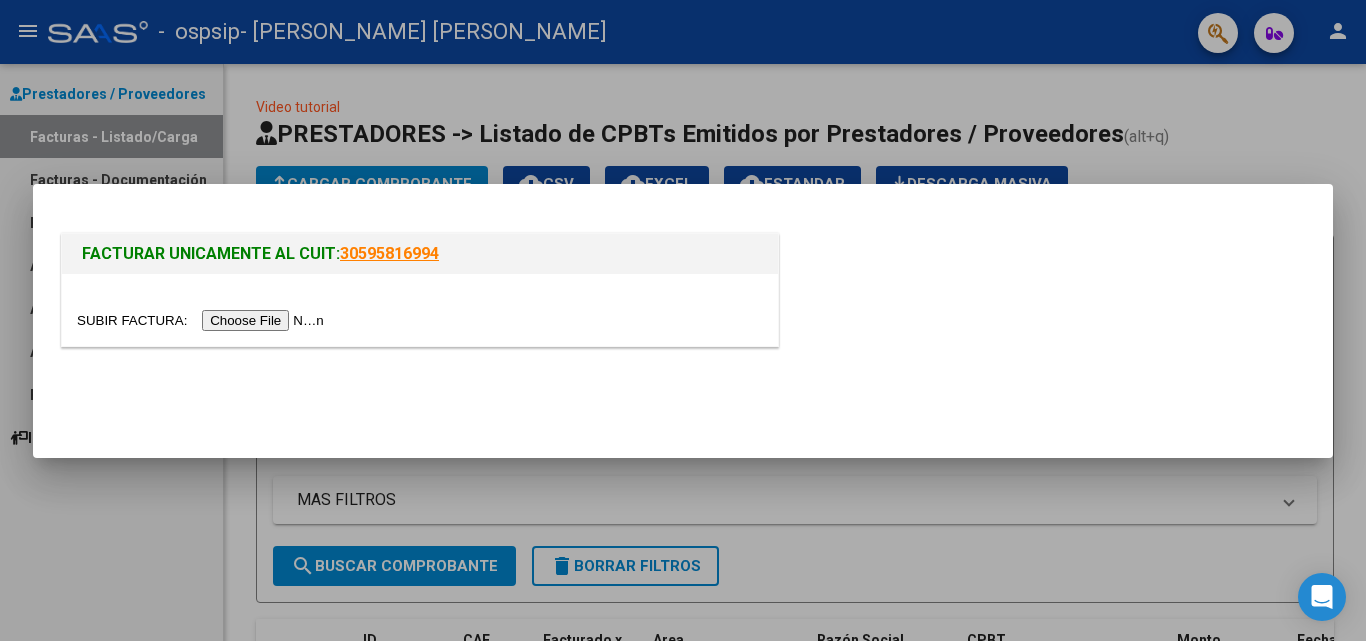 click at bounding box center (420, 320) 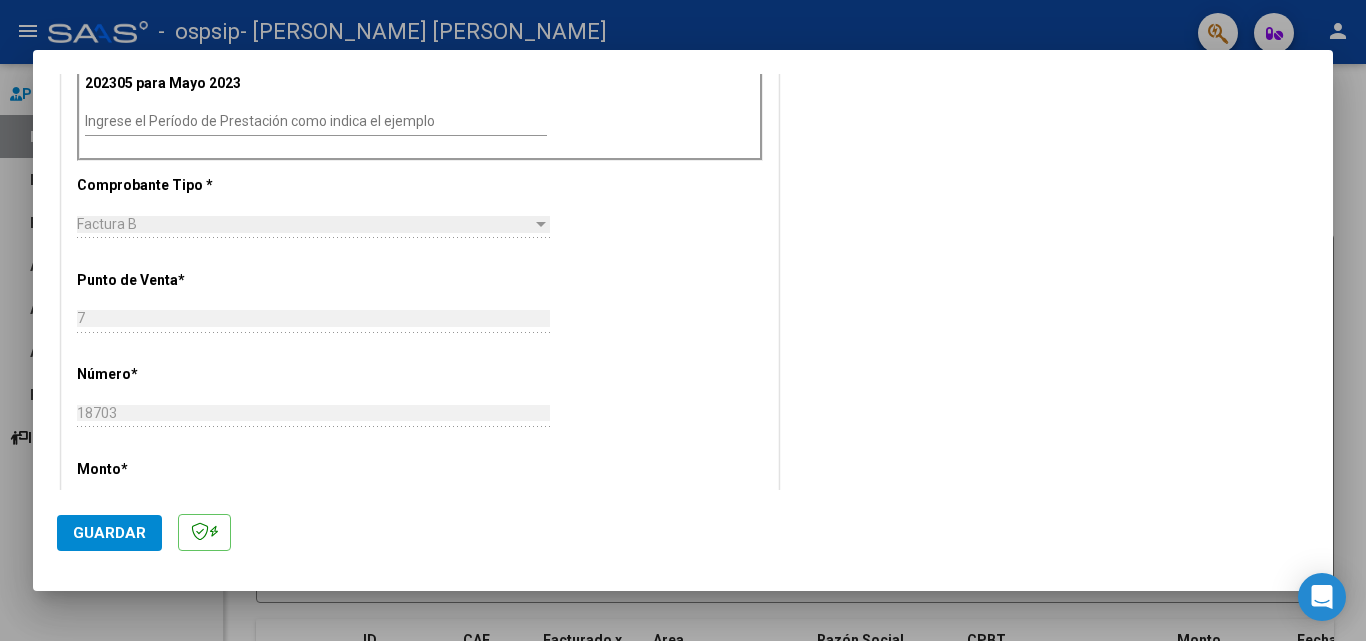 scroll, scrollTop: 600, scrollLeft: 0, axis: vertical 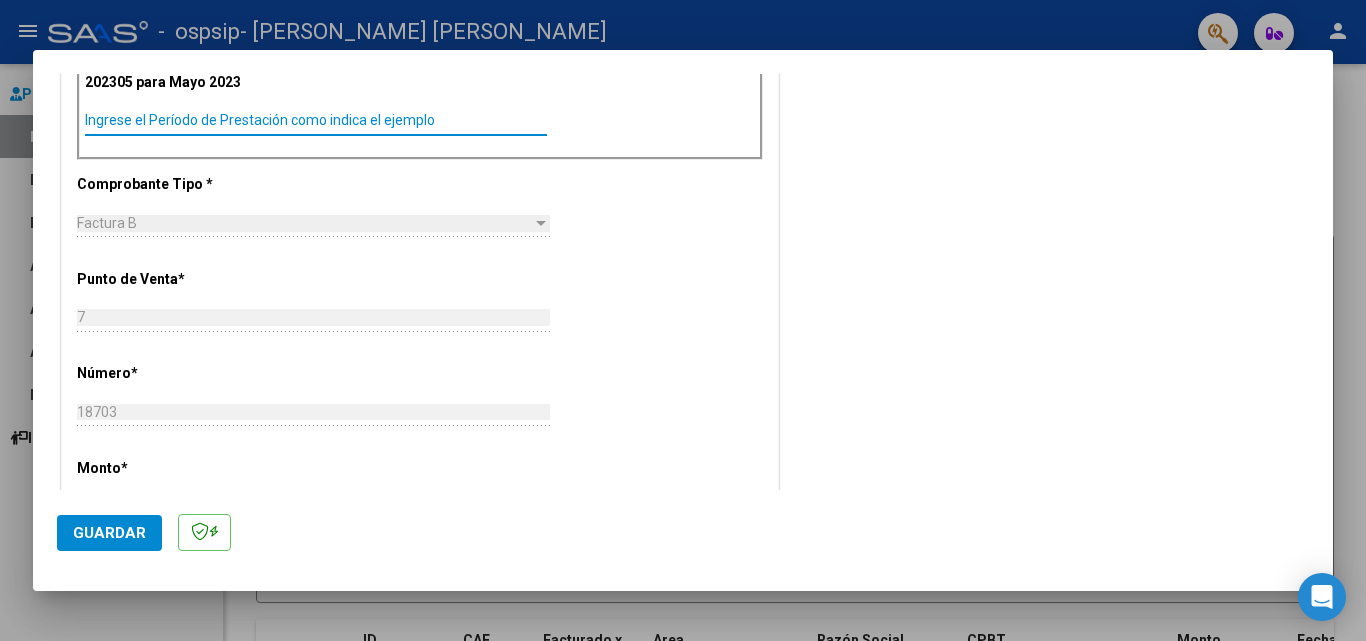 click on "Ingrese el Período de Prestación como indica el ejemplo" at bounding box center (316, 120) 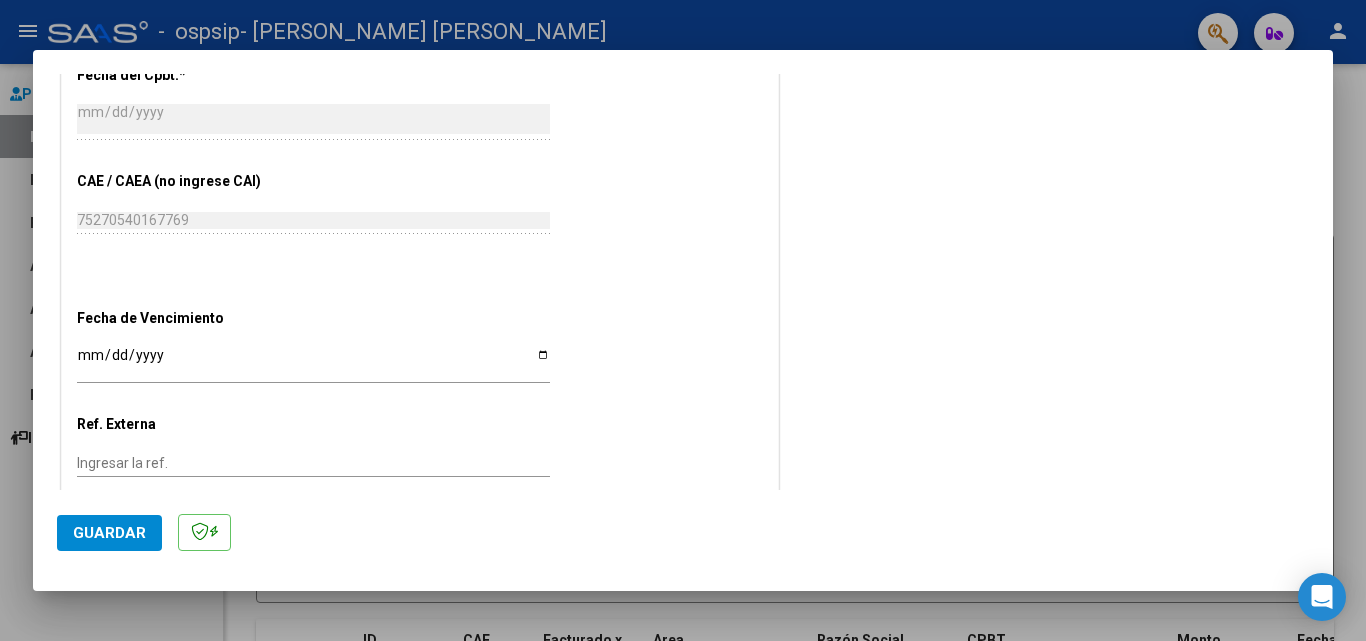 scroll, scrollTop: 1200, scrollLeft: 0, axis: vertical 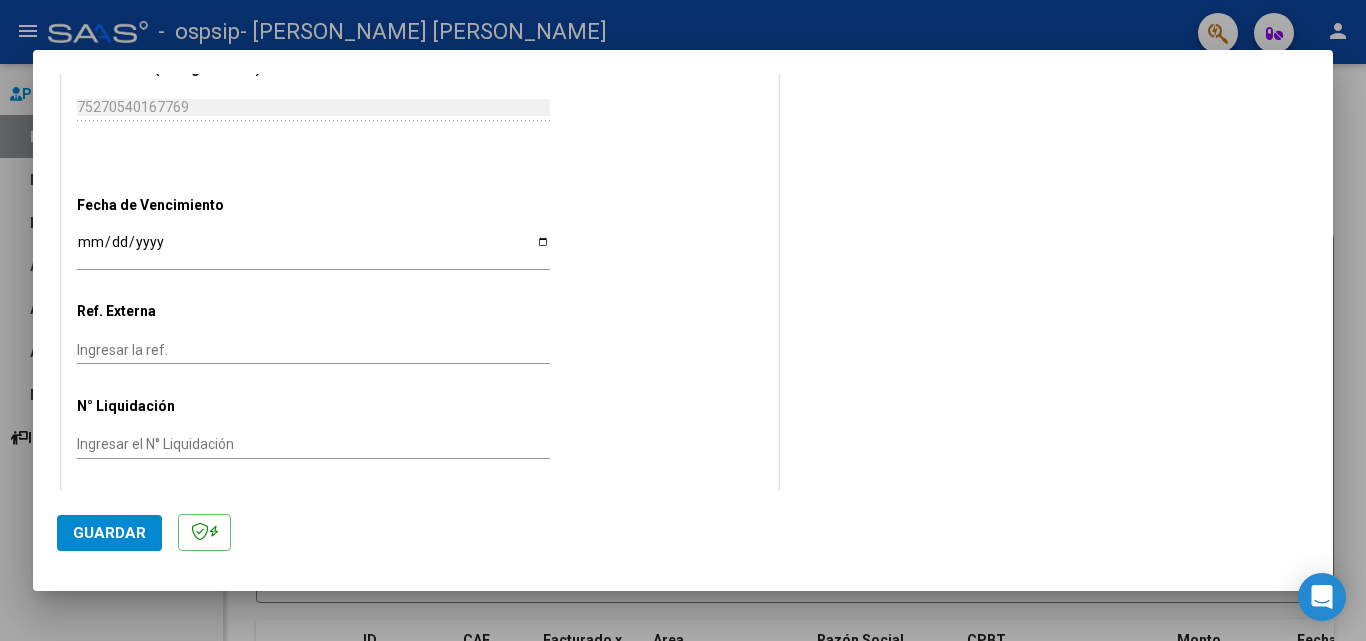 type on "202506" 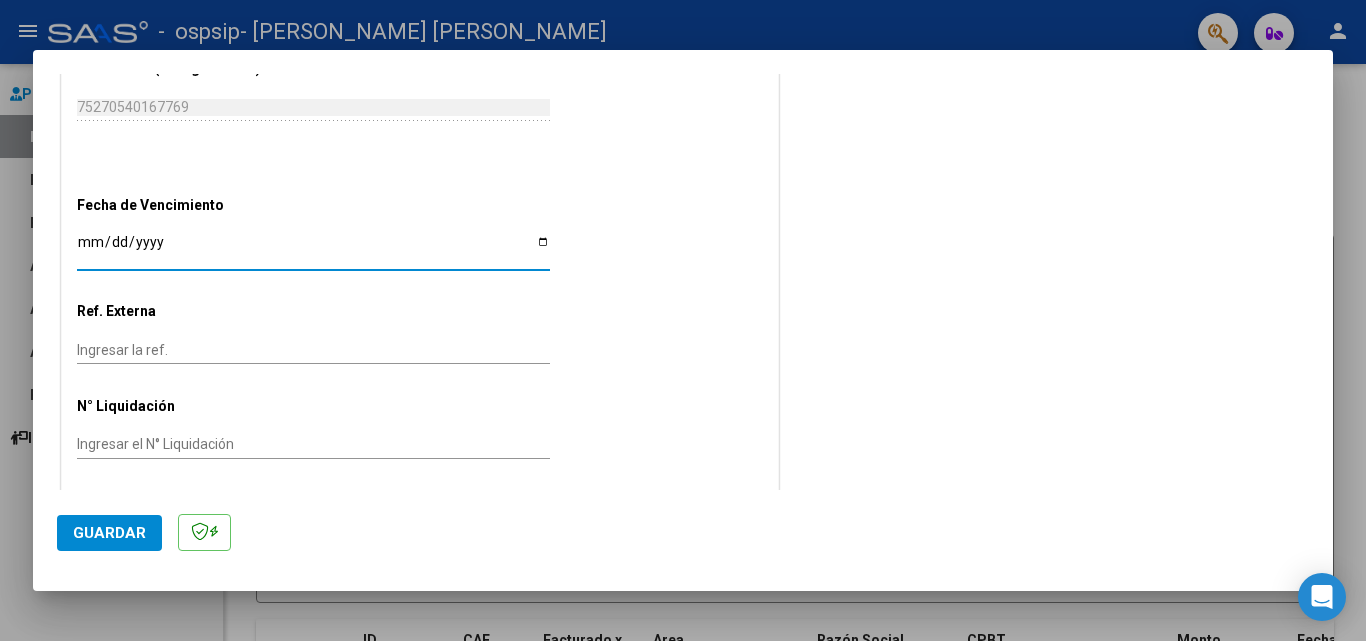 click on "Ingresar la fecha" at bounding box center (313, 249) 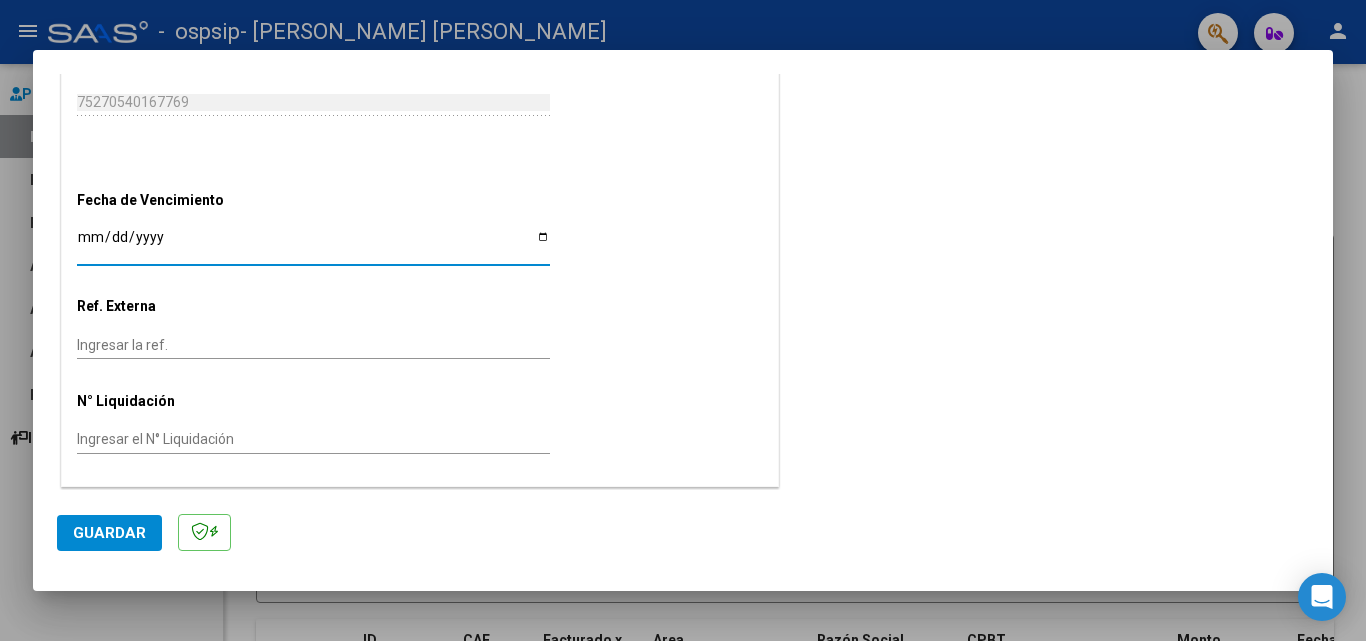 click on "Guardar" 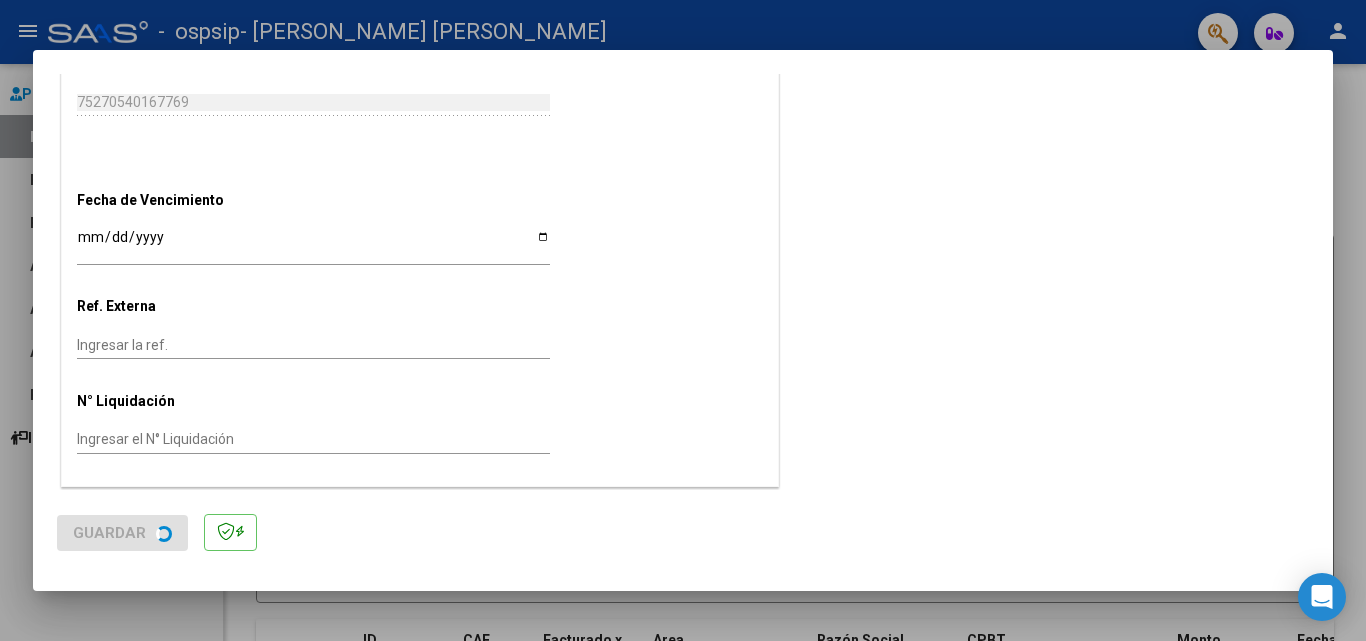 scroll, scrollTop: 0, scrollLeft: 0, axis: both 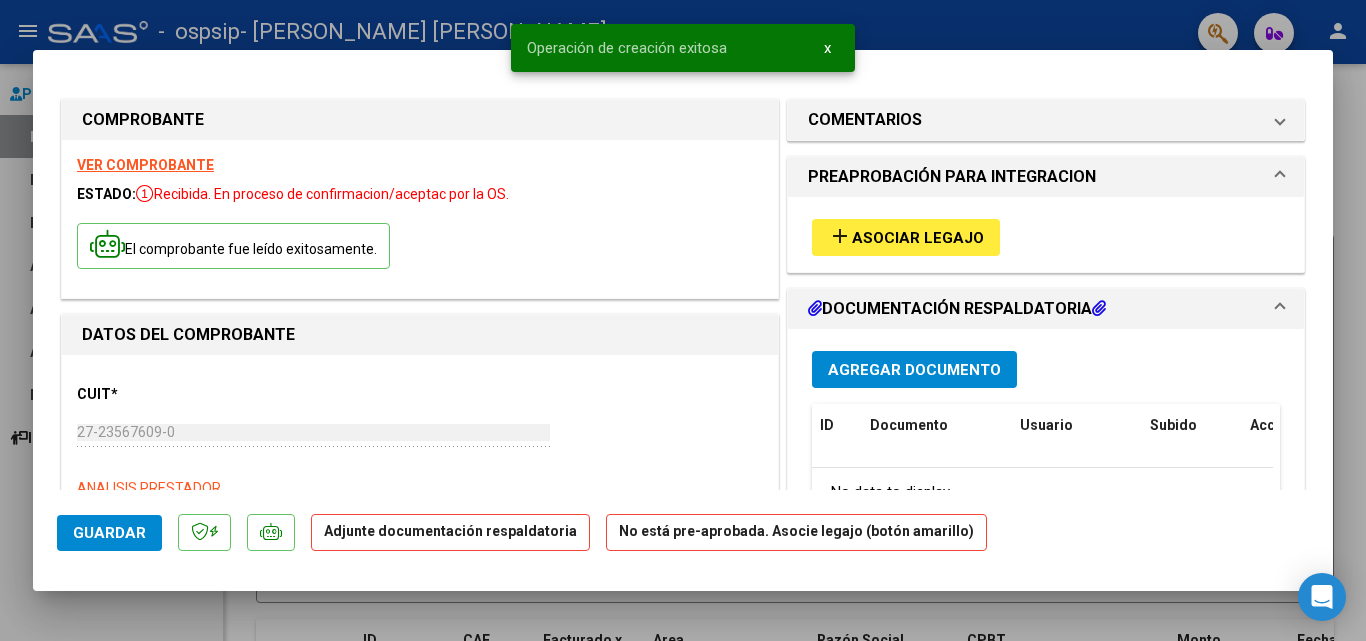 click on "Asociar Legajo" at bounding box center [918, 238] 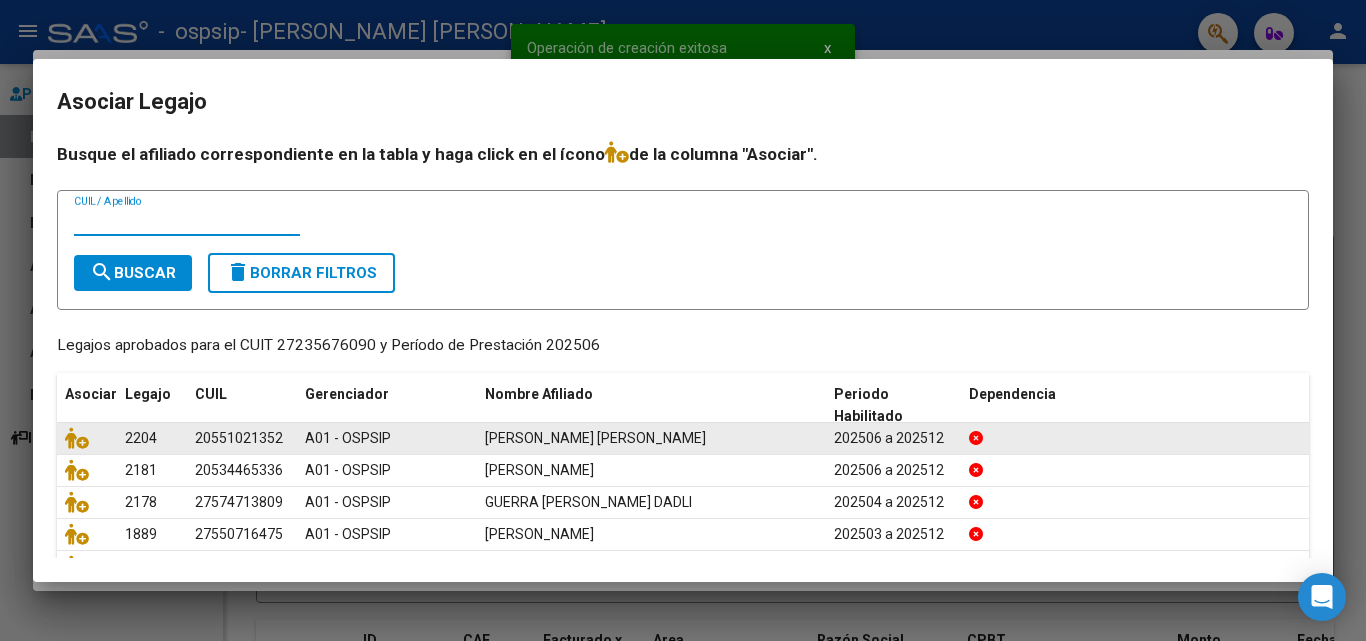 scroll, scrollTop: 100, scrollLeft: 0, axis: vertical 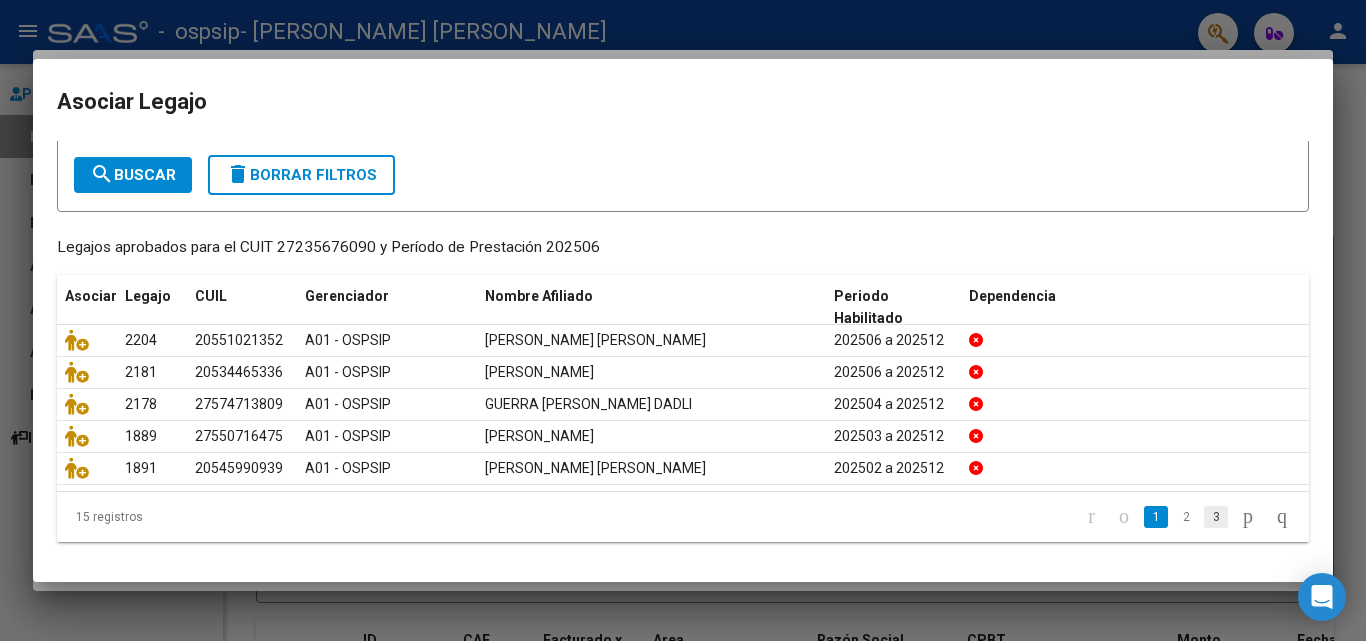 click on "3" 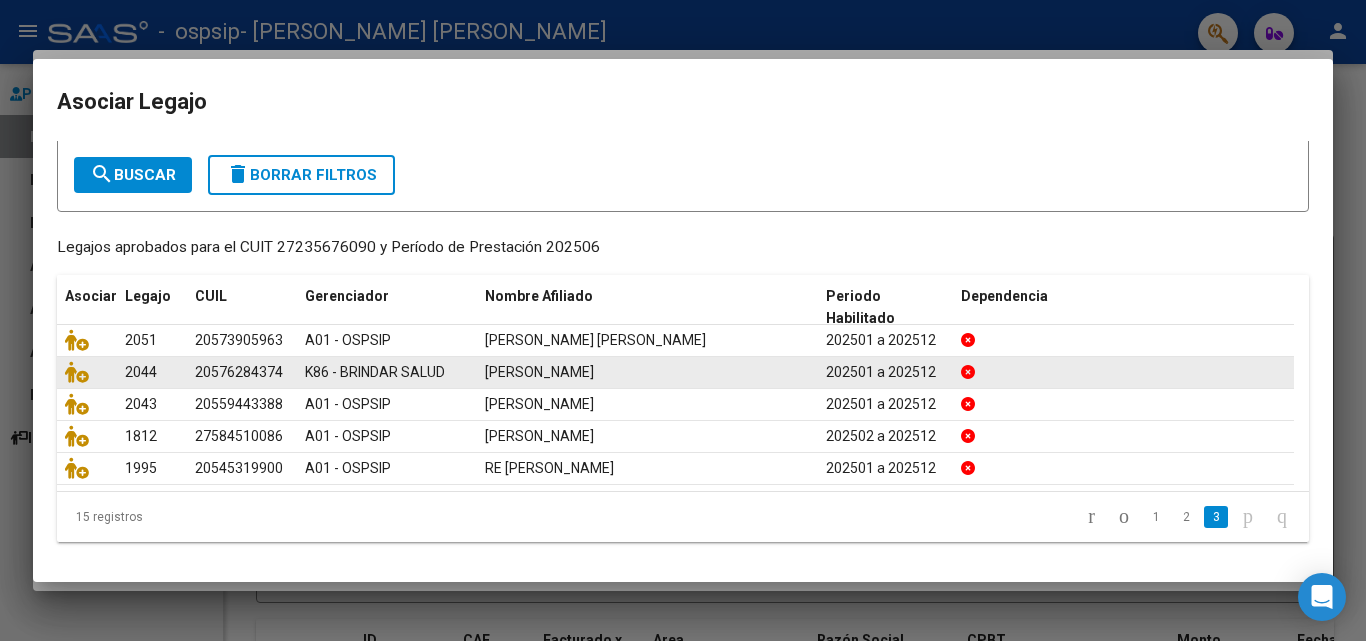 click 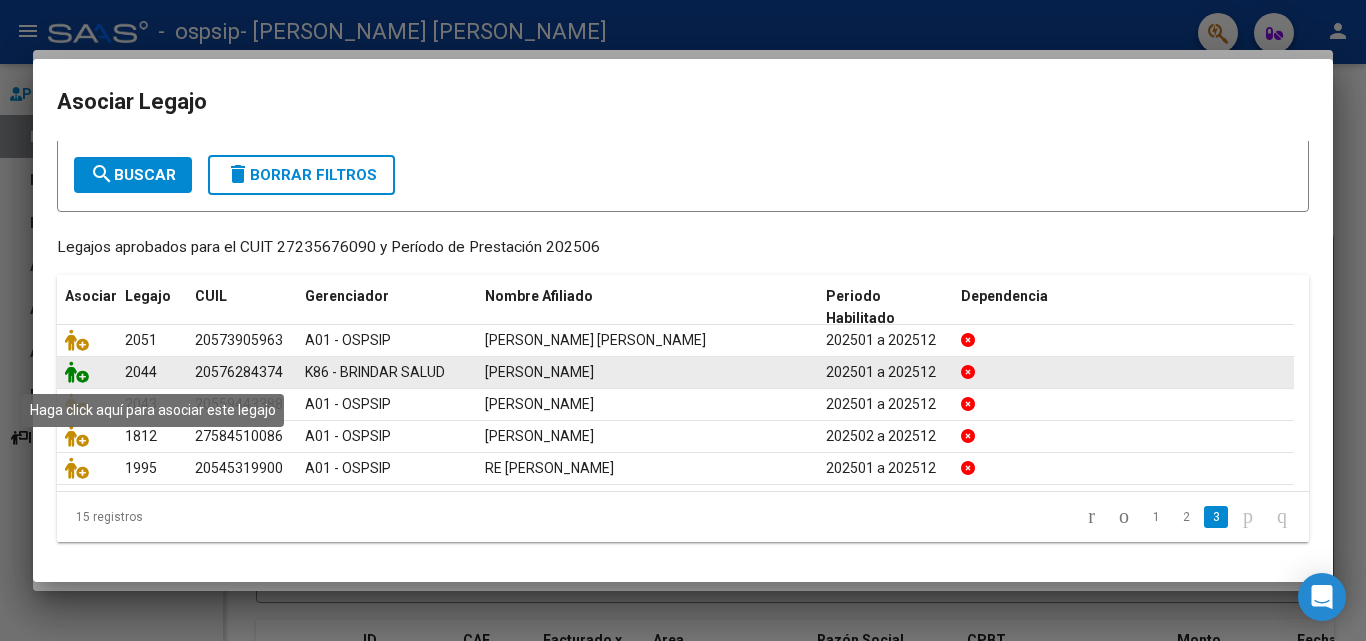 click 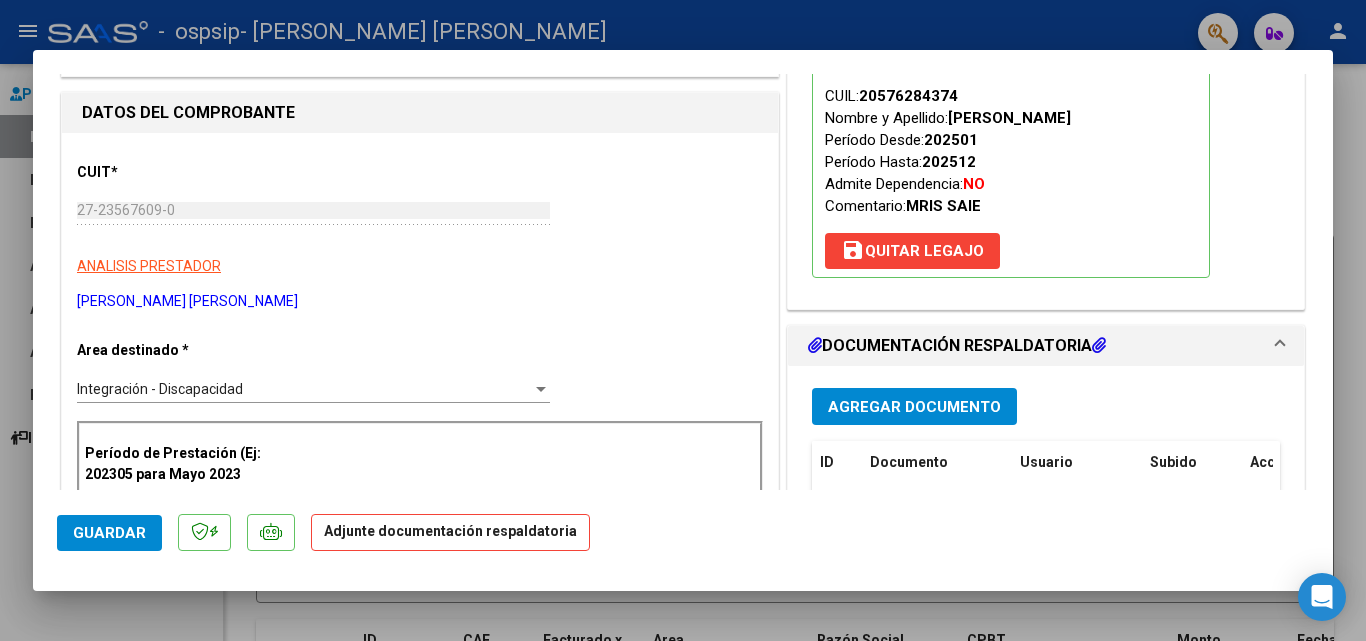 scroll, scrollTop: 300, scrollLeft: 0, axis: vertical 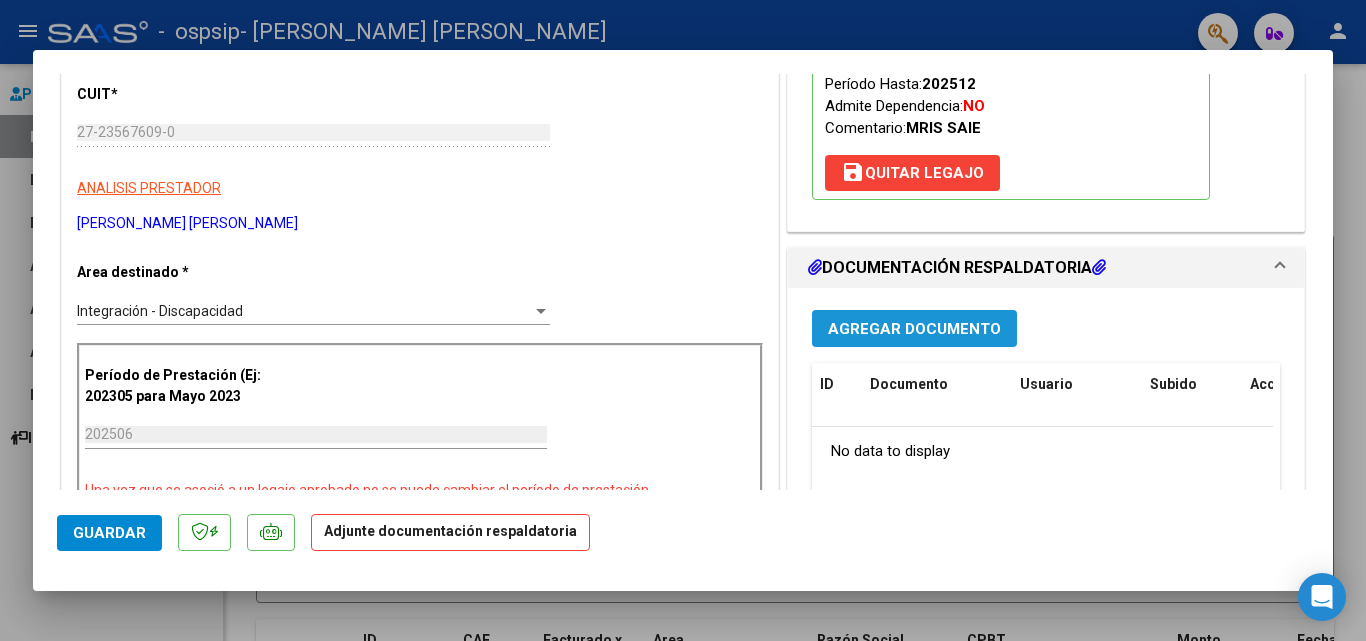 click on "Agregar Documento" at bounding box center (914, 328) 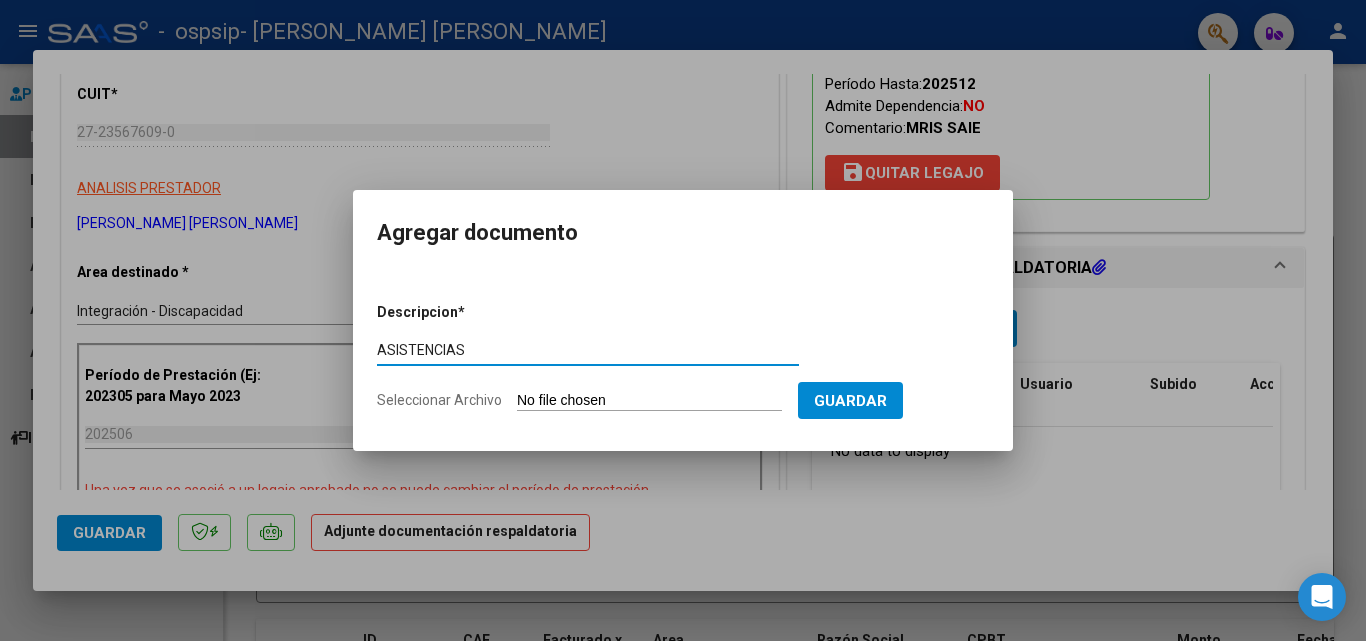 type on "ASISTENCIAS" 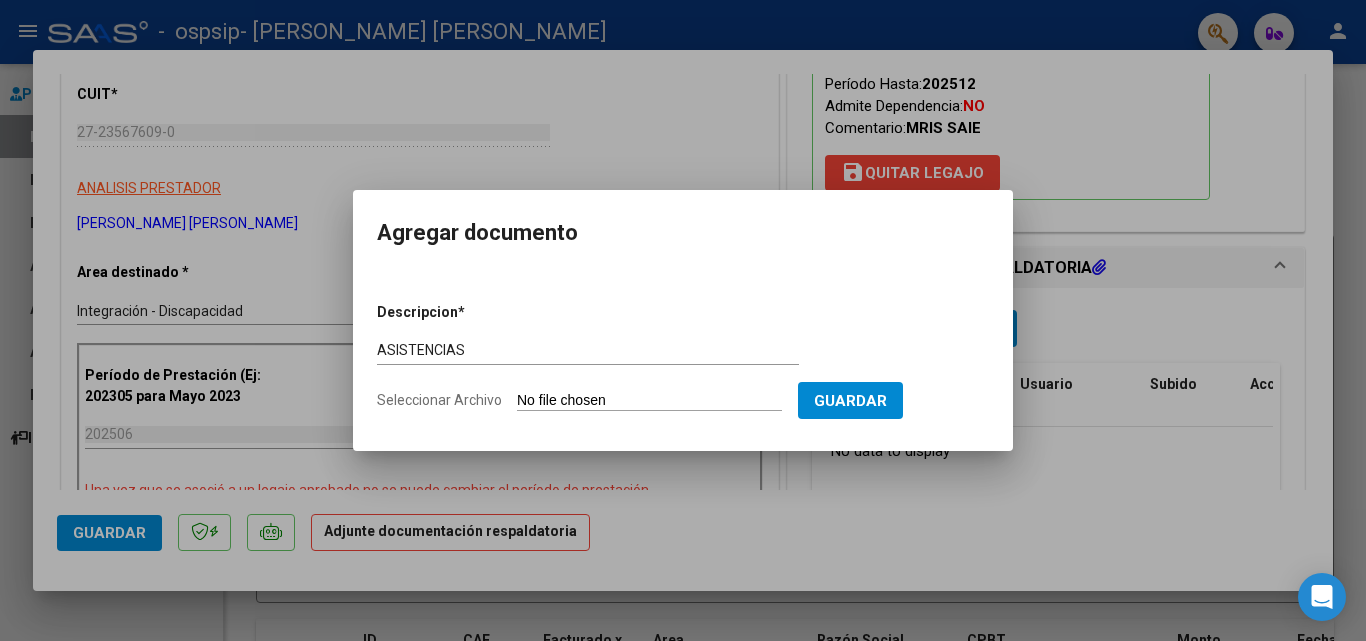 click on "Seleccionar Archivo" at bounding box center (649, 401) 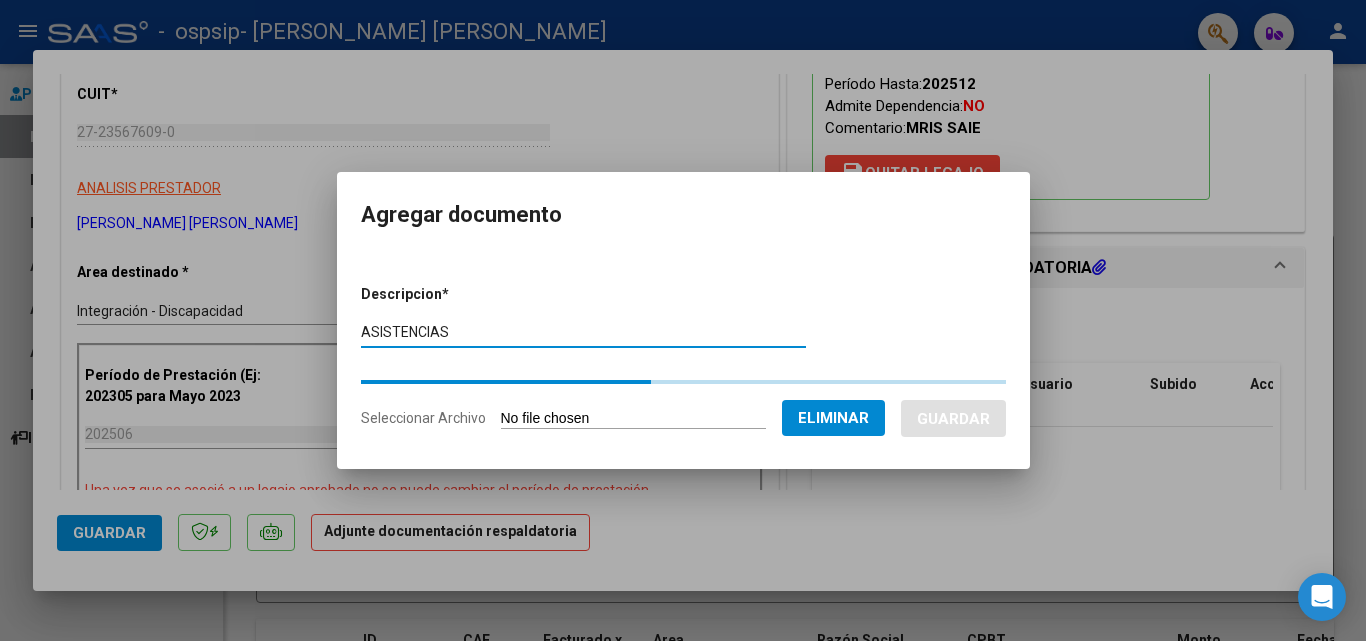 click on "Descripcion  *   ASISTENCIAS Escriba aquí una descripcion  Seleccionar Archivo Eliminar Guardar" at bounding box center (683, 357) 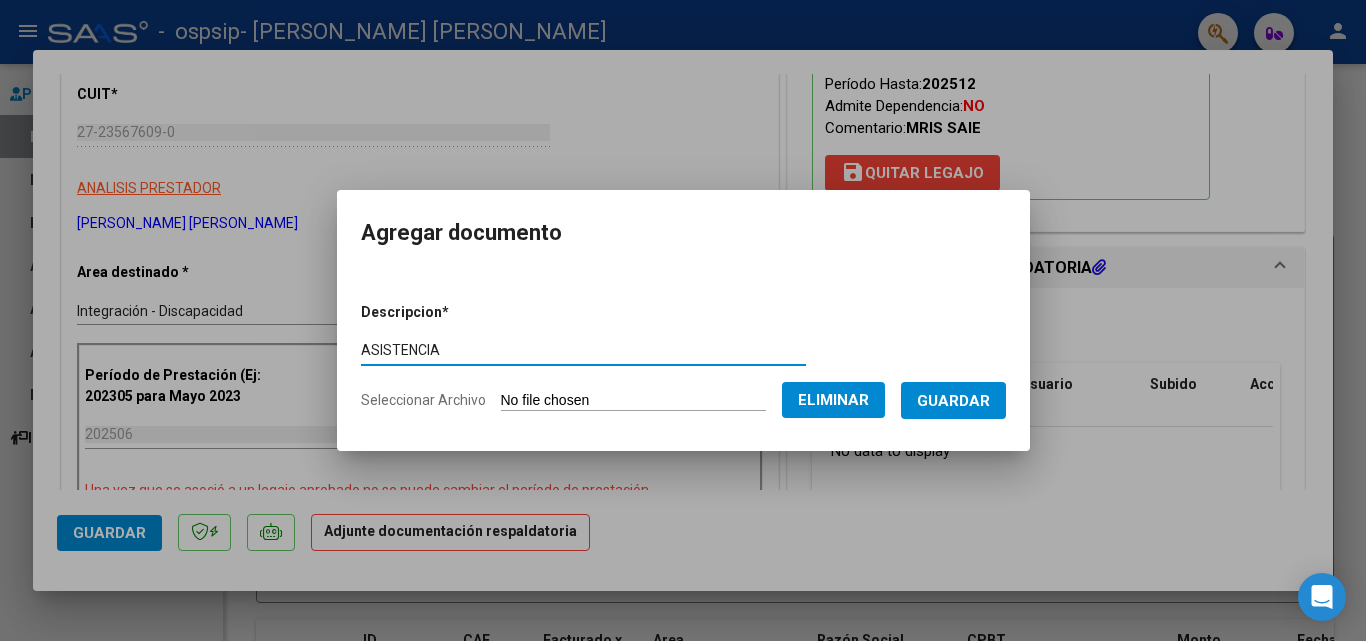type on "ASISTENCIA" 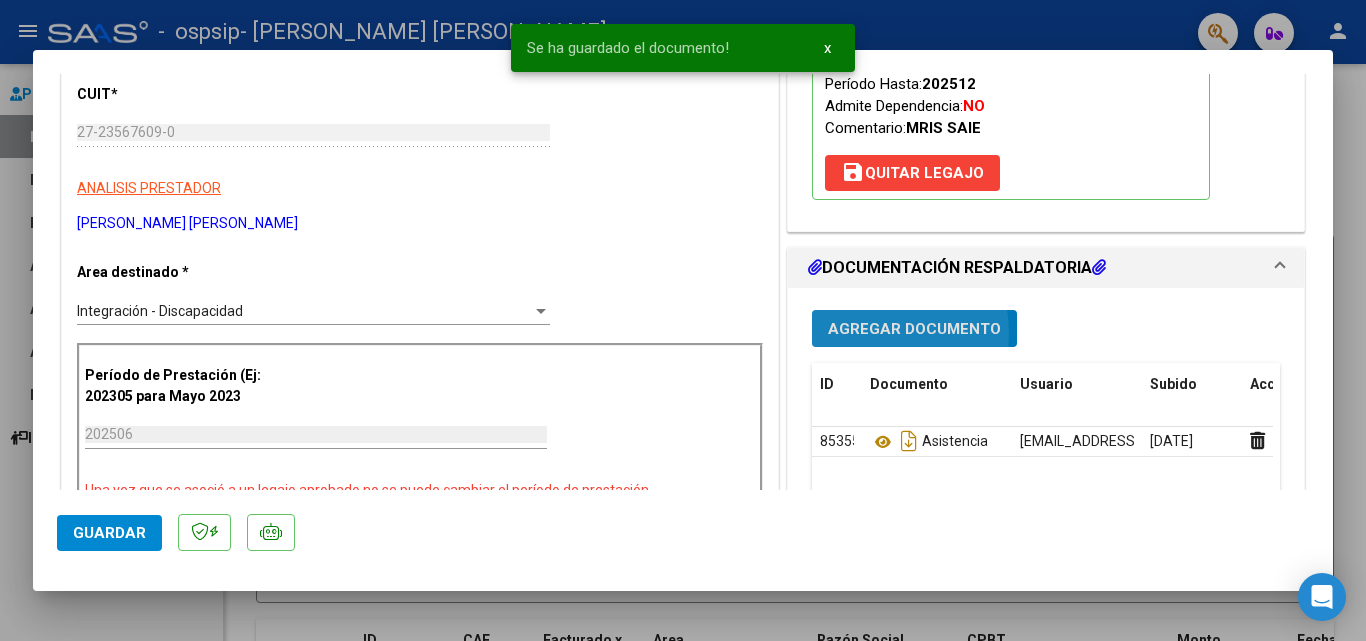 click on "Agregar Documento" at bounding box center [914, 329] 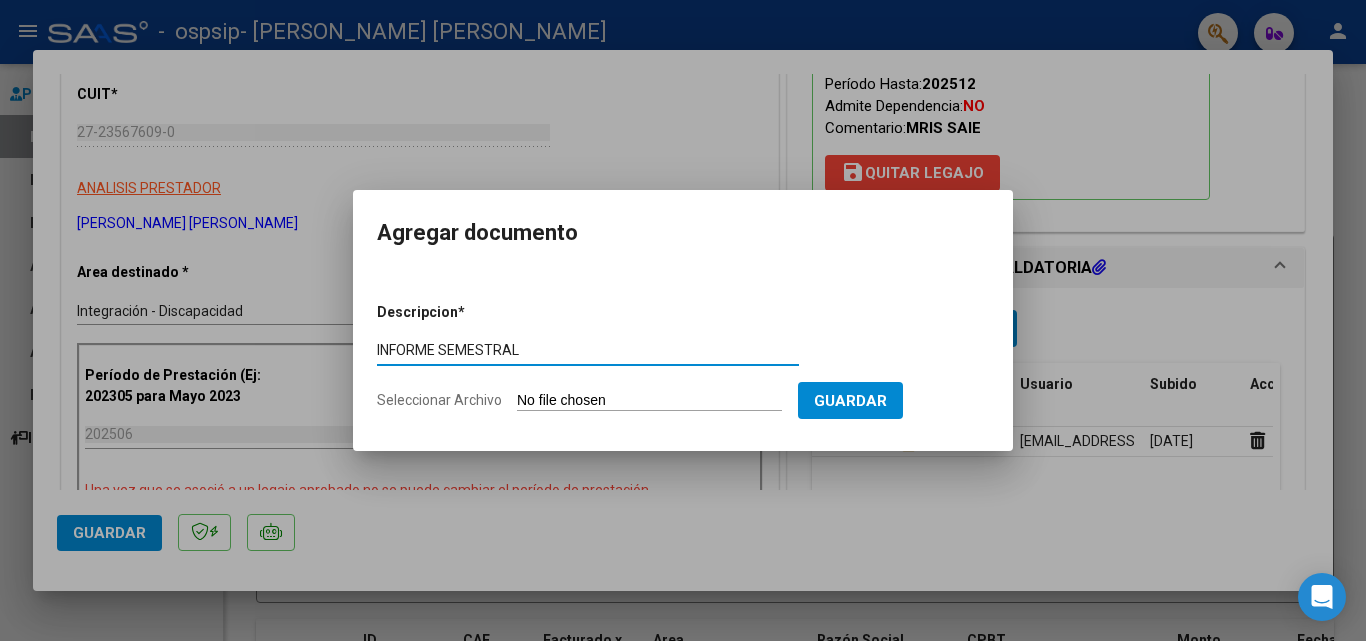 type on "INFORME SEMESTRAL" 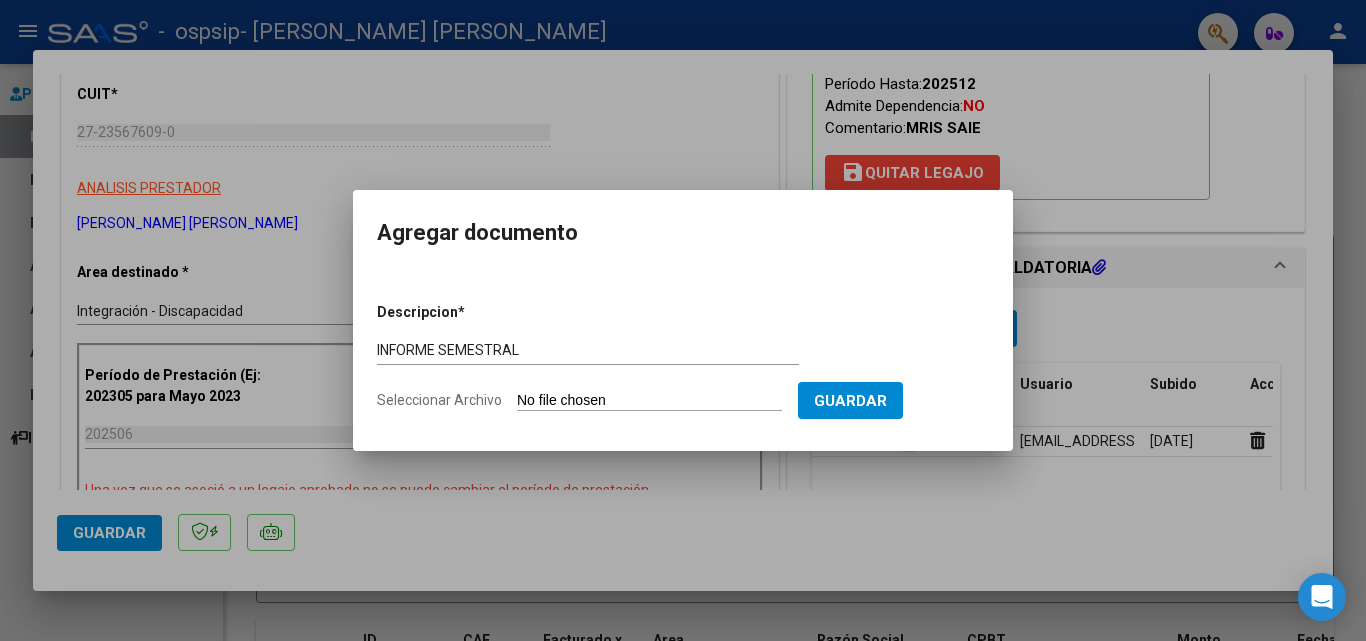 click on "Seleccionar Archivo" at bounding box center (649, 401) 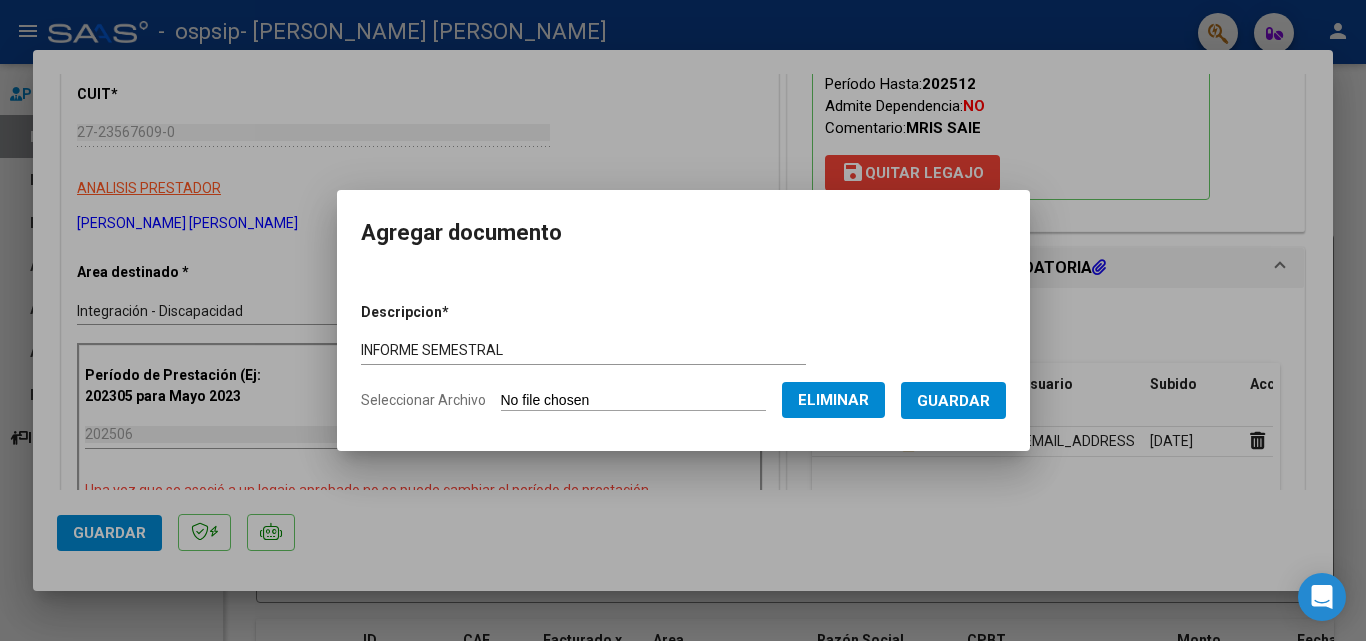 click on "Guardar" at bounding box center [953, 401] 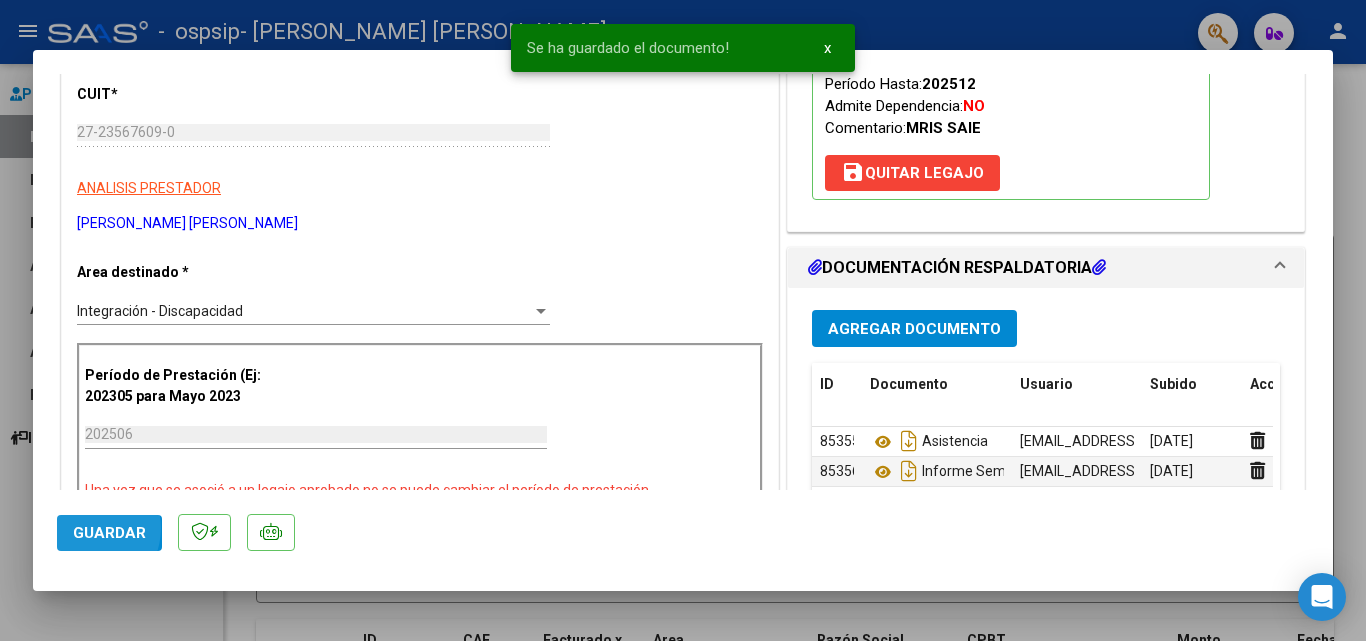 click on "Guardar" 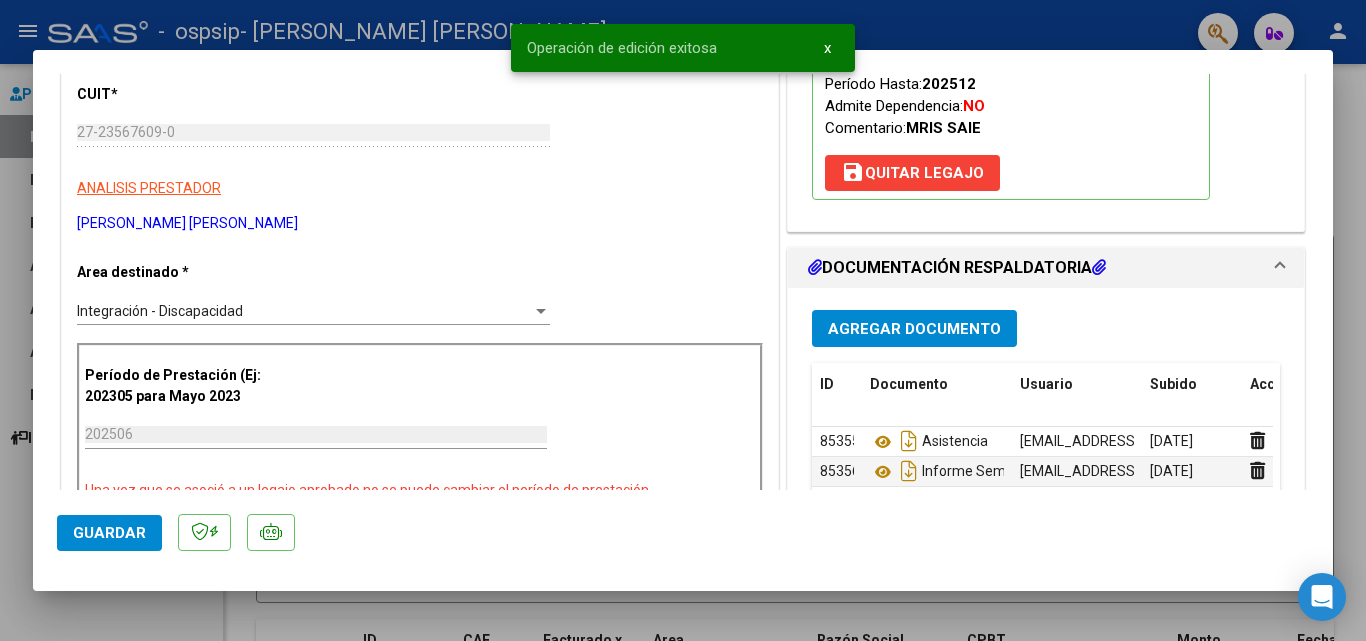 click at bounding box center [683, 320] 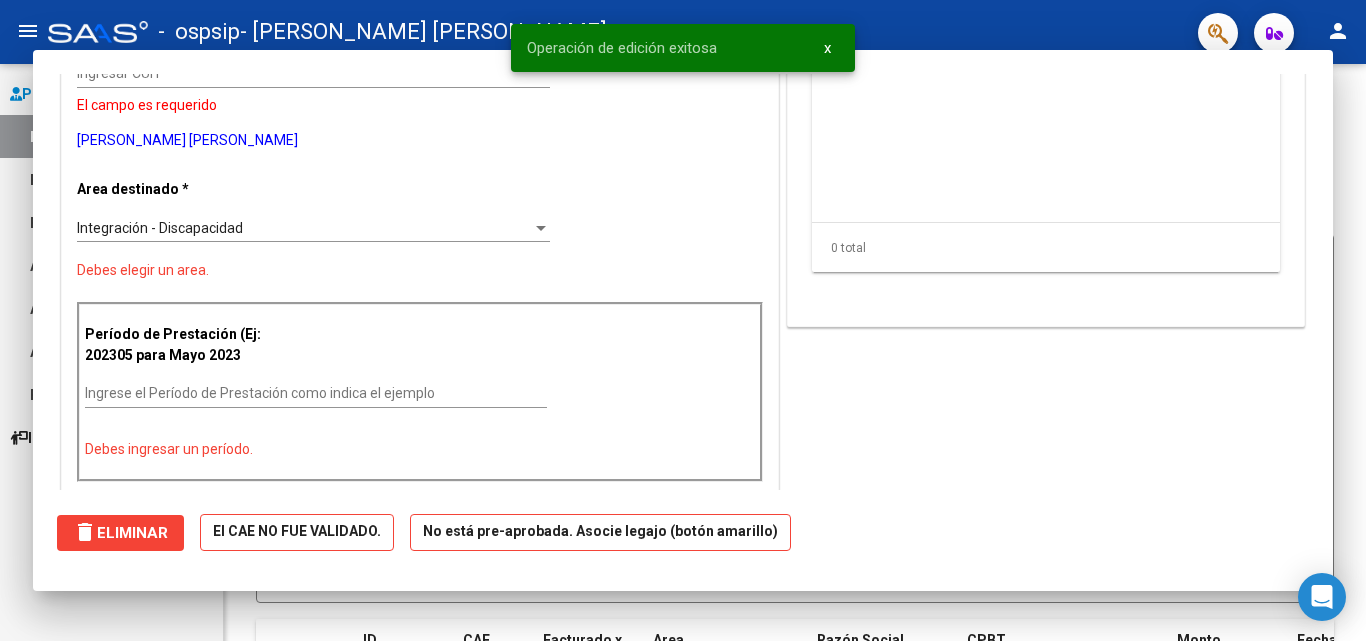 scroll, scrollTop: 0, scrollLeft: 0, axis: both 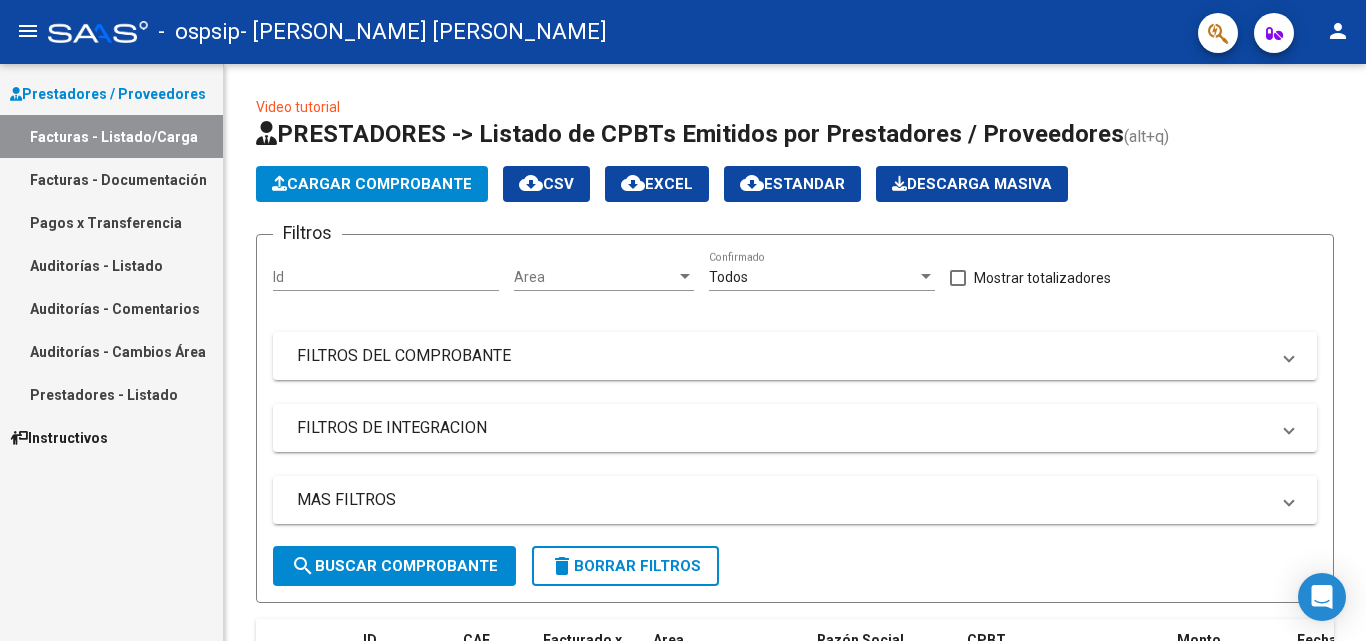click on "Cargar Comprobante" 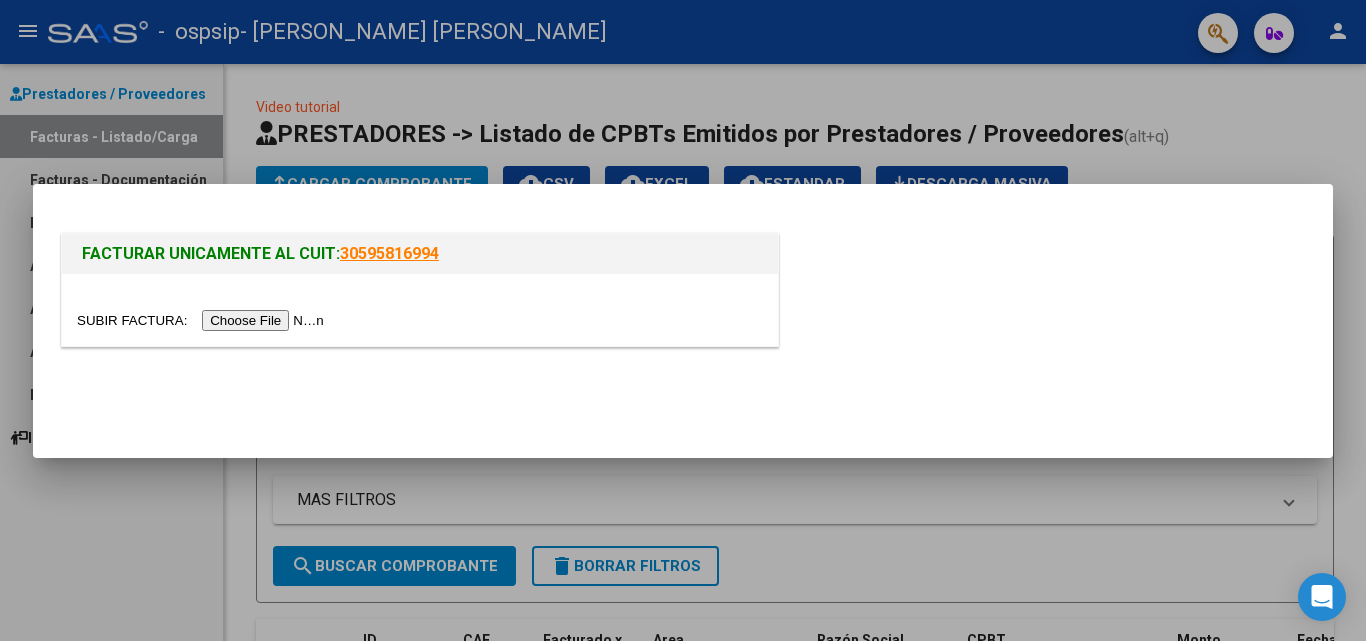 click at bounding box center [203, 320] 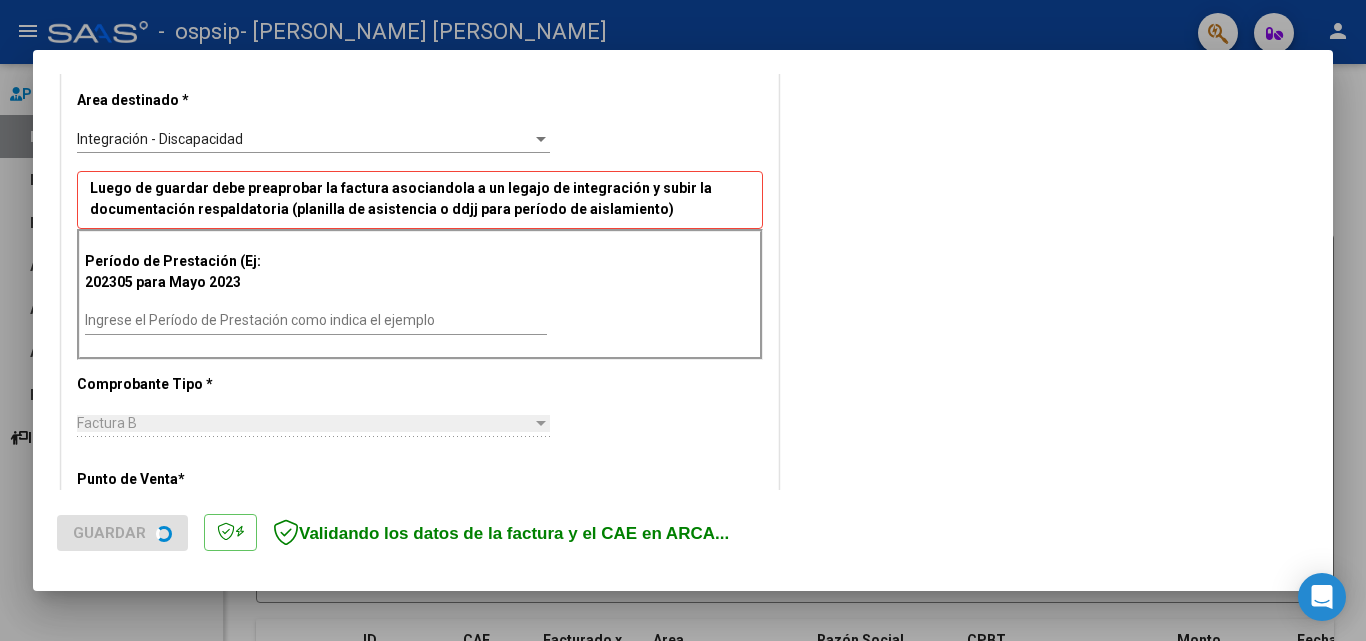 scroll, scrollTop: 500, scrollLeft: 0, axis: vertical 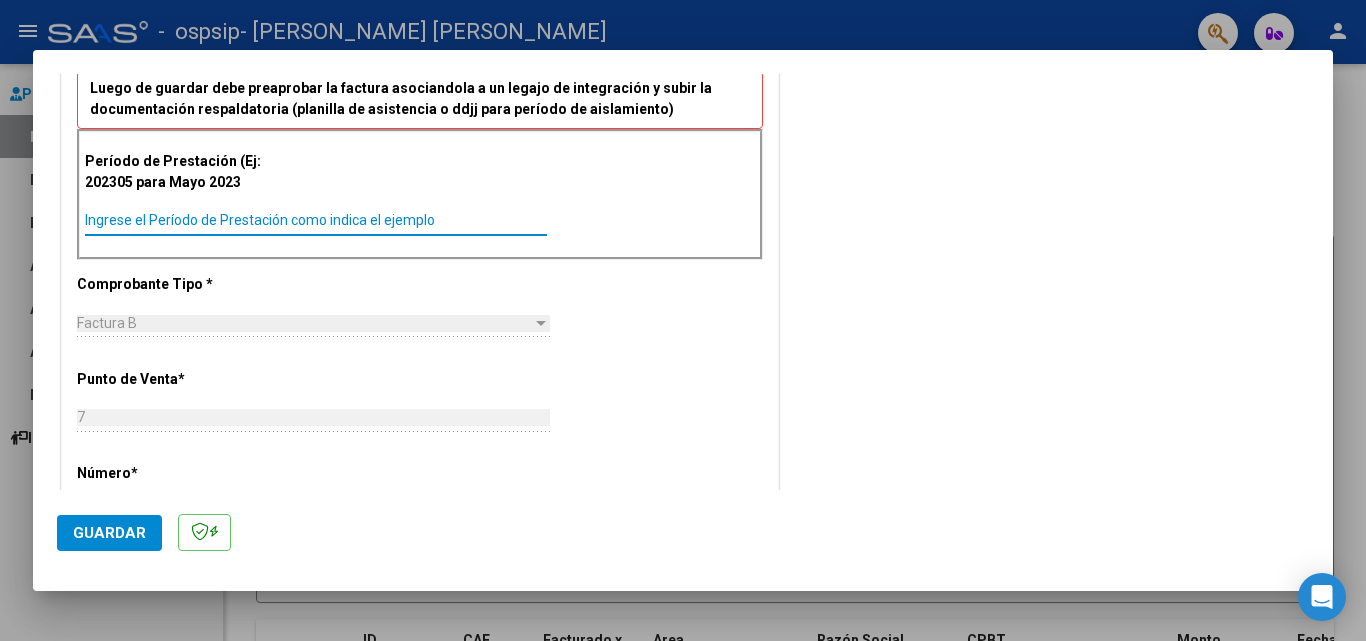 click on "Ingrese el Período de Prestación como indica el ejemplo" at bounding box center (316, 220) 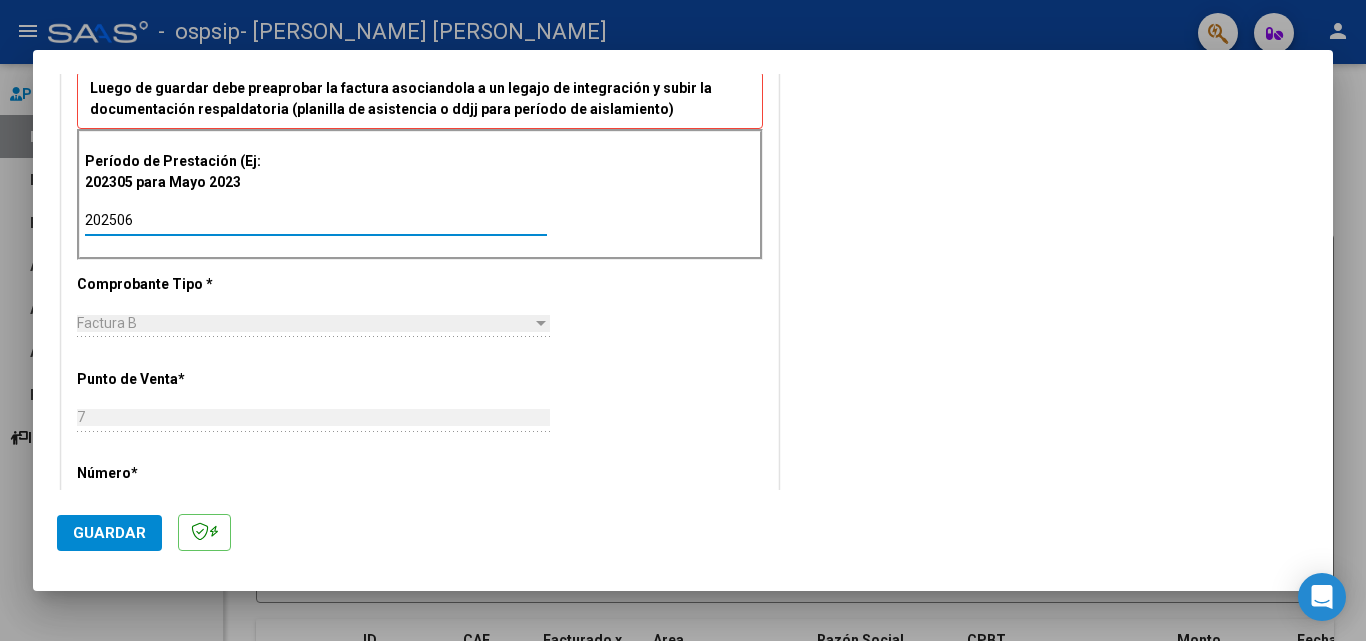 type on "202506" 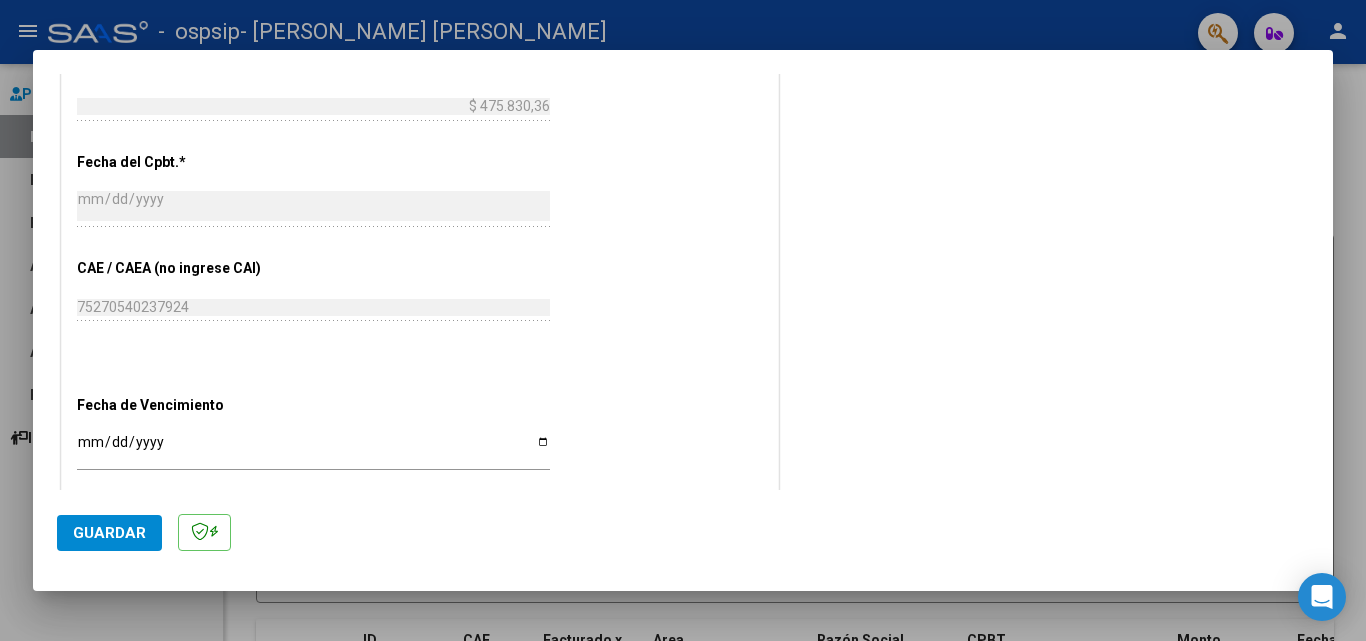 scroll, scrollTop: 1100, scrollLeft: 0, axis: vertical 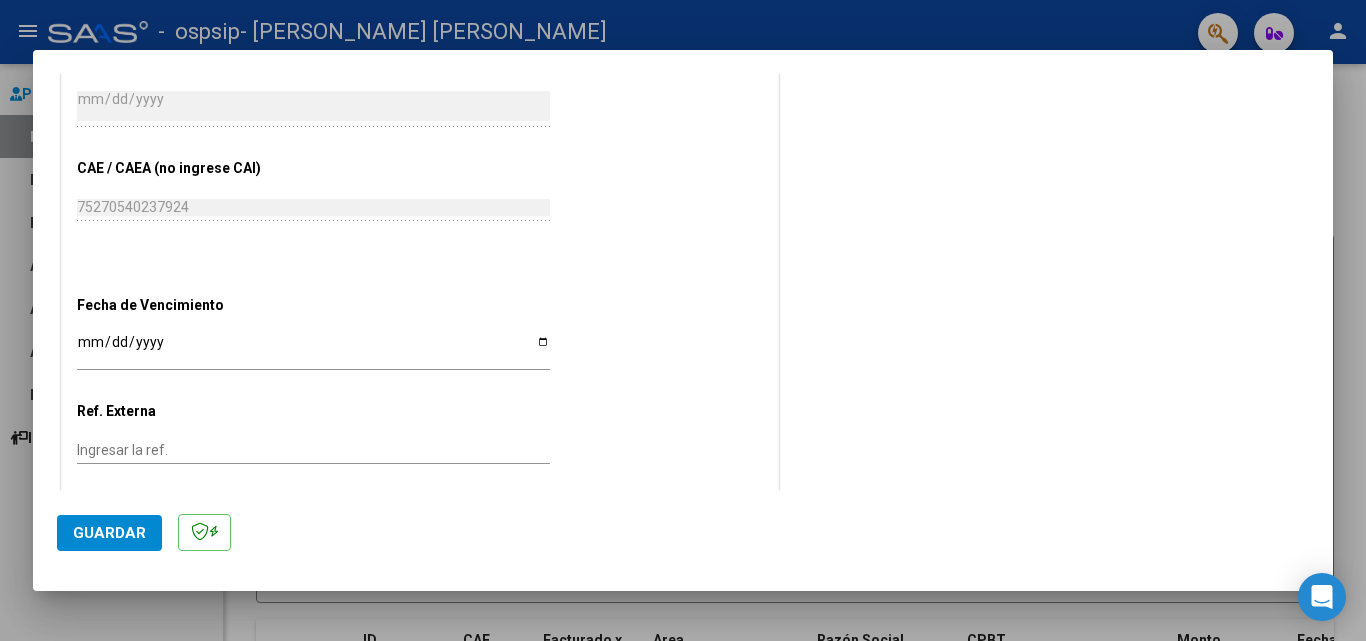 click on "Ingresar la fecha" at bounding box center [313, 349] 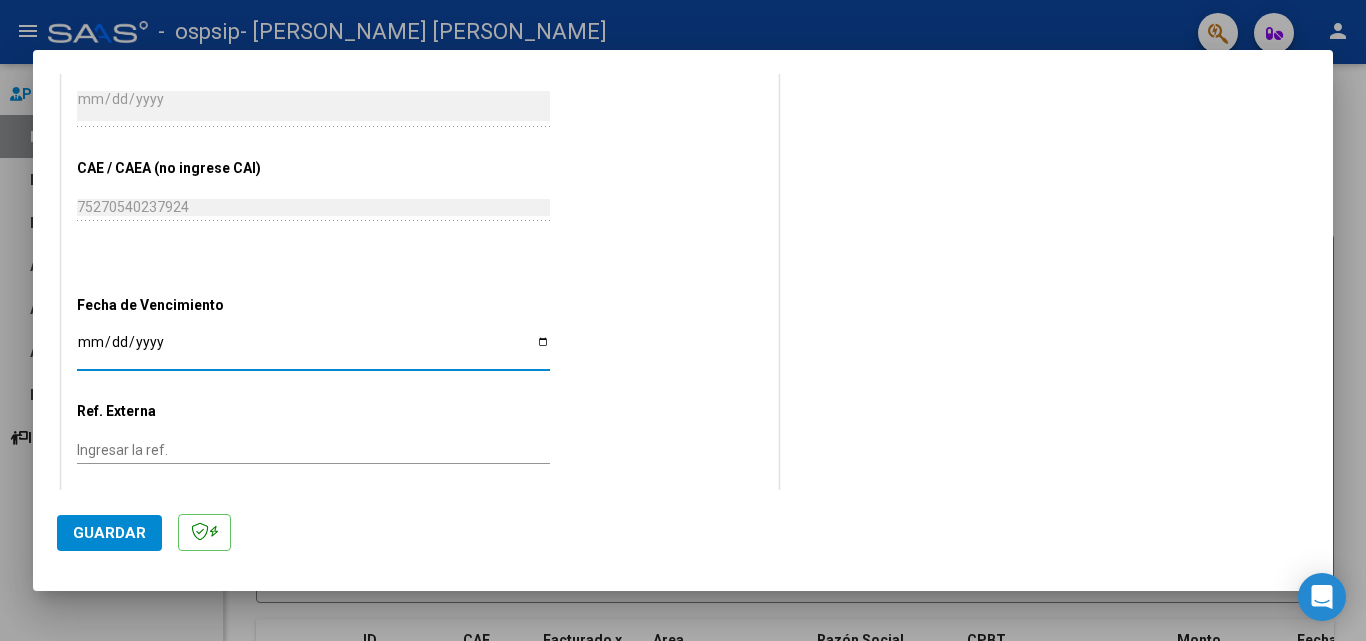type on "[DATE]" 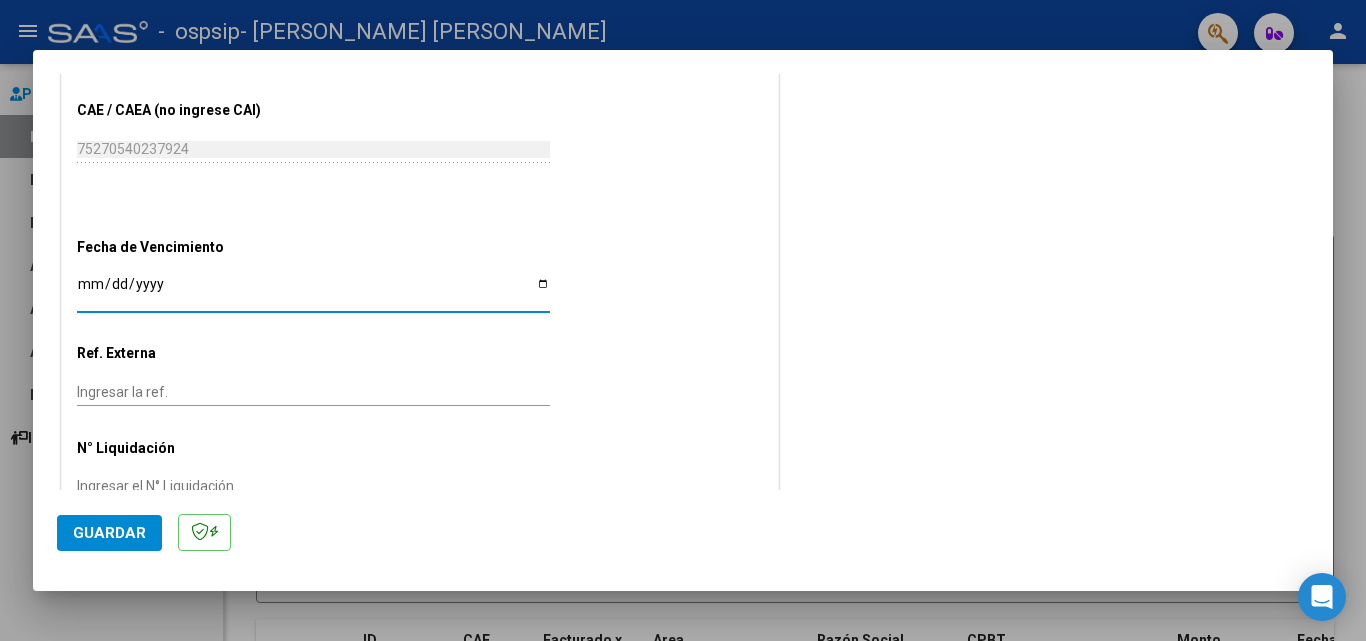scroll, scrollTop: 1205, scrollLeft: 0, axis: vertical 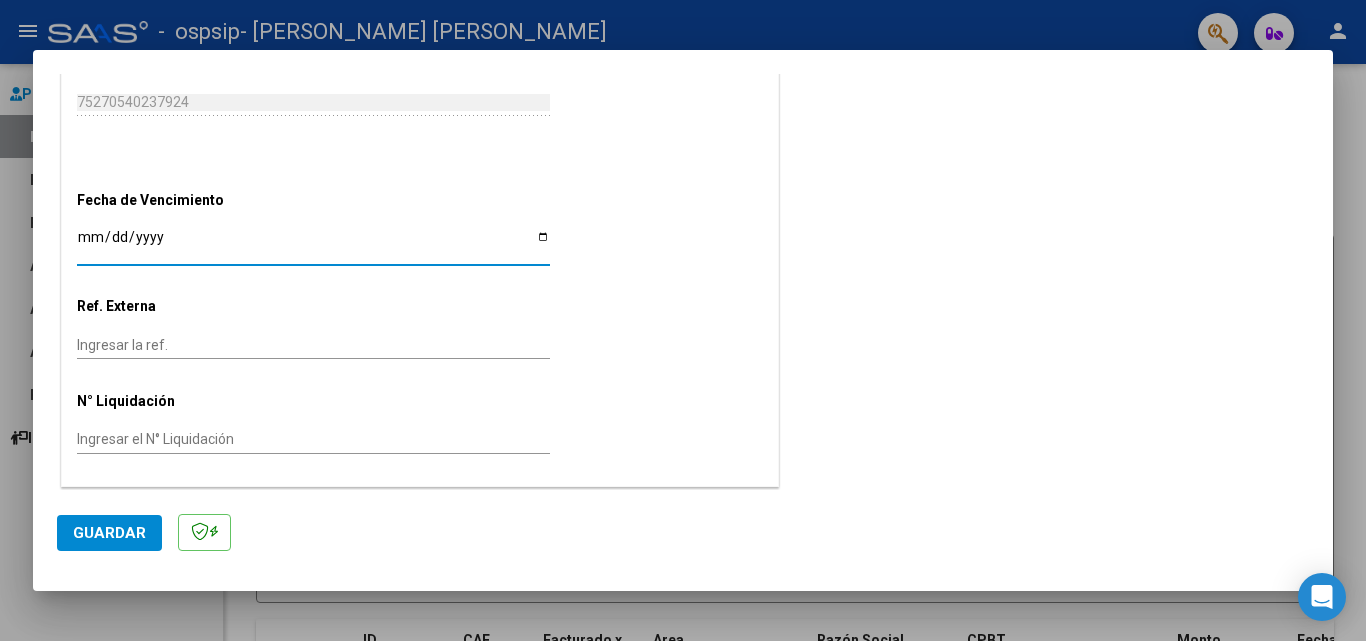 click on "Guardar" 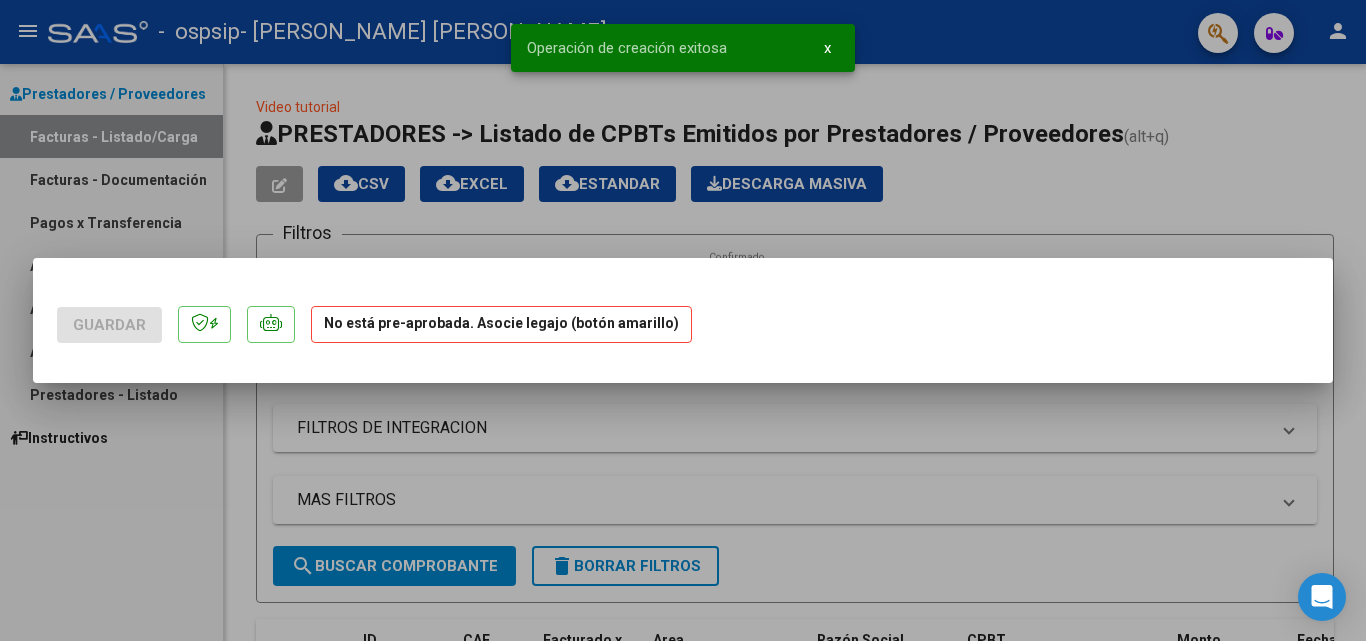 scroll, scrollTop: 0, scrollLeft: 0, axis: both 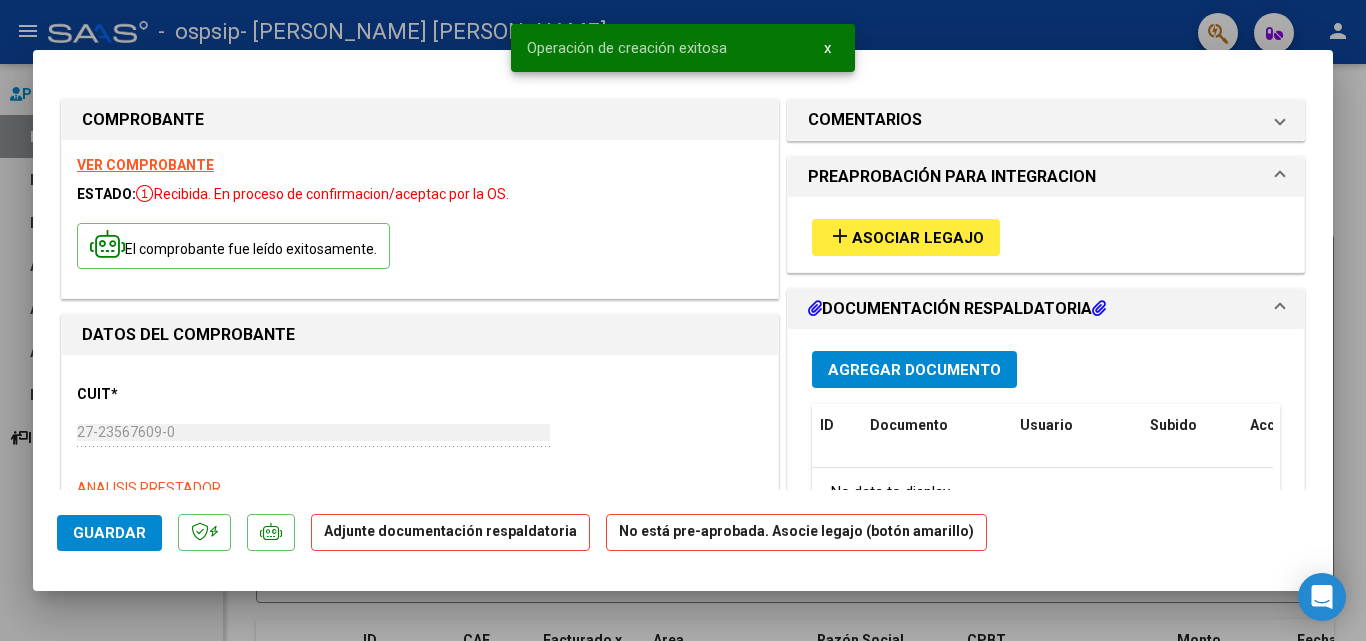 click on "add Asociar Legajo" at bounding box center [906, 237] 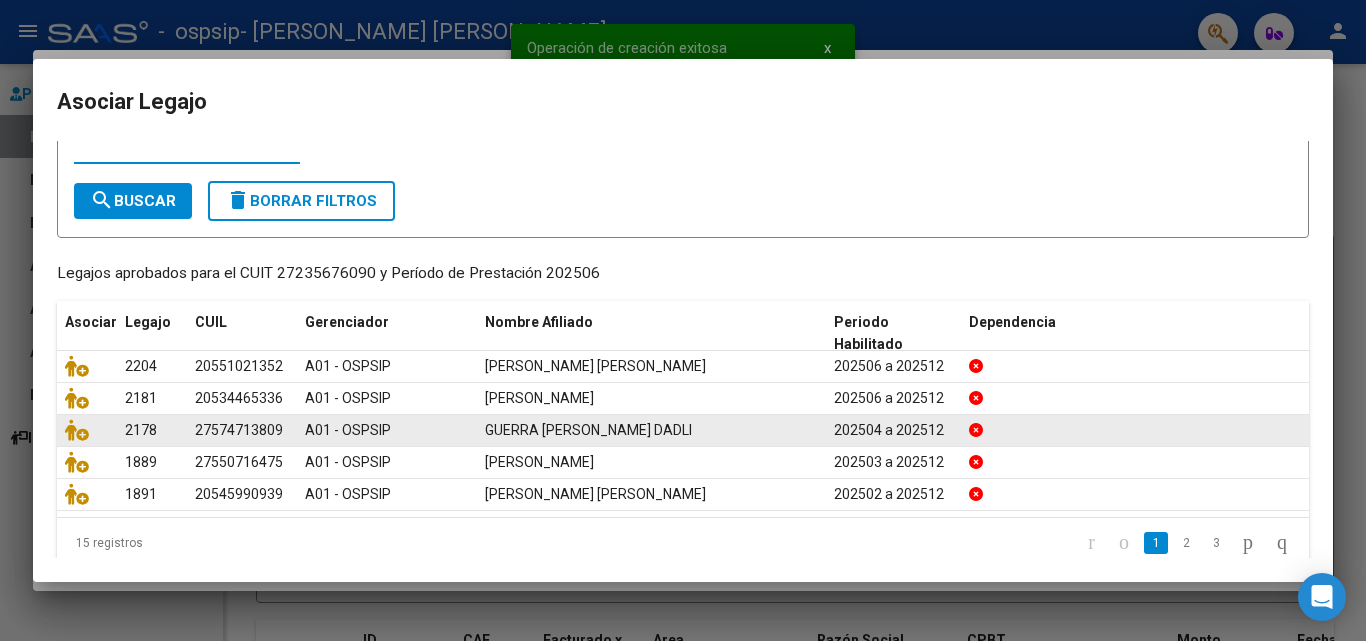 scroll, scrollTop: 100, scrollLeft: 0, axis: vertical 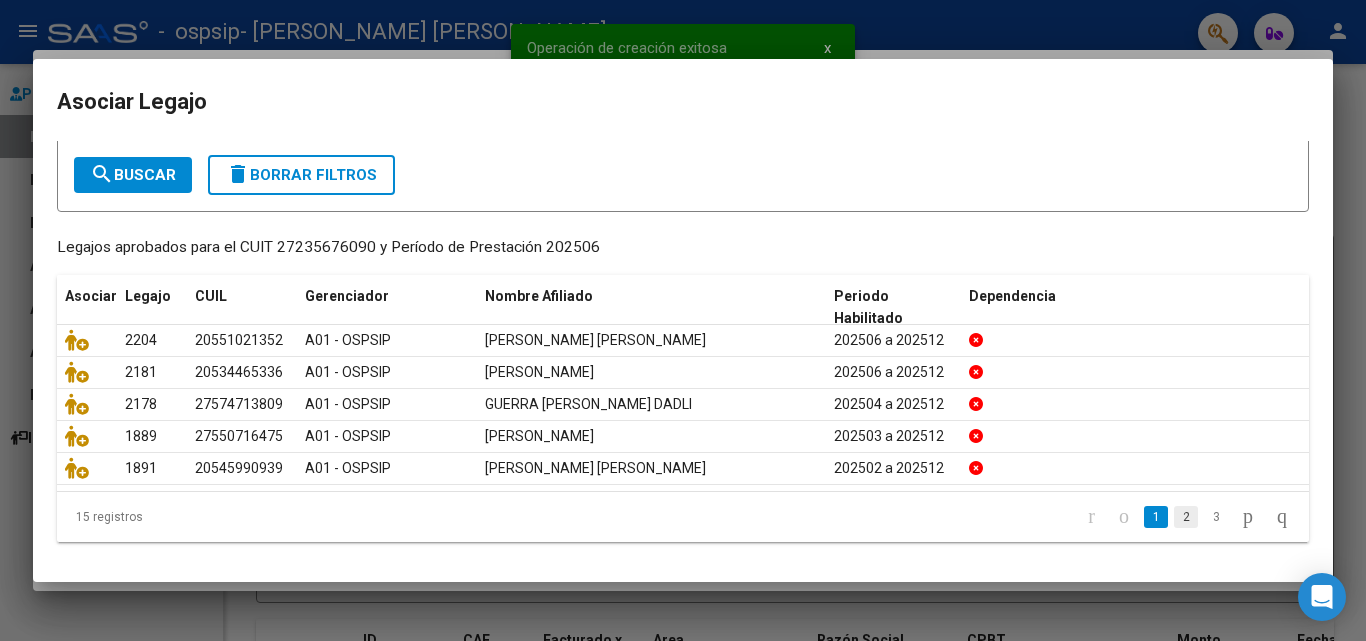 click on "2" 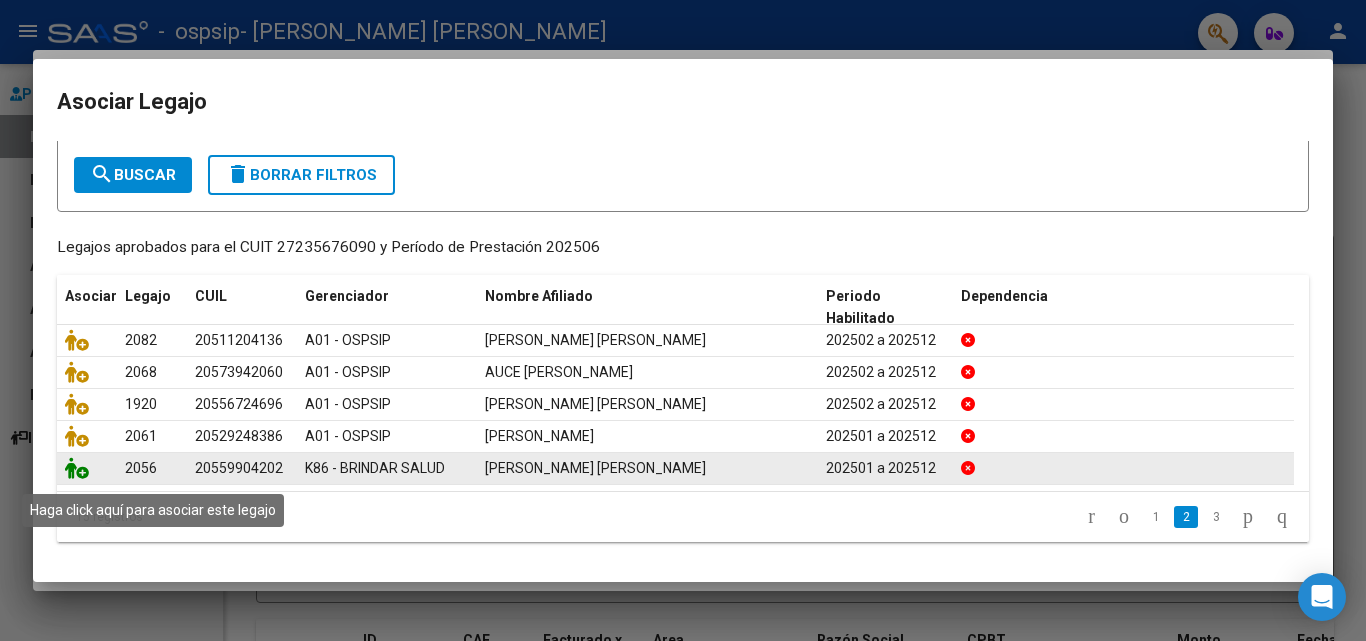 click 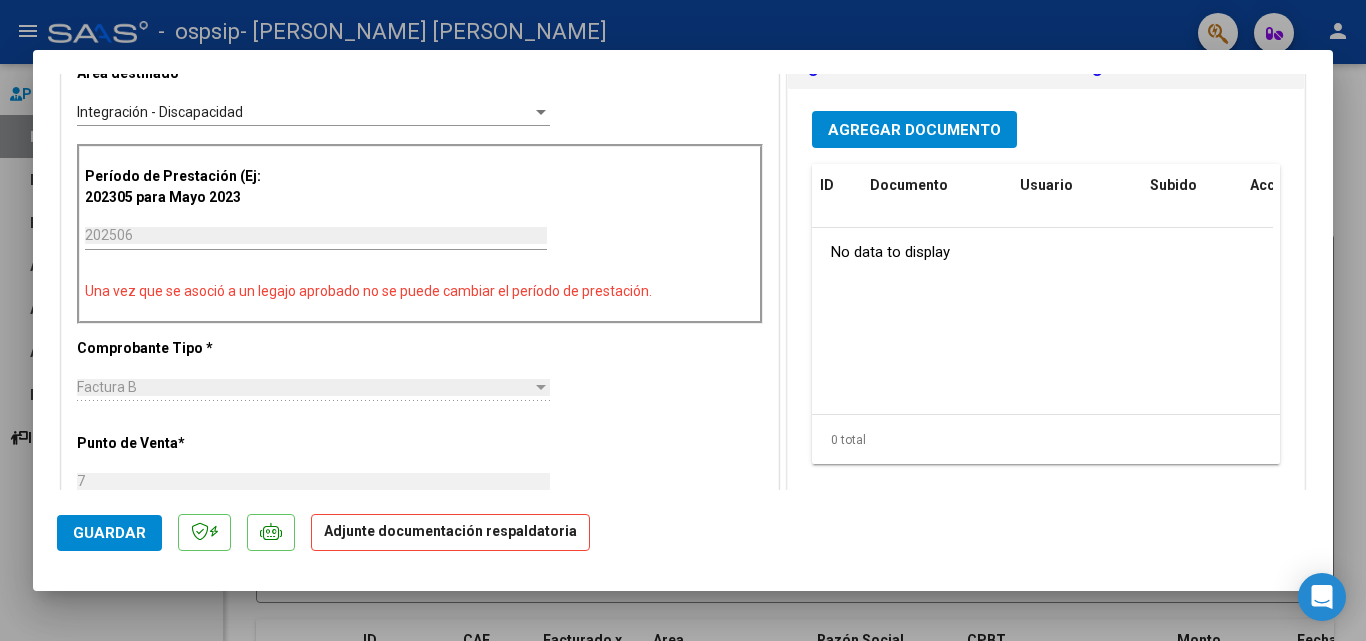 scroll, scrollTop: 500, scrollLeft: 0, axis: vertical 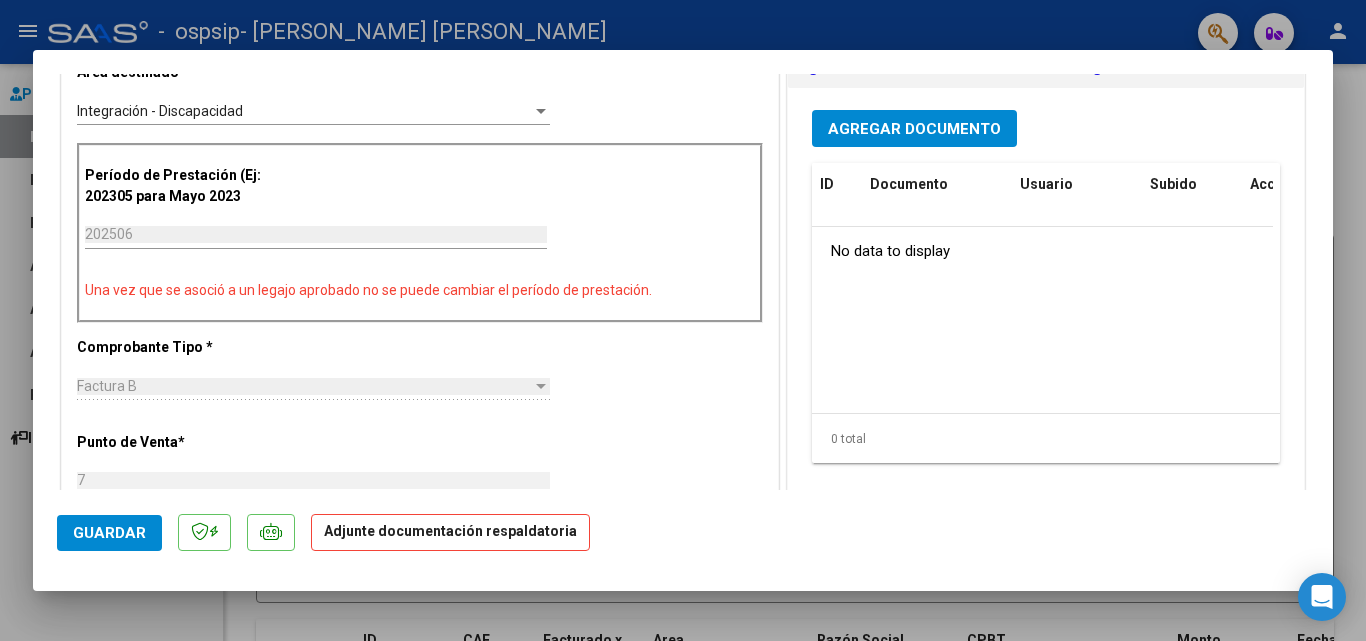 click on "Agregar Documento" at bounding box center [914, 128] 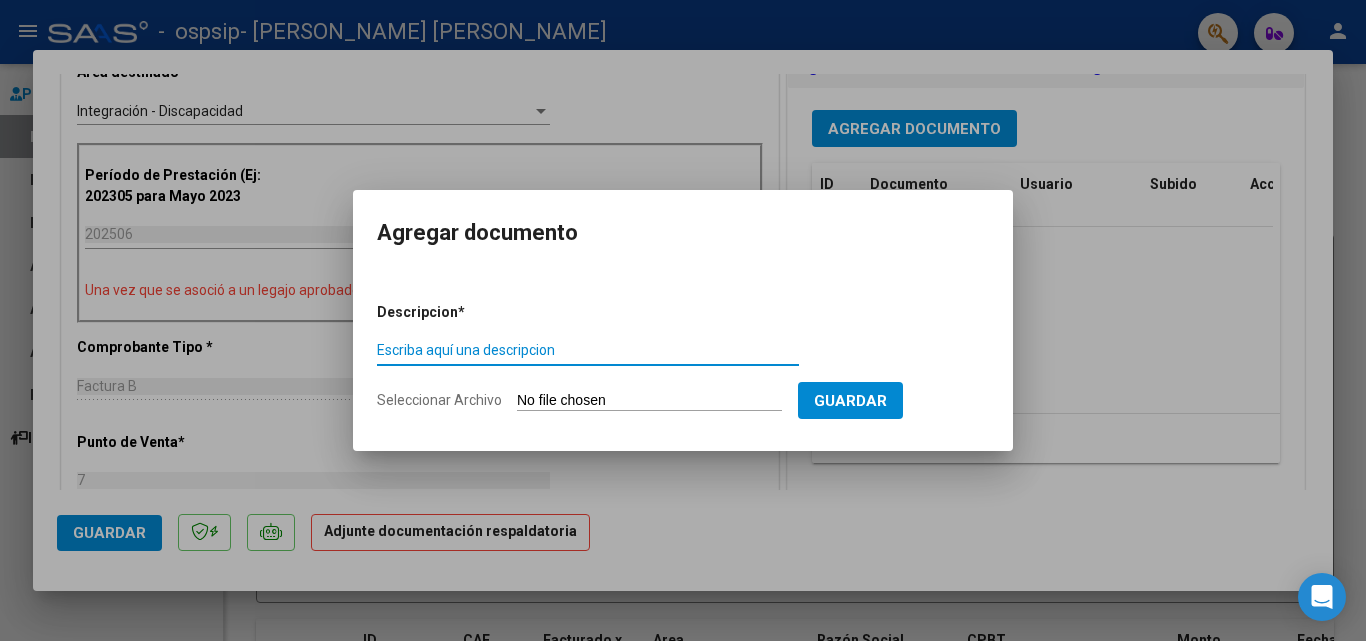 click on "Escriba aquí una descripcion" at bounding box center (588, 350) 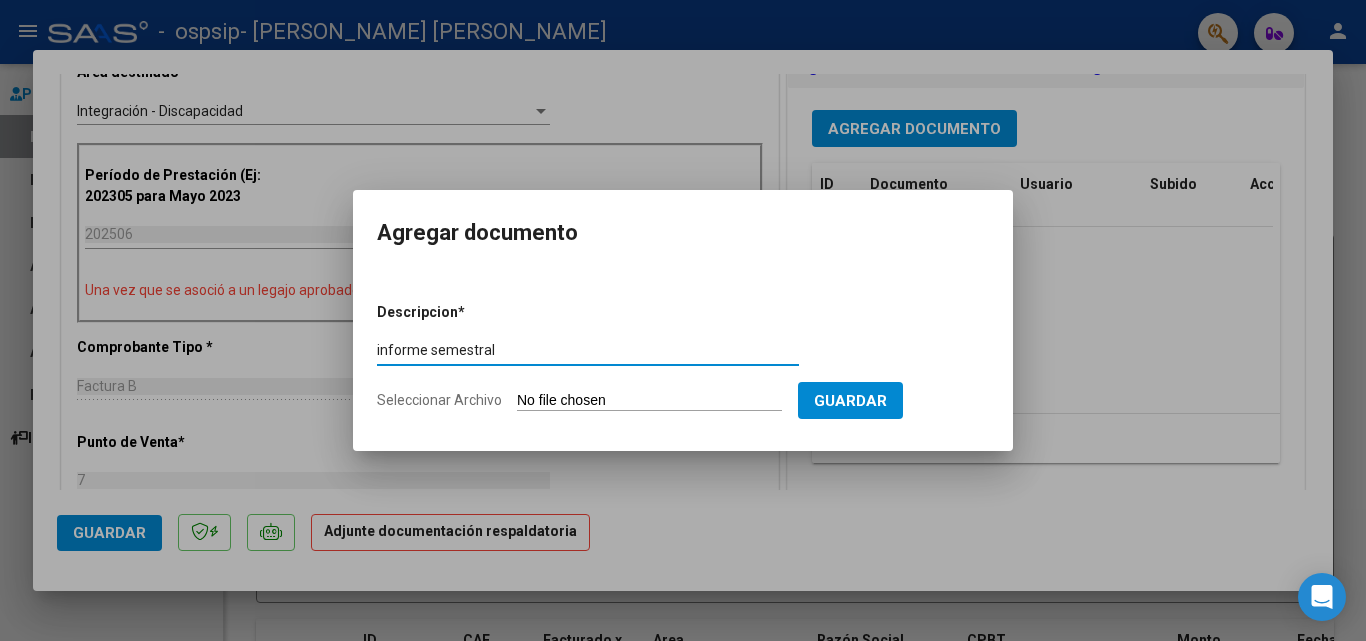 type on "informe semestral" 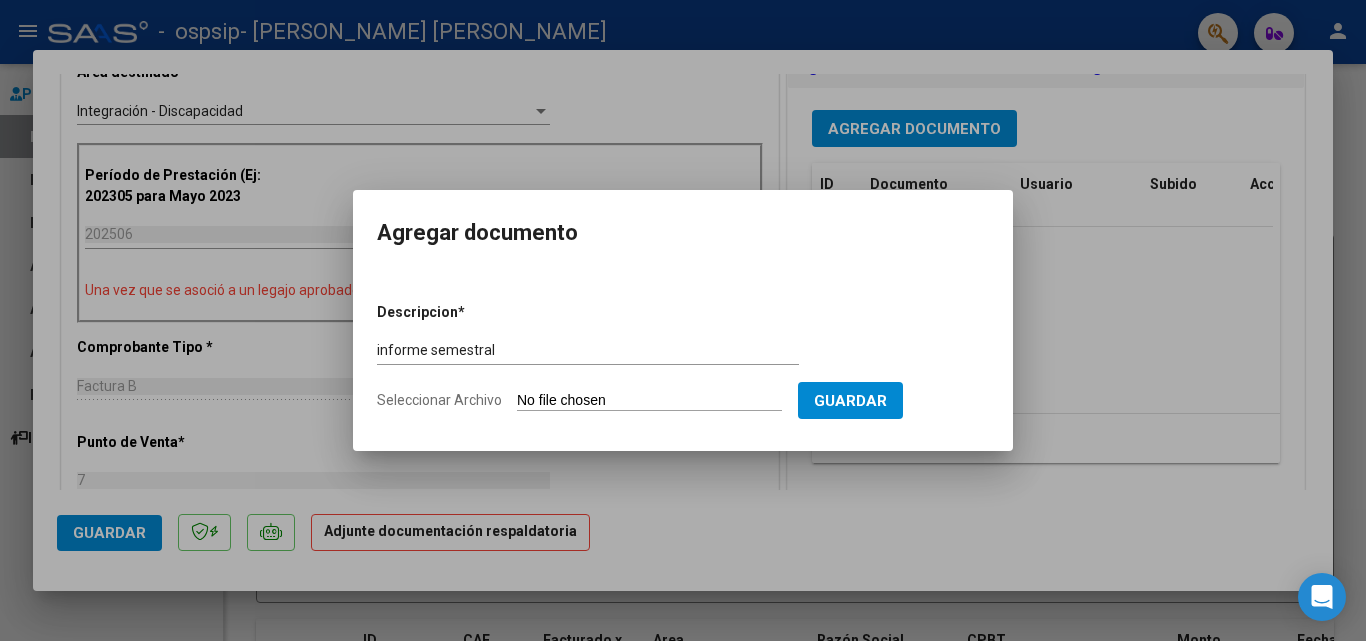 click on "Seleccionar Archivo" at bounding box center (649, 401) 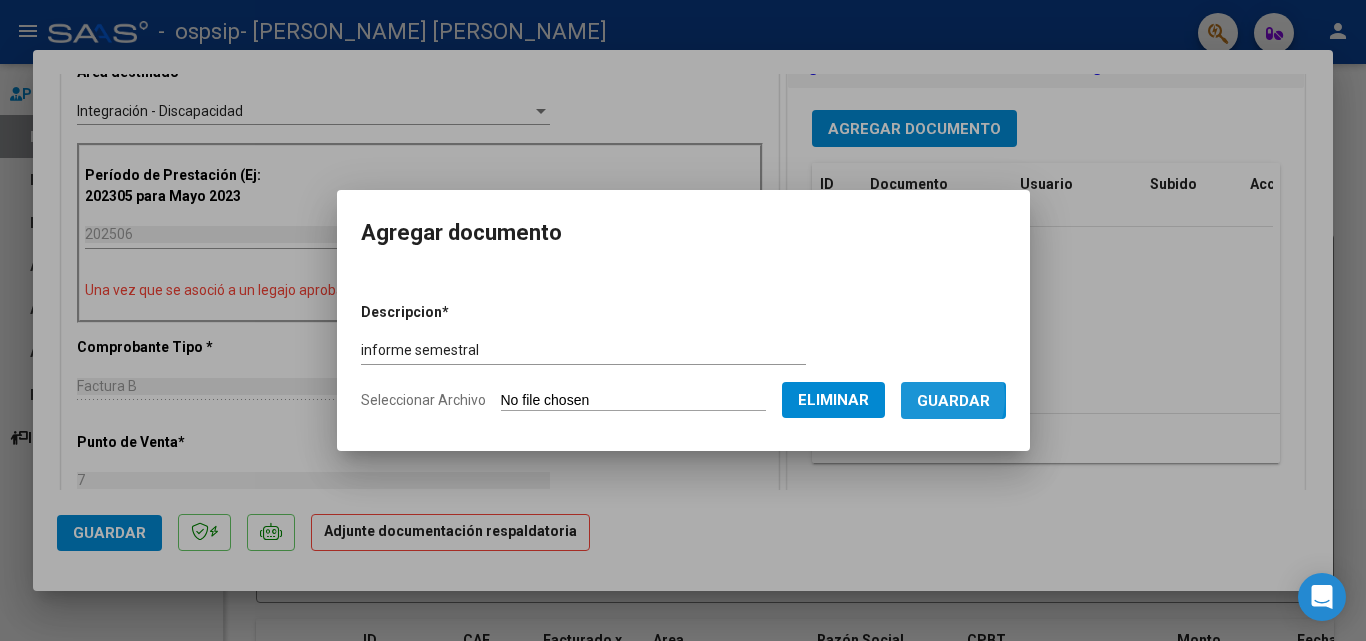 click on "Guardar" at bounding box center (953, 401) 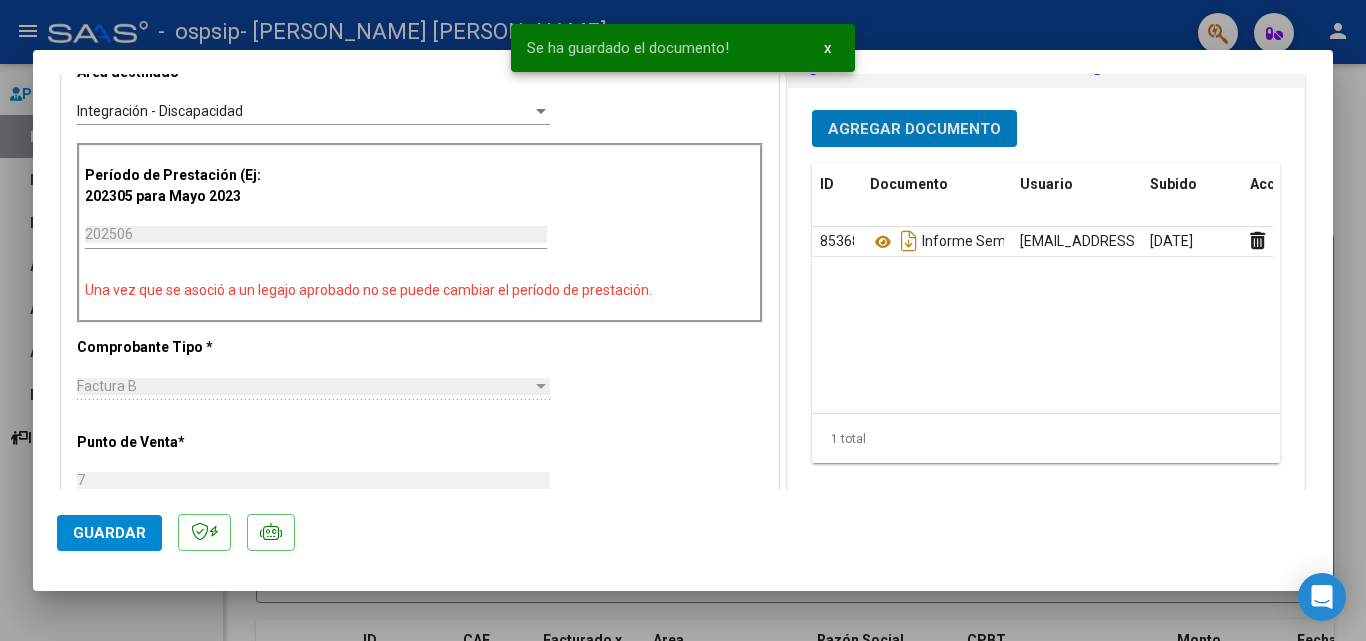 click on "Agregar Documento" at bounding box center [914, 128] 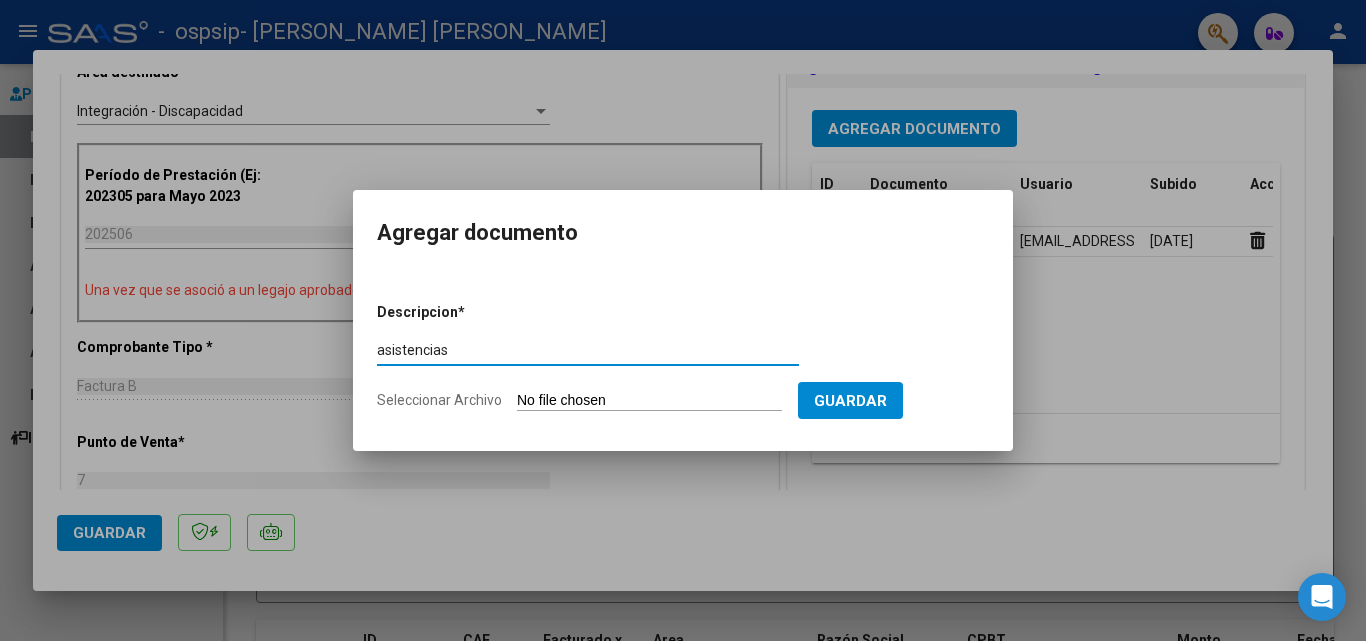 type on "asistencias" 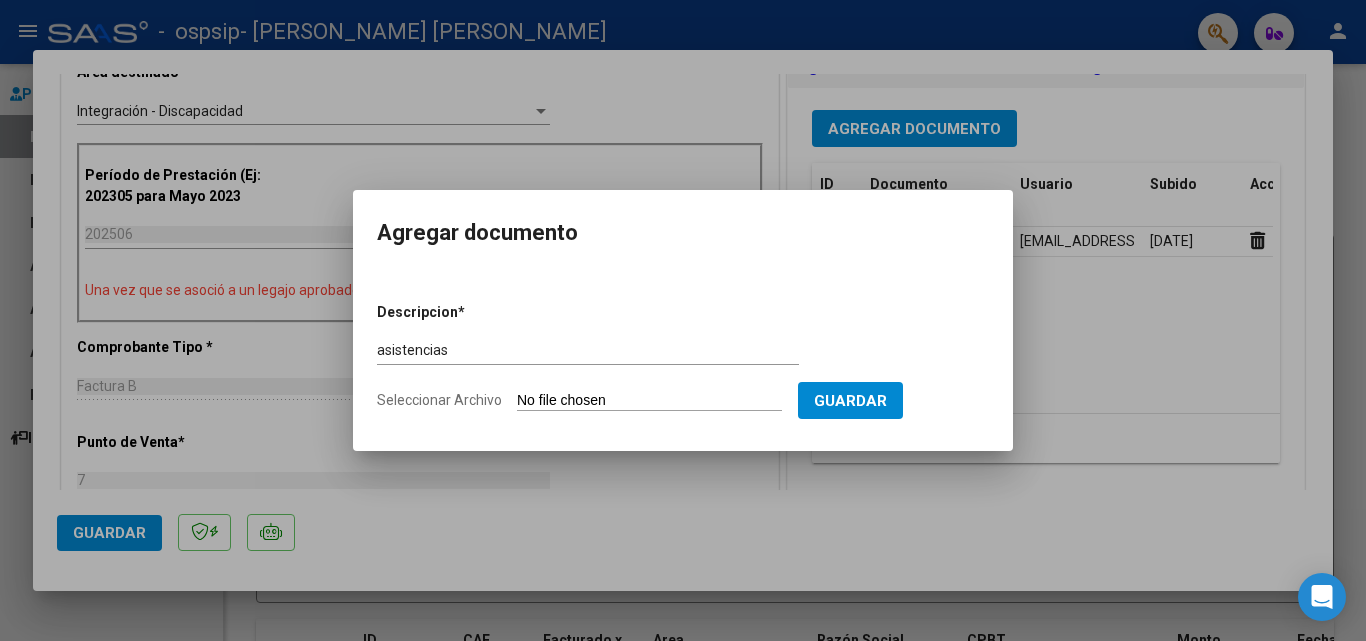 type on "C:\fakepath\ASIST SAIE [PERSON_NAME].jpg" 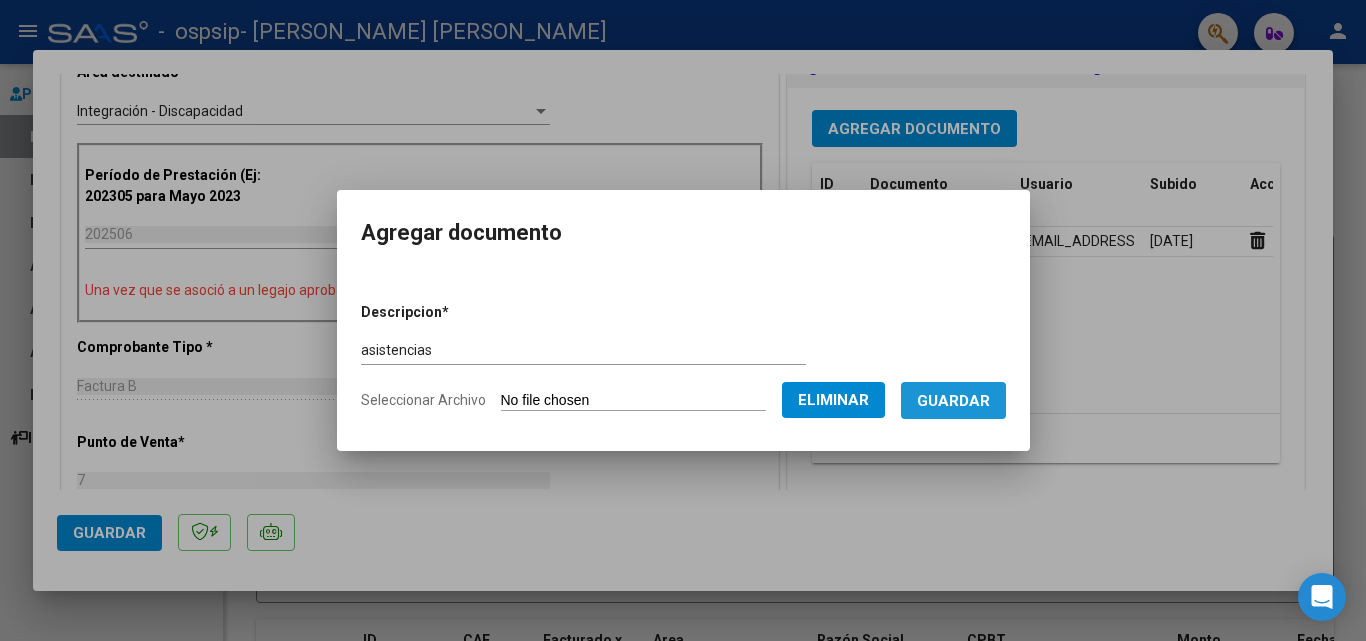 click on "Guardar" at bounding box center (953, 401) 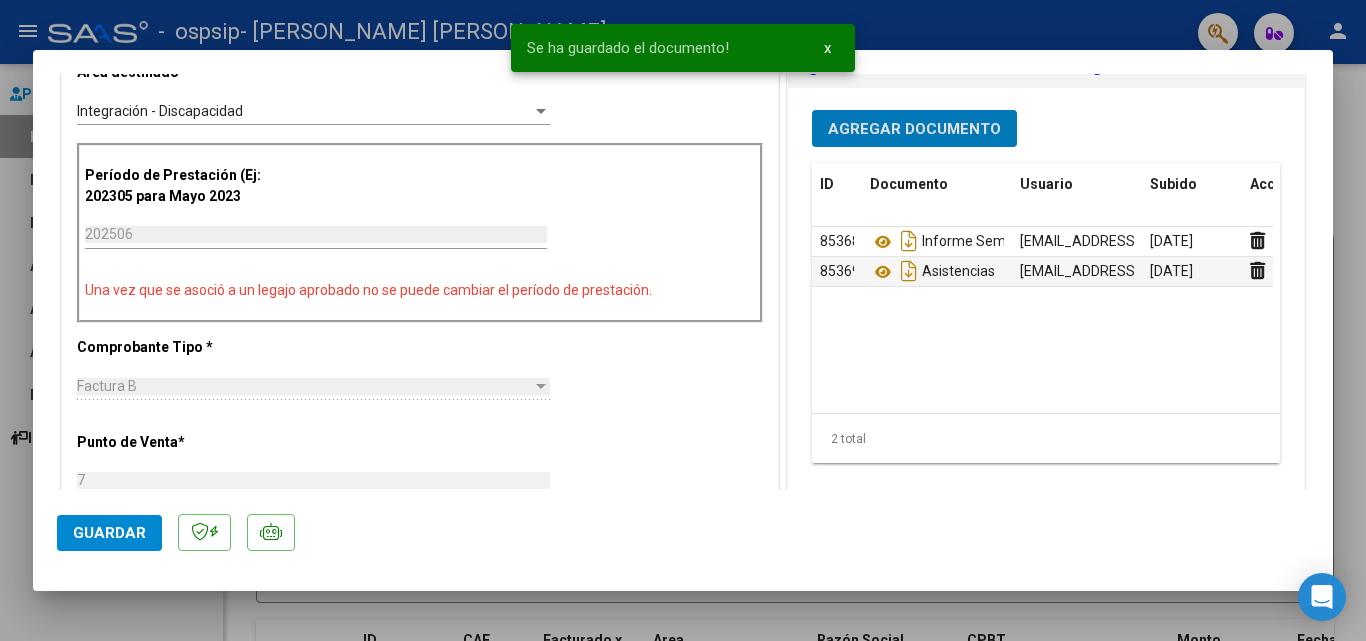 click on "Guardar" 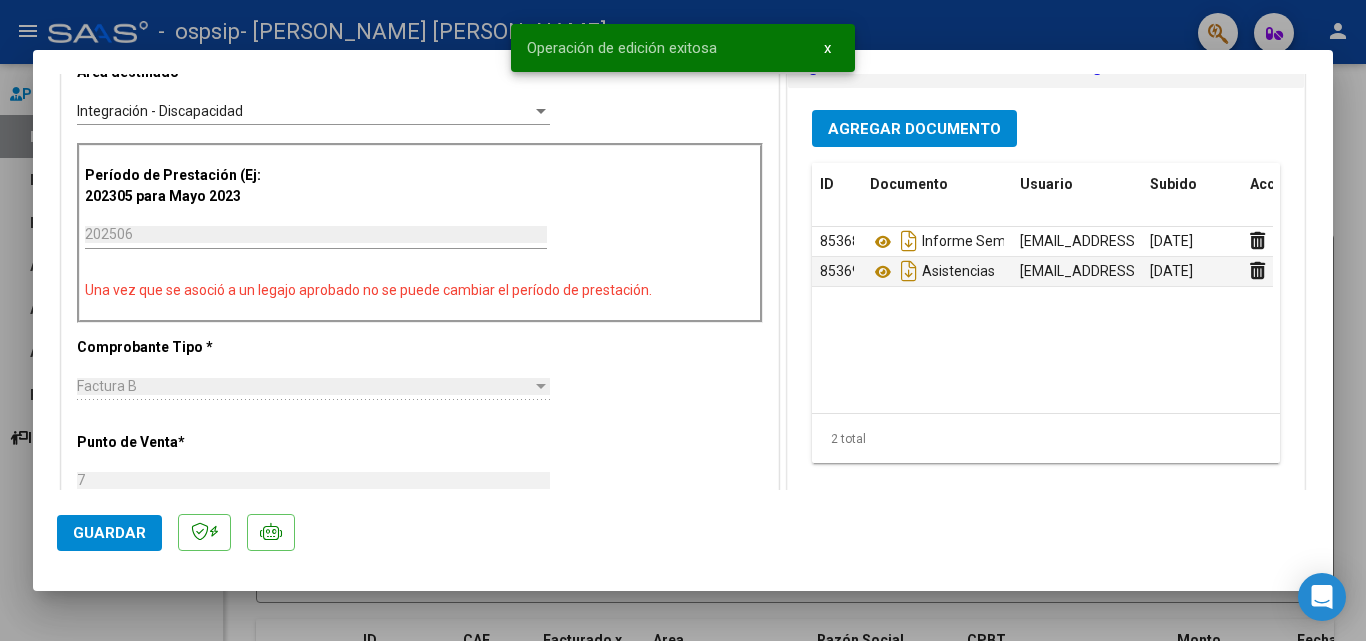click at bounding box center [683, 320] 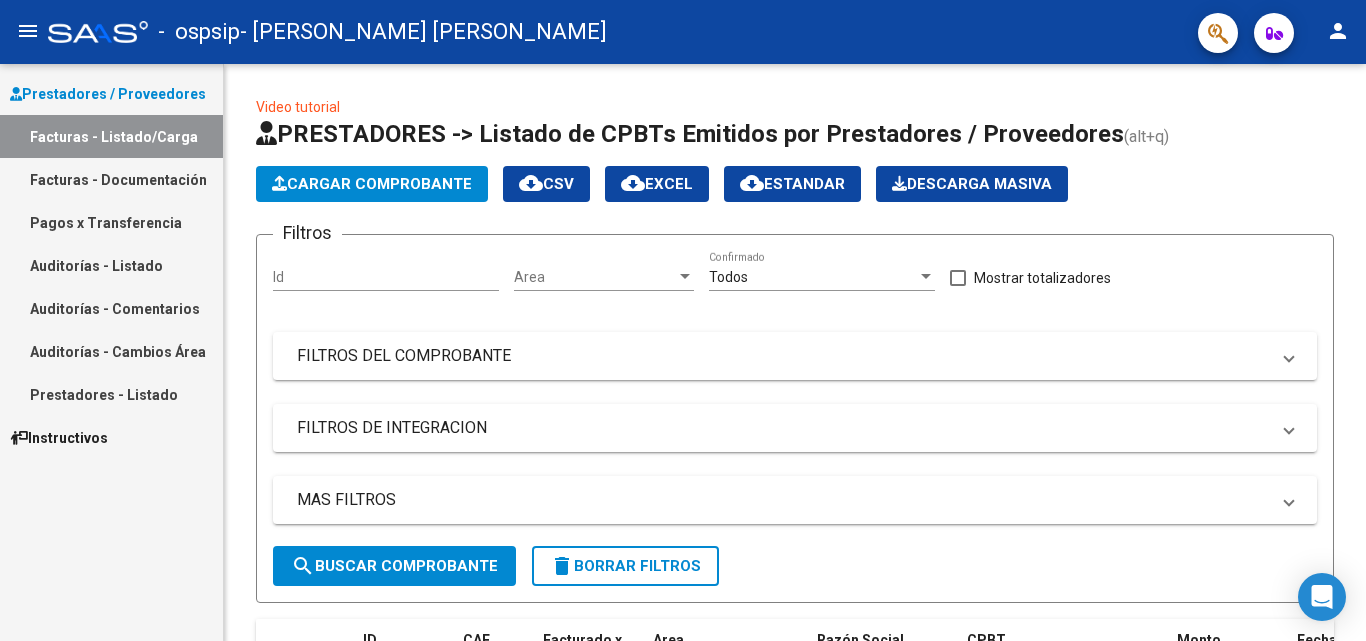 click on "Cargar Comprobante" 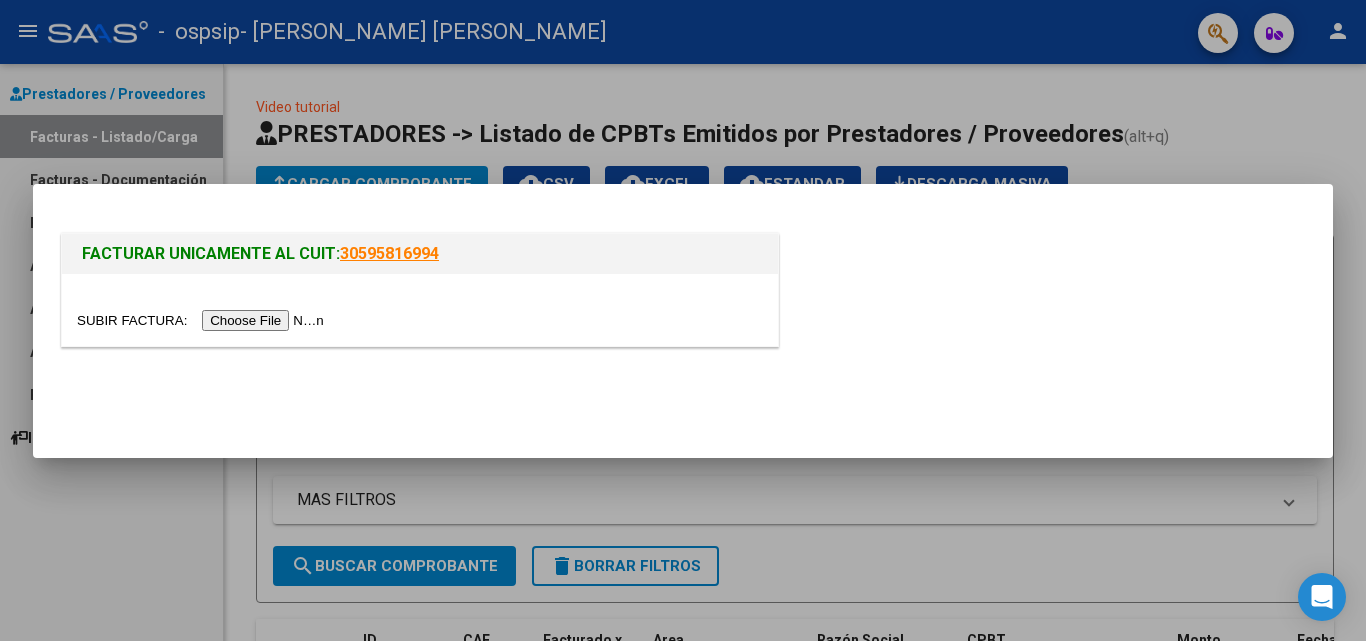 click at bounding box center (203, 320) 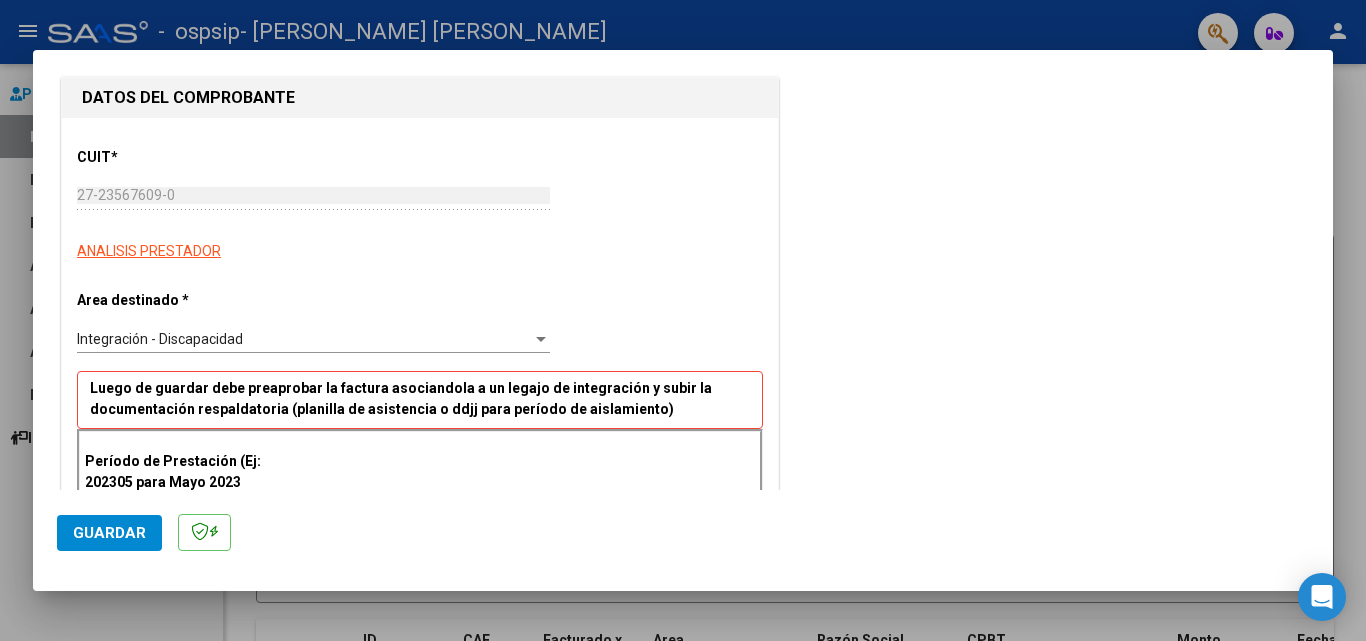scroll, scrollTop: 400, scrollLeft: 0, axis: vertical 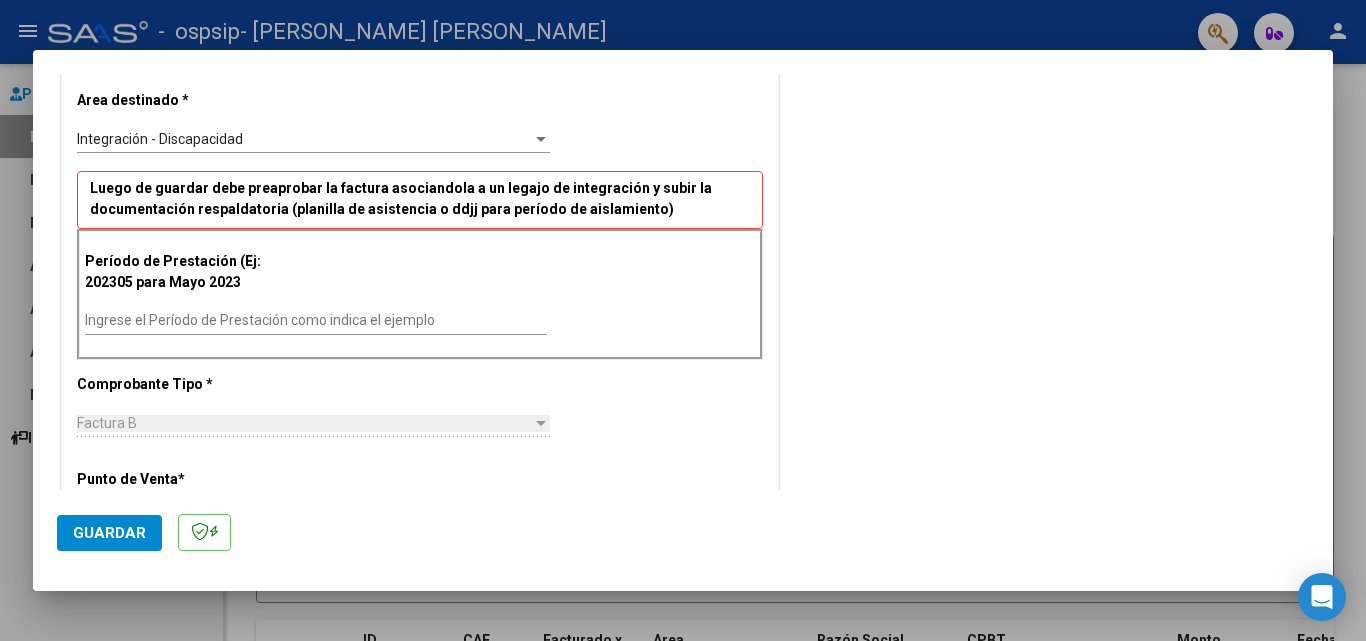 click on "Ingrese el Período de Prestación como indica el ejemplo" at bounding box center [316, 321] 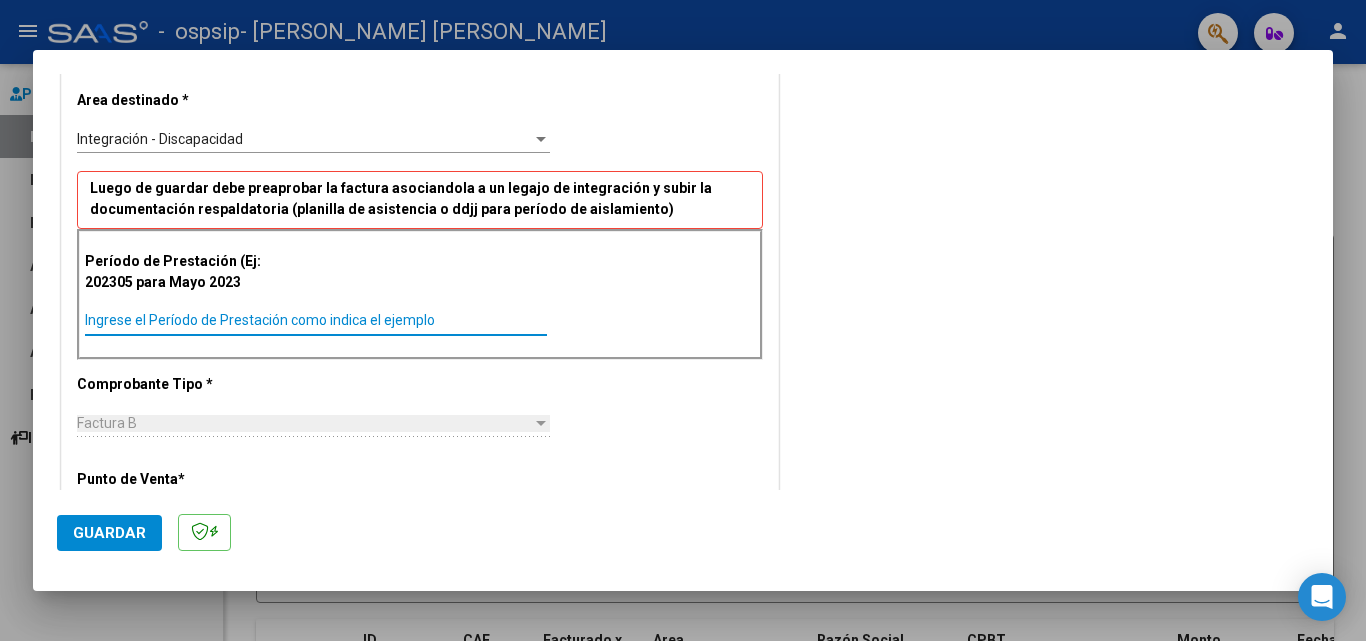 click on "Ingrese el Período de Prestación como indica el ejemplo" at bounding box center [316, 320] 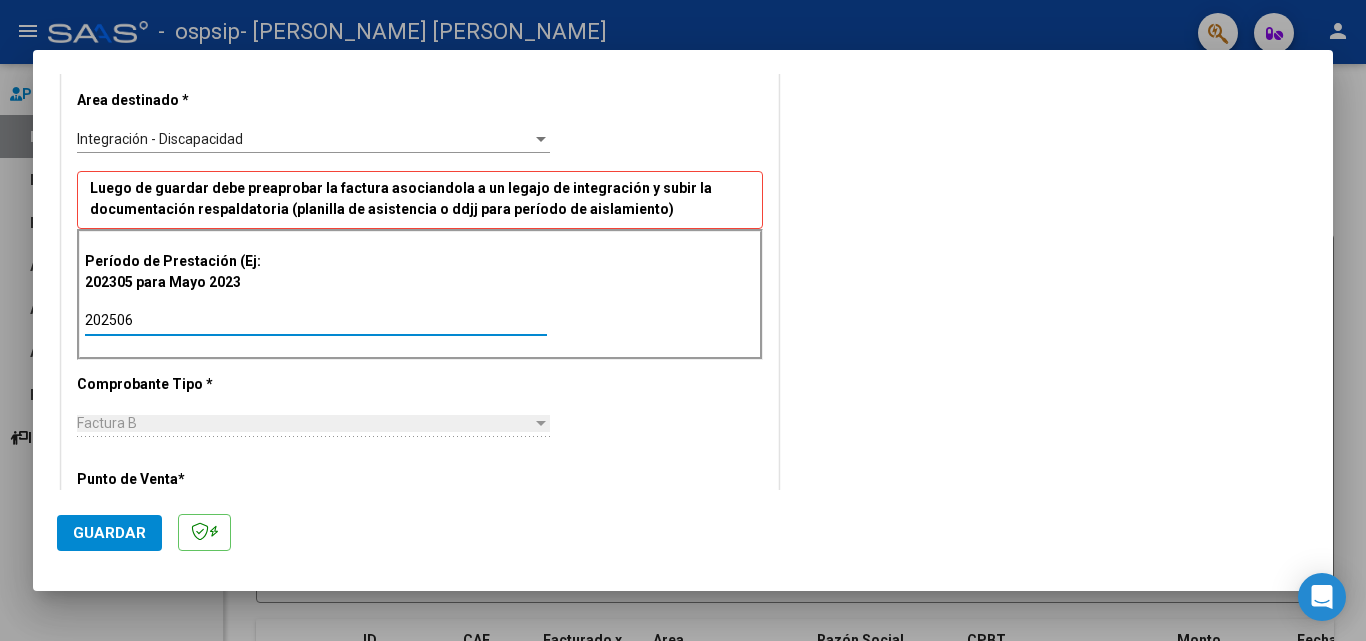 type on "202506" 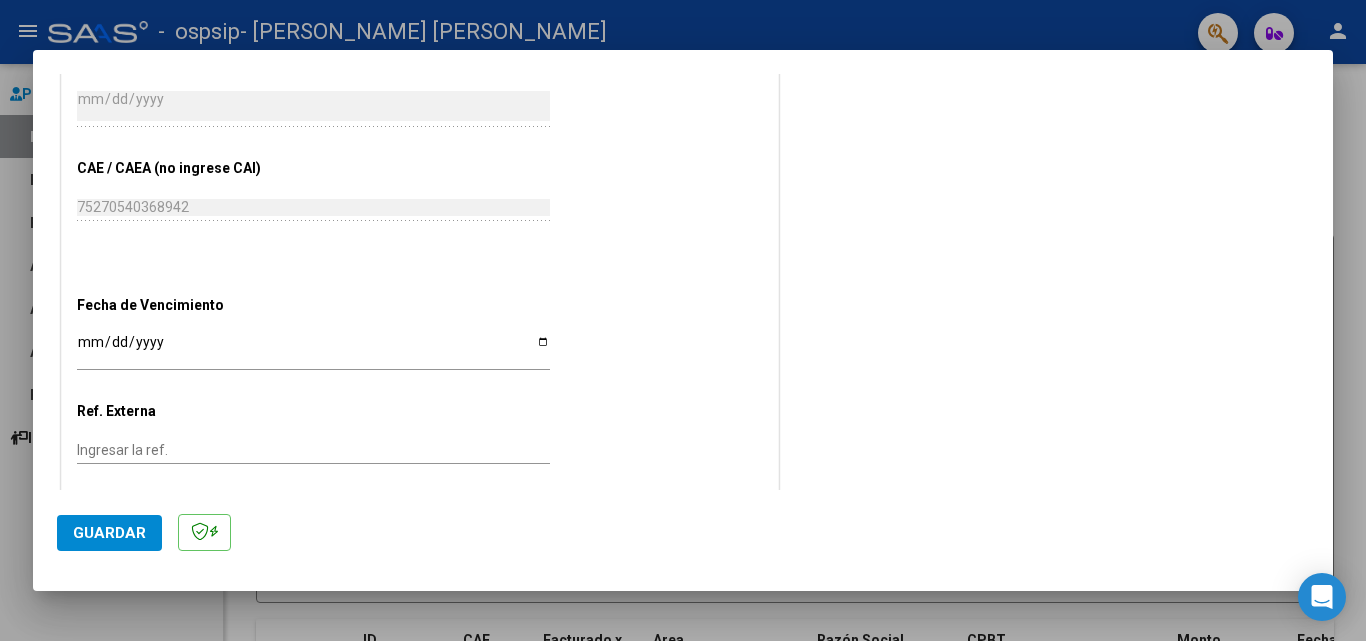 scroll, scrollTop: 1200, scrollLeft: 0, axis: vertical 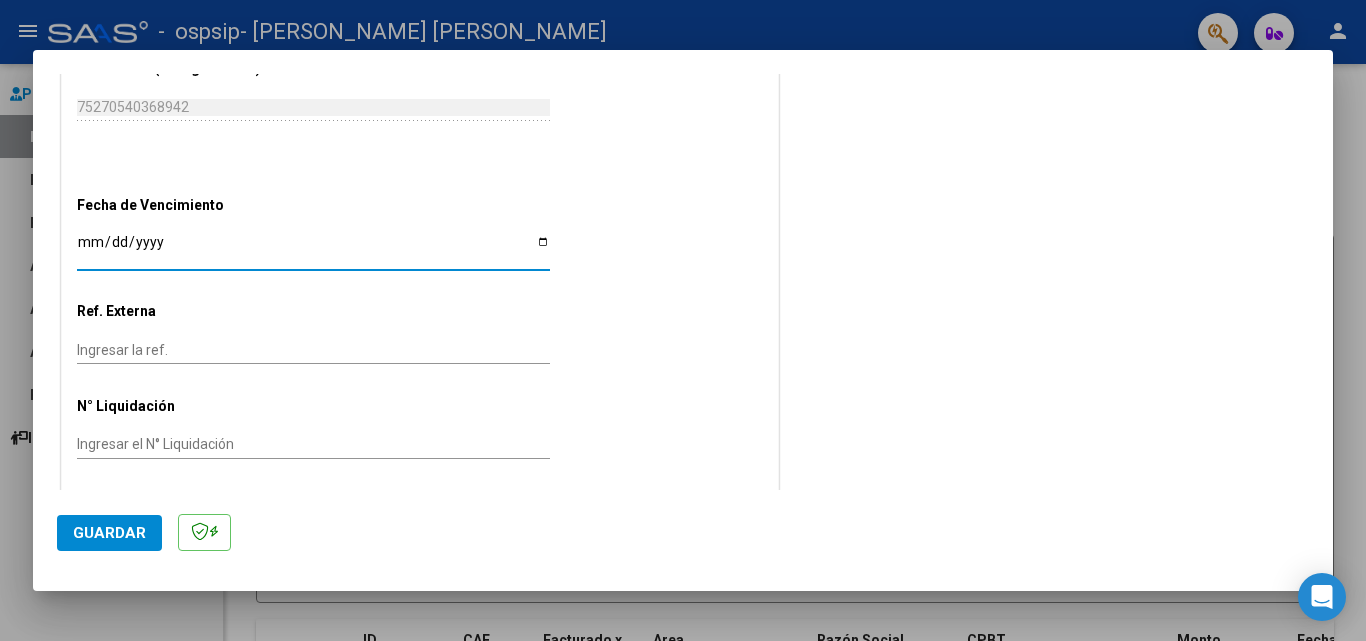 click on "Ingresar la fecha" at bounding box center [313, 249] 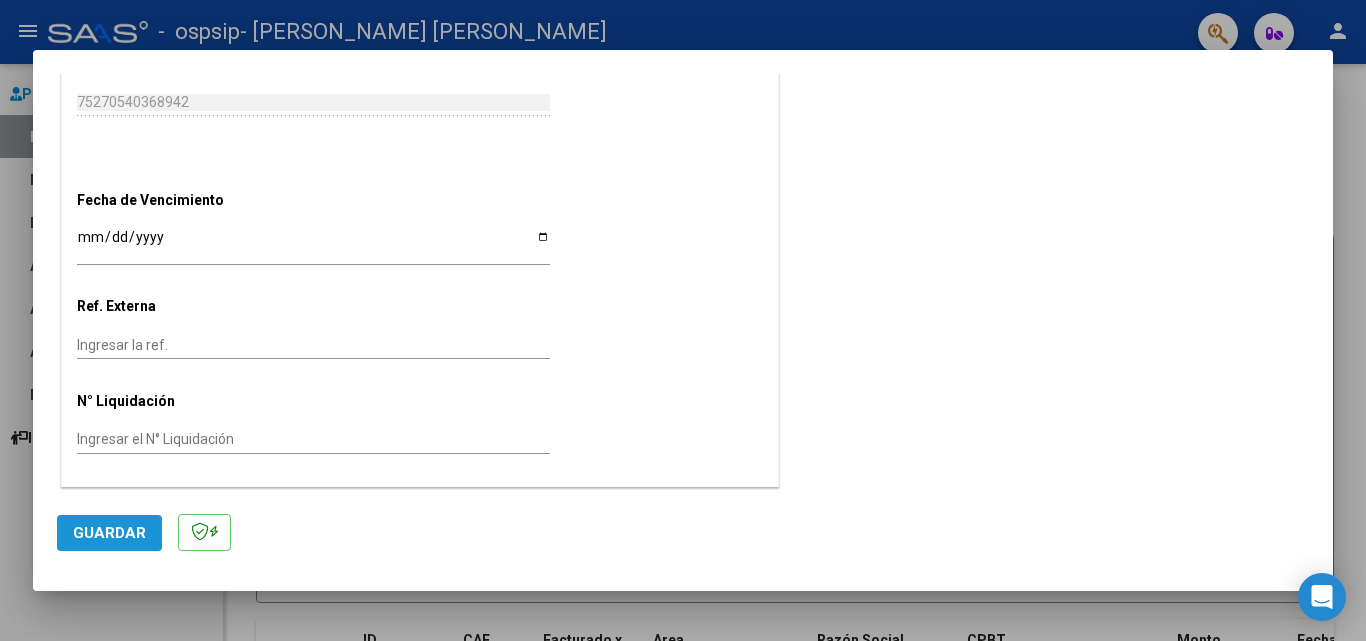 drag, startPoint x: 139, startPoint y: 538, endPoint x: 185, endPoint y: 533, distance: 46.270943 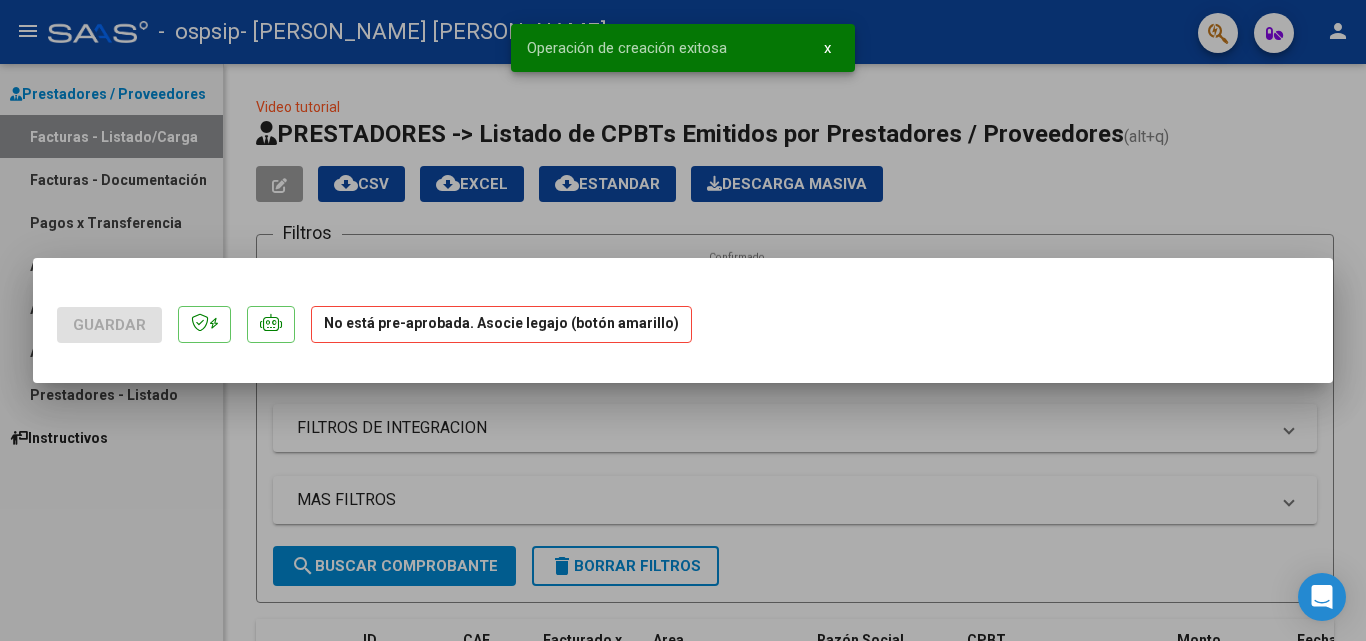 scroll, scrollTop: 0, scrollLeft: 0, axis: both 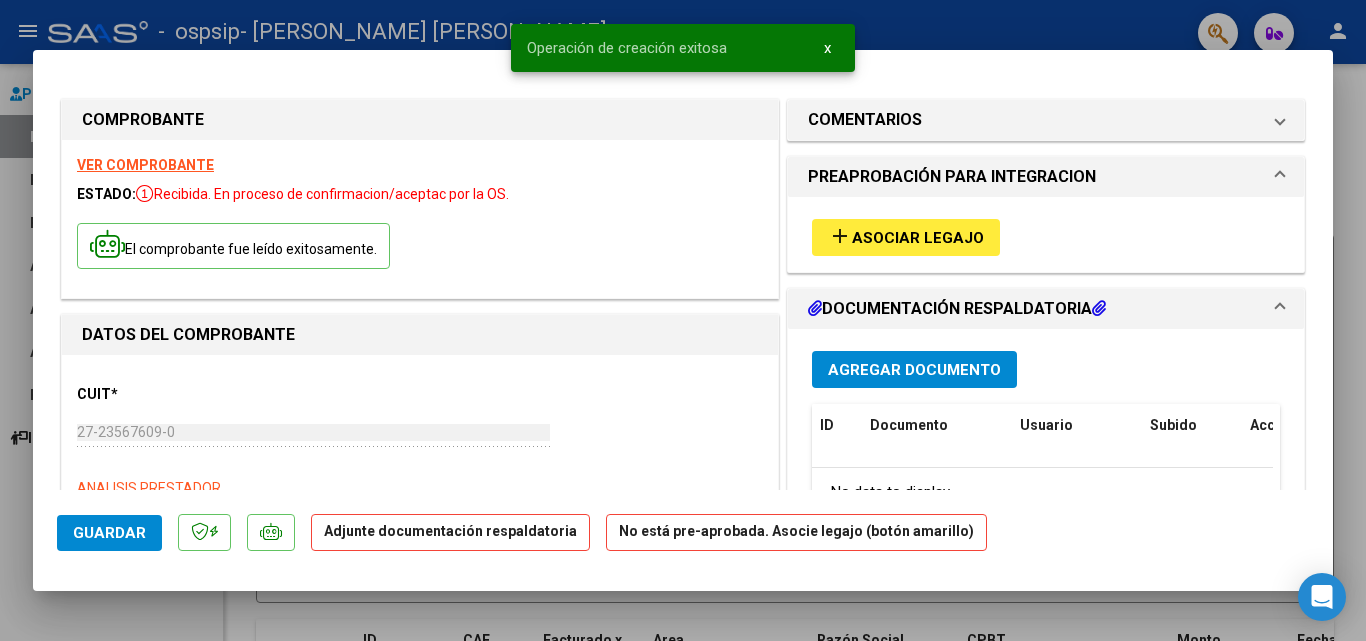 click on "Asociar Legajo" at bounding box center (918, 238) 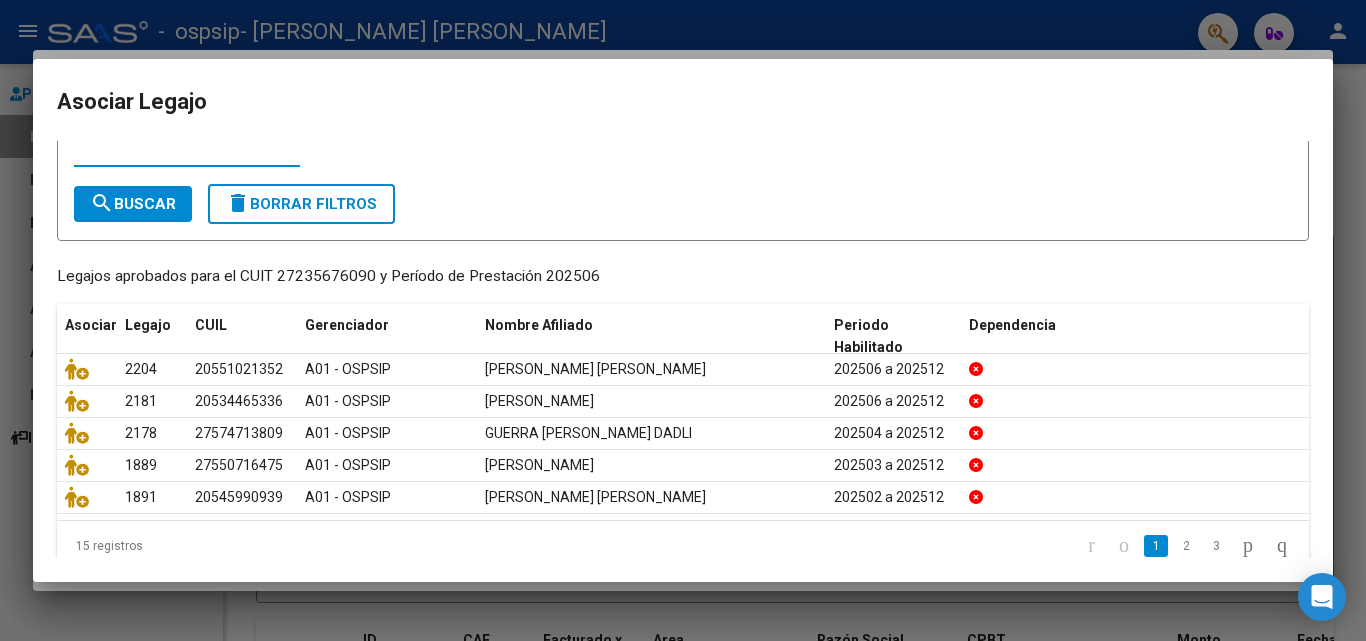 scroll, scrollTop: 100, scrollLeft: 0, axis: vertical 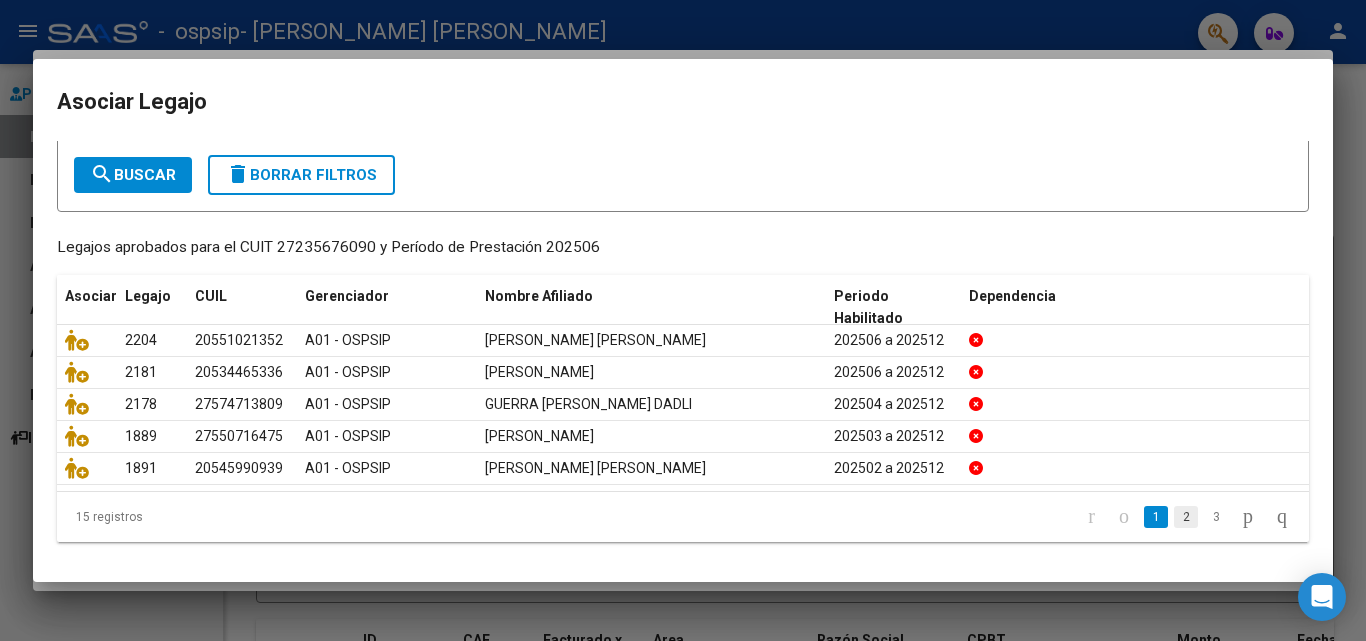 click on "2" 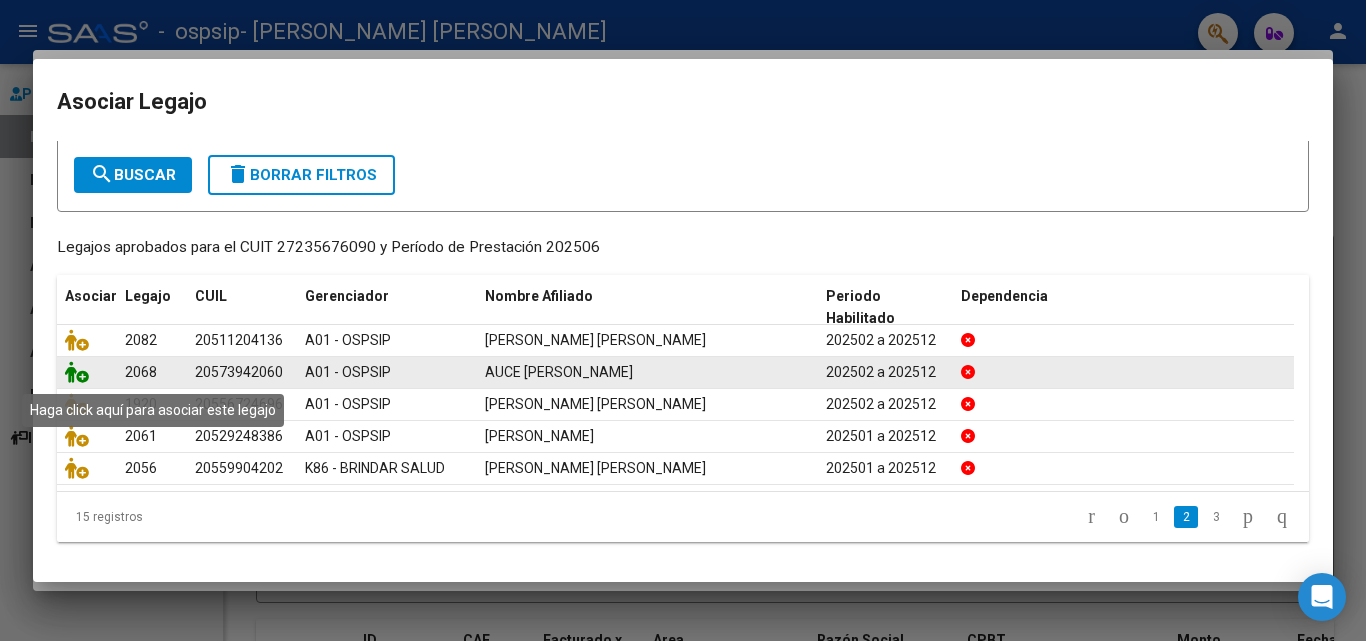 click 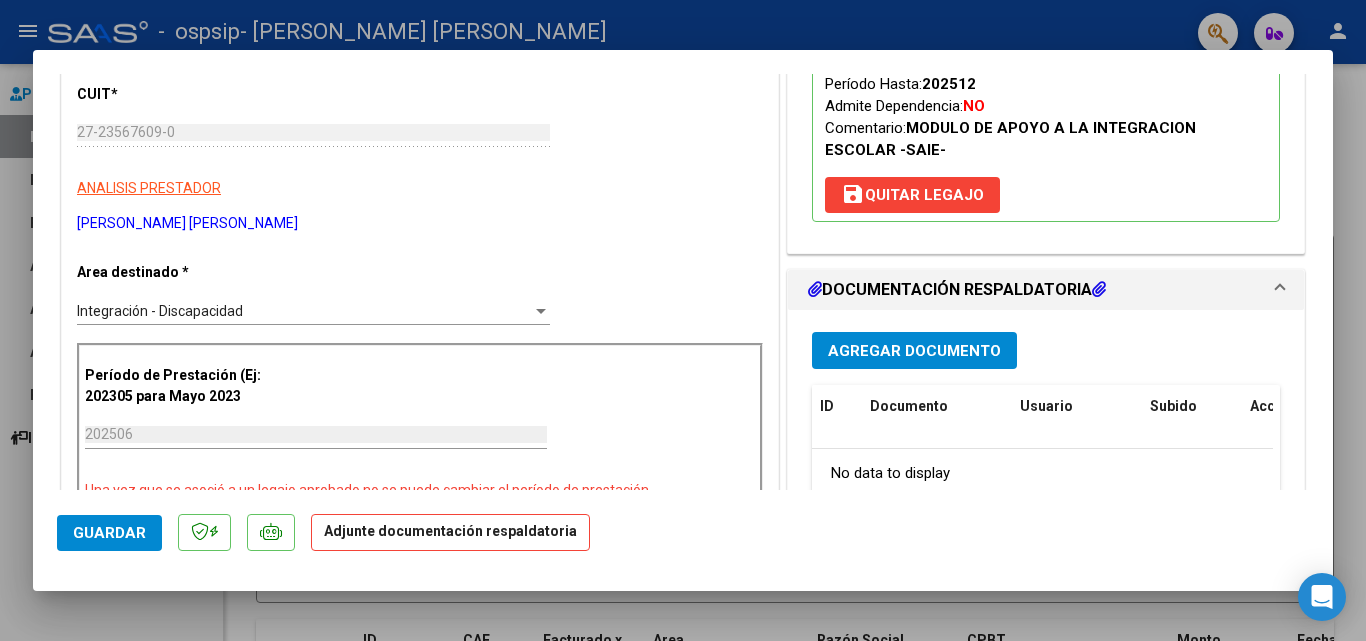 scroll, scrollTop: 400, scrollLeft: 0, axis: vertical 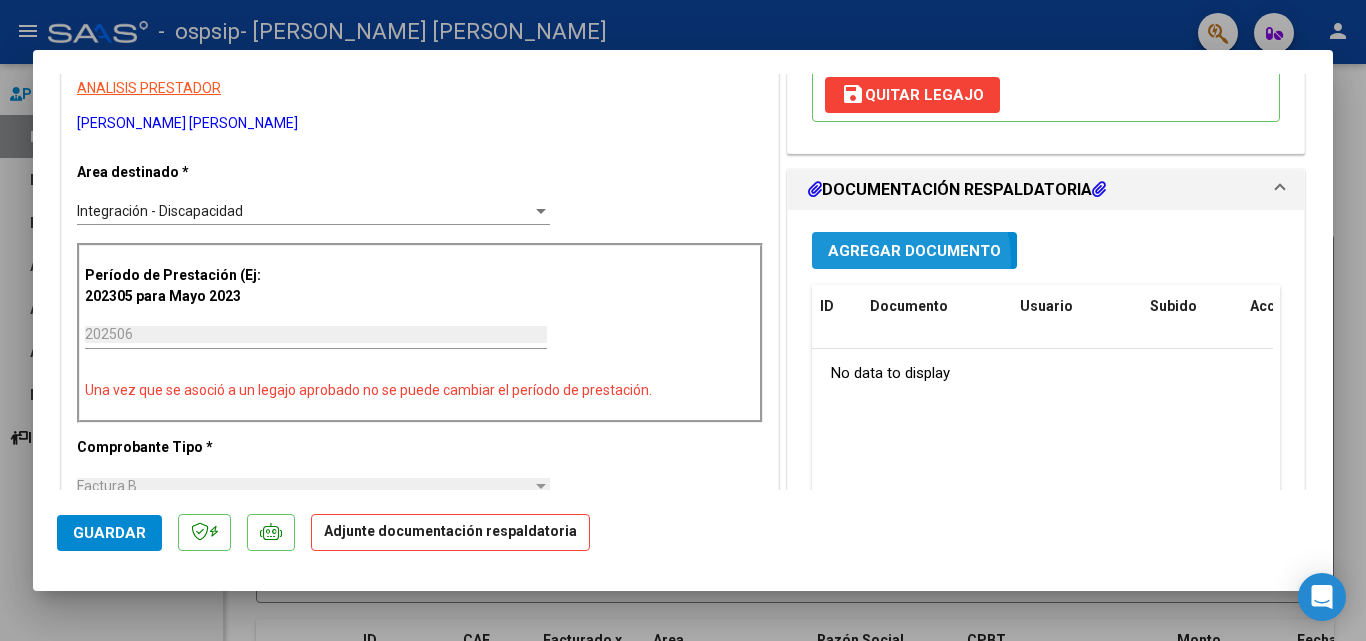 click on "Agregar Documento" at bounding box center [914, 251] 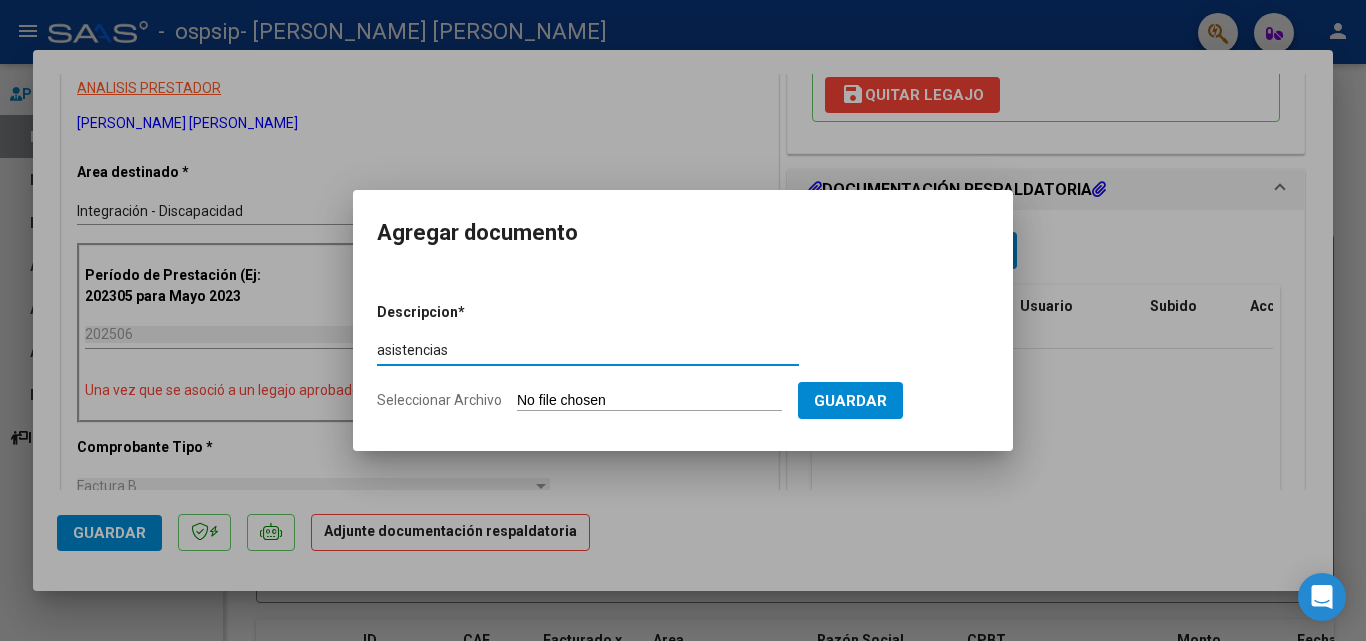 type on "asistencias" 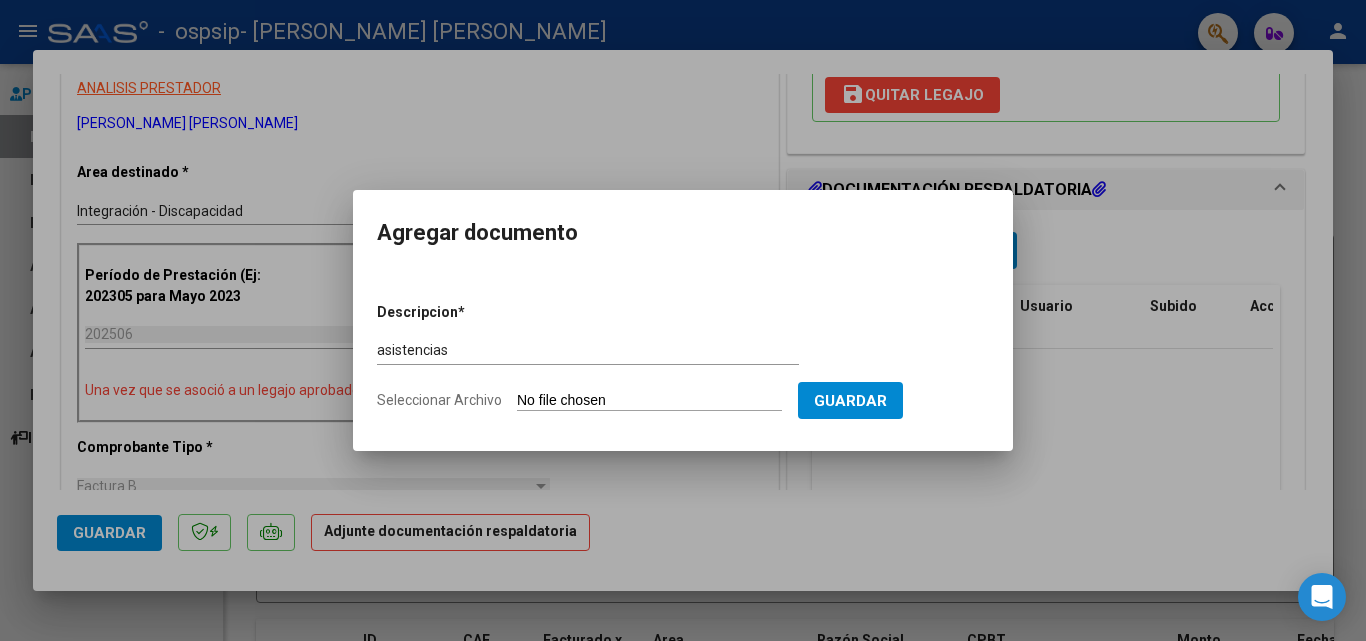 type on "C:\fakepath\AUCE [PERSON_NAME] SAIE JUNIO.pdf" 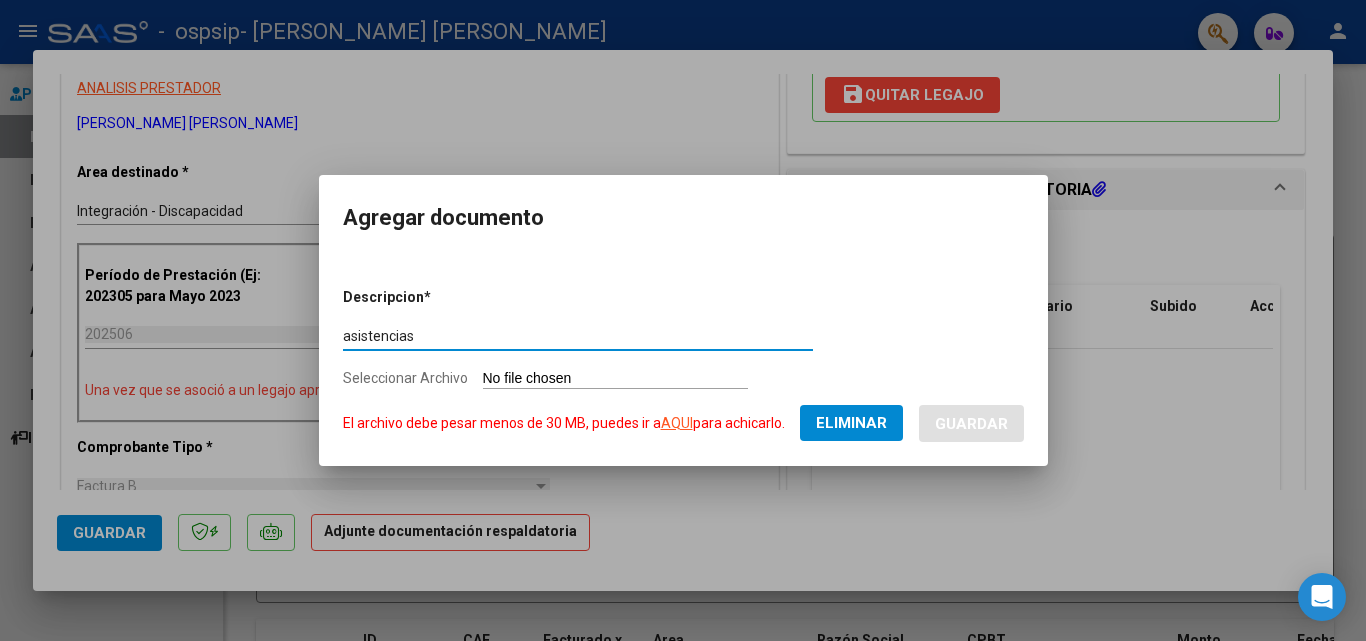 click on "asistencias" at bounding box center (578, 336) 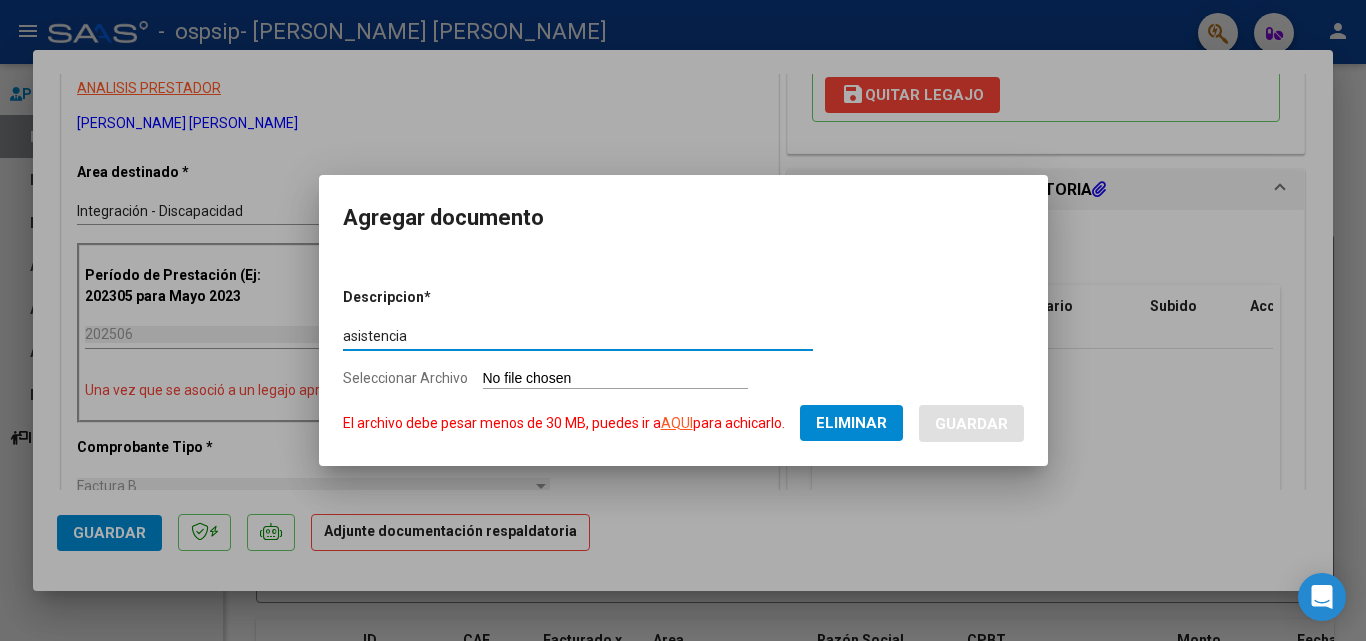 type on "asistencia" 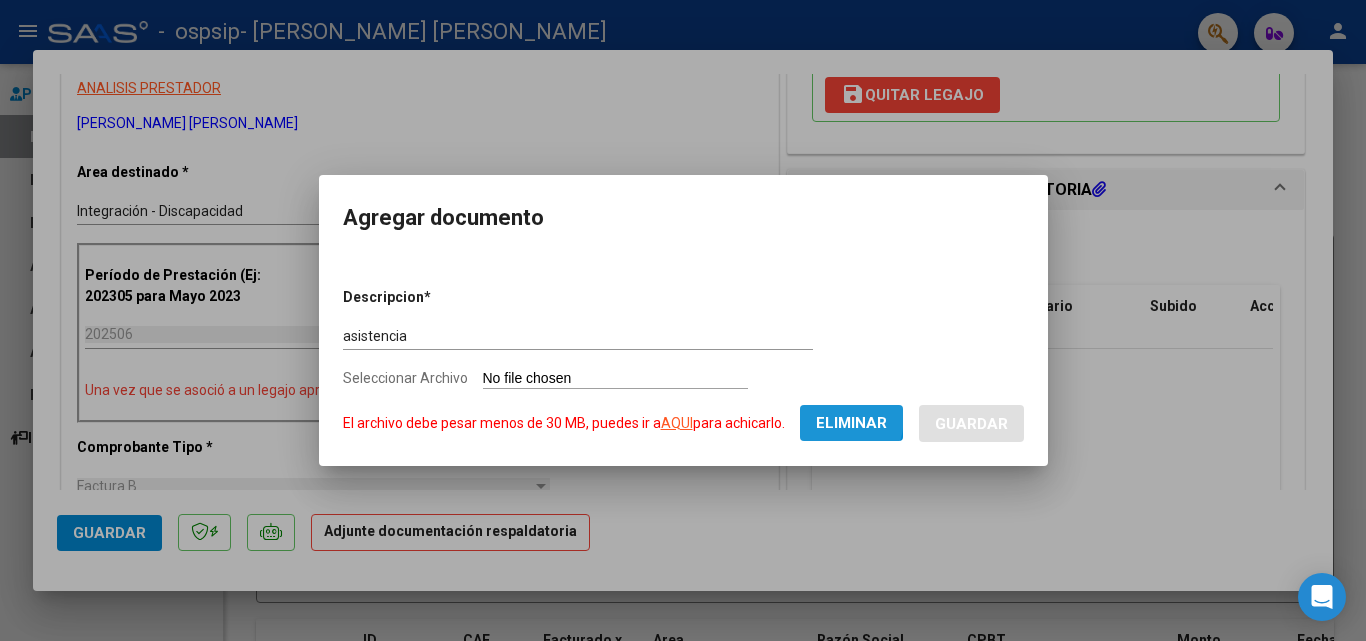 click on "Eliminar" 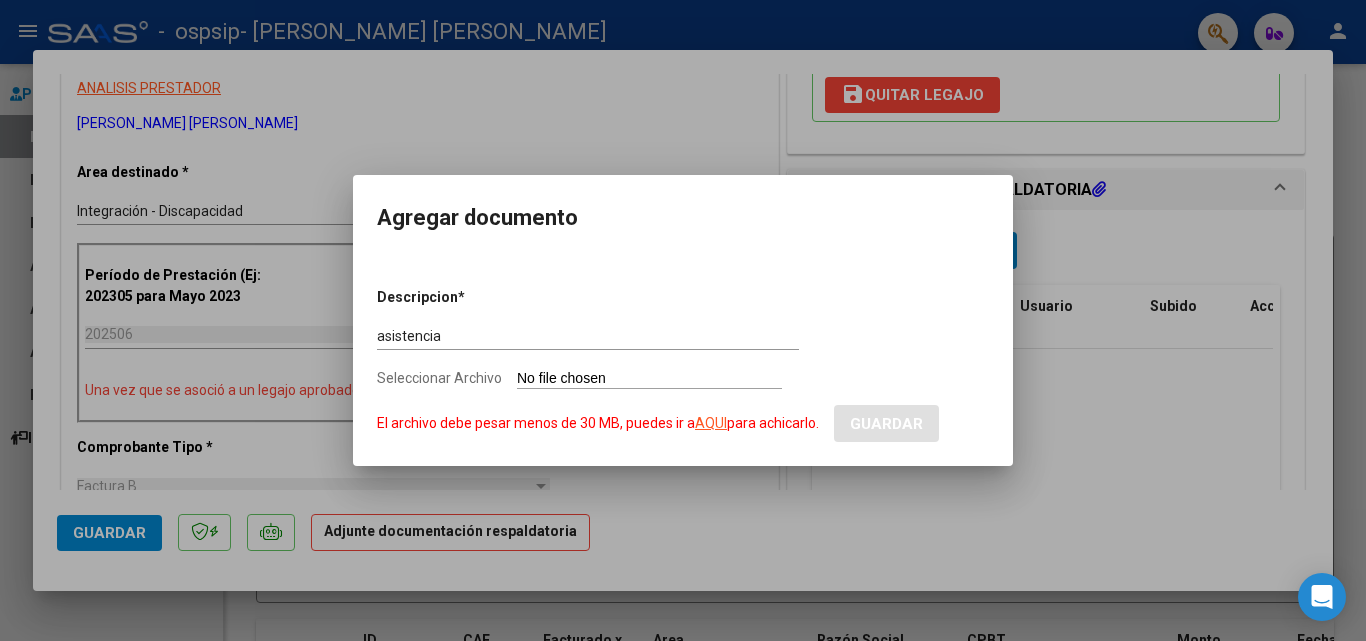 click on "Seleccionar Archivo  El archivo debe pesar menos de 30 MB, puedes ir a  AQUI  para achicarlo." at bounding box center [649, 379] 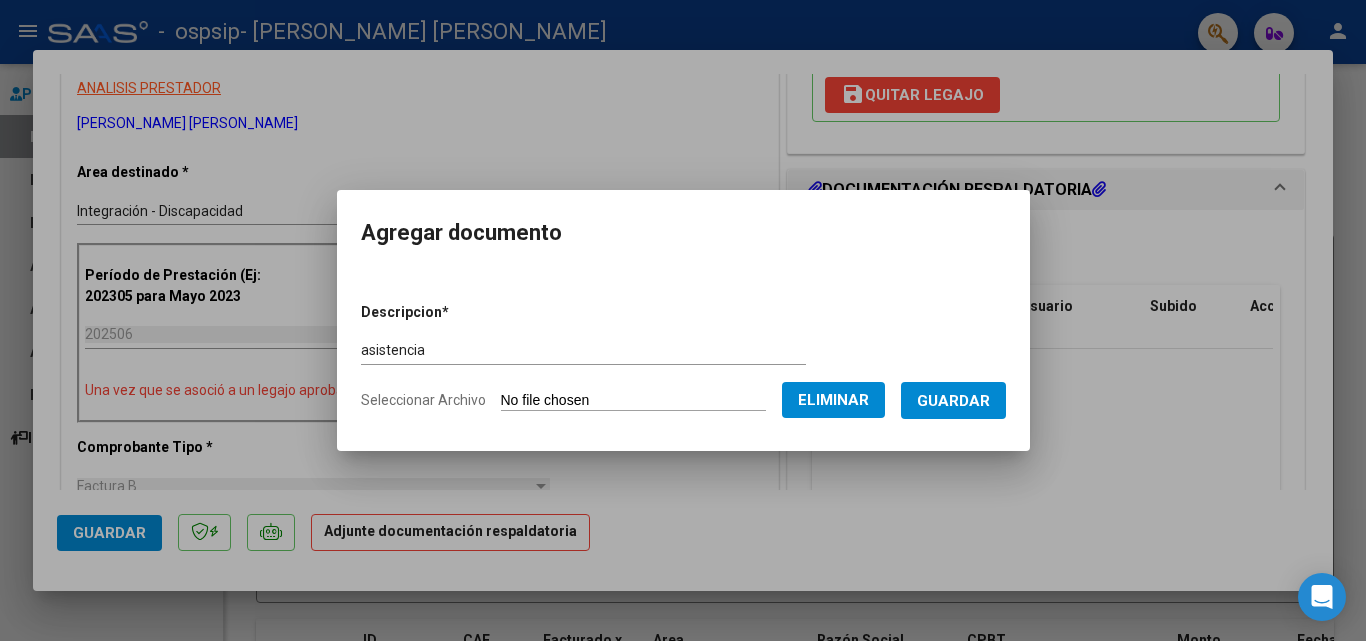 click on "Guardar" at bounding box center (953, 400) 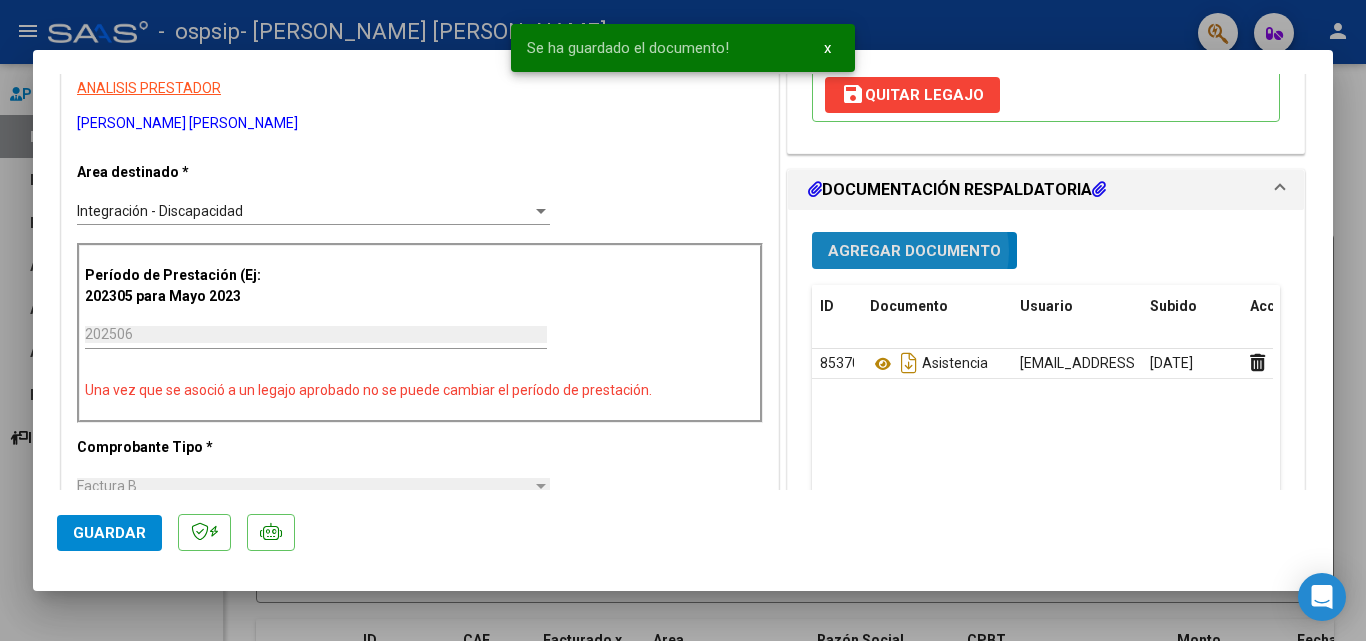 click on "Agregar Documento" at bounding box center [914, 251] 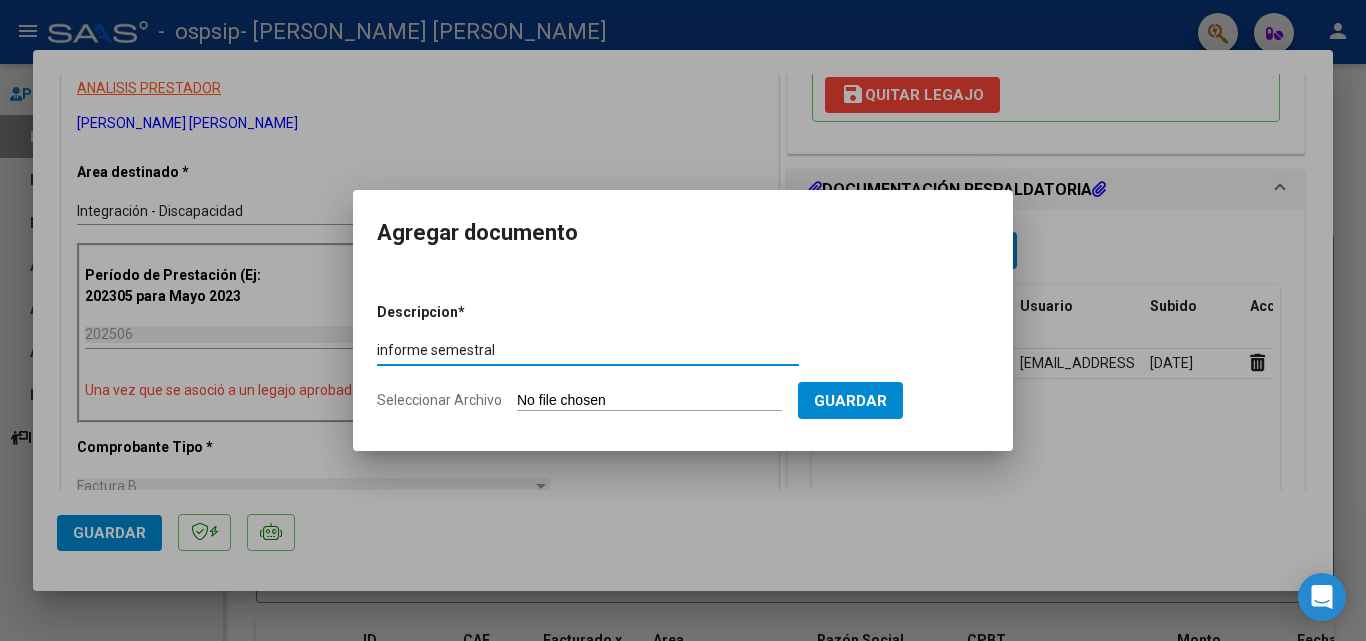type on "informe semestral" 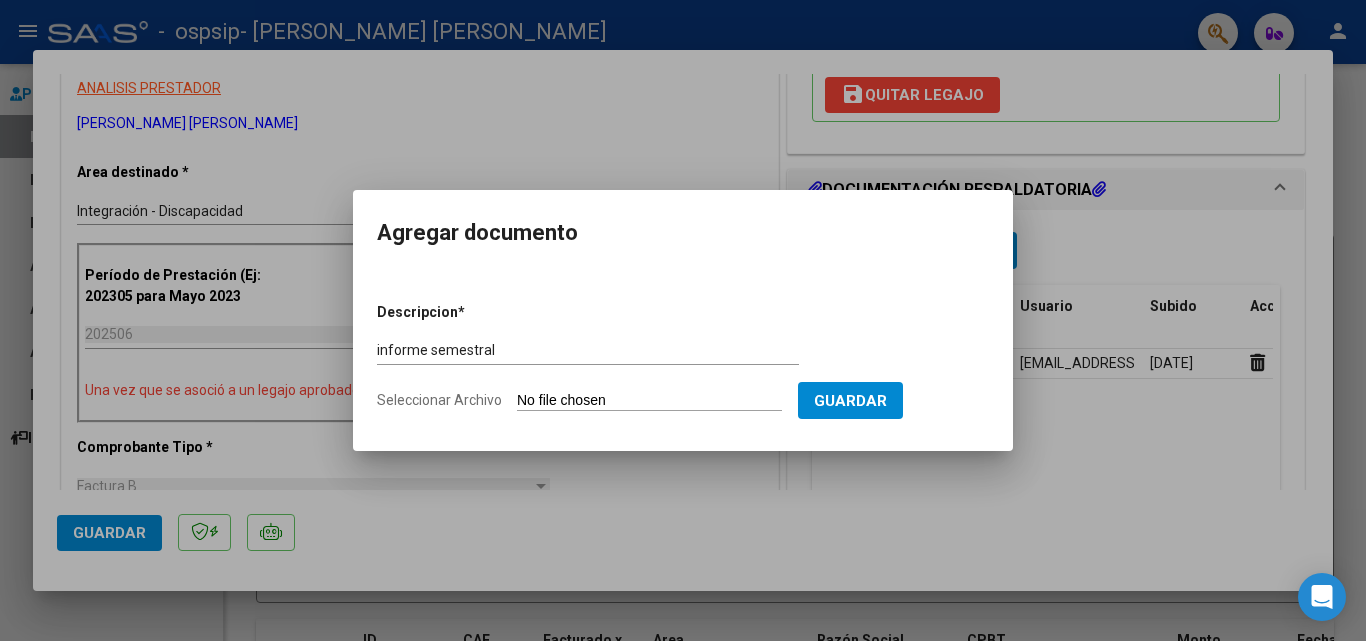 click on "Seleccionar Archivo" at bounding box center (649, 401) 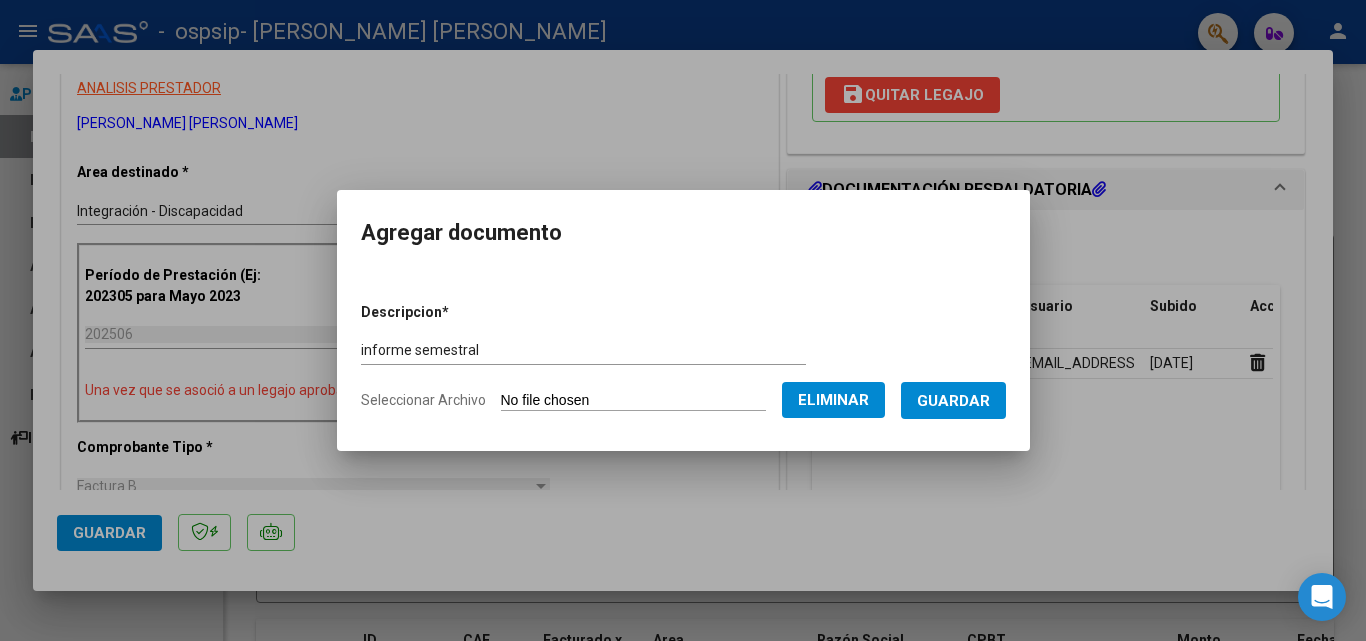 click on "Guardar" at bounding box center [953, 400] 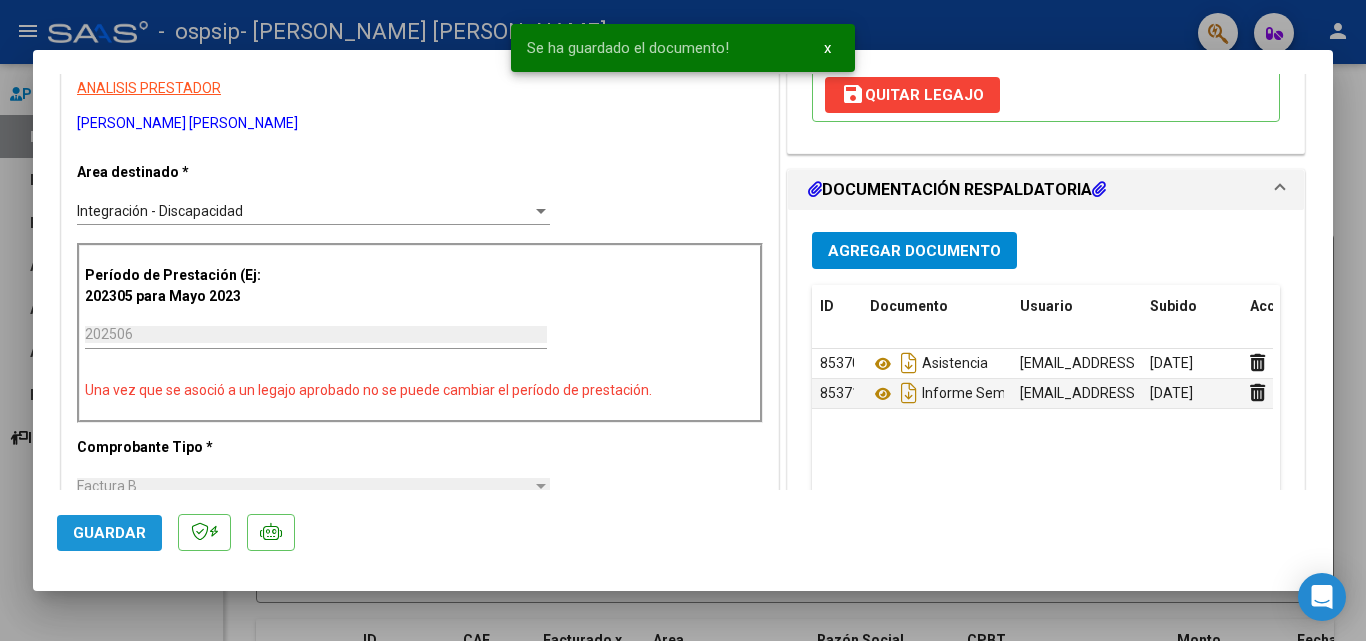 click on "Guardar" 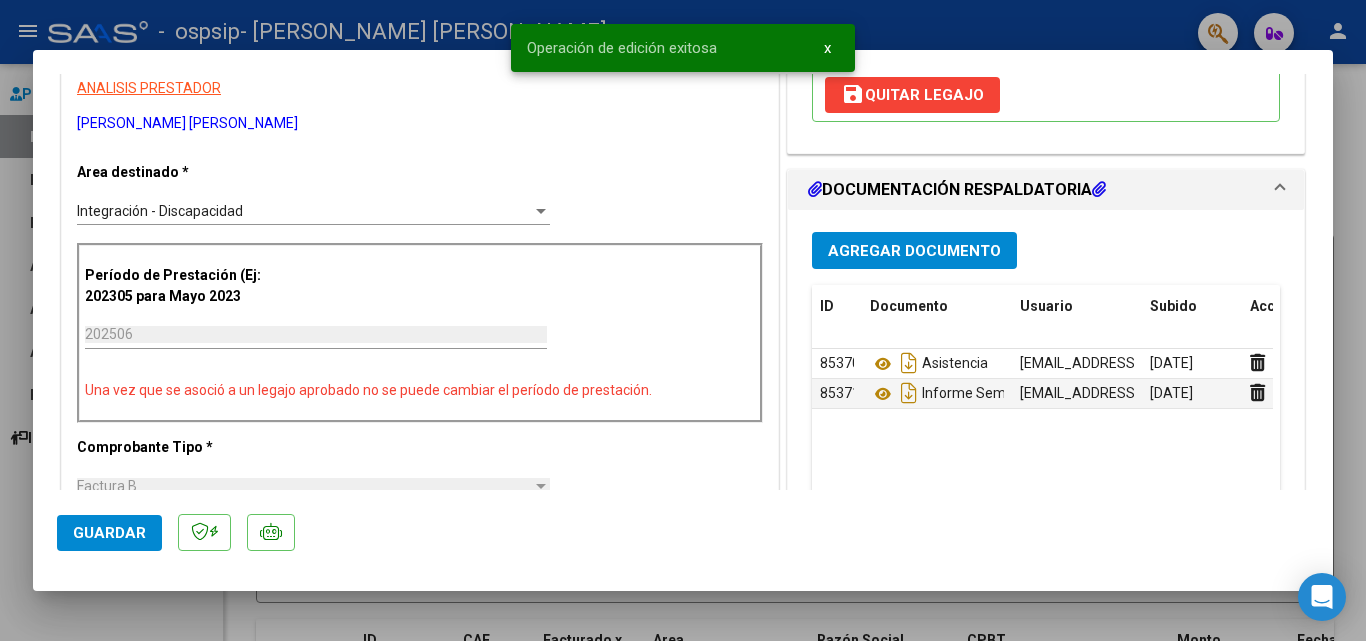 click at bounding box center (683, 320) 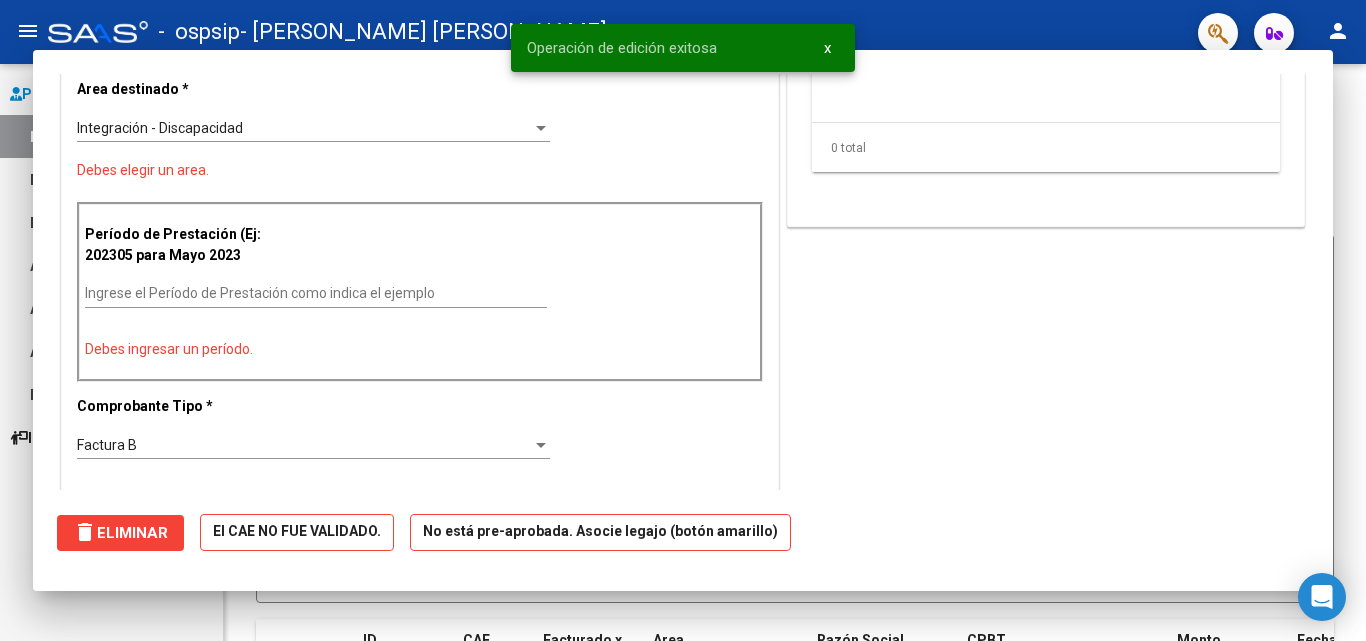 scroll, scrollTop: 0, scrollLeft: 0, axis: both 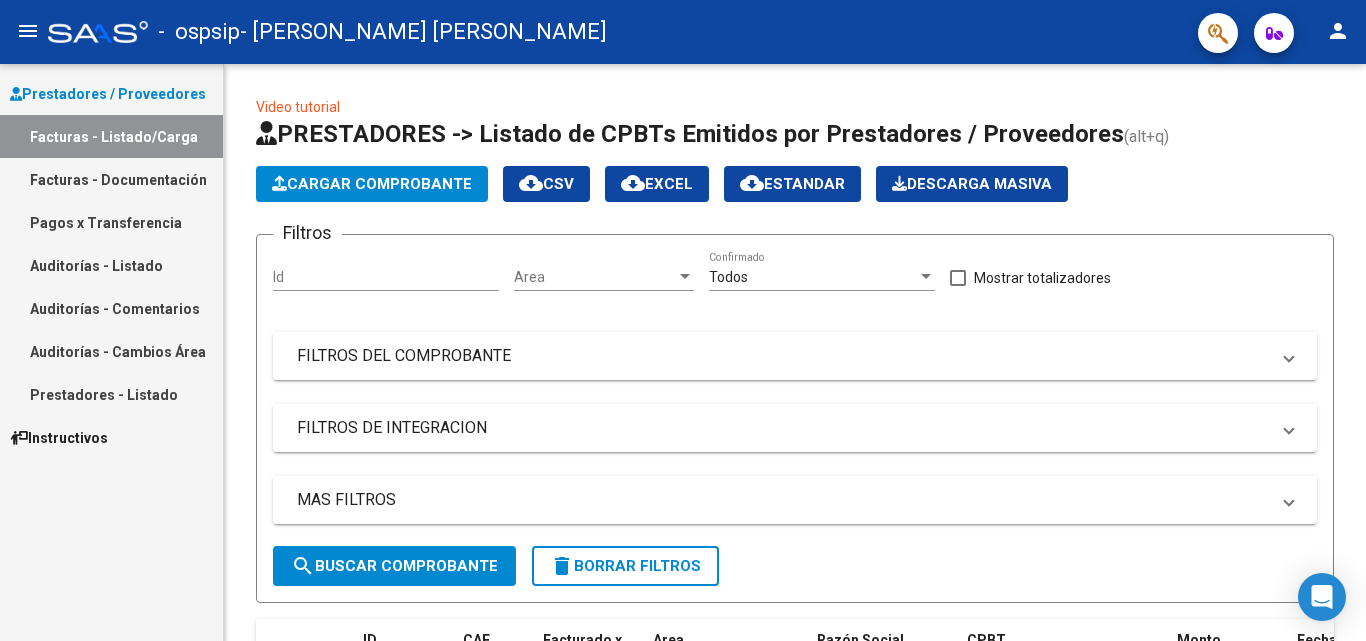click on "Video tutorial   PRESTADORES -> Listado de CPBTs Emitidos por Prestadores / Proveedores (alt+q)   Cargar Comprobante
cloud_download  CSV  cloud_download  EXCEL  cloud_download  Estandar   Descarga Masiva
Filtros Id Area Area Todos  Confirmado   Mostrar totalizadores   FILTROS DEL COMPROBANTE  Comprobante Tipo Comprobante Tipo Start date – Fec. Comprobante Desde / Hasta Días Emisión Desde(cant. días) Días Emisión Hasta(cant. días) CUIT / Razón Social Pto. Venta Nro. Comprobante Código SSS CAE Válido CAE Válido Todos  Cargado Módulo Hosp. Todos  Tiene facturacion Apócrifa Hospital Refes  FILTROS DE INTEGRACION  Período De Prestación Campos del Archivo de Rendición Devuelto x SSS (dr_envio) Todos  Rendido x SSS (dr_envio) Tipo de Registro Tipo de Registro Período Presentación Período Presentación Campos del Legajo Asociado (preaprobación) Afiliado Legajo (cuil/nombre) Todos  Solo facturas preaprobadas  MAS FILTROS  Todos  Con Doc. Respaldatoria Todos  Con Trazabilidad Todos  Auditoría" 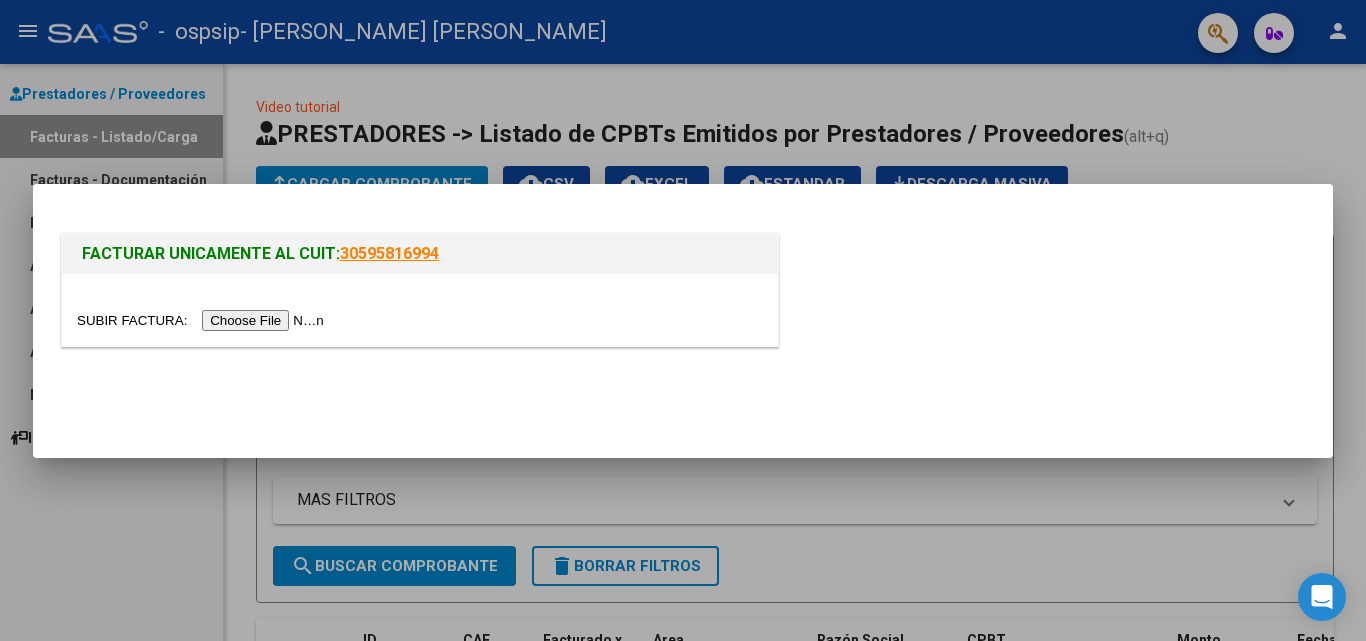 click at bounding box center [203, 320] 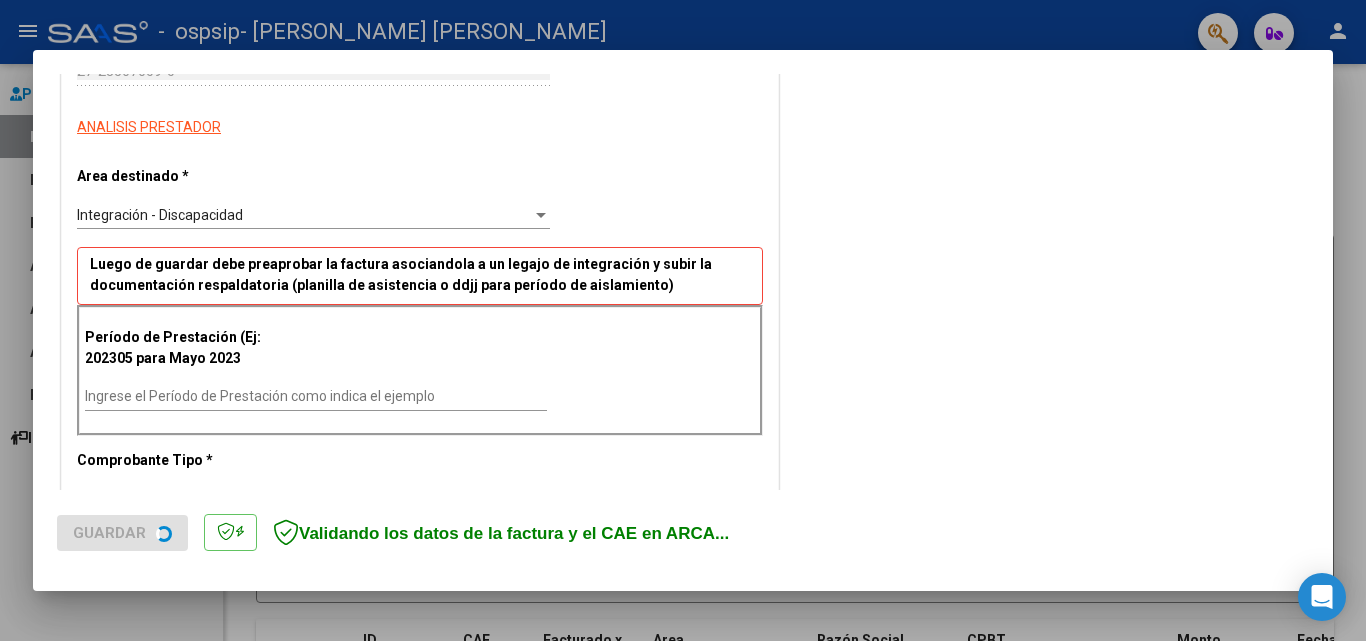 scroll, scrollTop: 400, scrollLeft: 0, axis: vertical 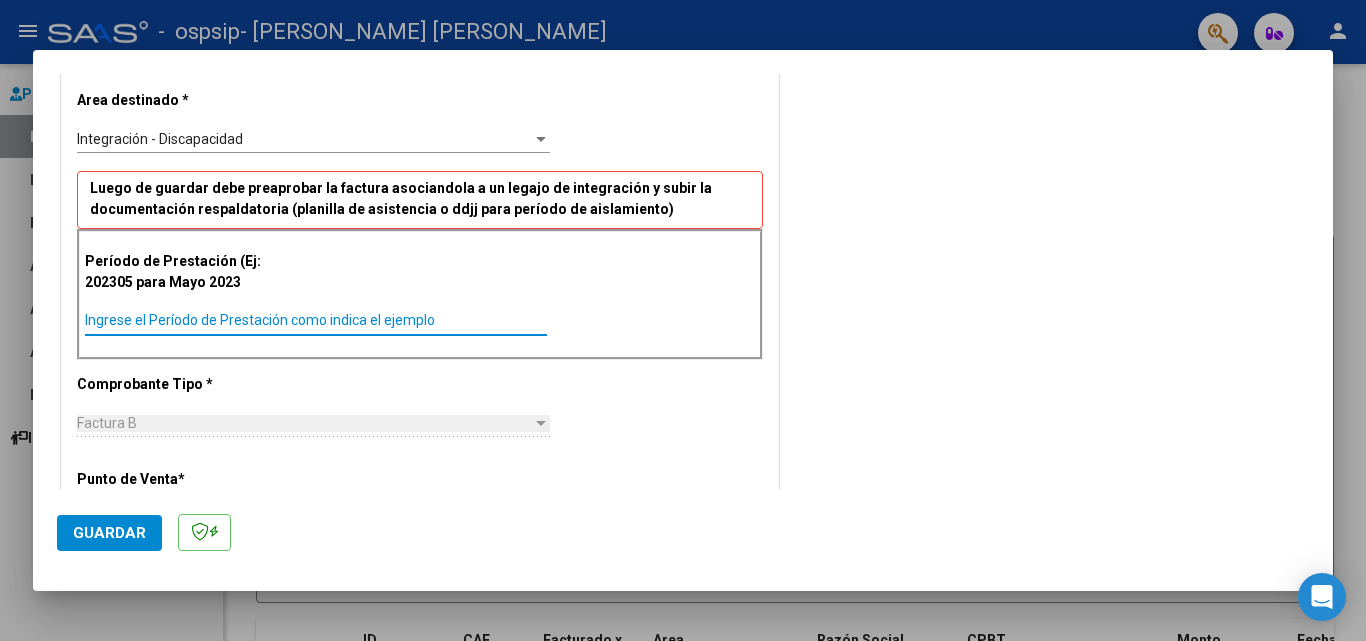 click on "Ingrese el Período de Prestación como indica el ejemplo" at bounding box center [316, 320] 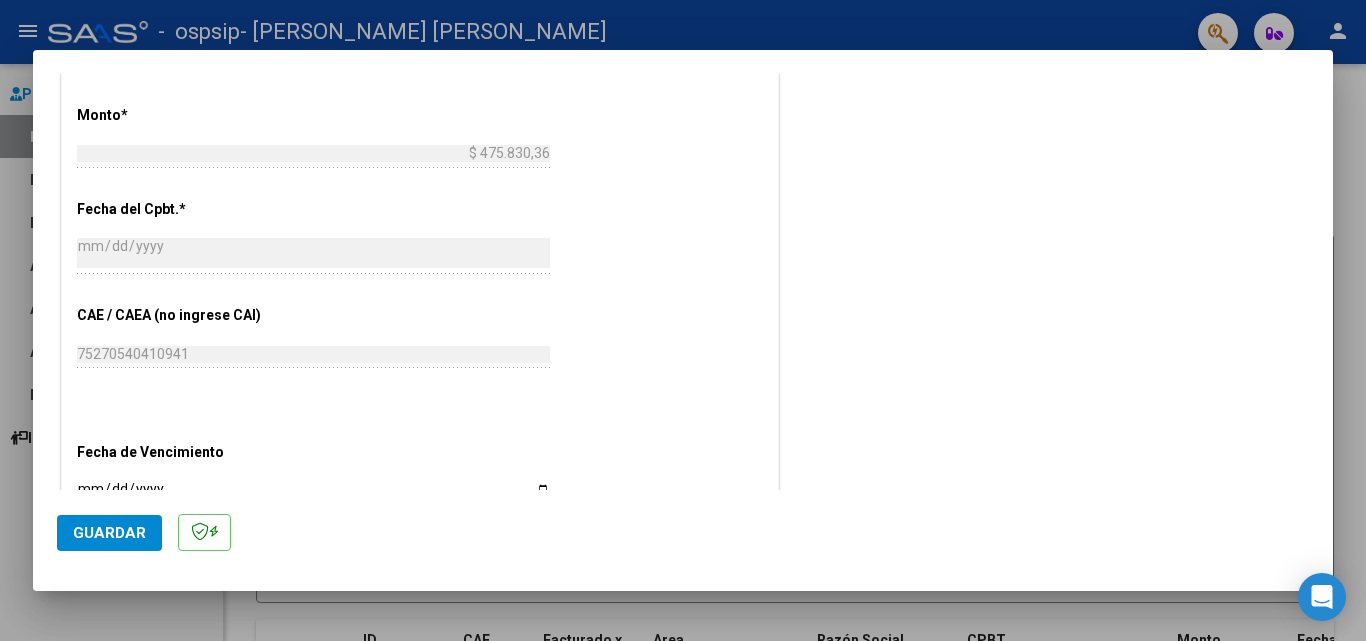scroll, scrollTop: 1000, scrollLeft: 0, axis: vertical 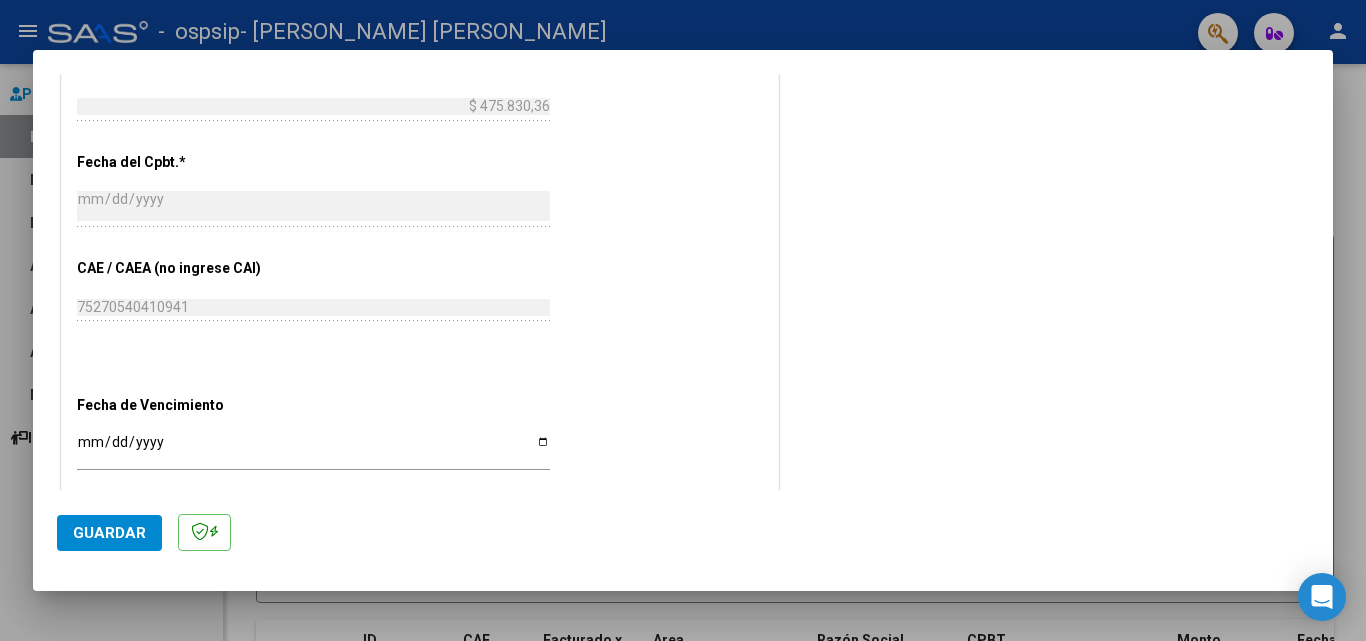 type on "202506" 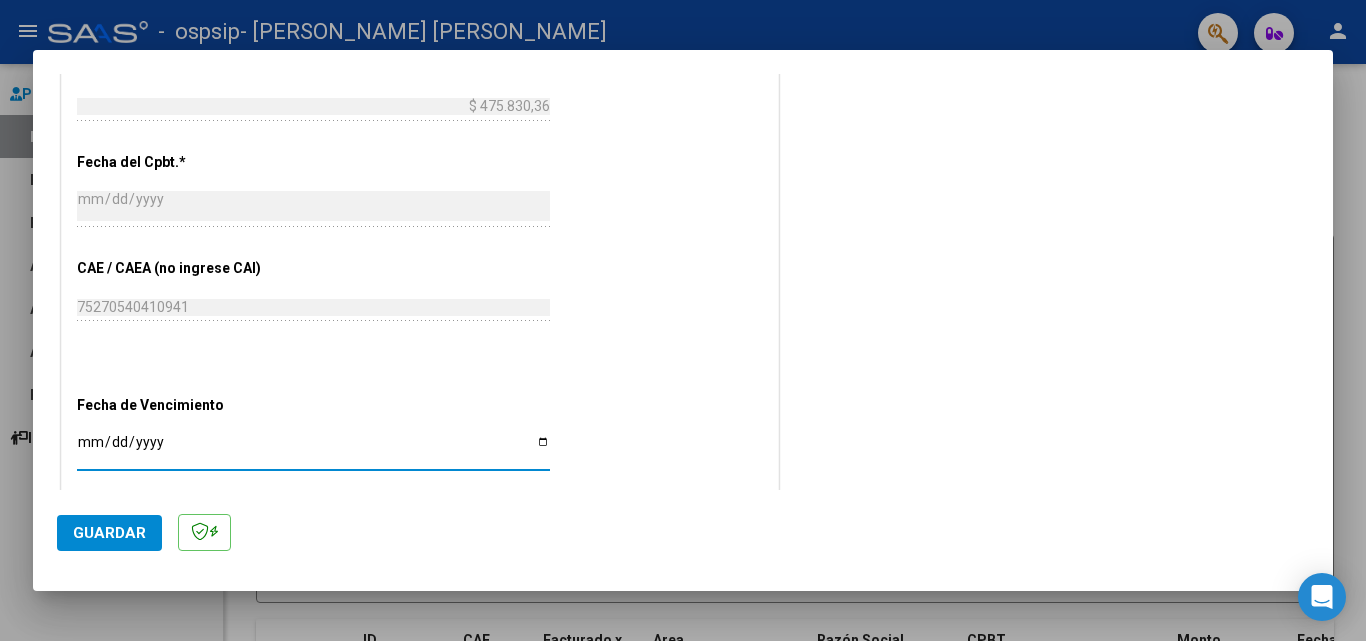 click on "Ingresar la fecha" at bounding box center (313, 449) 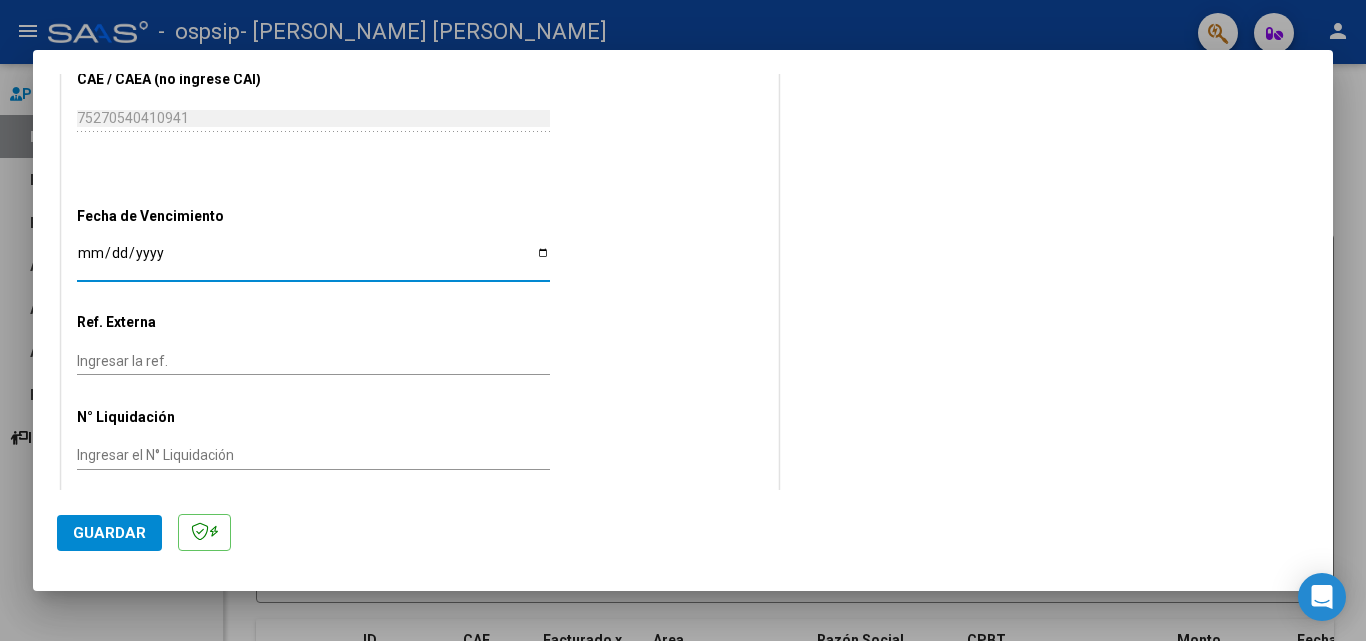 scroll, scrollTop: 1205, scrollLeft: 0, axis: vertical 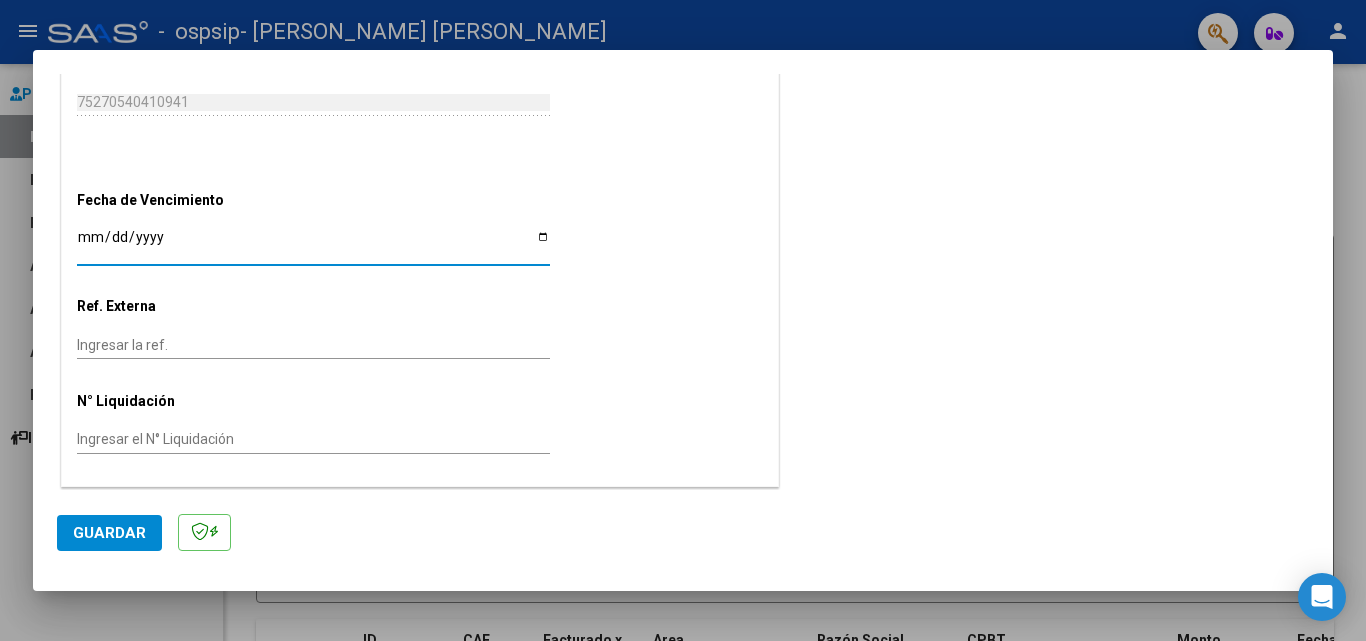 click on "Guardar" 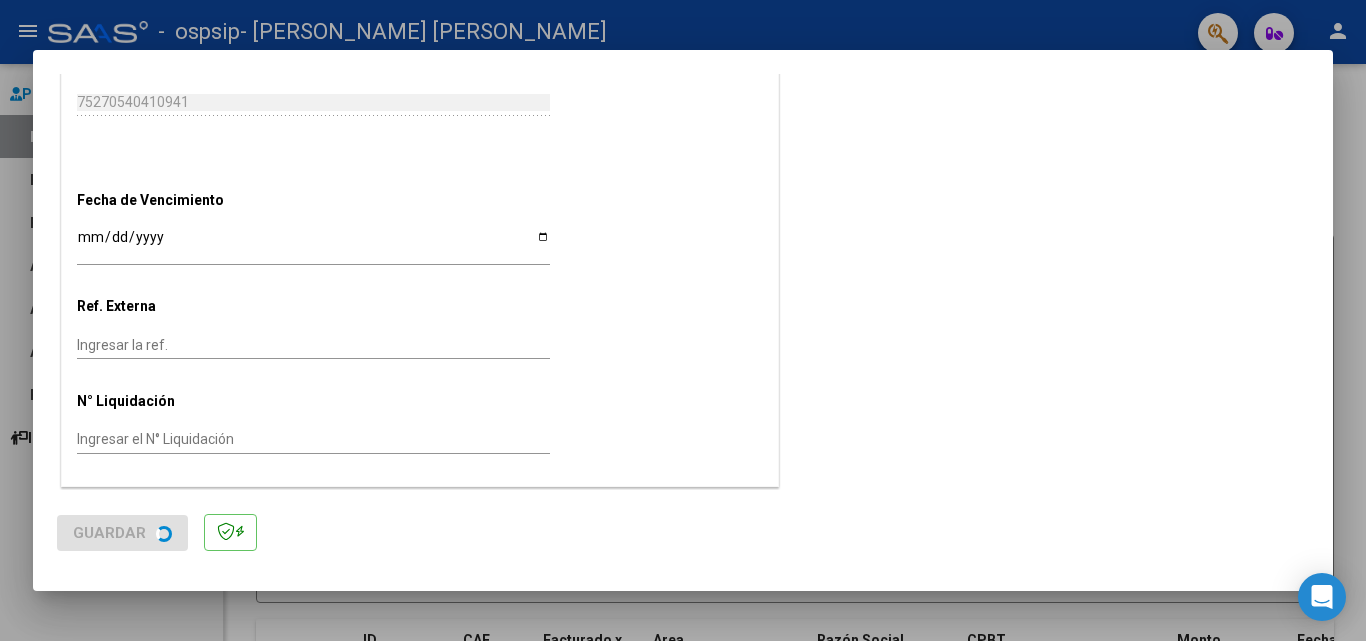 scroll, scrollTop: 0, scrollLeft: 0, axis: both 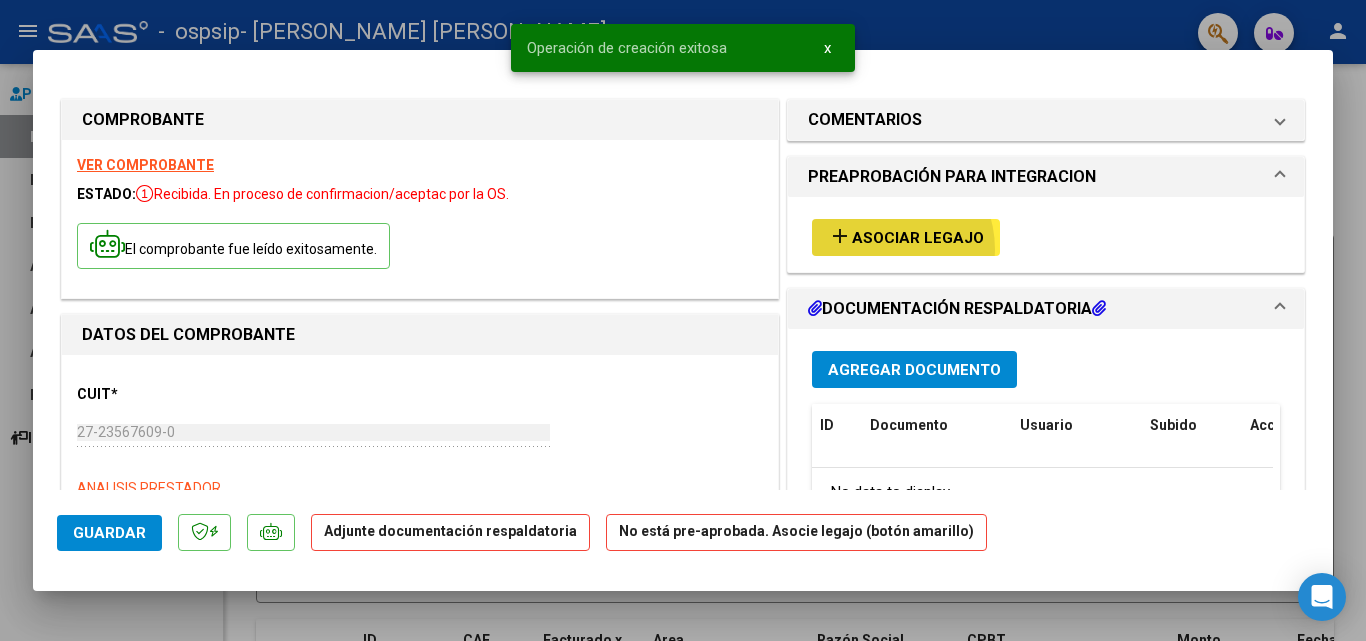 click on "add Asociar Legajo" at bounding box center (906, 237) 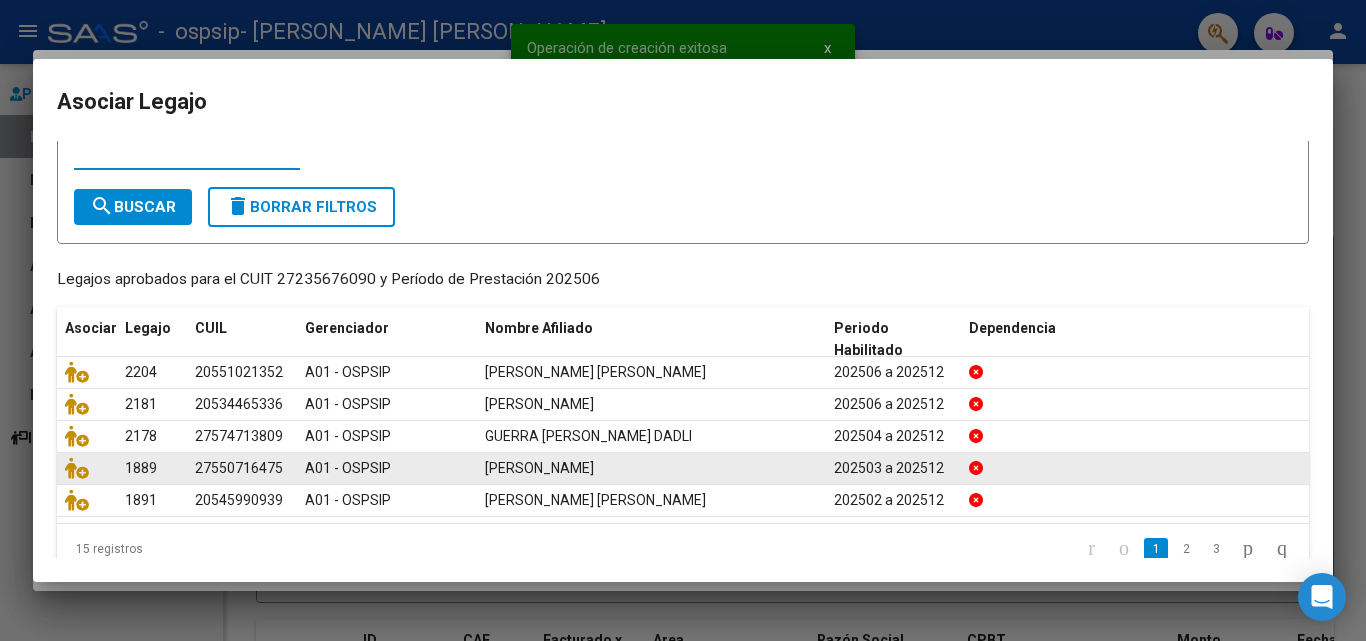 scroll, scrollTop: 103, scrollLeft: 0, axis: vertical 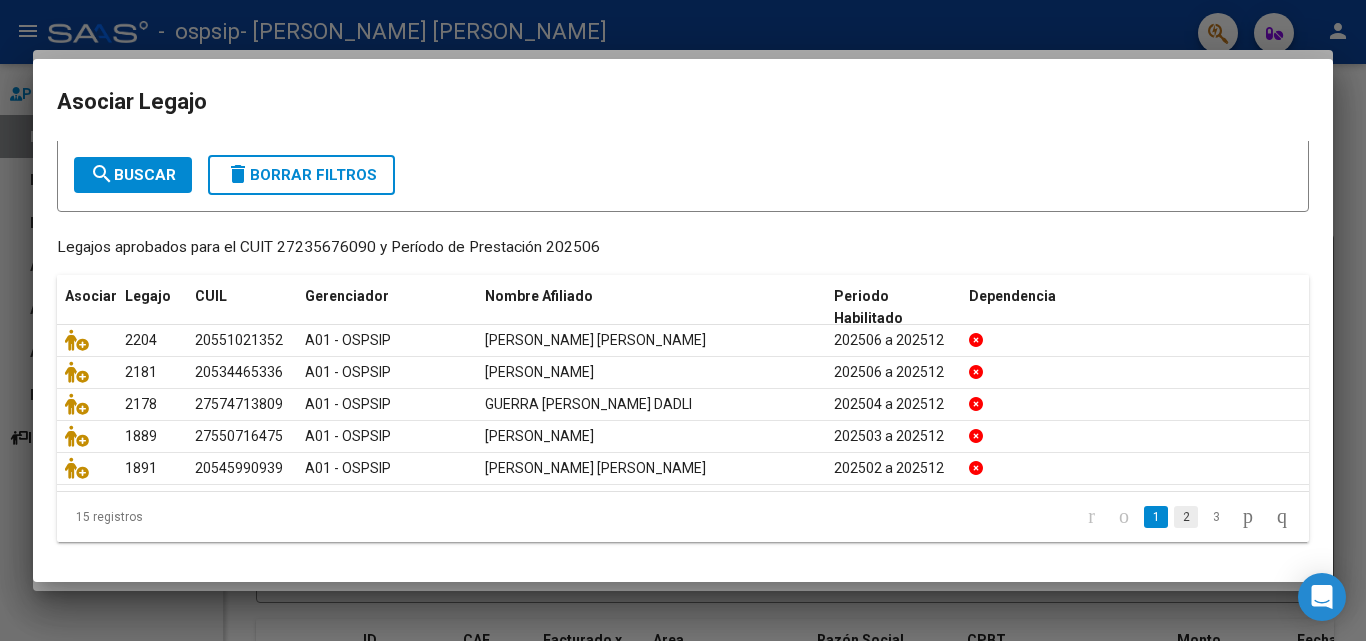 click on "2" 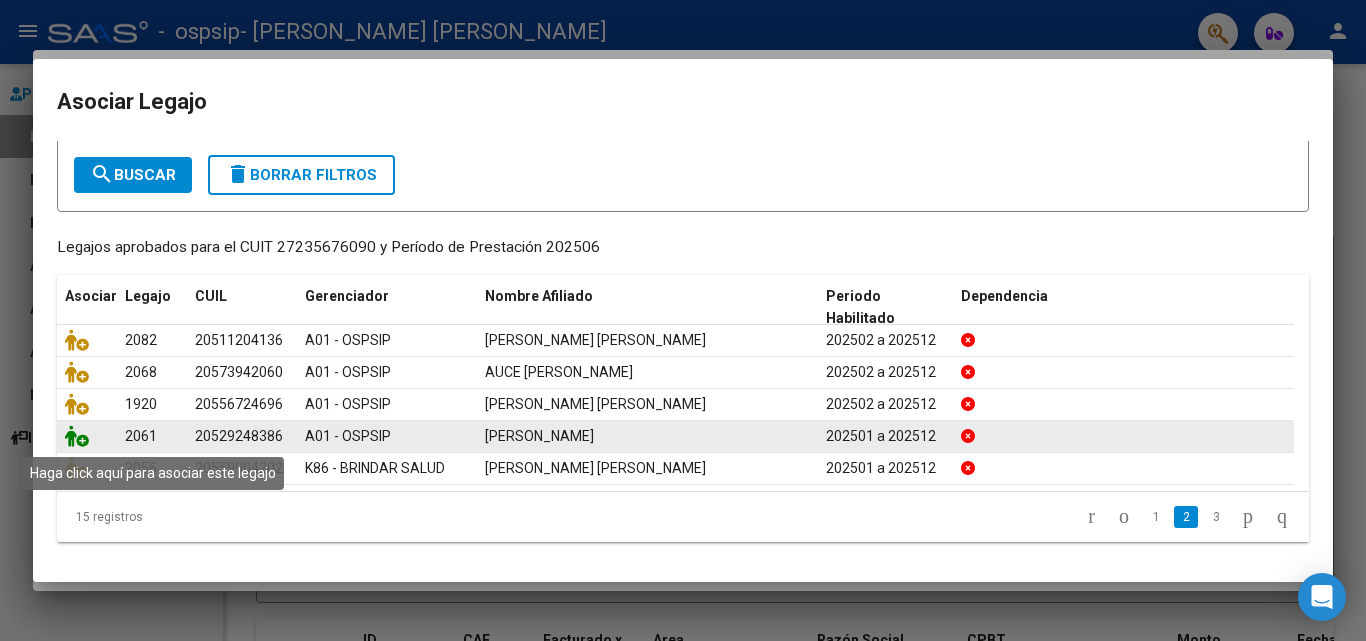 click 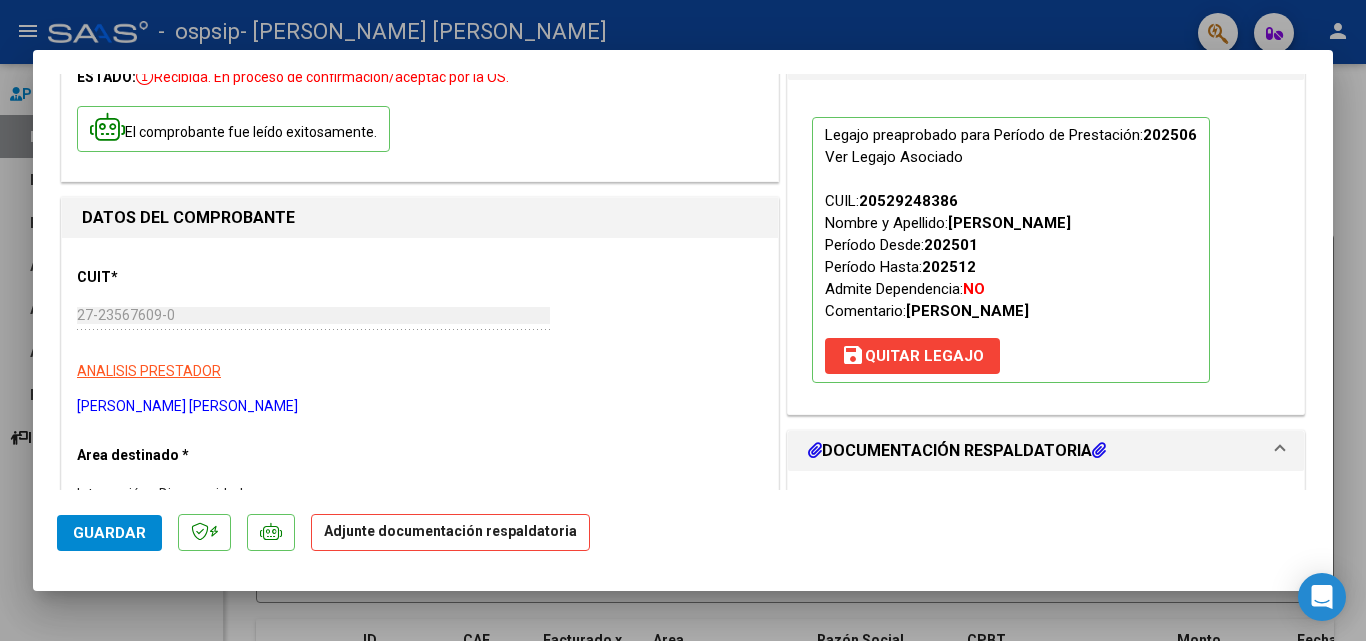 scroll, scrollTop: 300, scrollLeft: 0, axis: vertical 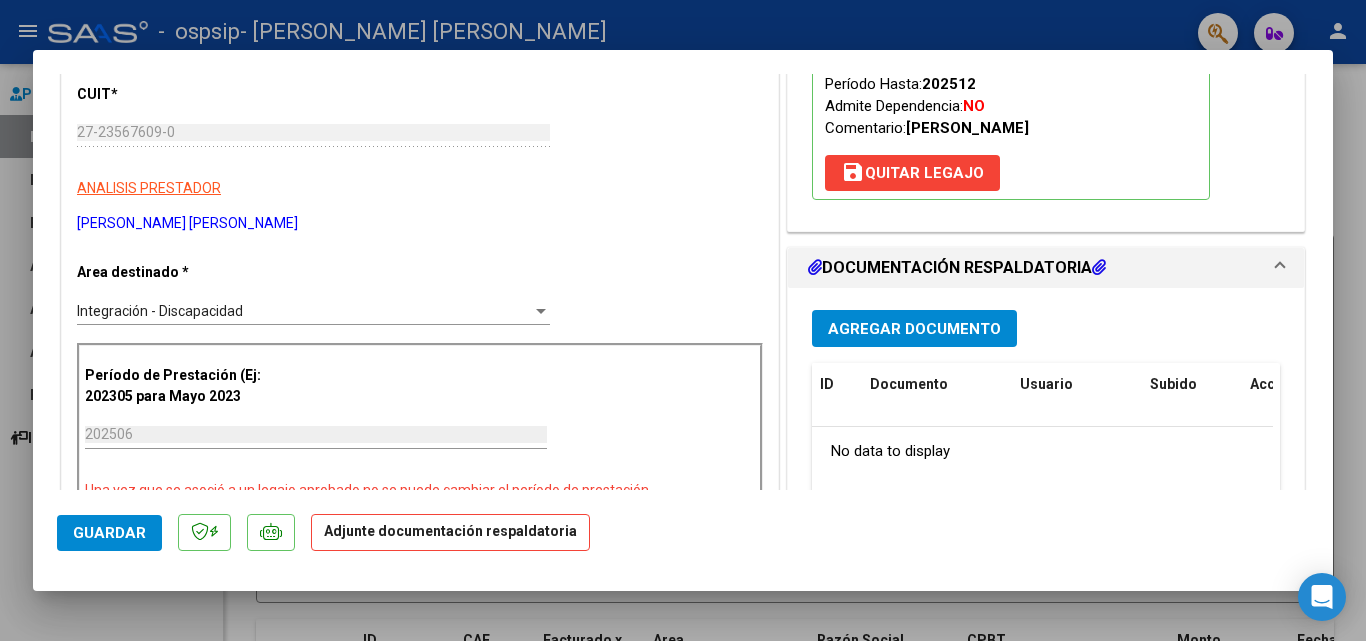 click on "Agregar Documento" at bounding box center (914, 328) 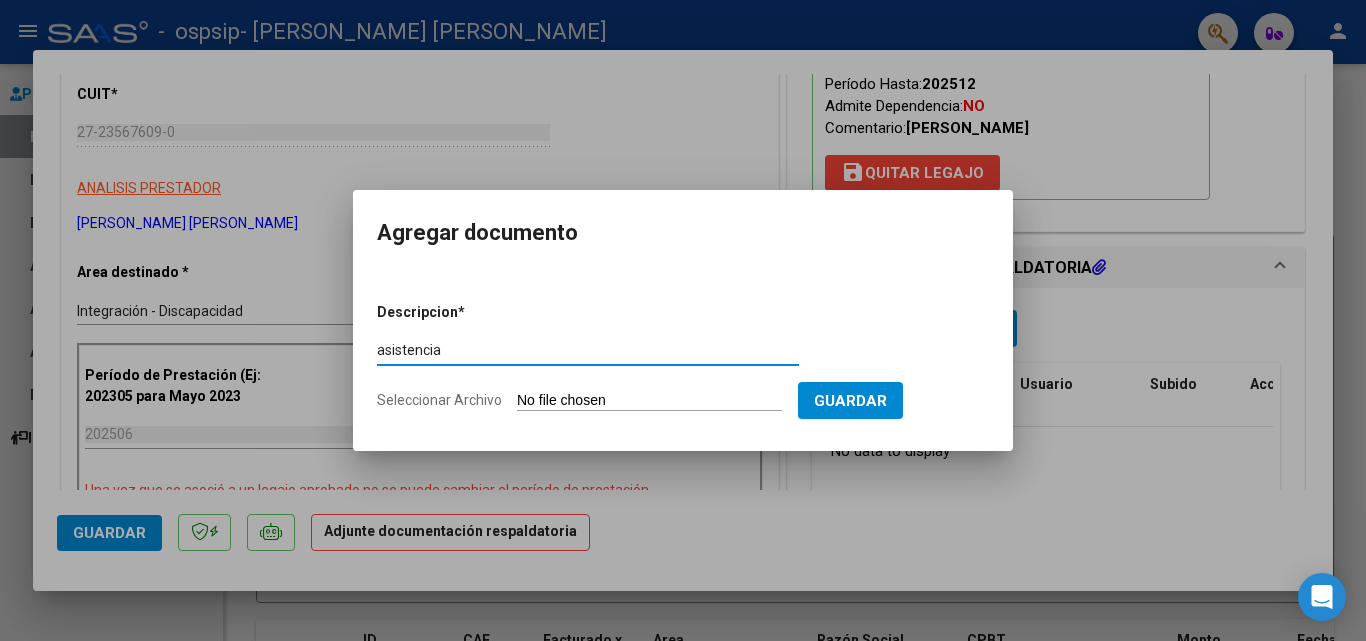 type on "asistencia" 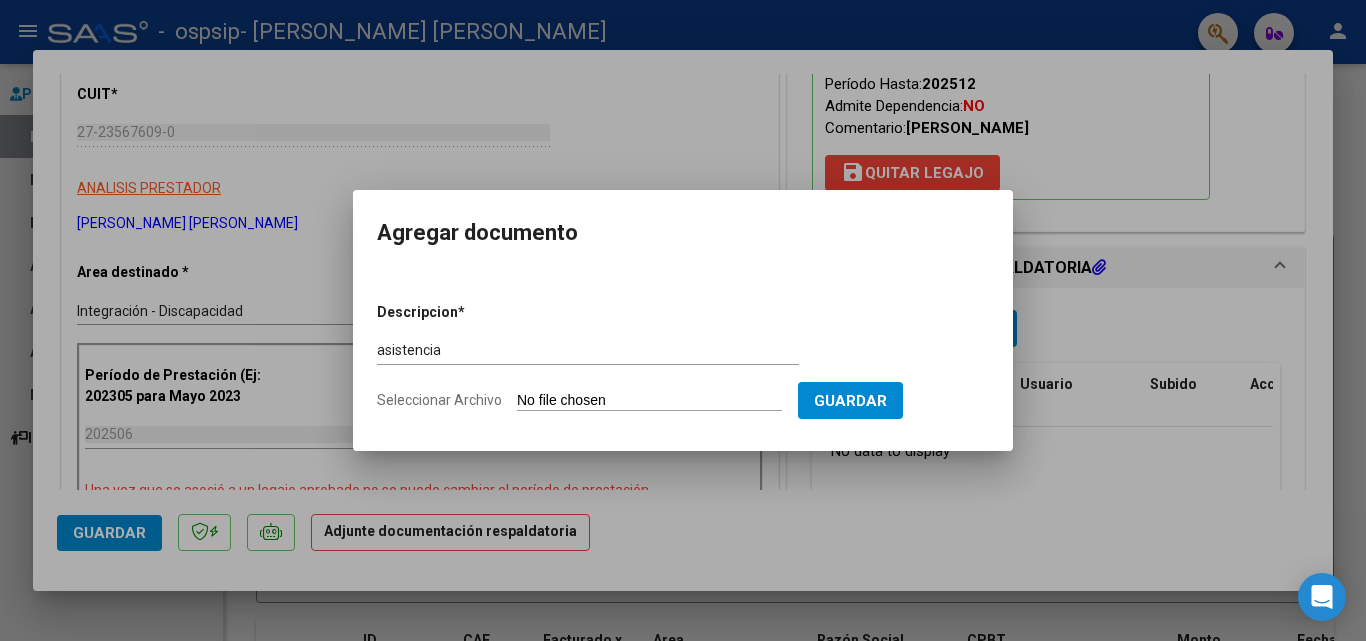 click on "Seleccionar Archivo" at bounding box center (649, 401) 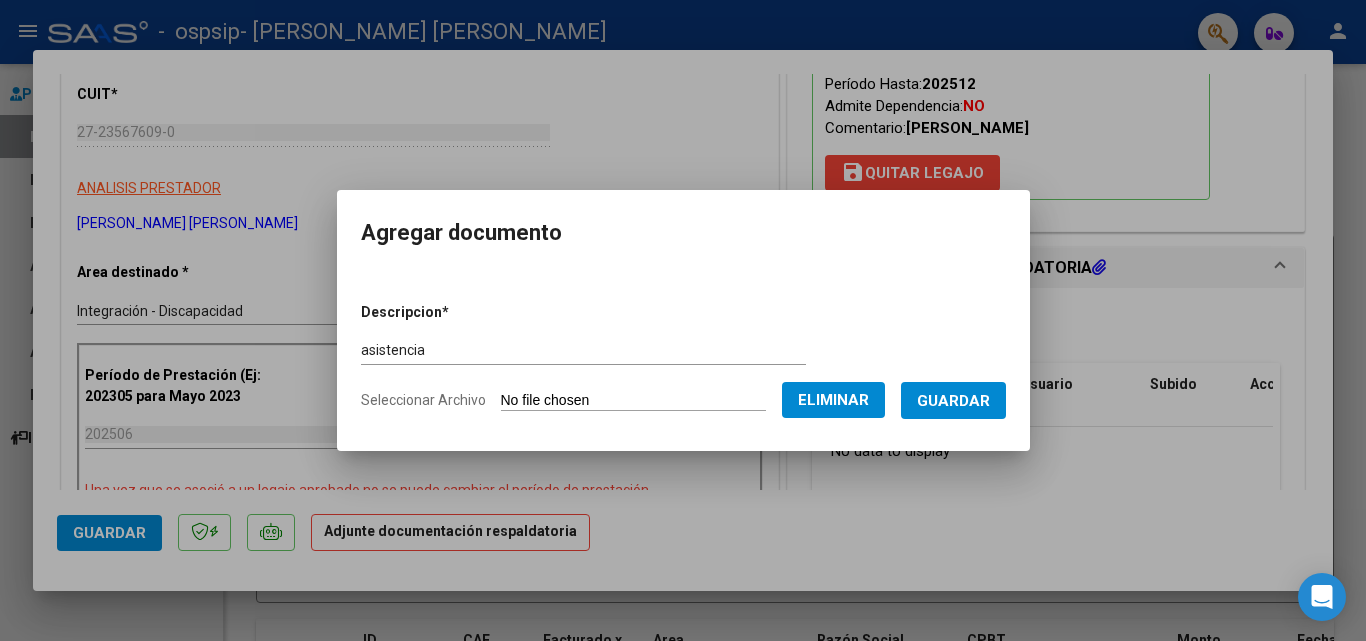 click on "Guardar" at bounding box center (953, 401) 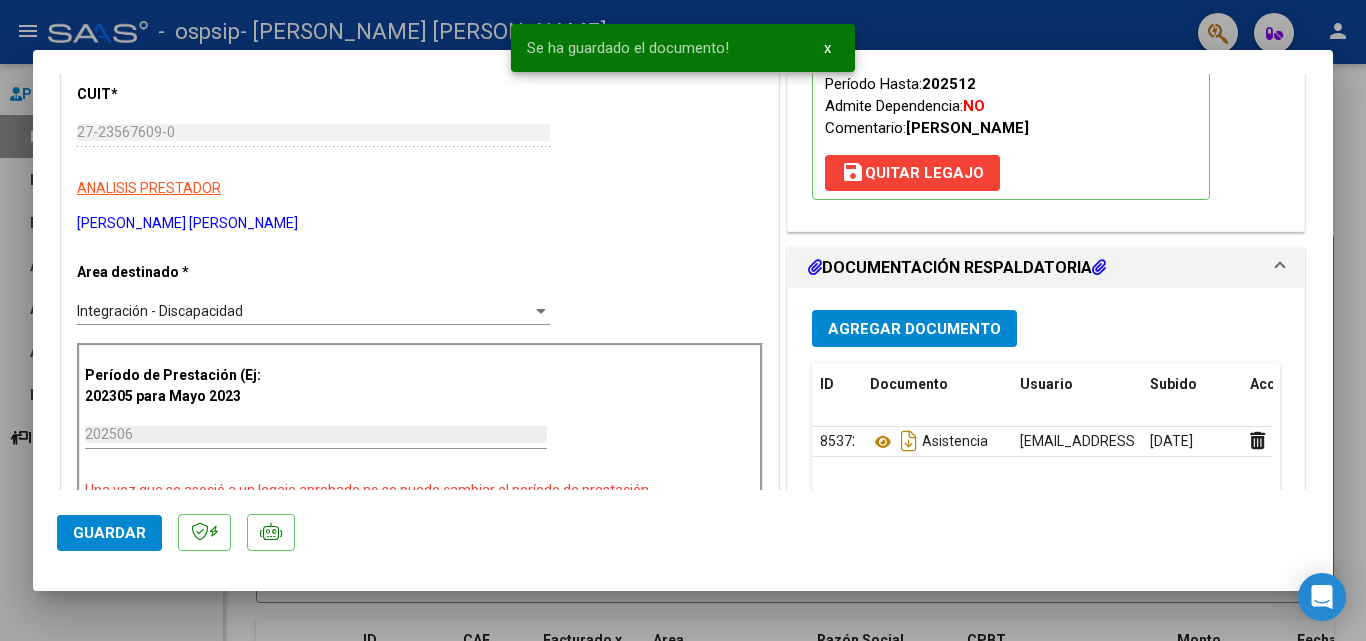 click on "Guardar" 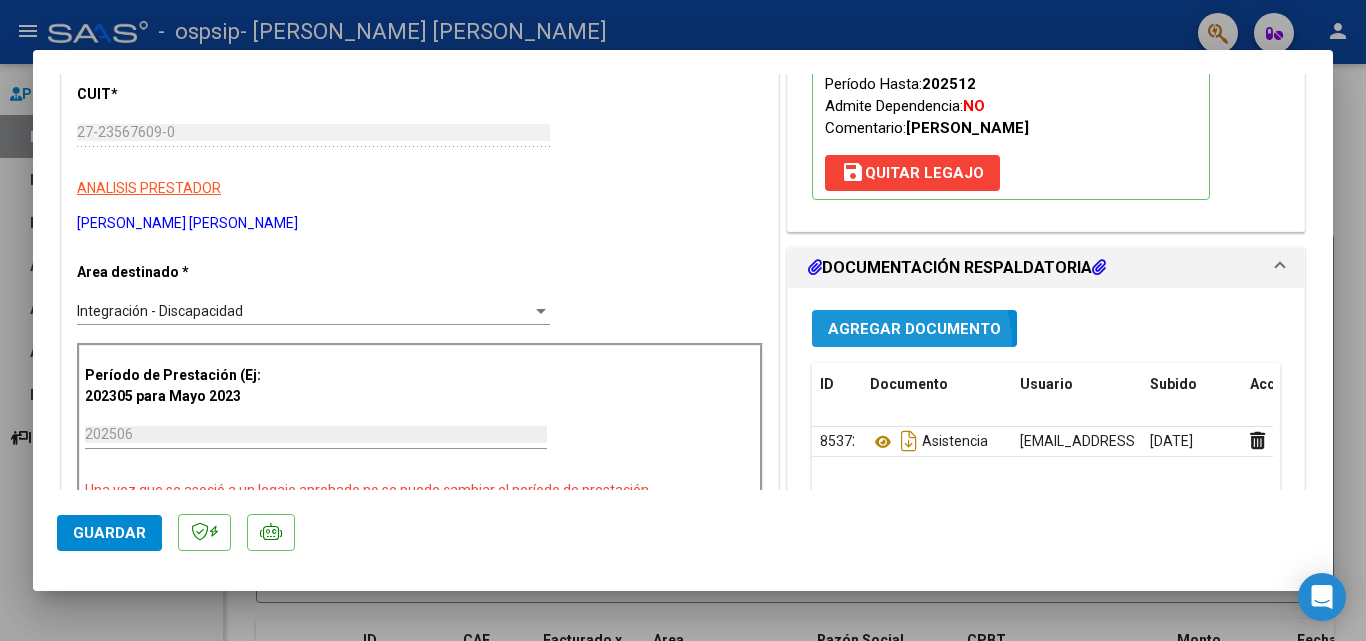 click on "Agregar Documento" at bounding box center (914, 328) 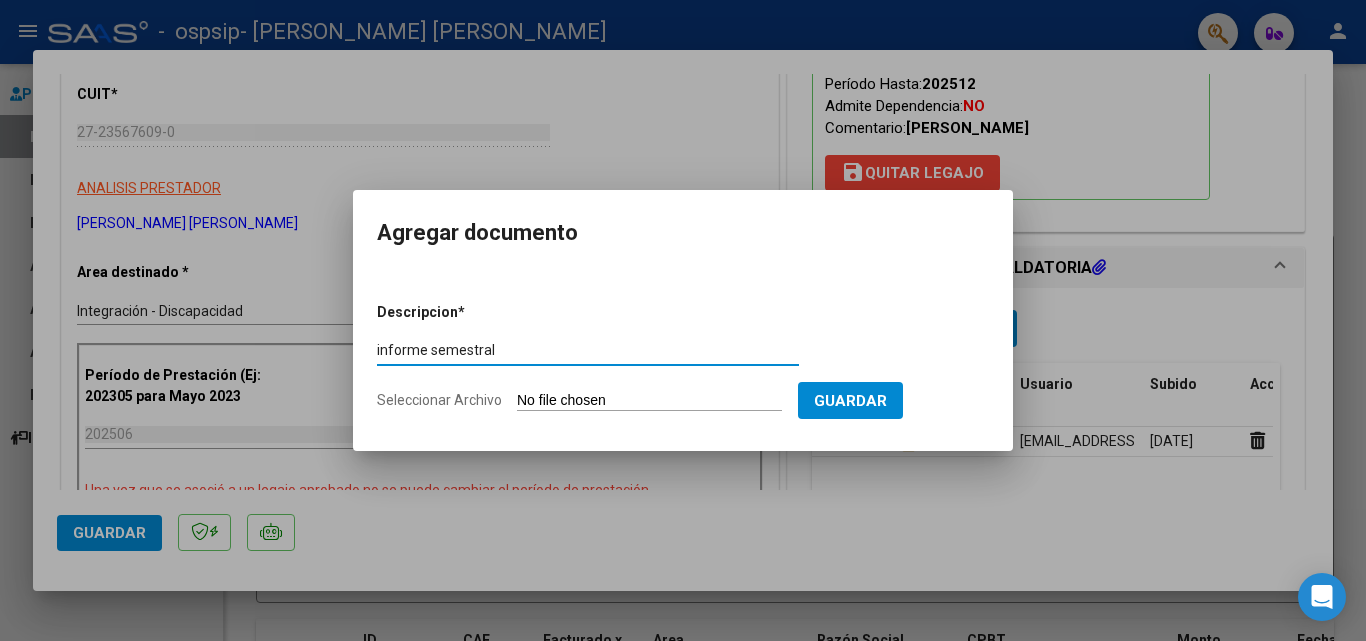 type on "informe semestral" 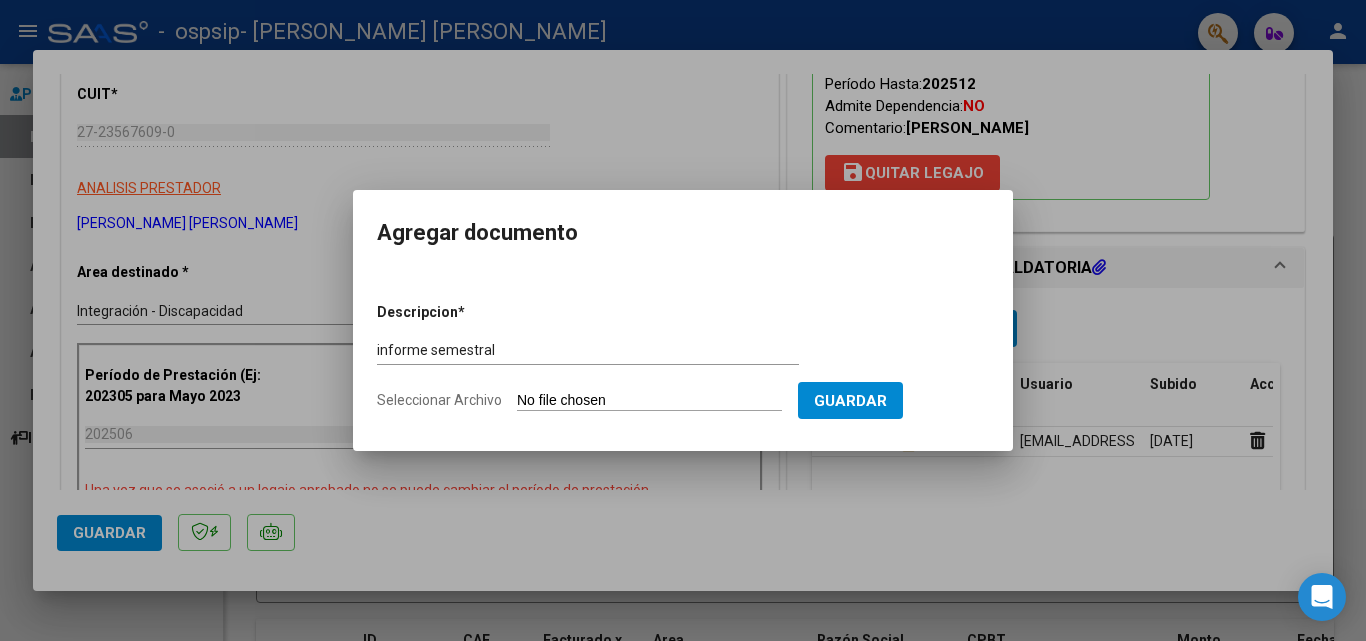 click on "Seleccionar Archivo" at bounding box center [649, 401] 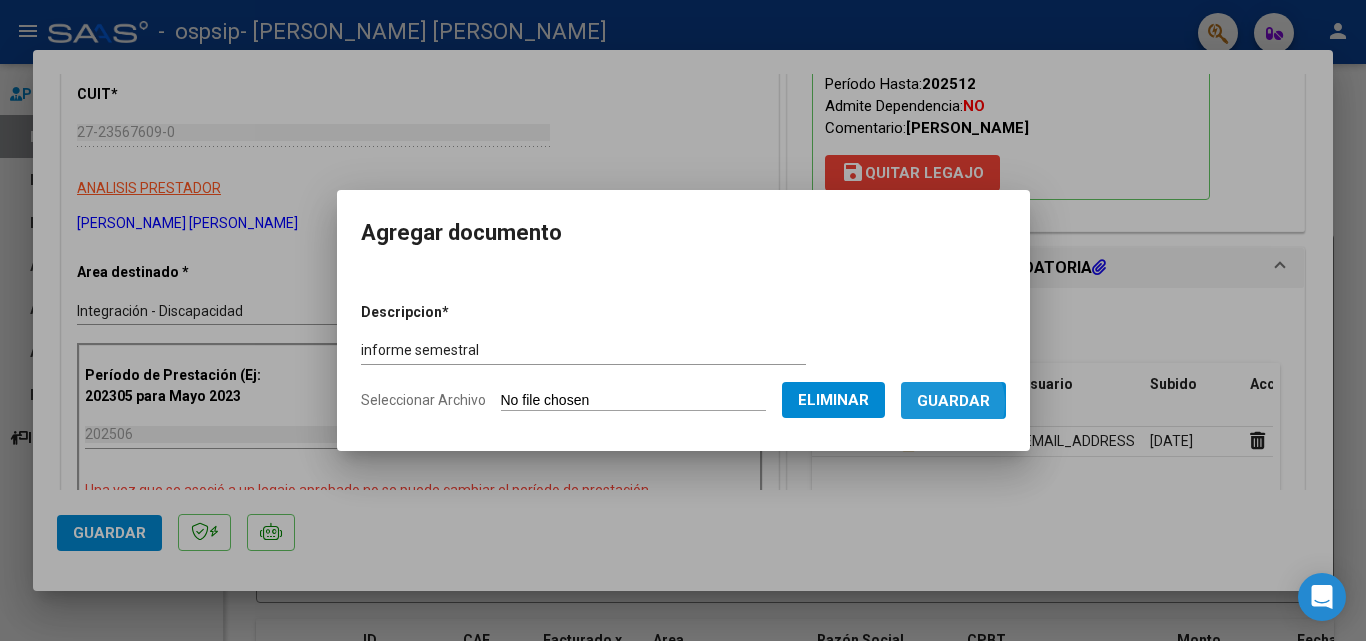 click on "Guardar" at bounding box center [953, 401] 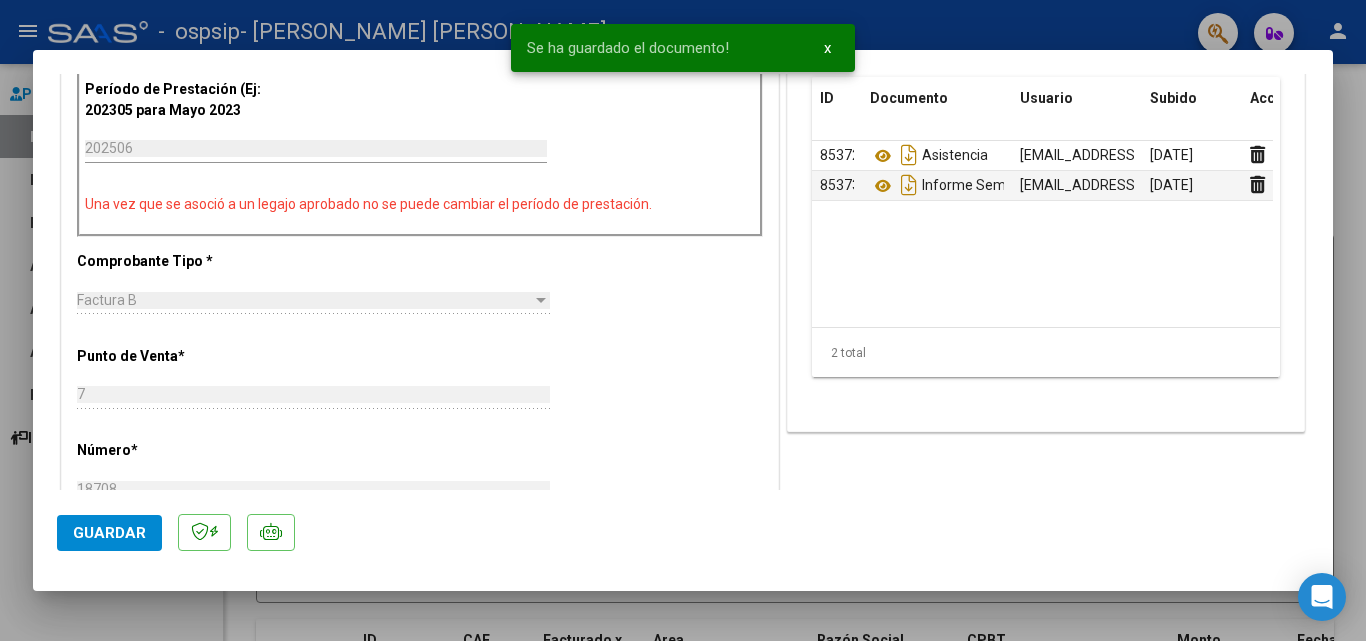 scroll, scrollTop: 600, scrollLeft: 0, axis: vertical 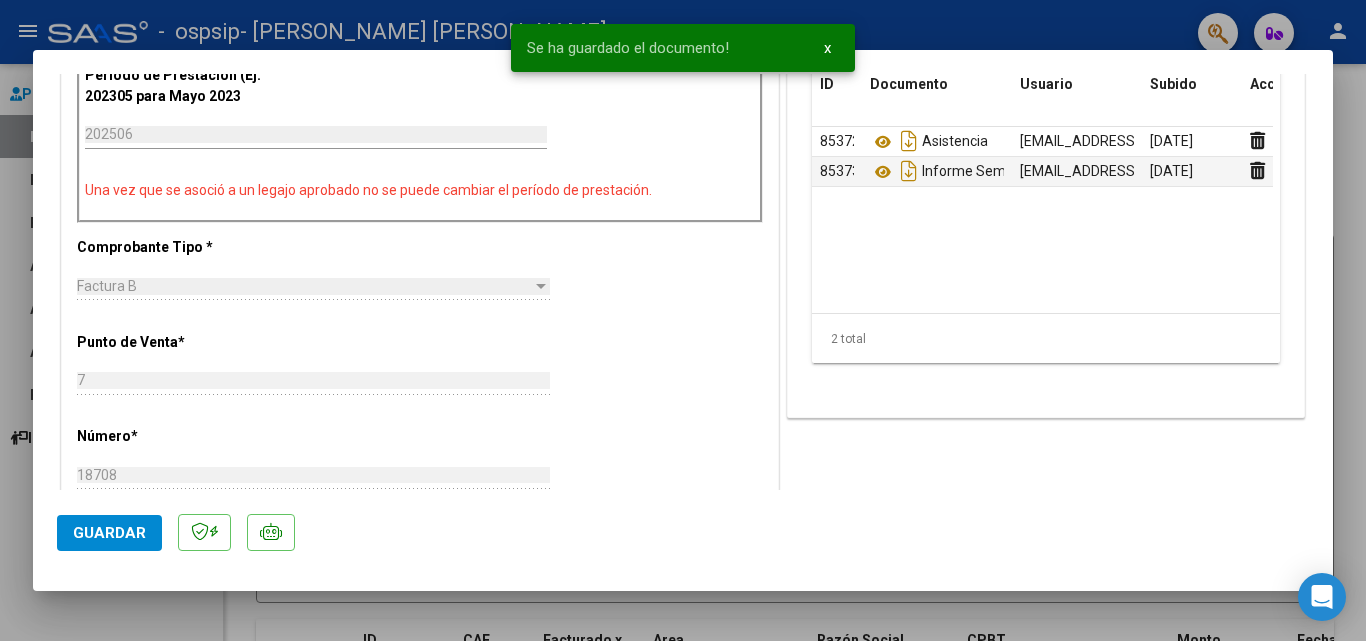 click on "Guardar" 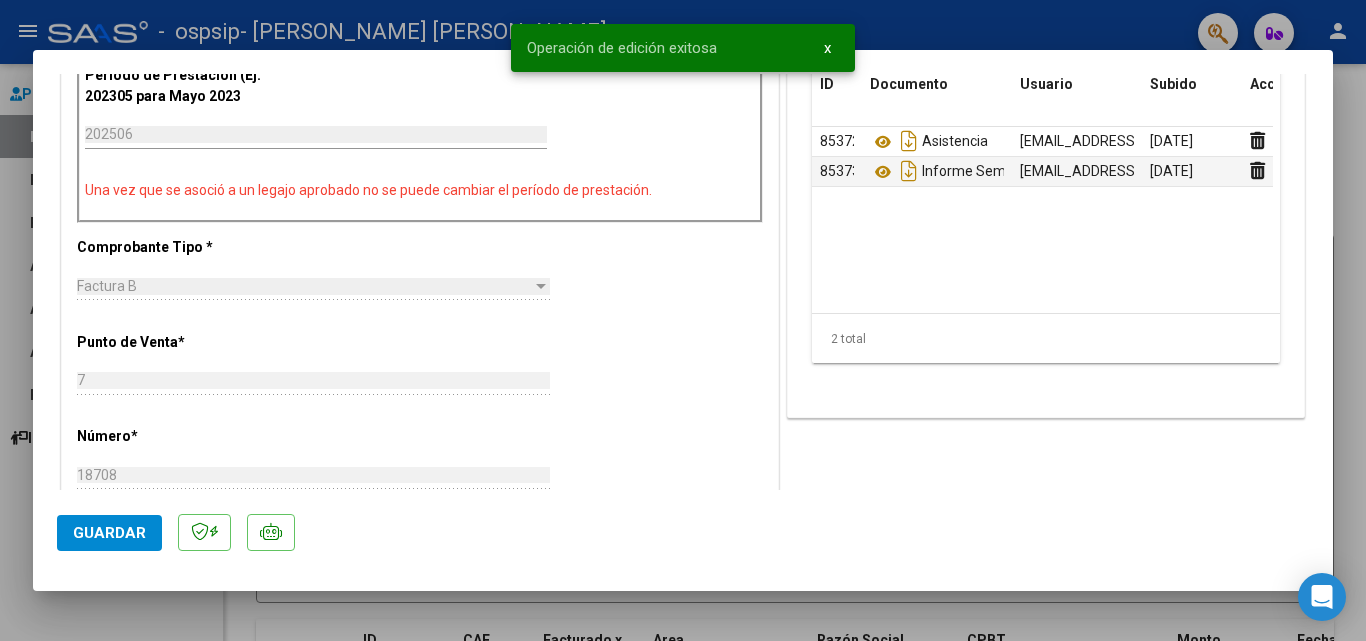 click at bounding box center [683, 320] 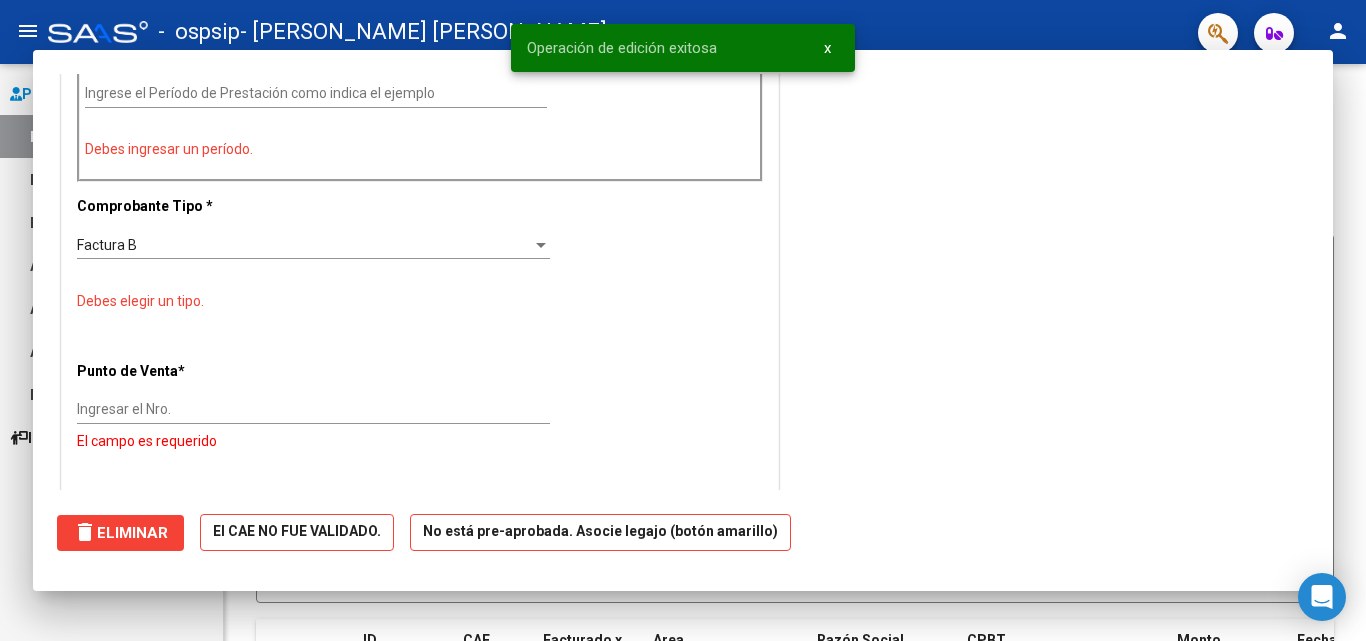 scroll, scrollTop: 0, scrollLeft: 0, axis: both 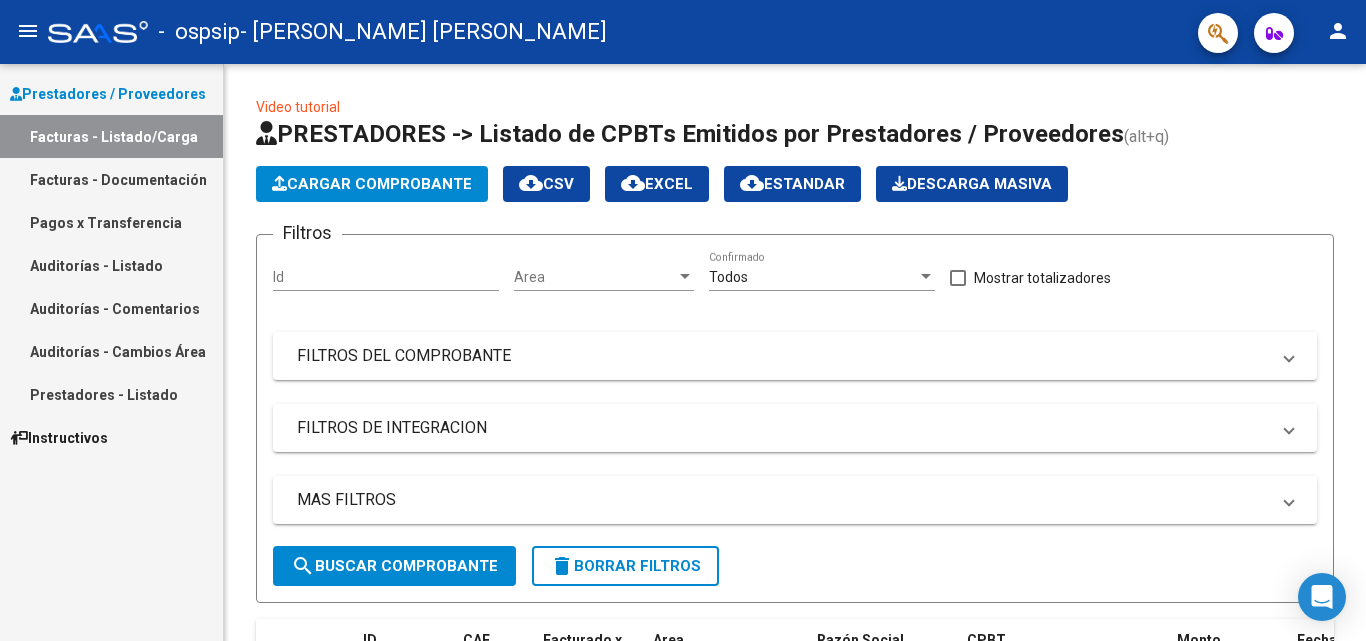 click on "Cargar Comprobante" 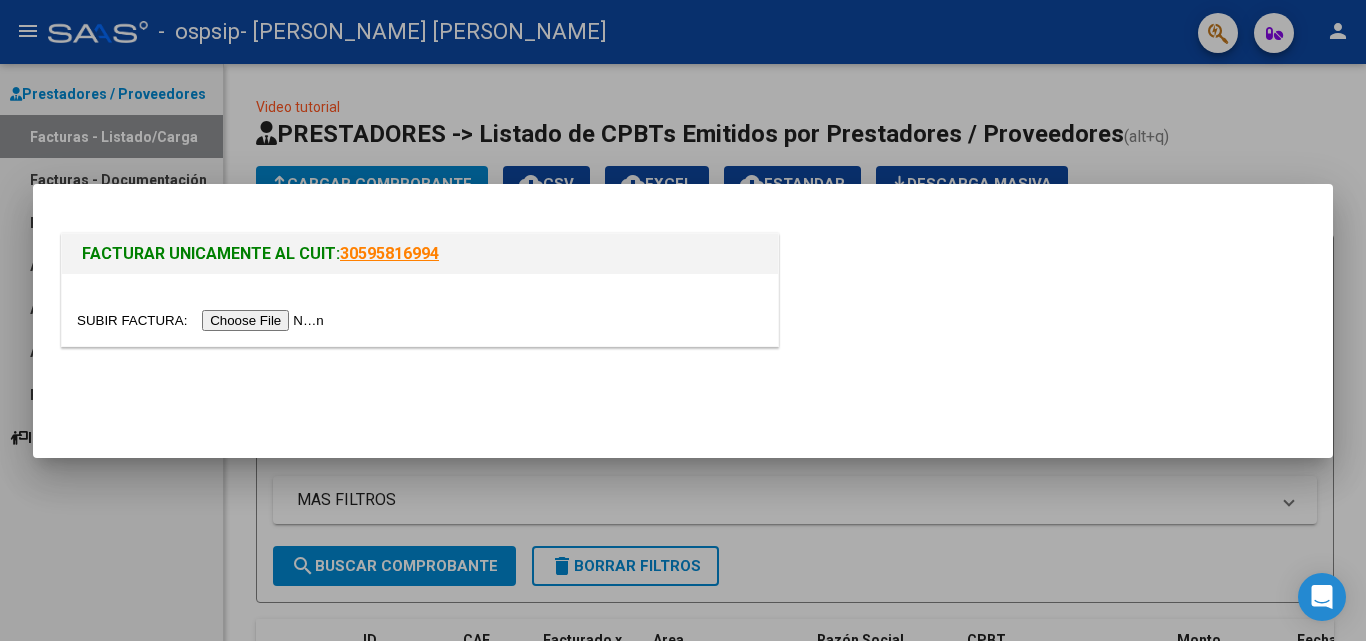 click at bounding box center [203, 320] 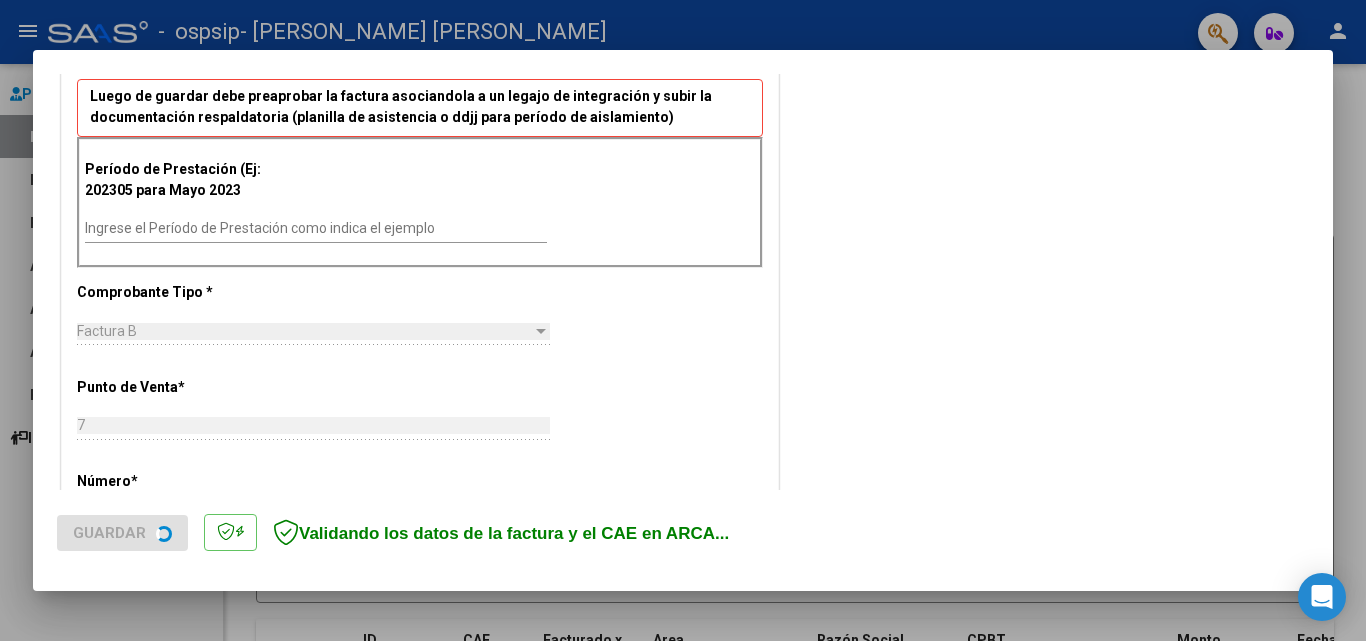 scroll, scrollTop: 500, scrollLeft: 0, axis: vertical 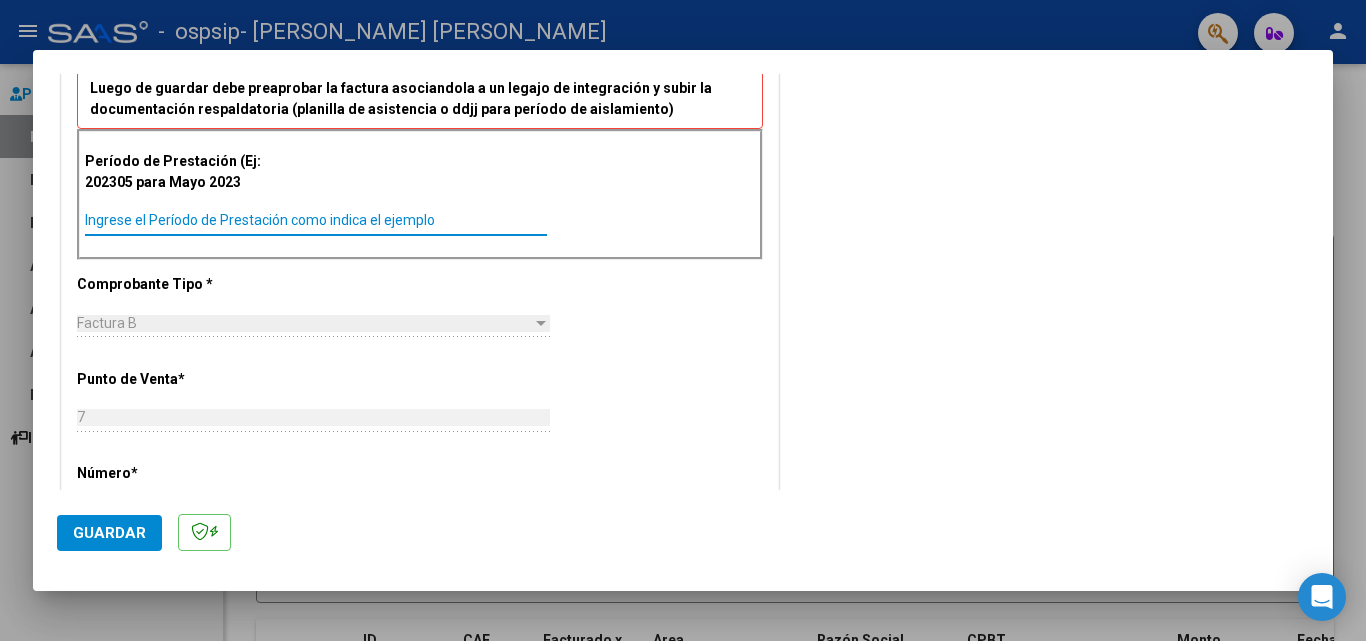 click on "Ingrese el Período de Prestación como indica el ejemplo" at bounding box center [316, 220] 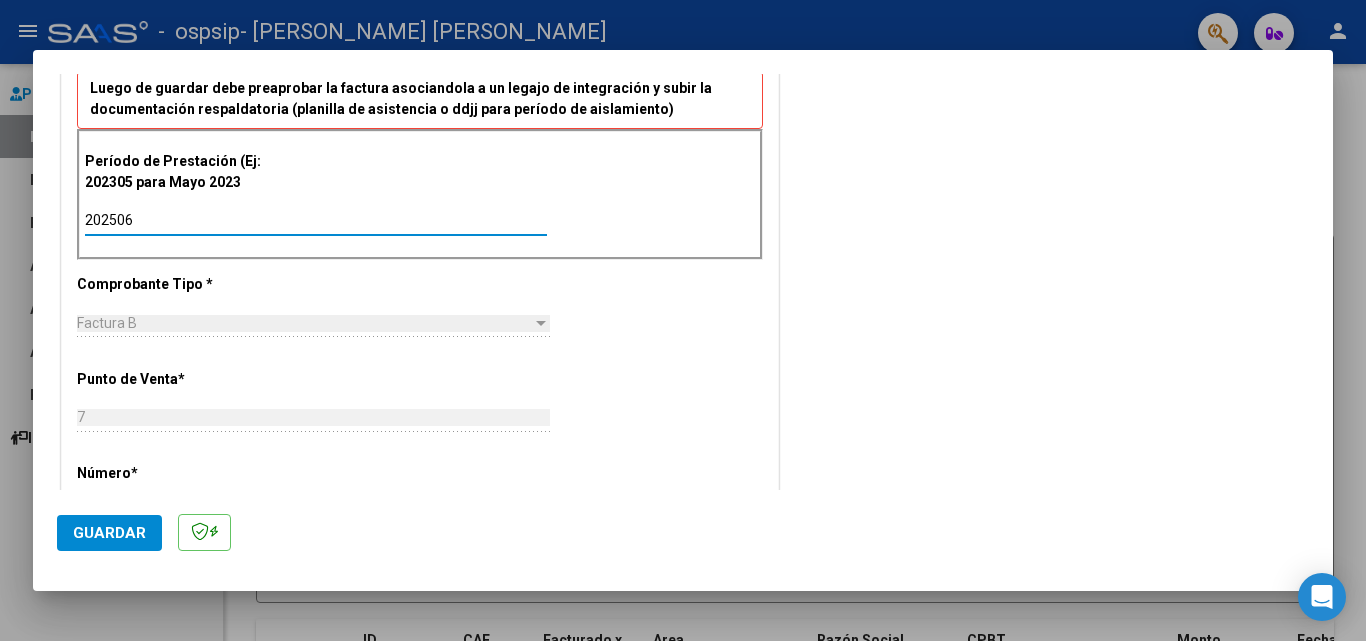 type on "202506" 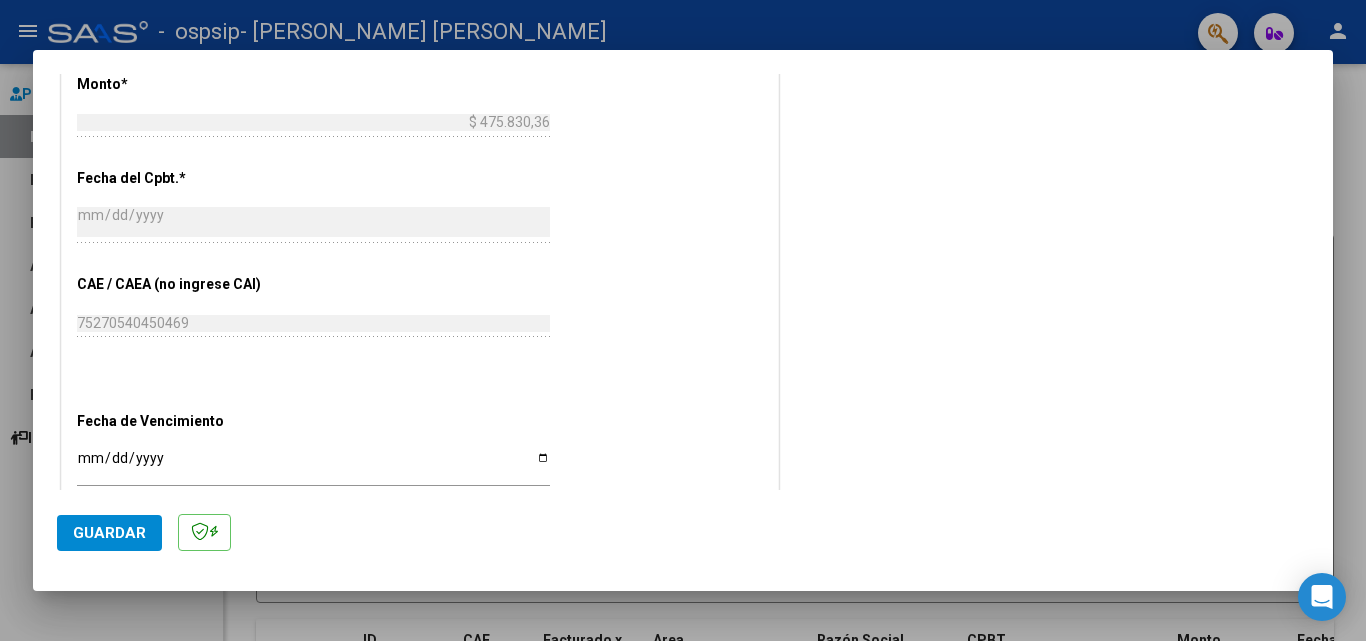 scroll, scrollTop: 1100, scrollLeft: 0, axis: vertical 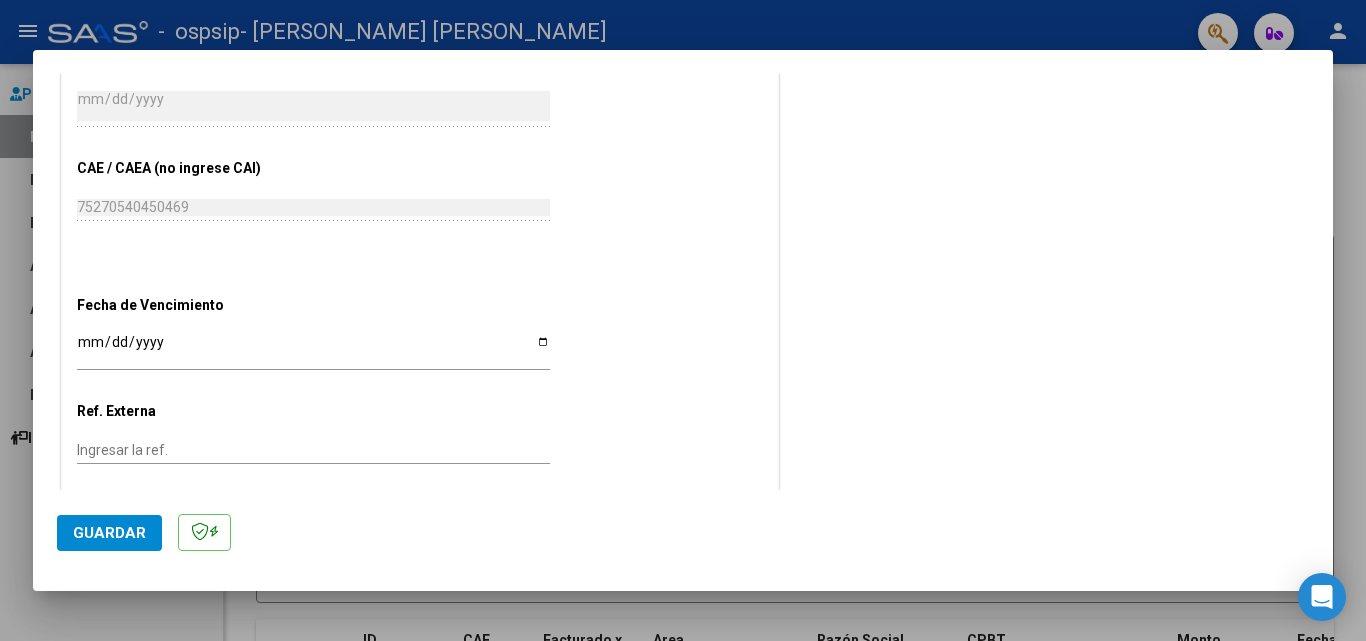 click on "Ingresar la fecha" at bounding box center [313, 349] 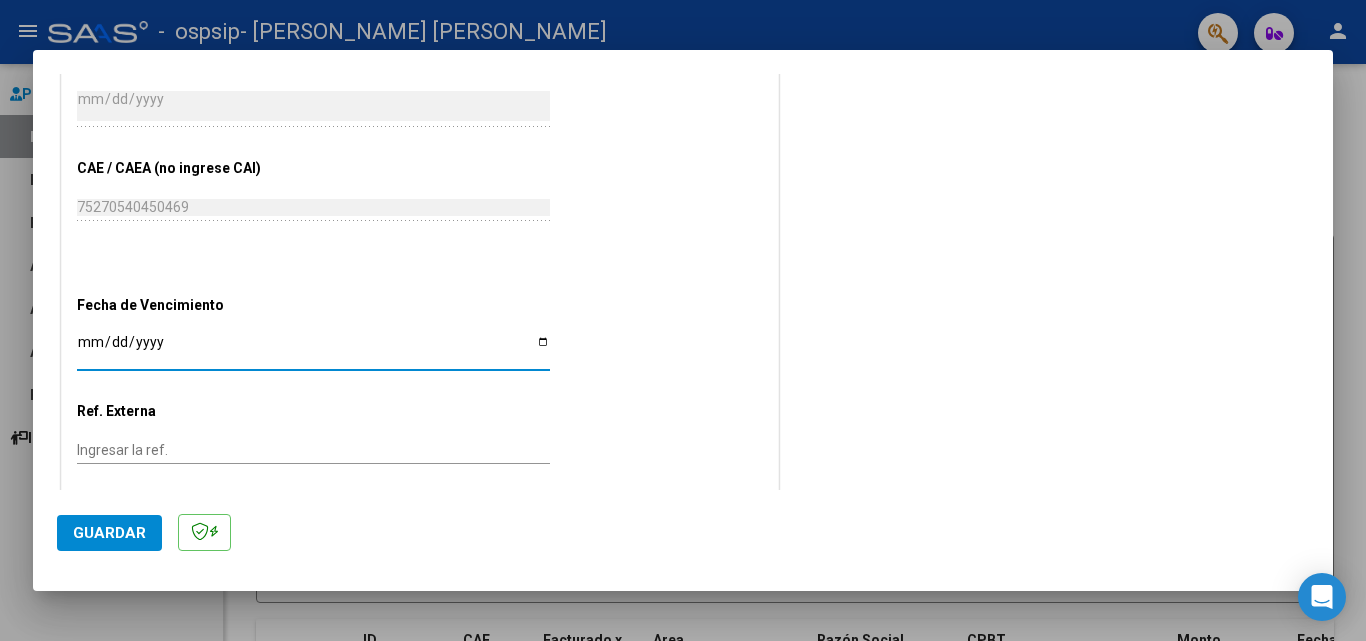 type on "[DATE]" 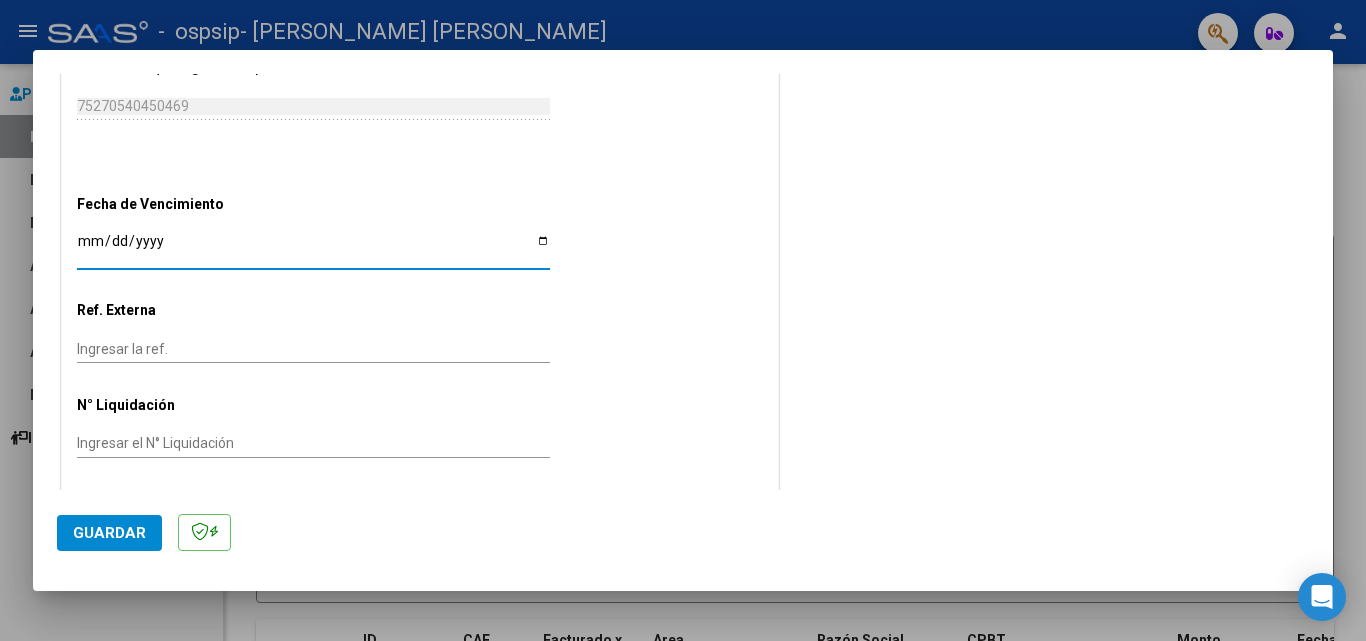 scroll, scrollTop: 1205, scrollLeft: 0, axis: vertical 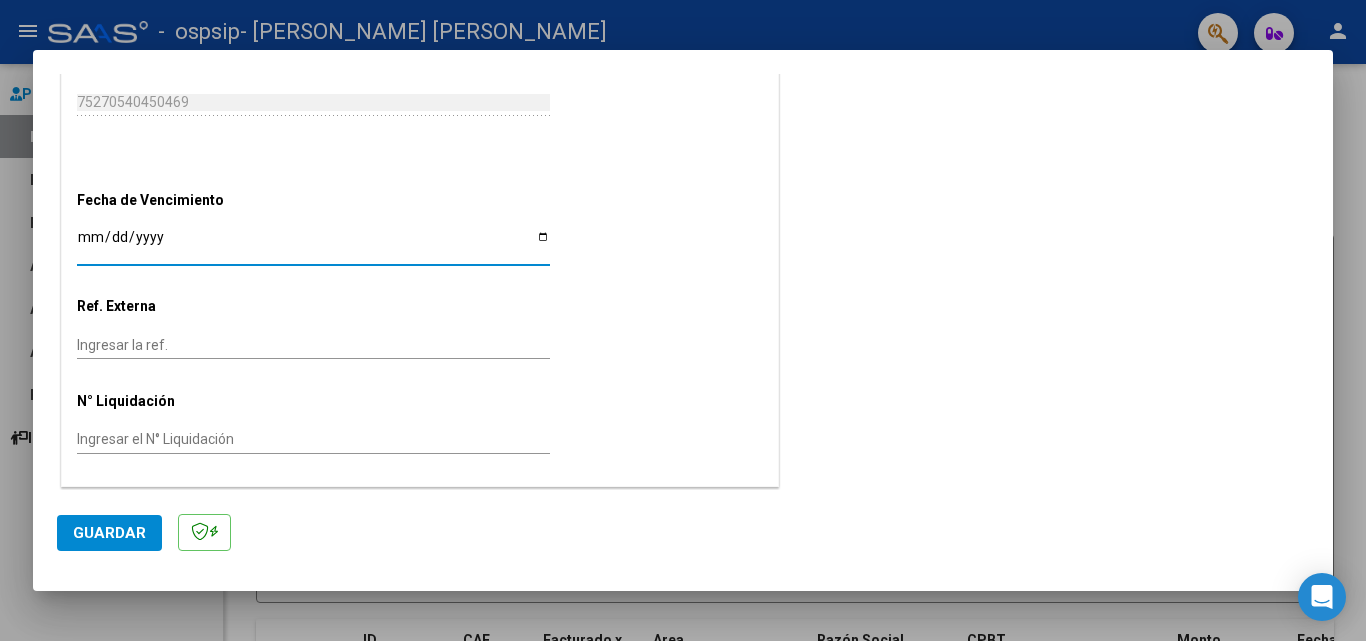 click on "Guardar" 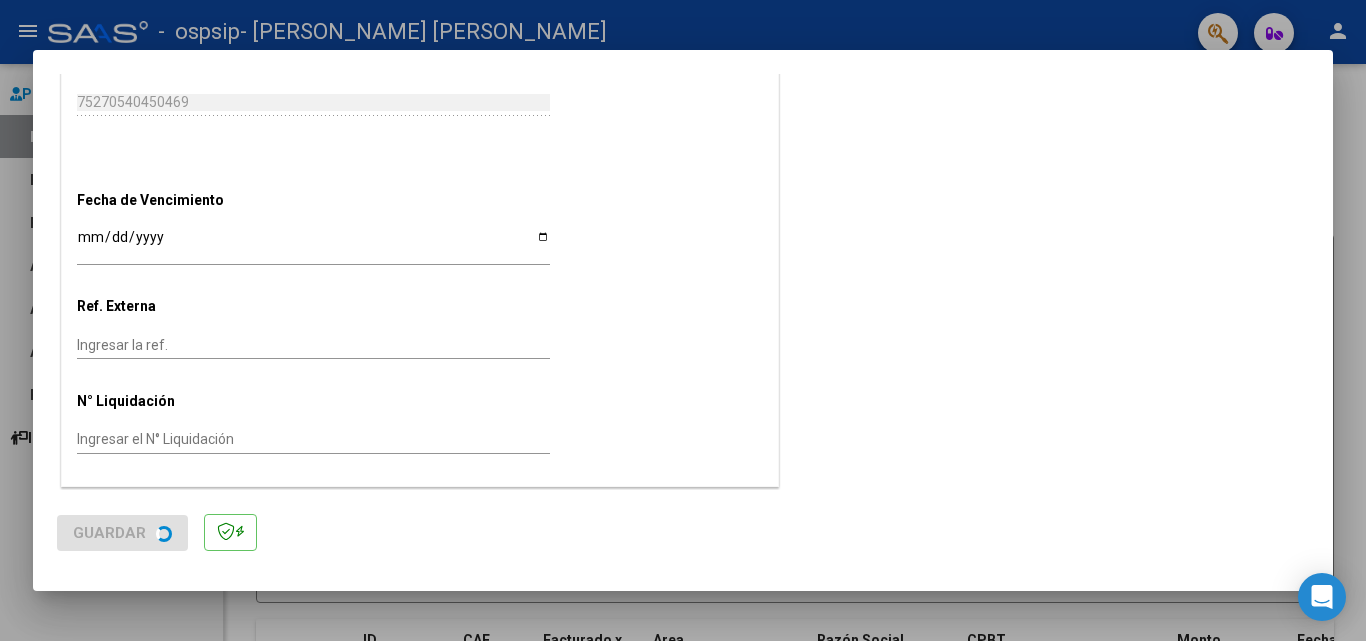 scroll, scrollTop: 0, scrollLeft: 0, axis: both 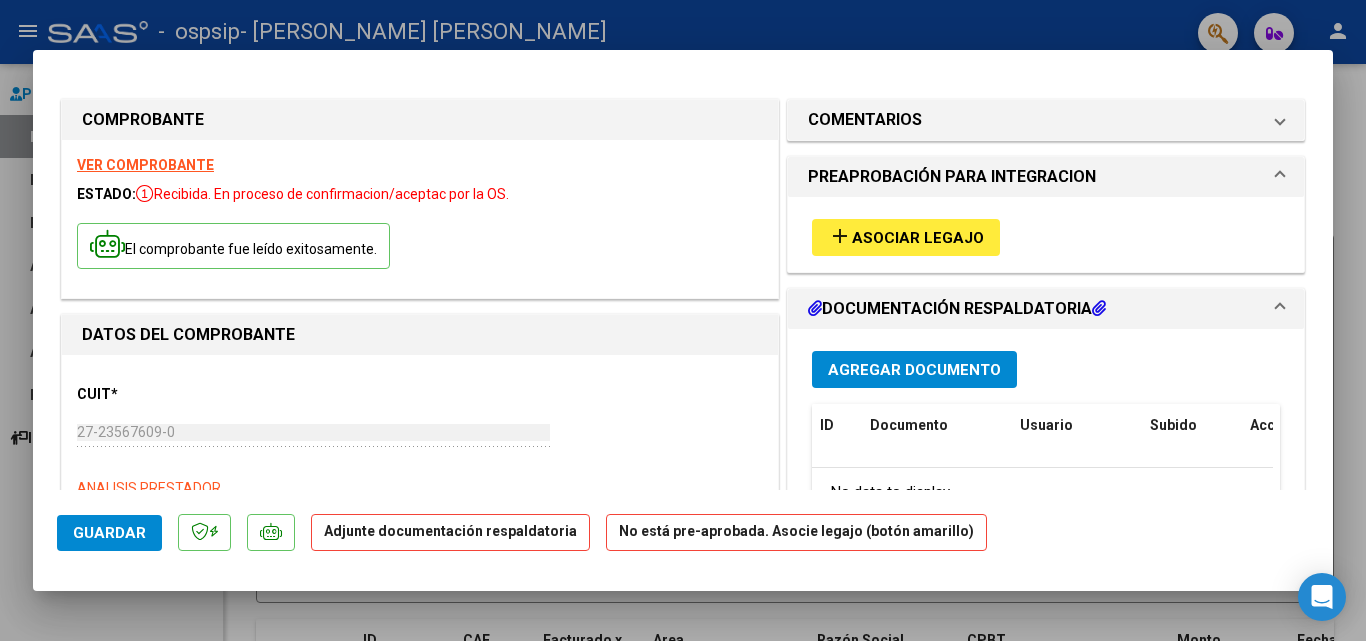 click on "add" at bounding box center [840, 236] 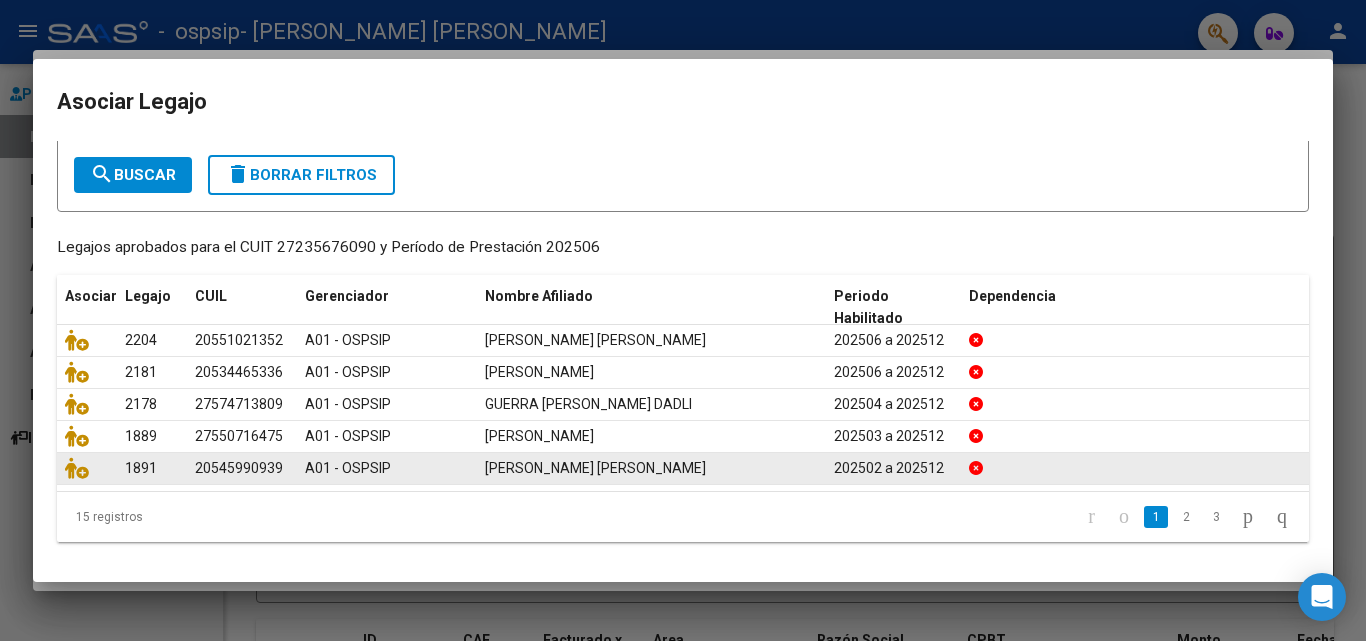scroll, scrollTop: 103, scrollLeft: 0, axis: vertical 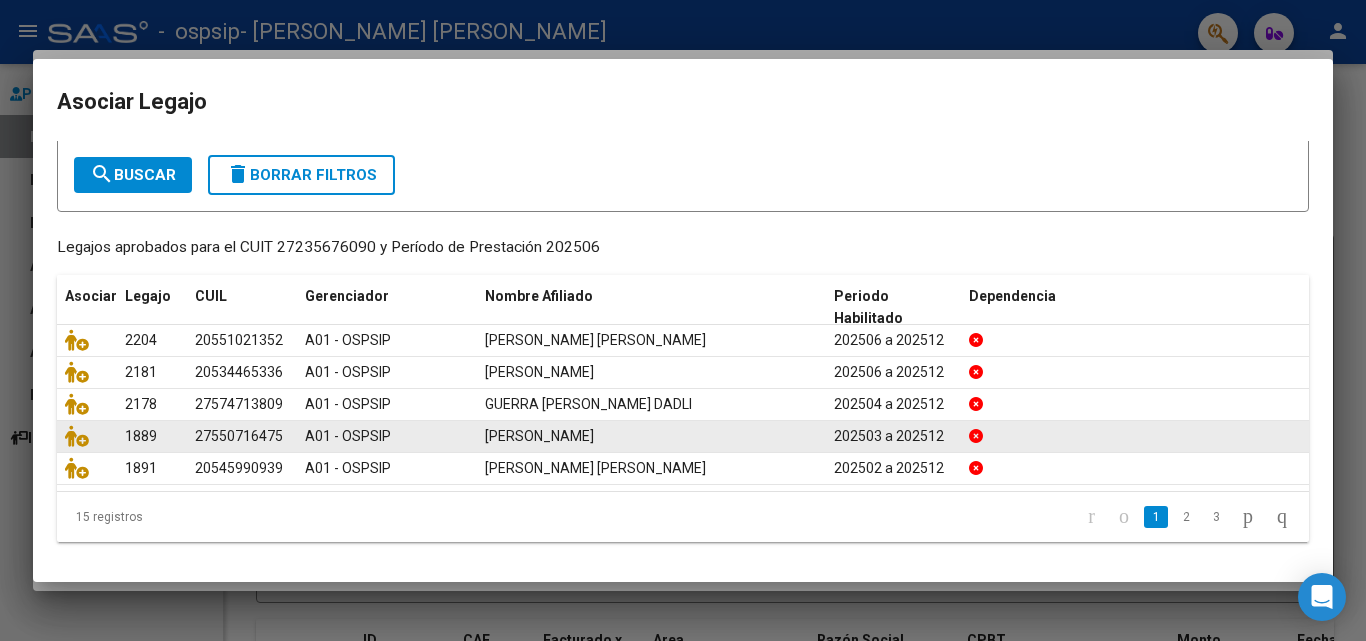 click on "2" 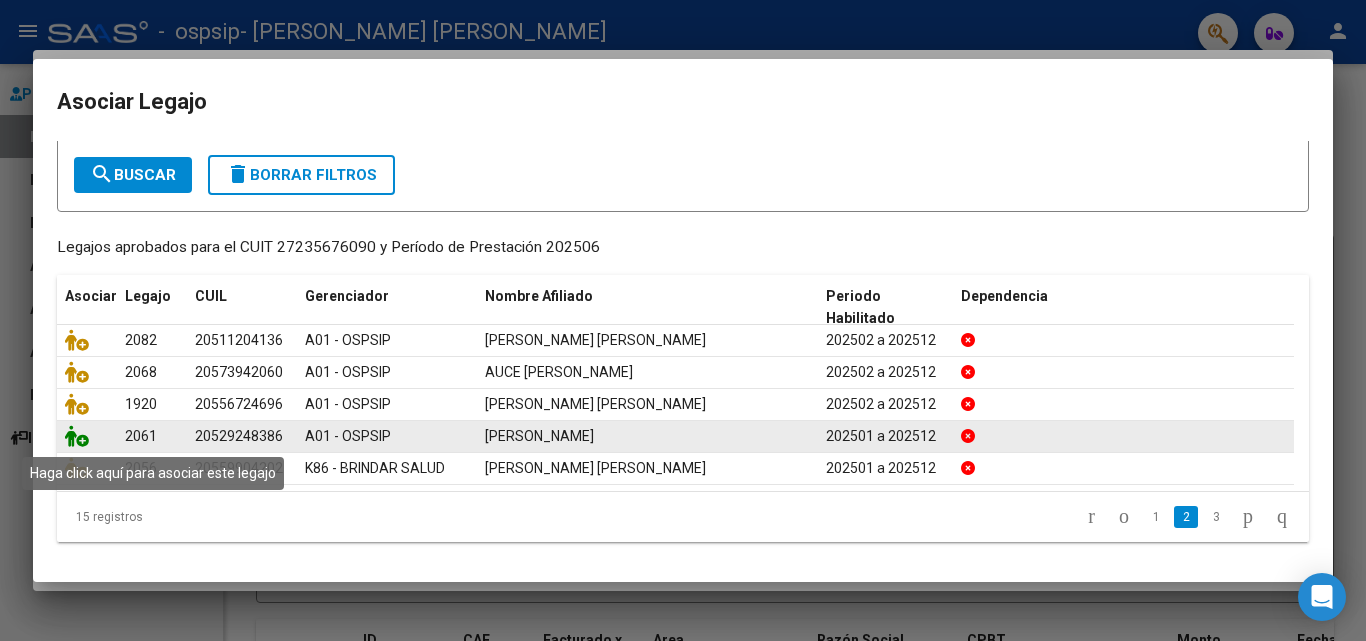 drag, startPoint x: 78, startPoint y: 432, endPoint x: 259, endPoint y: 441, distance: 181.22362 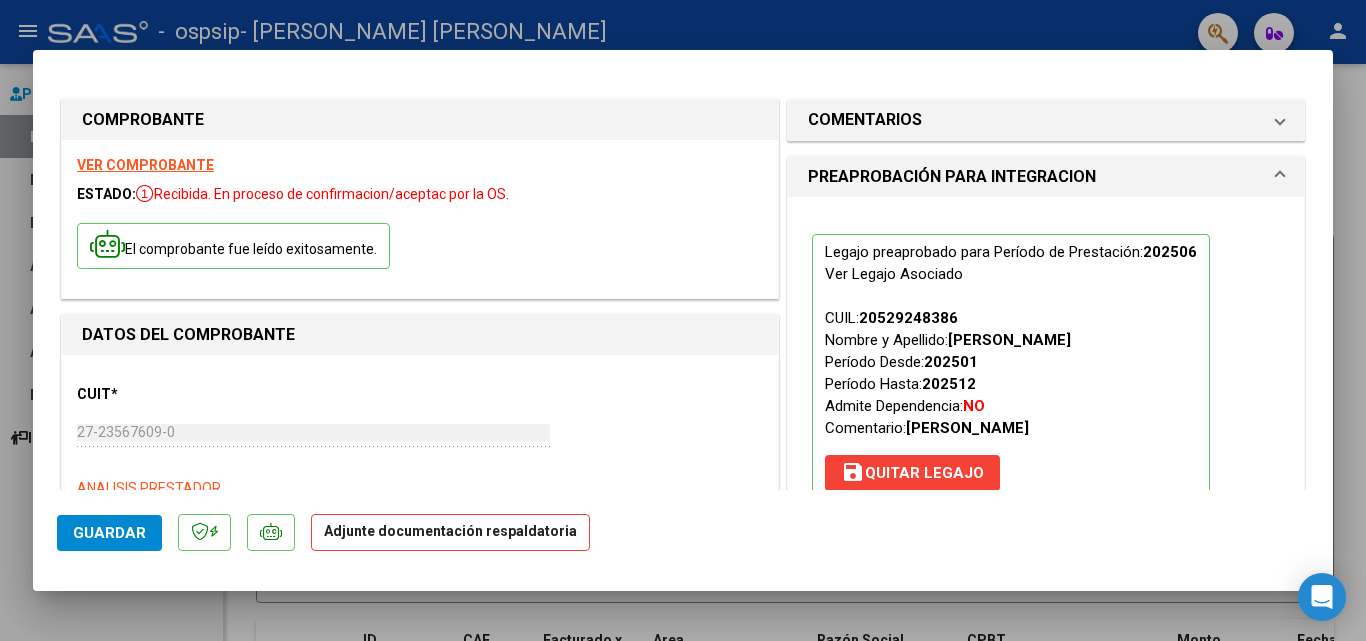 scroll, scrollTop: 300, scrollLeft: 0, axis: vertical 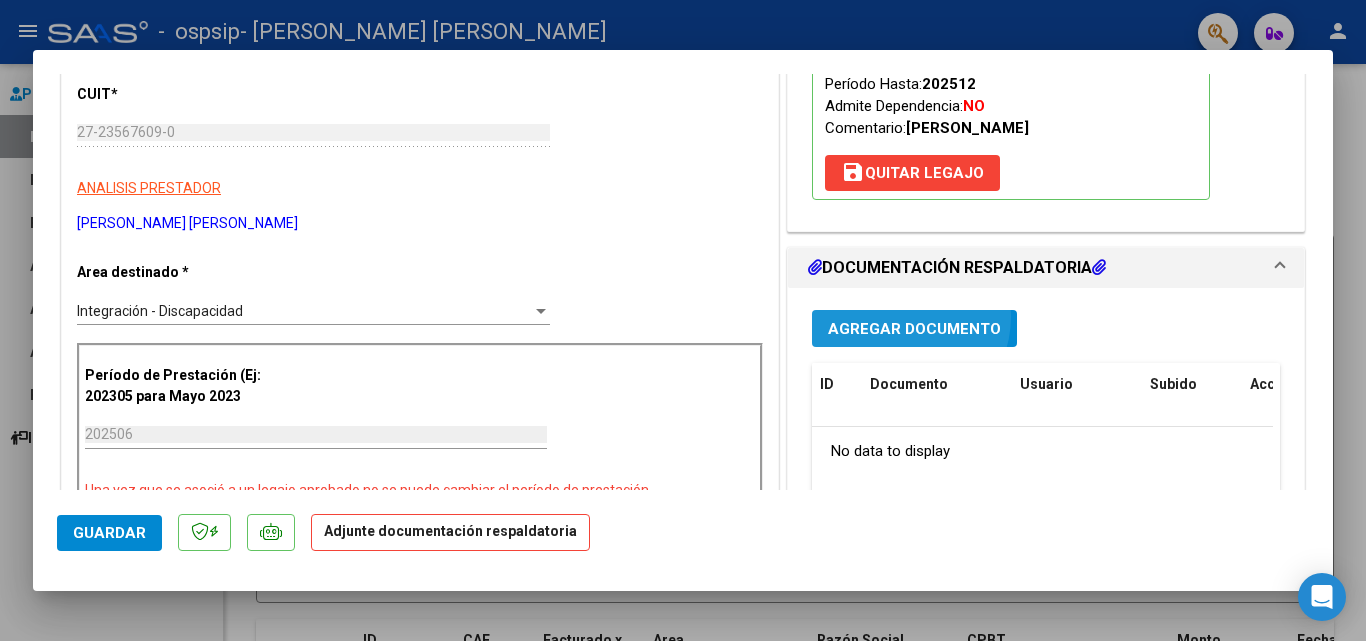 click on "Agregar Documento" at bounding box center (914, 328) 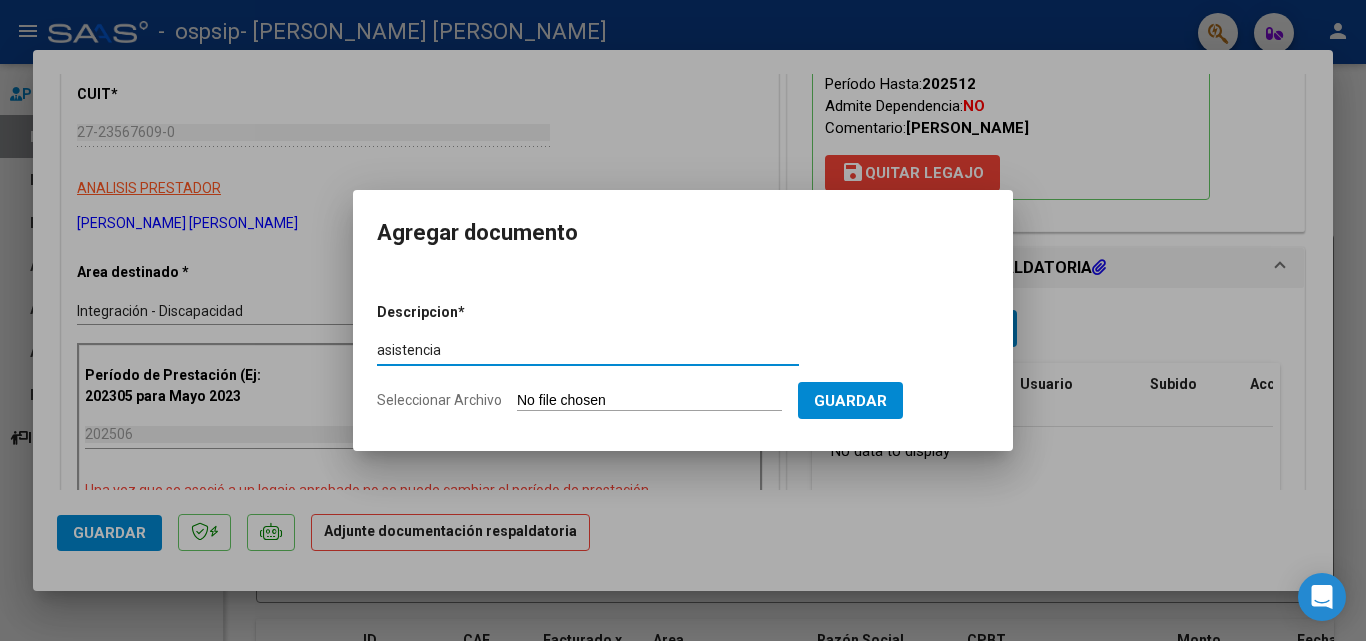 type on "asistencia" 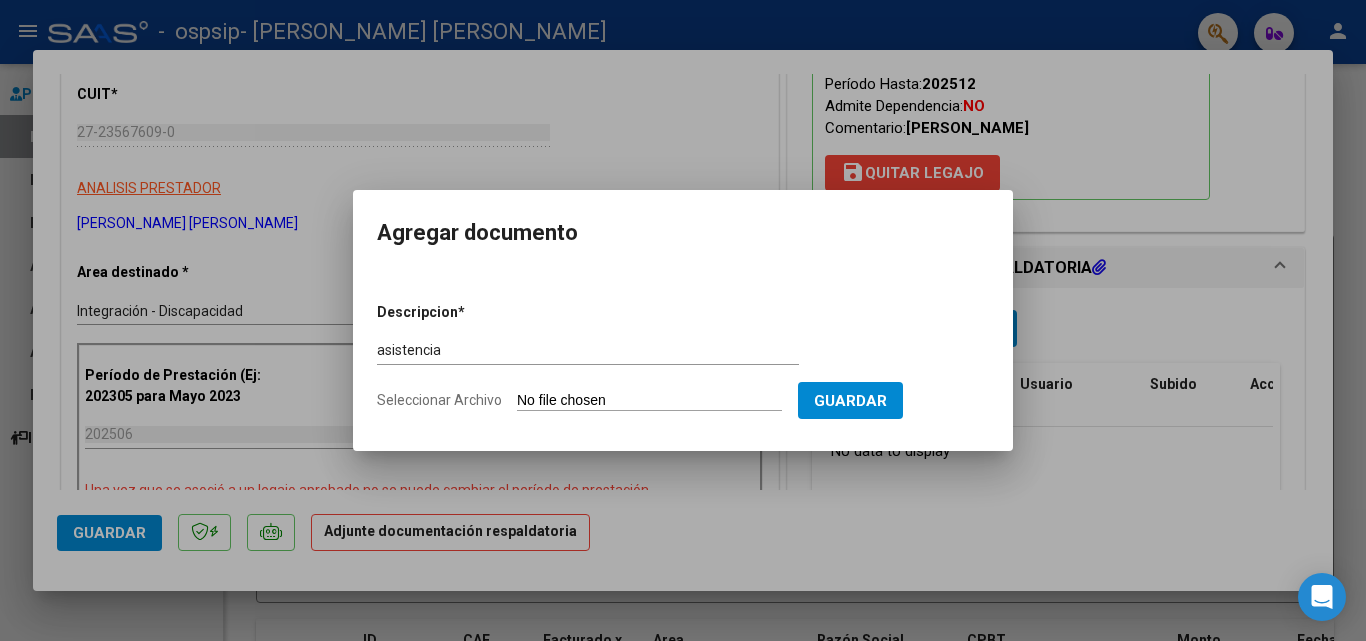 type on "C:\fakepath\[PERSON_NAME] ASIST SAIE JUNIO.pdf" 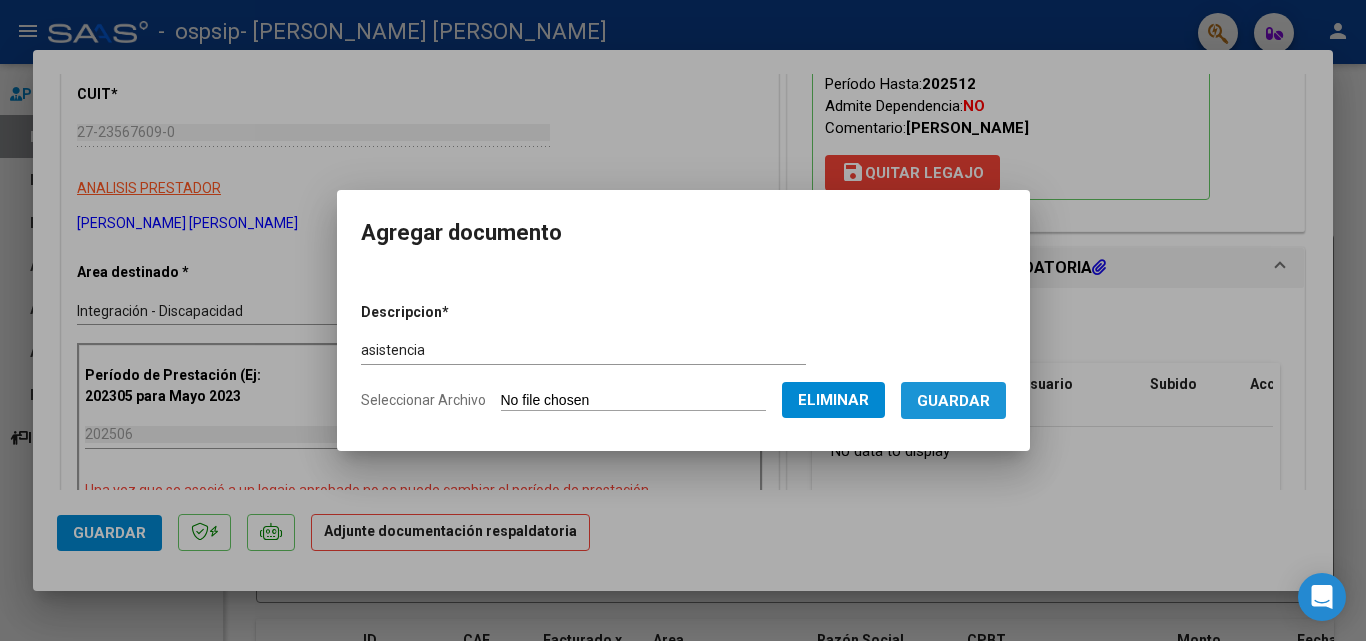 click on "Guardar" at bounding box center [953, 401] 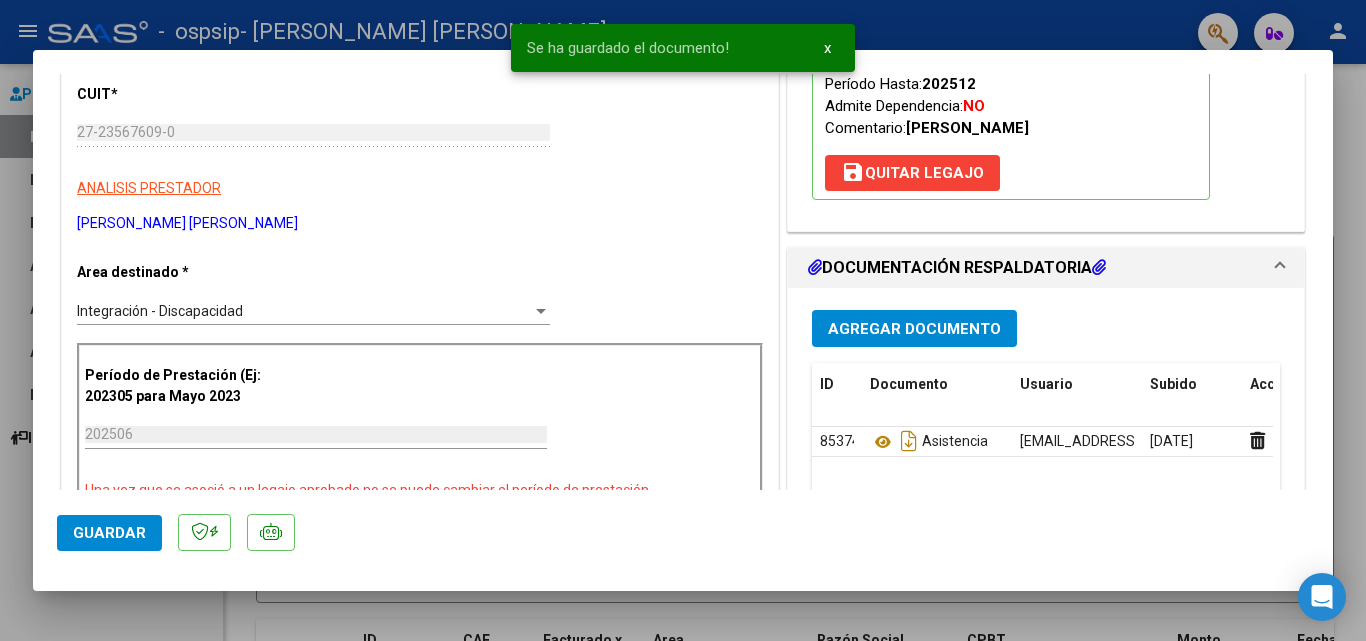 click on "Agregar Documento ID Documento Usuario Subido Acción 85374  Asistencia   [EMAIL_ADDRESS][DOMAIN_NAME] - MOEBIUS -   [DATE]   1 total   1" at bounding box center [1046, 494] 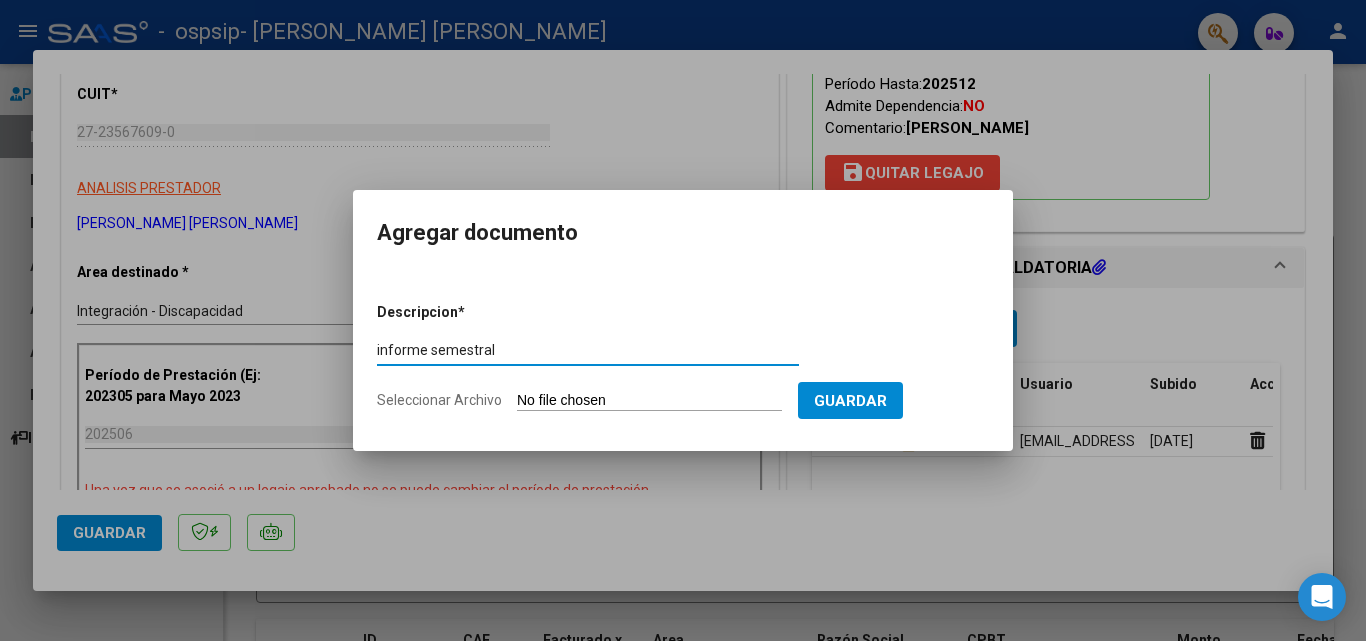 type on "informe semestral" 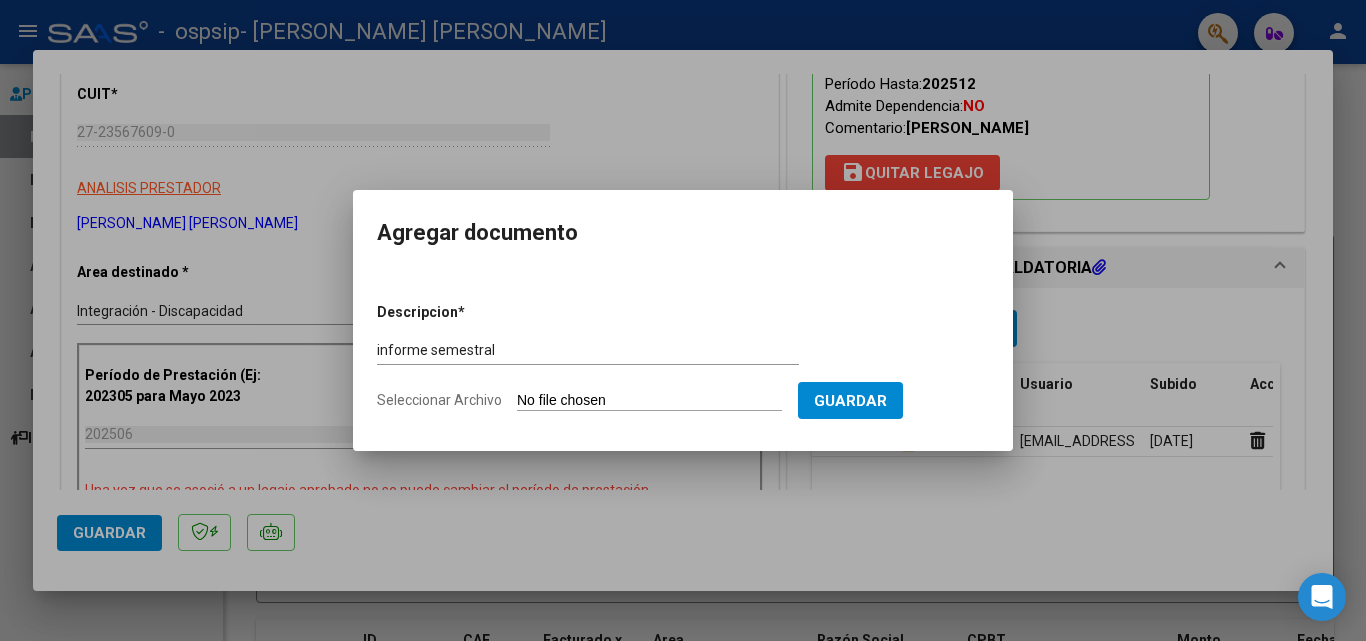 click on "Seleccionar Archivo" at bounding box center [649, 401] 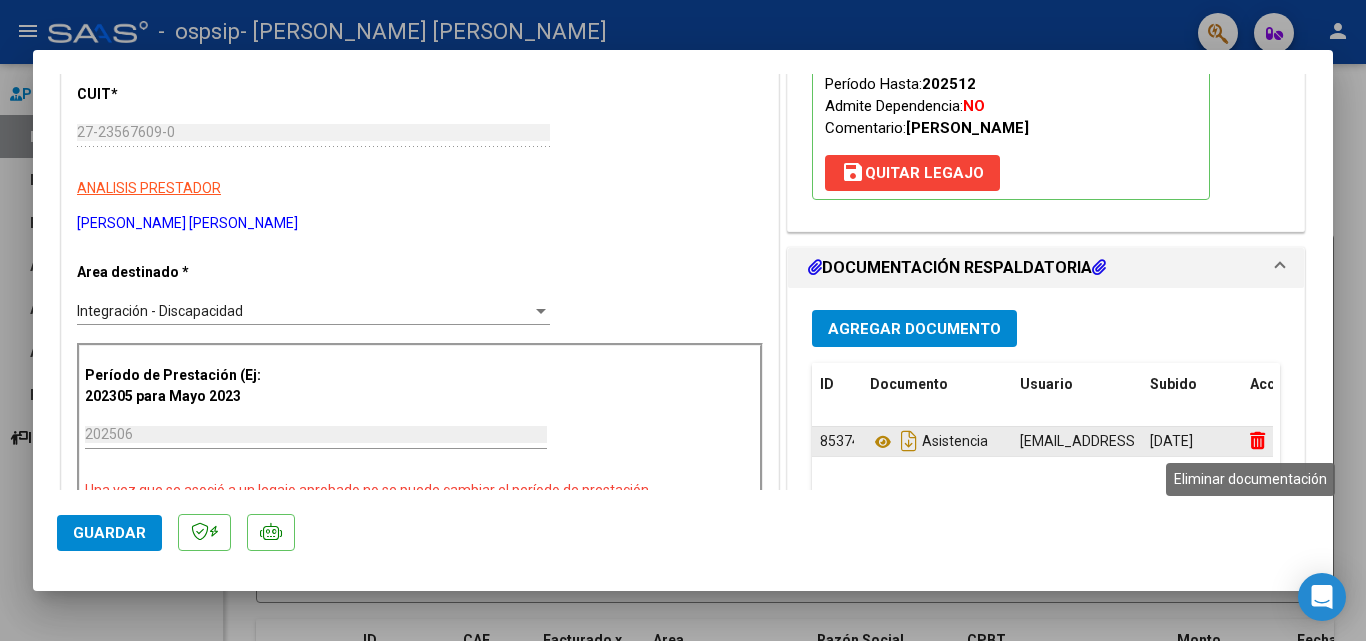 click 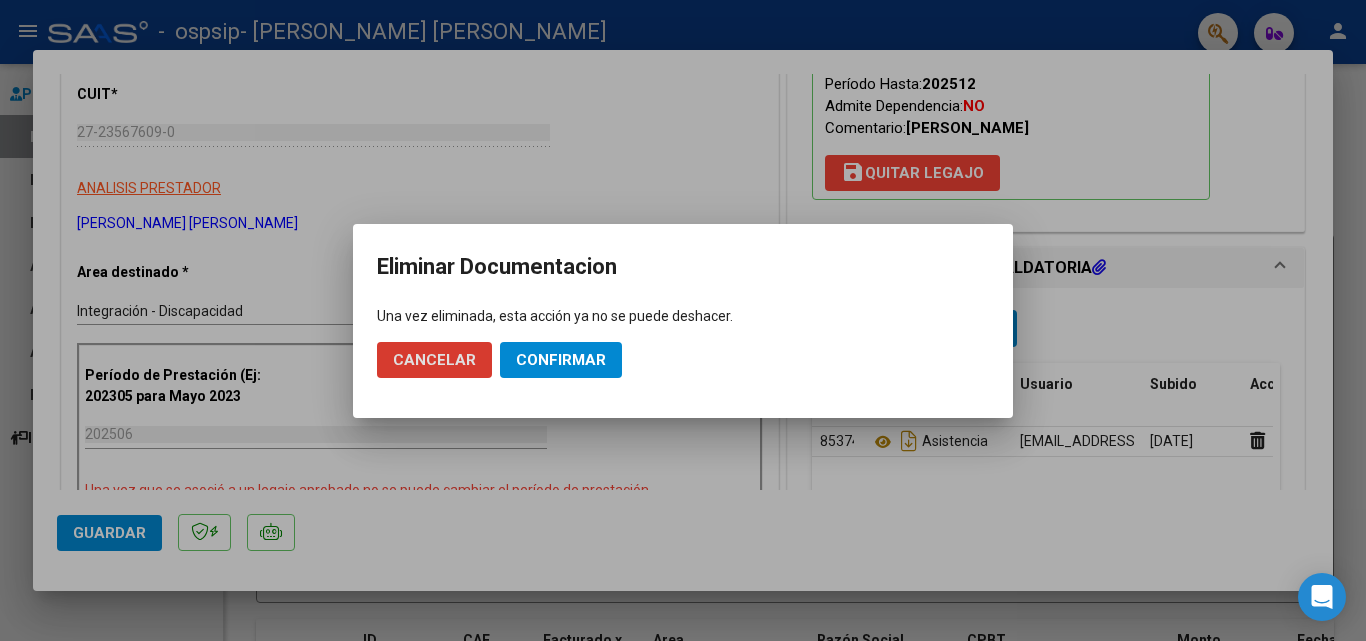 click on "Confirmar" 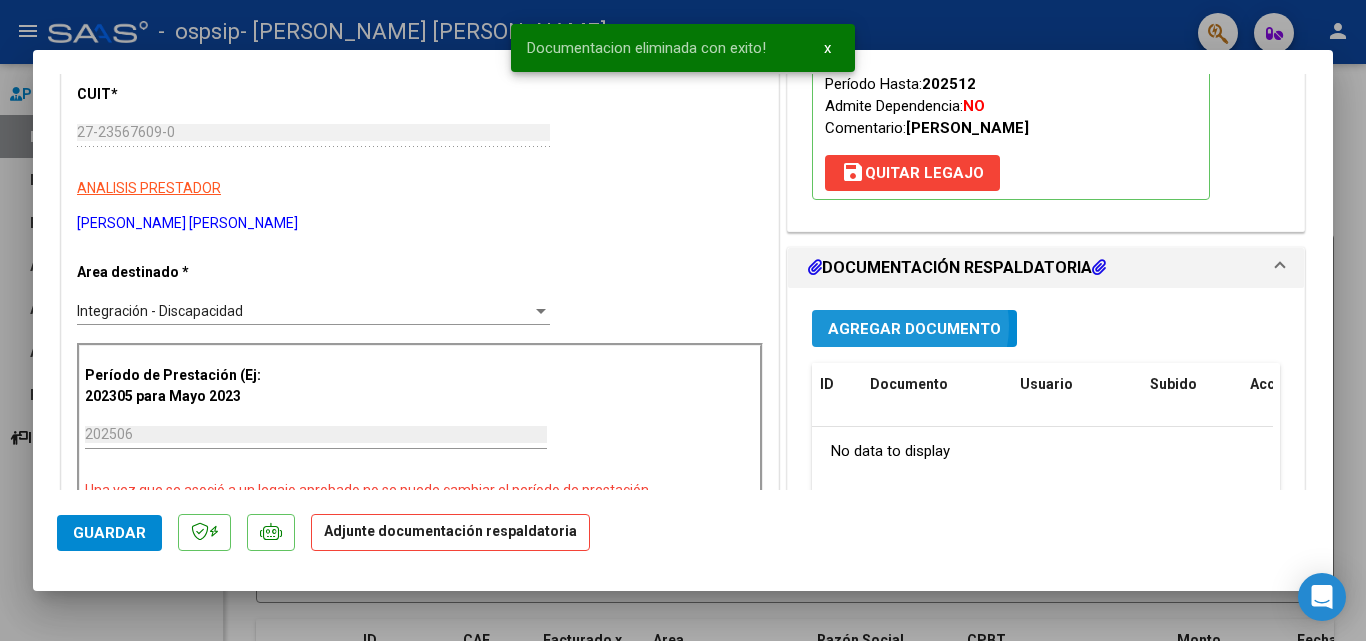 click on "Agregar Documento" at bounding box center [914, 329] 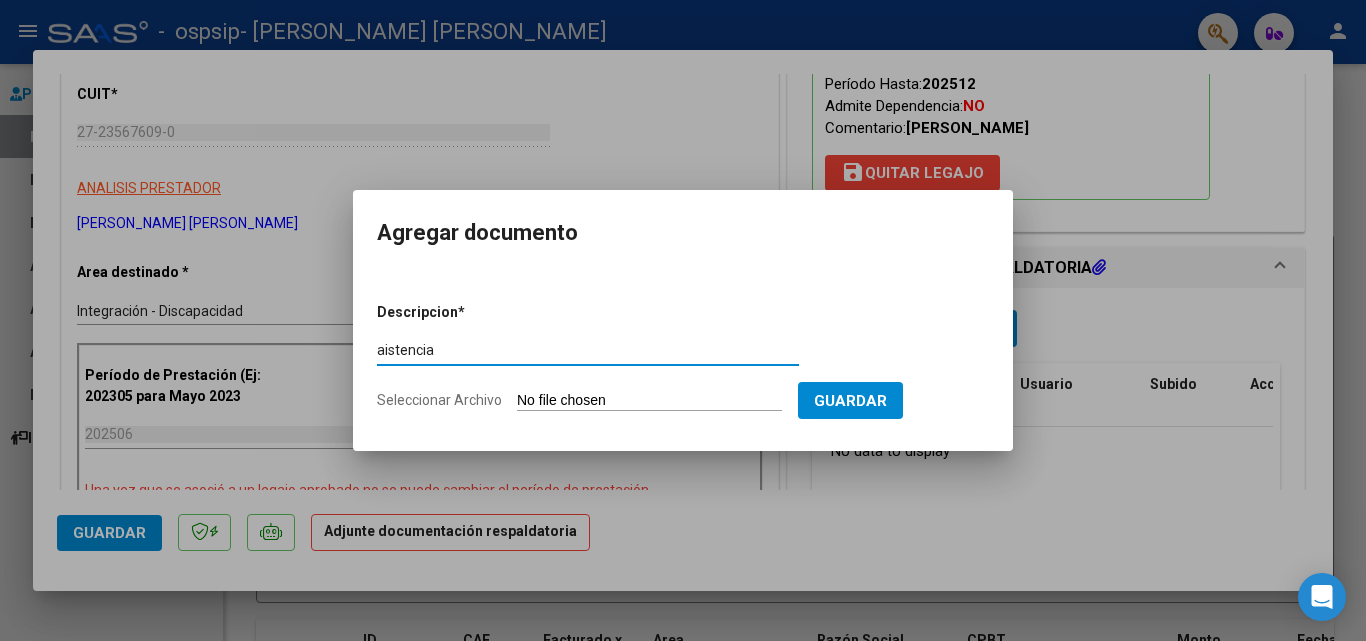 type on "aistencia" 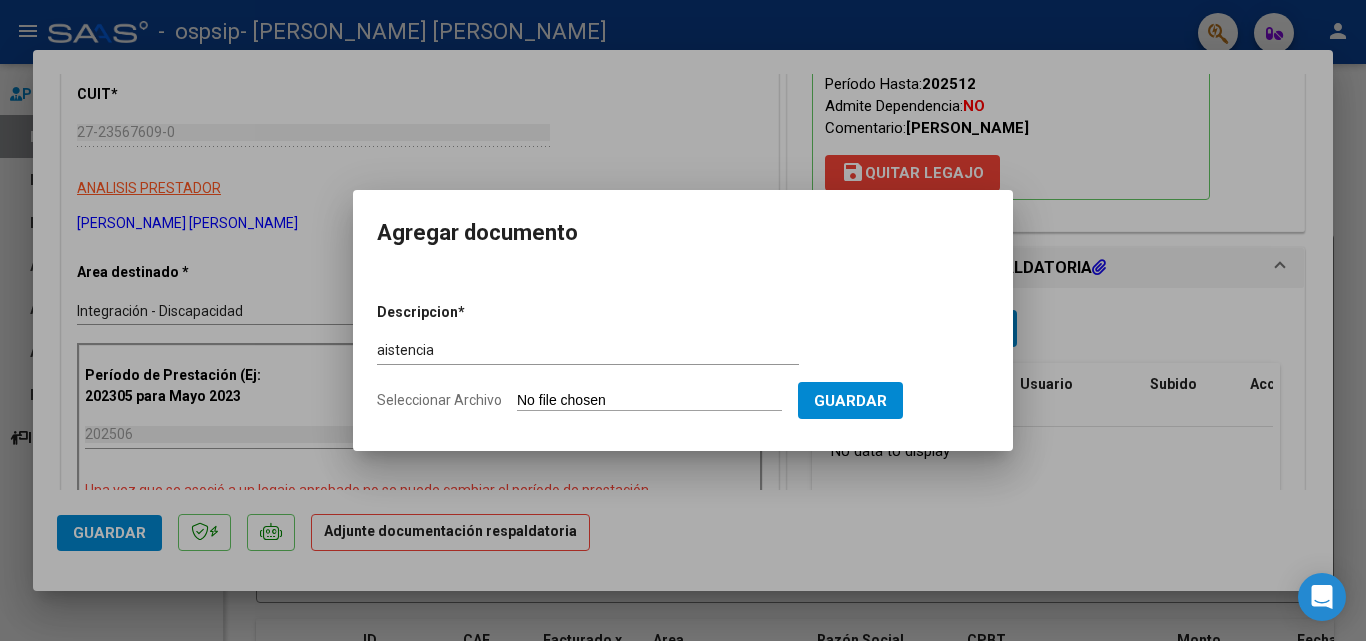 click on "Seleccionar Archivo" at bounding box center (649, 401) 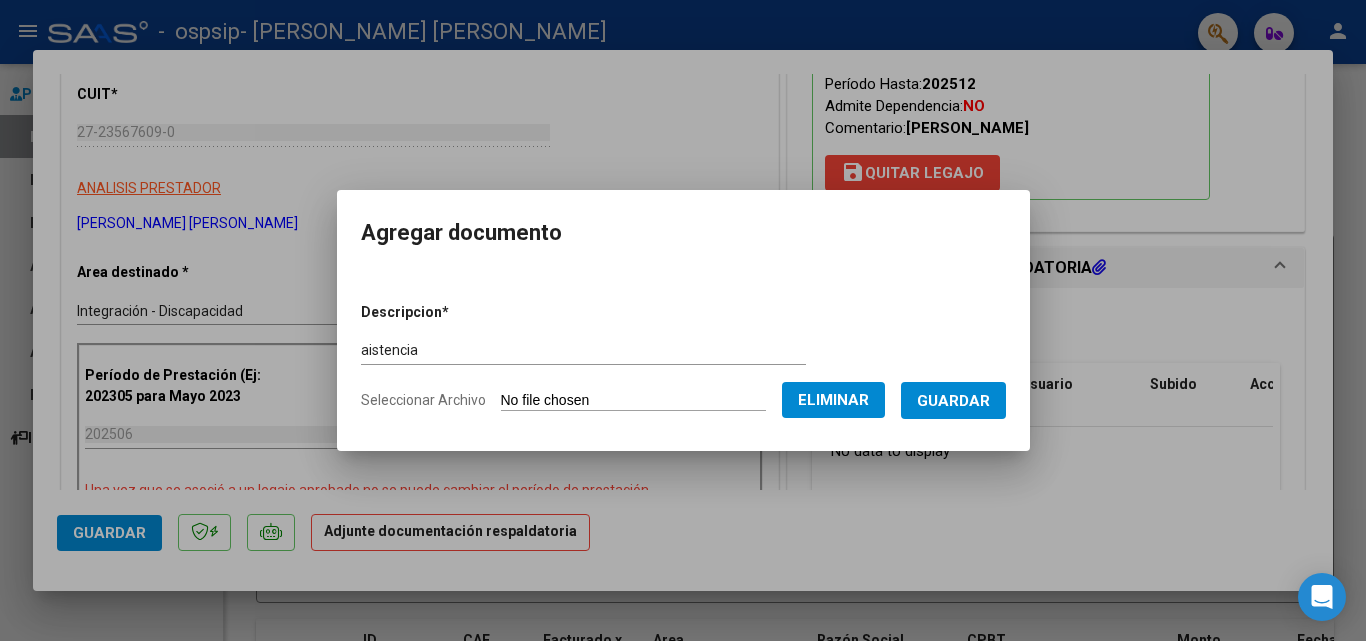 click on "Guardar" at bounding box center [953, 401] 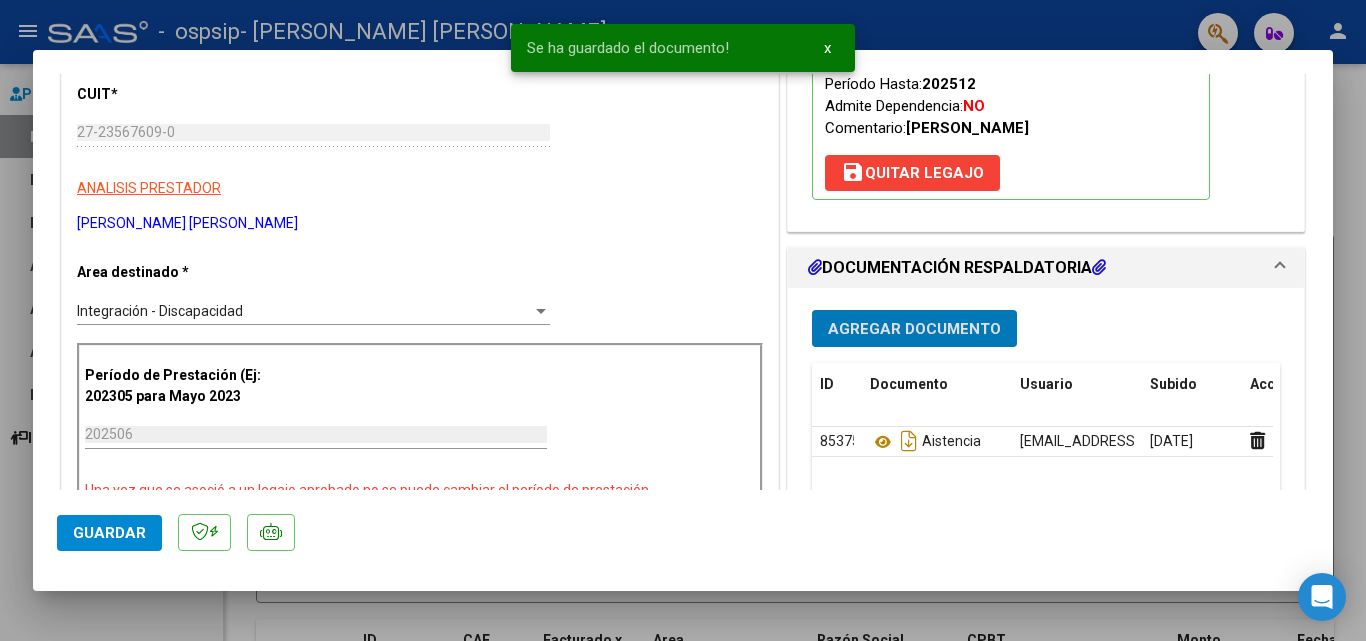 click on "Agregar Documento" at bounding box center (914, 328) 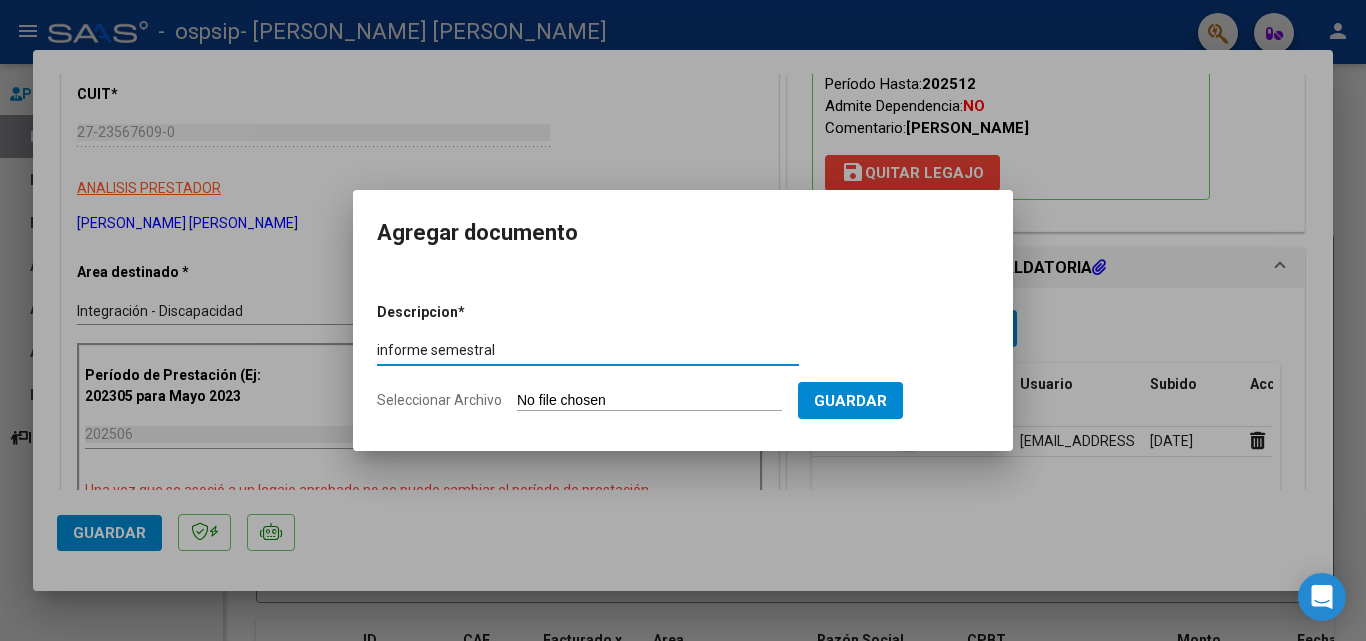 type on "informe semestral" 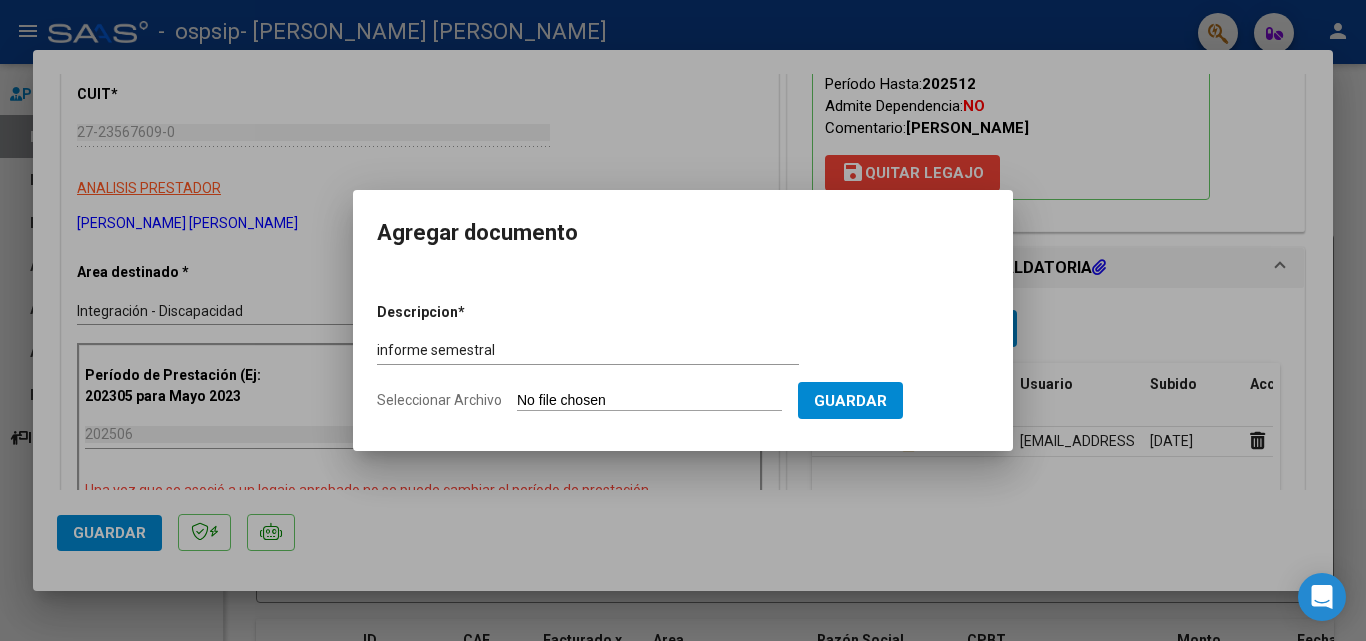 type on "C:\fakepath\1750091793_Primer_Semestre_Concurrente_BENITO [PERSON_NAME].pdf" 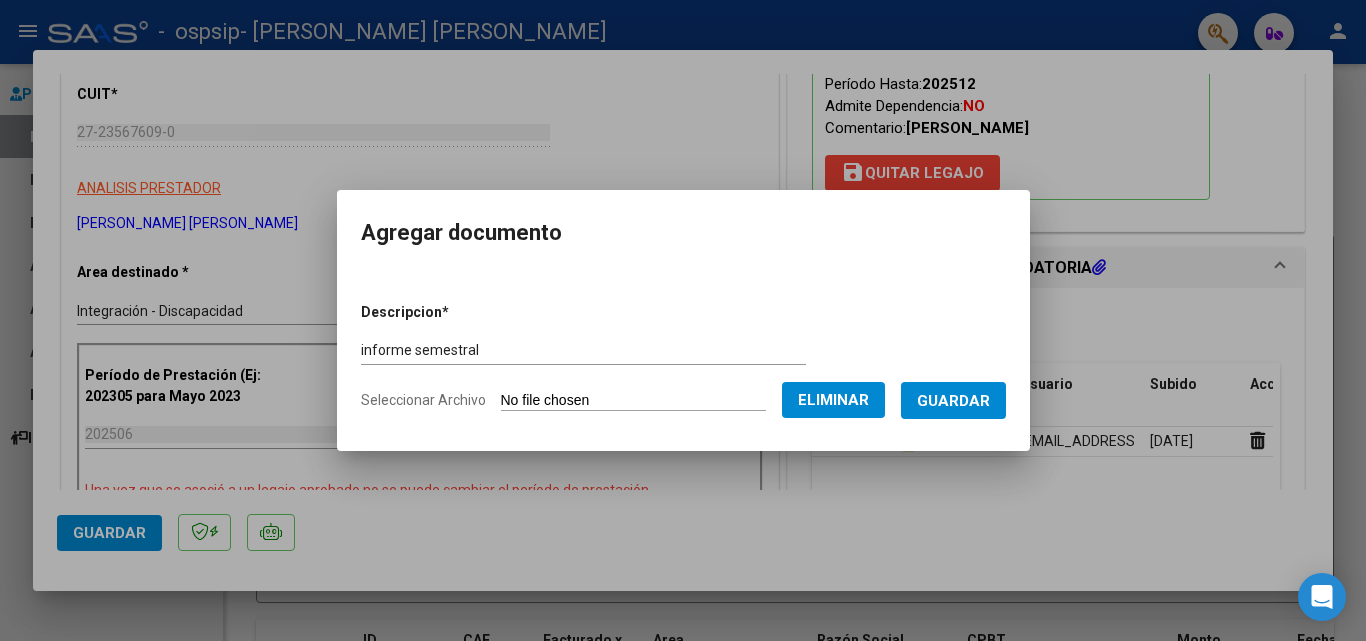 click on "Guardar" at bounding box center (953, 401) 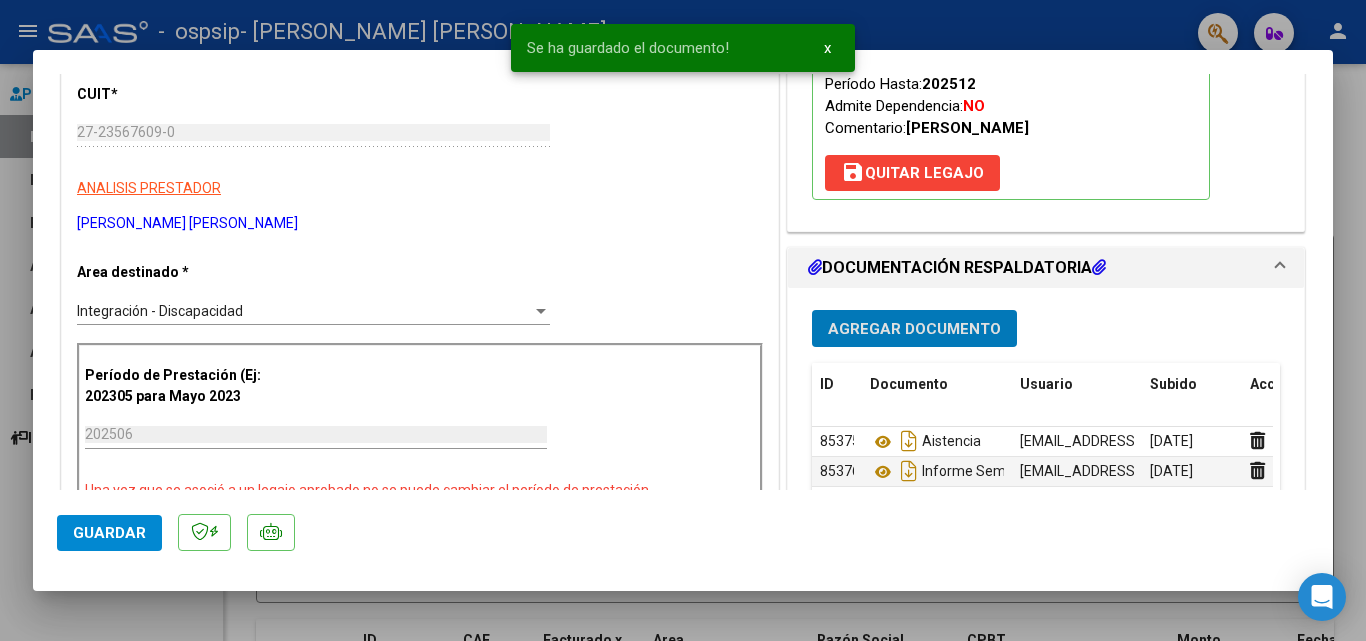 click on "Guardar" 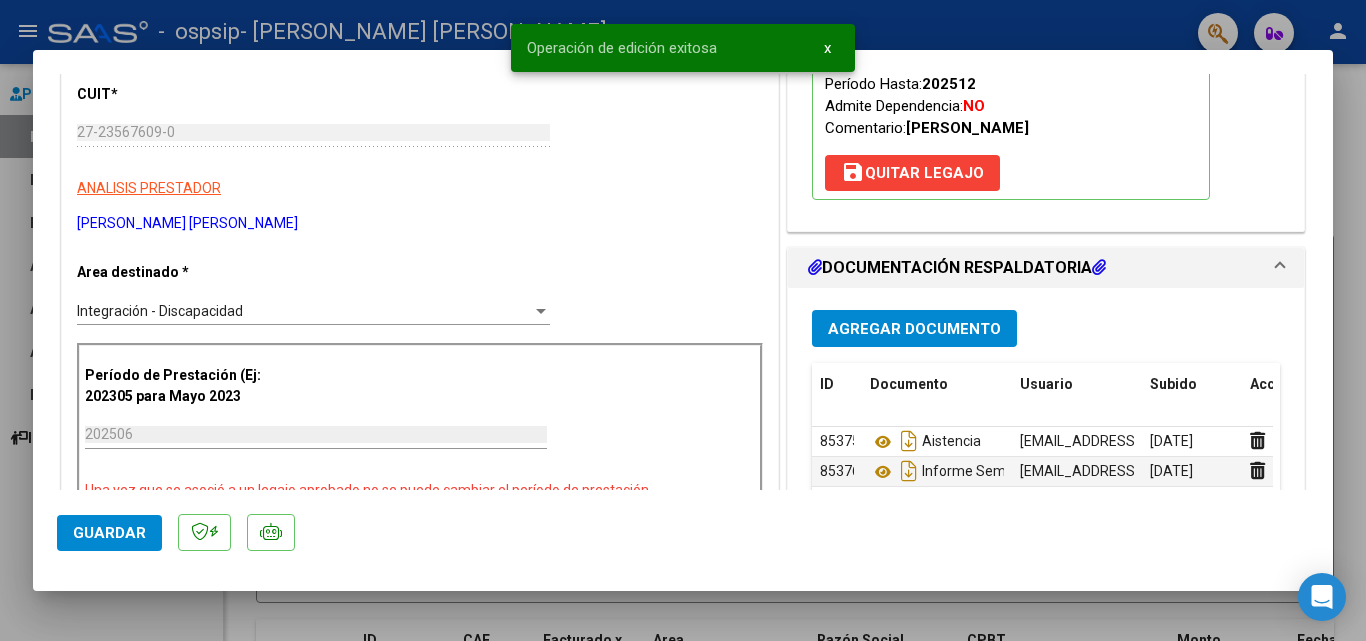 click at bounding box center [683, 320] 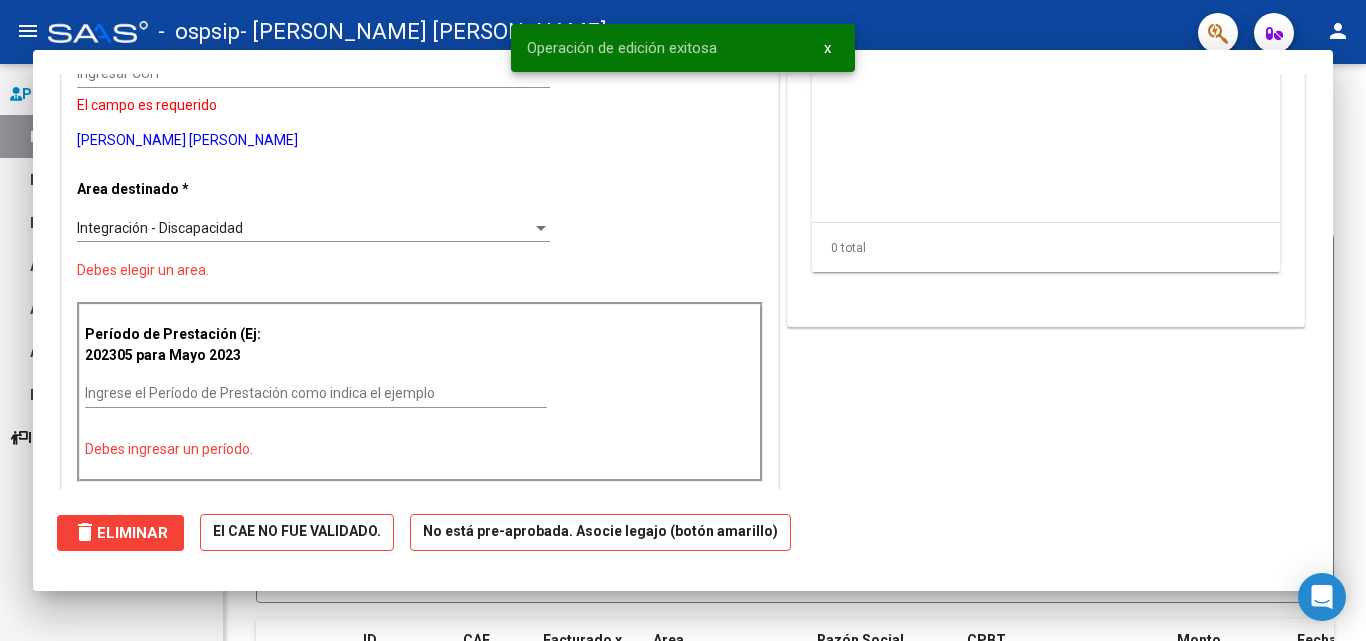 scroll, scrollTop: 0, scrollLeft: 0, axis: both 